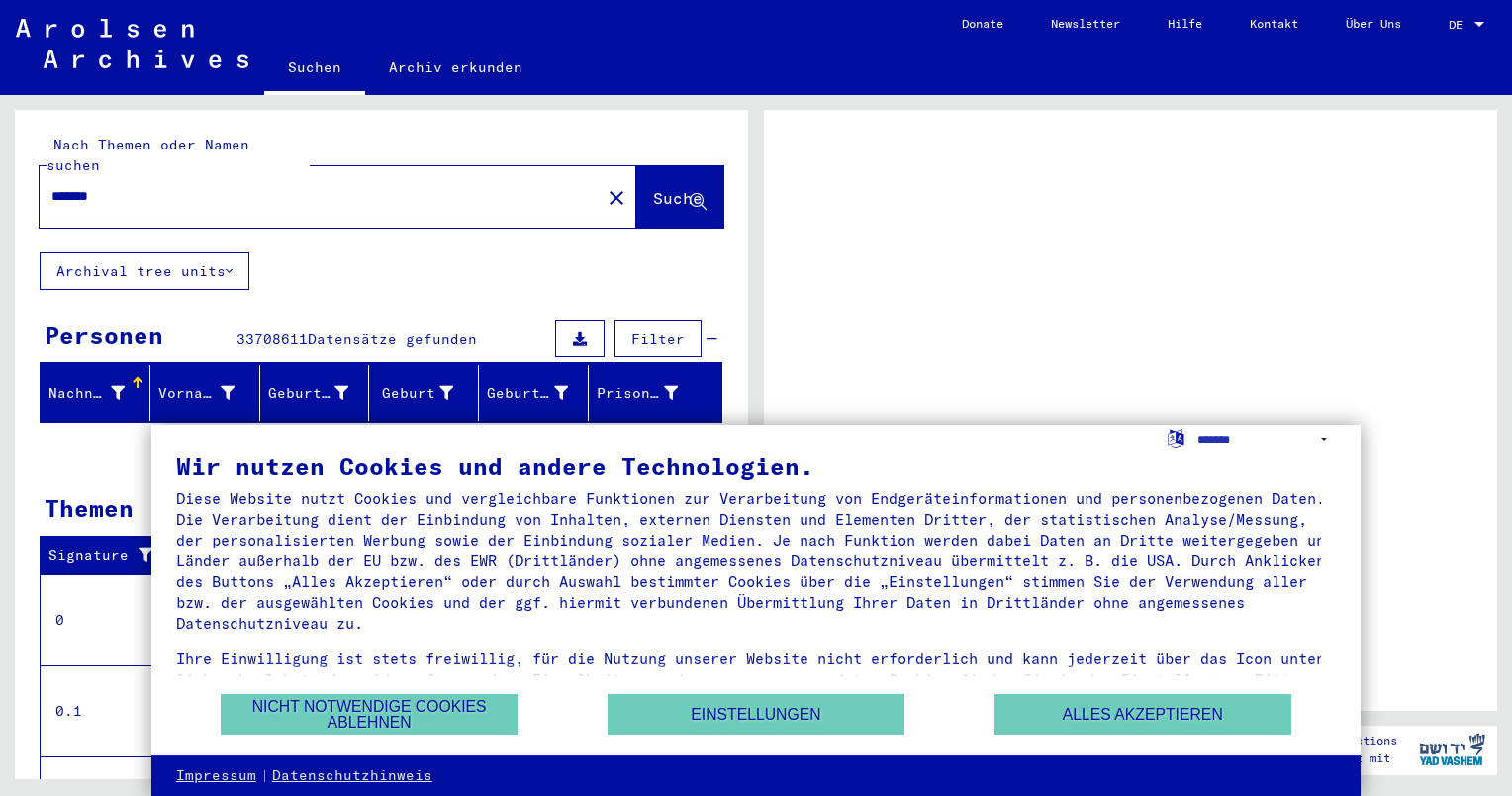 scroll, scrollTop: 0, scrollLeft: 0, axis: both 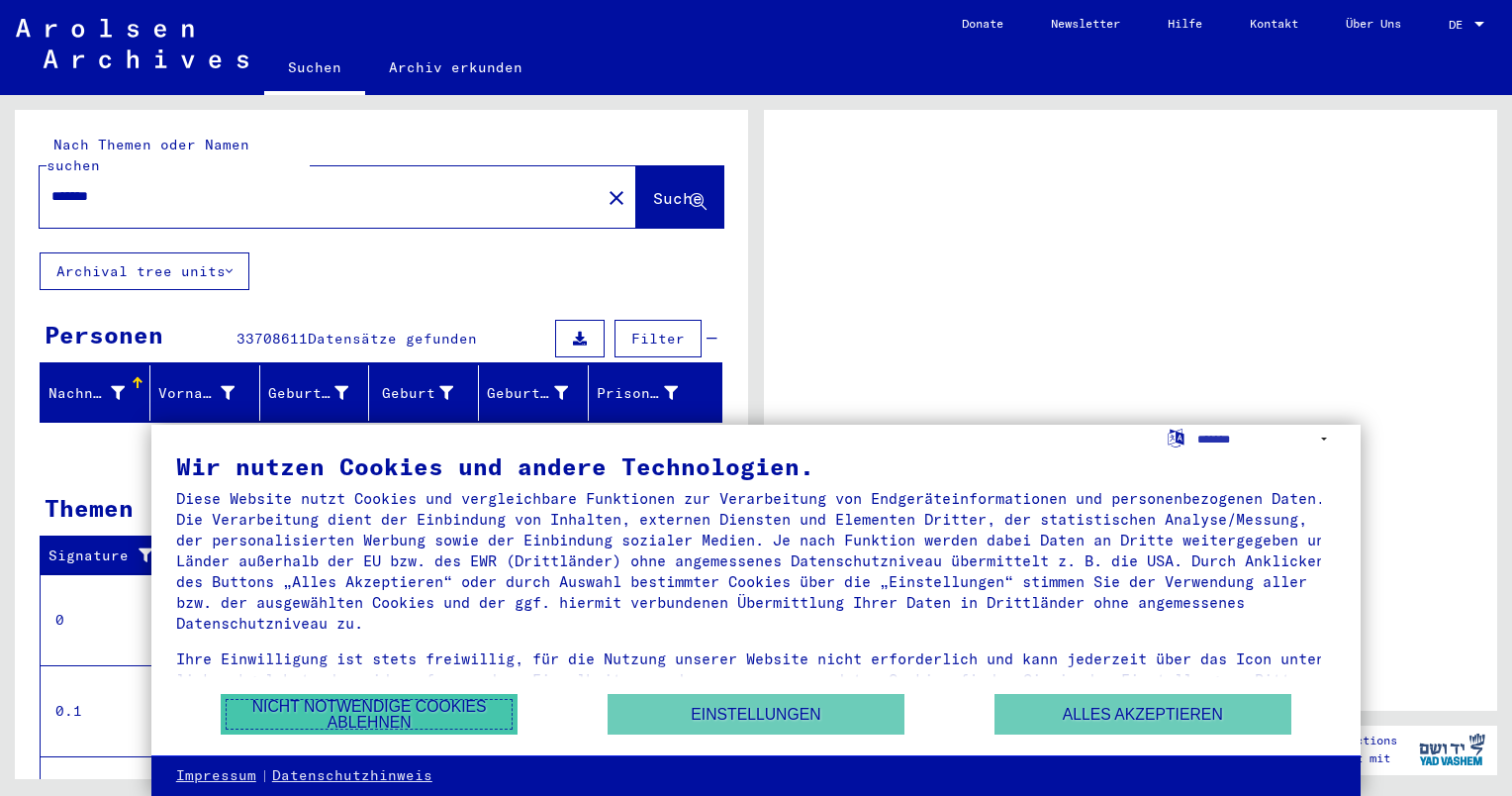 click on "Nicht notwendige Cookies ablehnen" at bounding box center (369, 714) 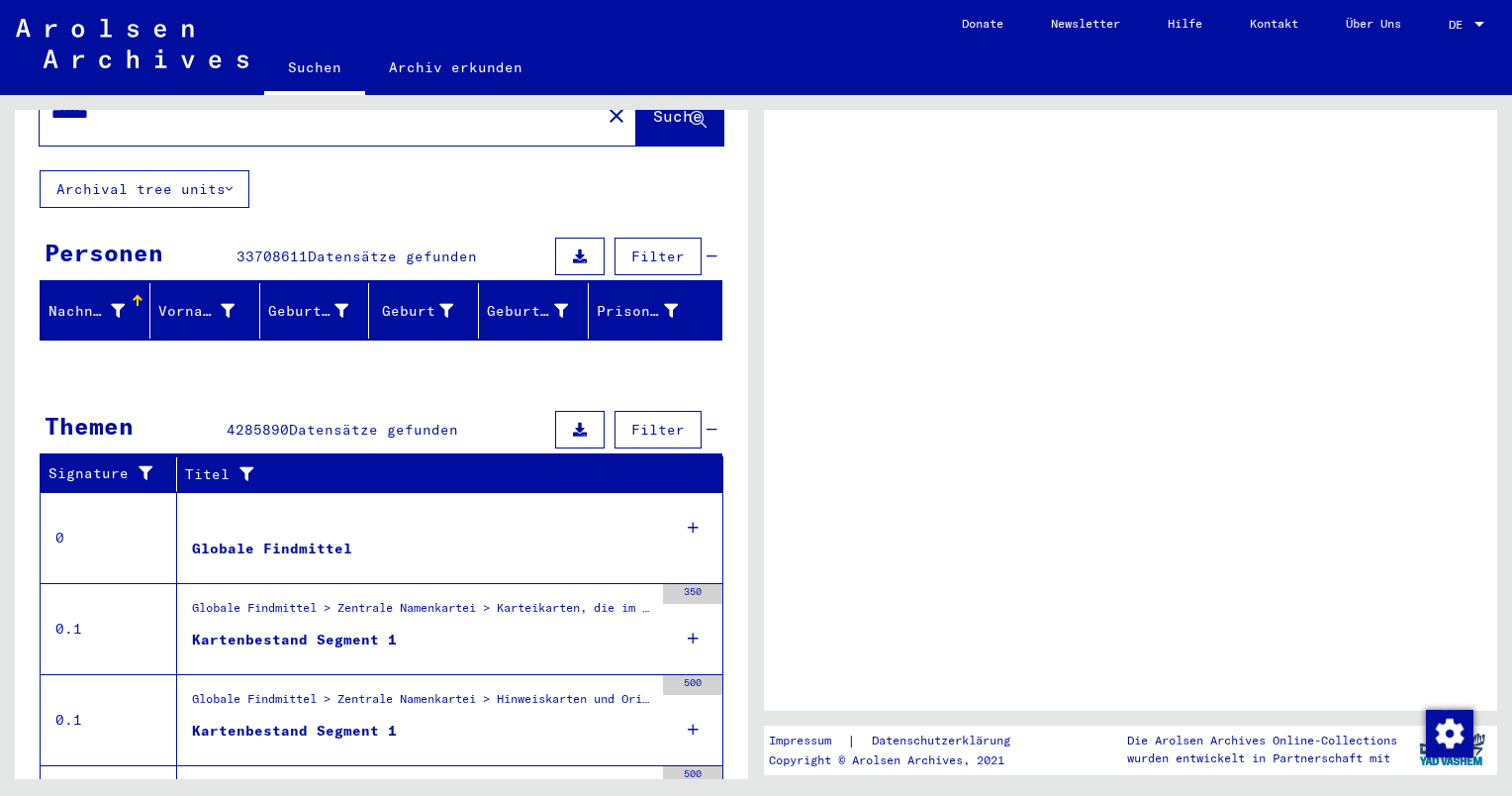 scroll, scrollTop: 0, scrollLeft: 0, axis: both 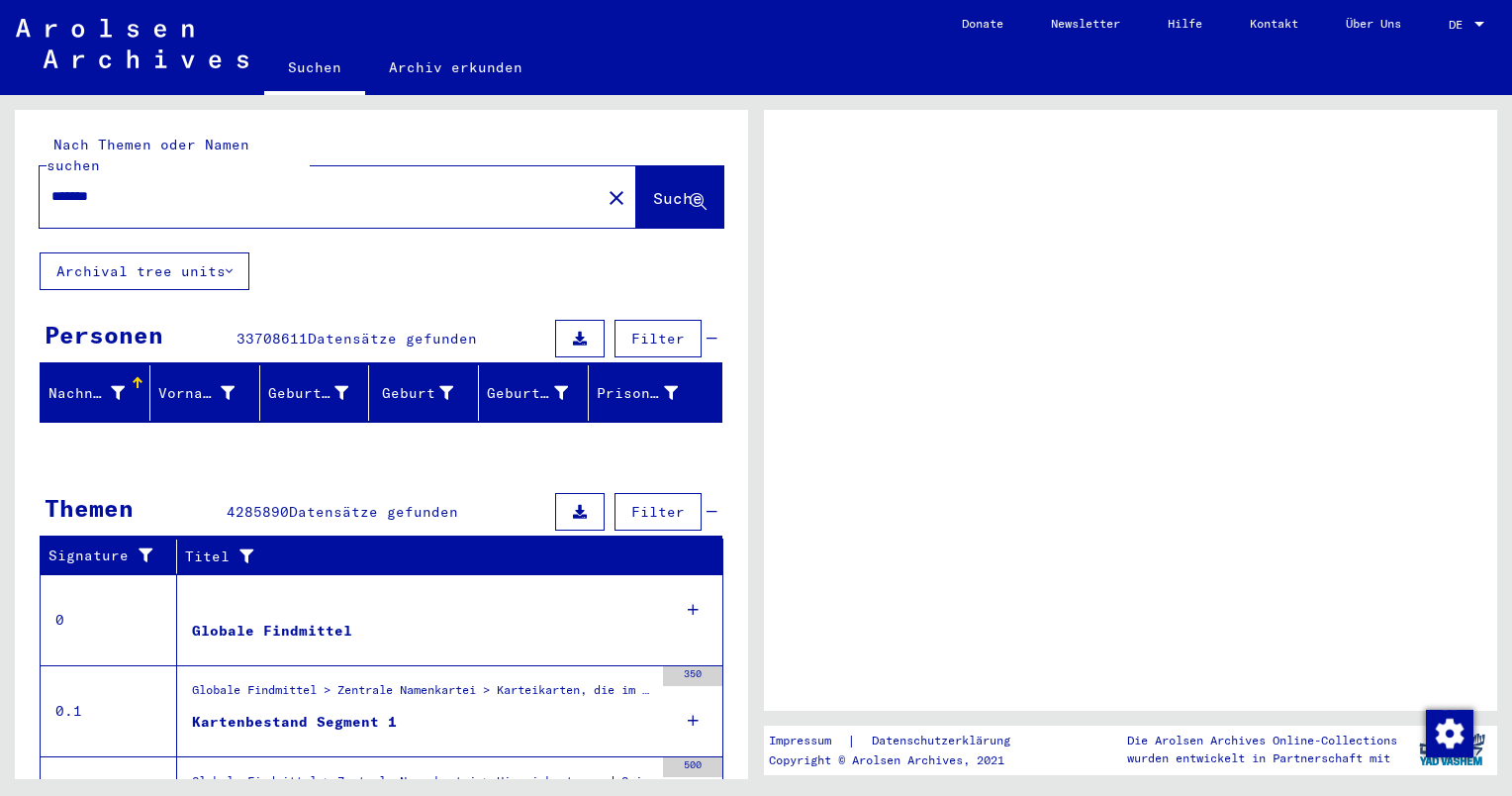 click at bounding box center [1479, 25] 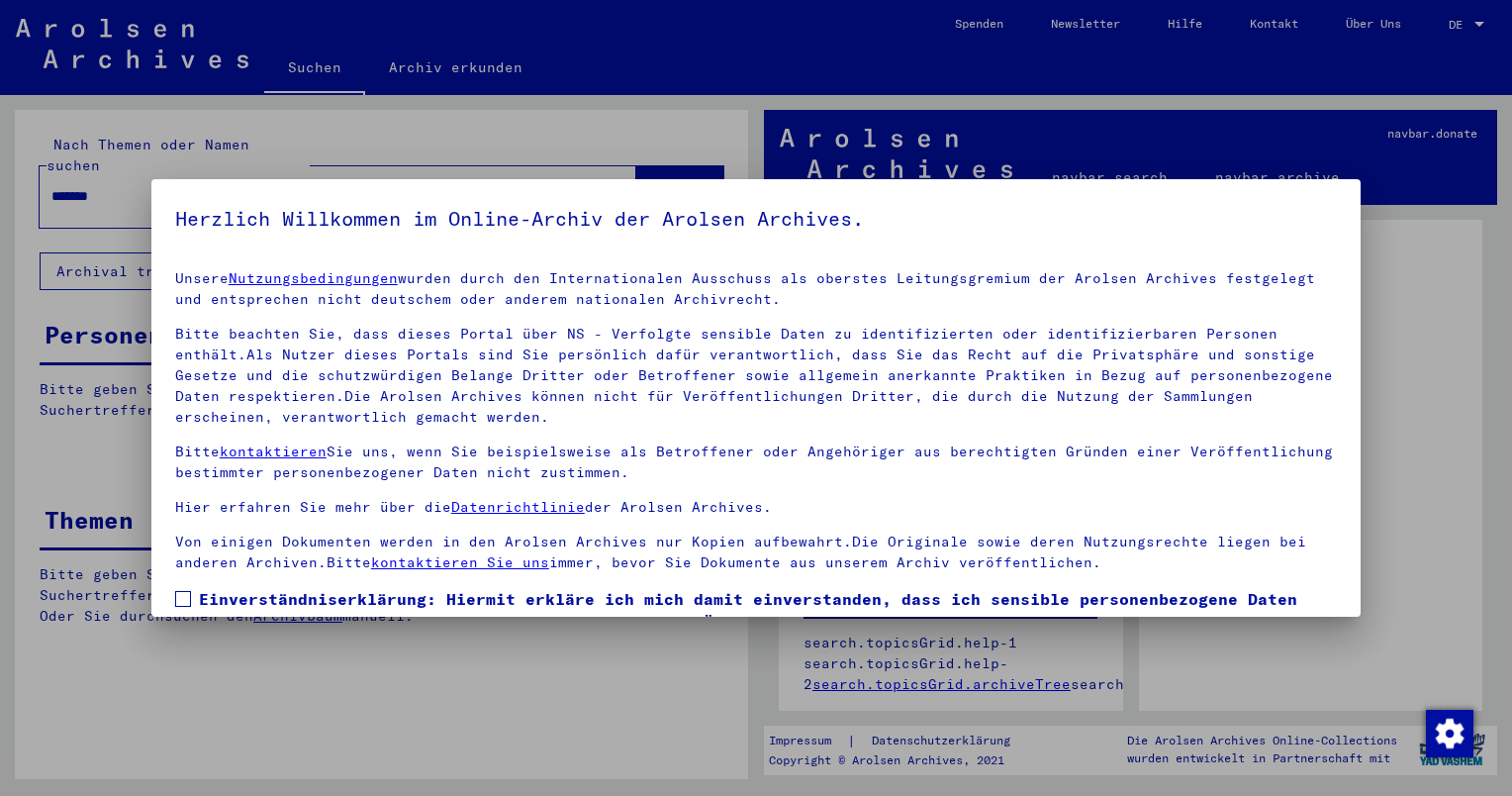click at bounding box center [756, 398] 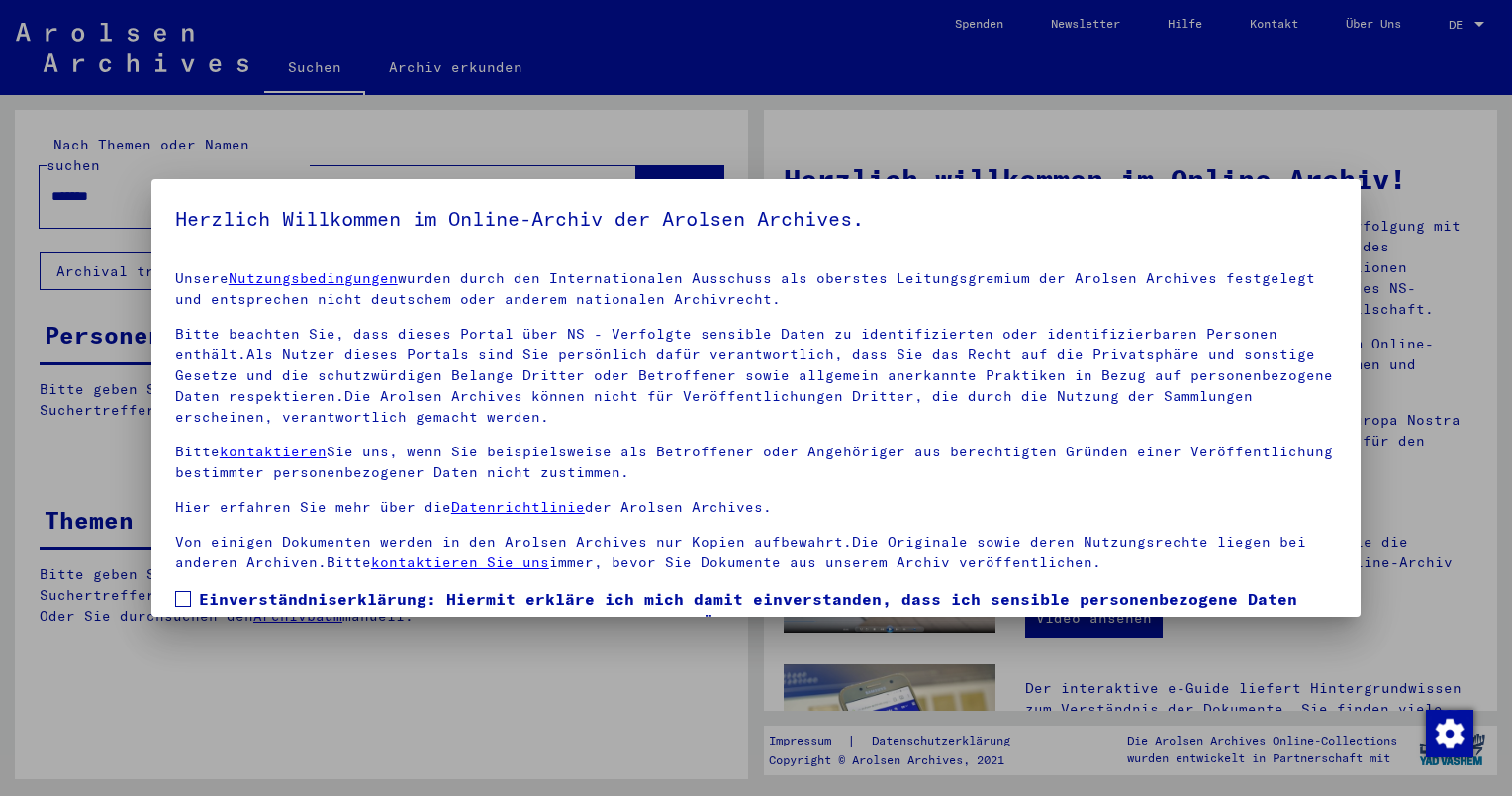 scroll, scrollTop: 136, scrollLeft: 0, axis: vertical 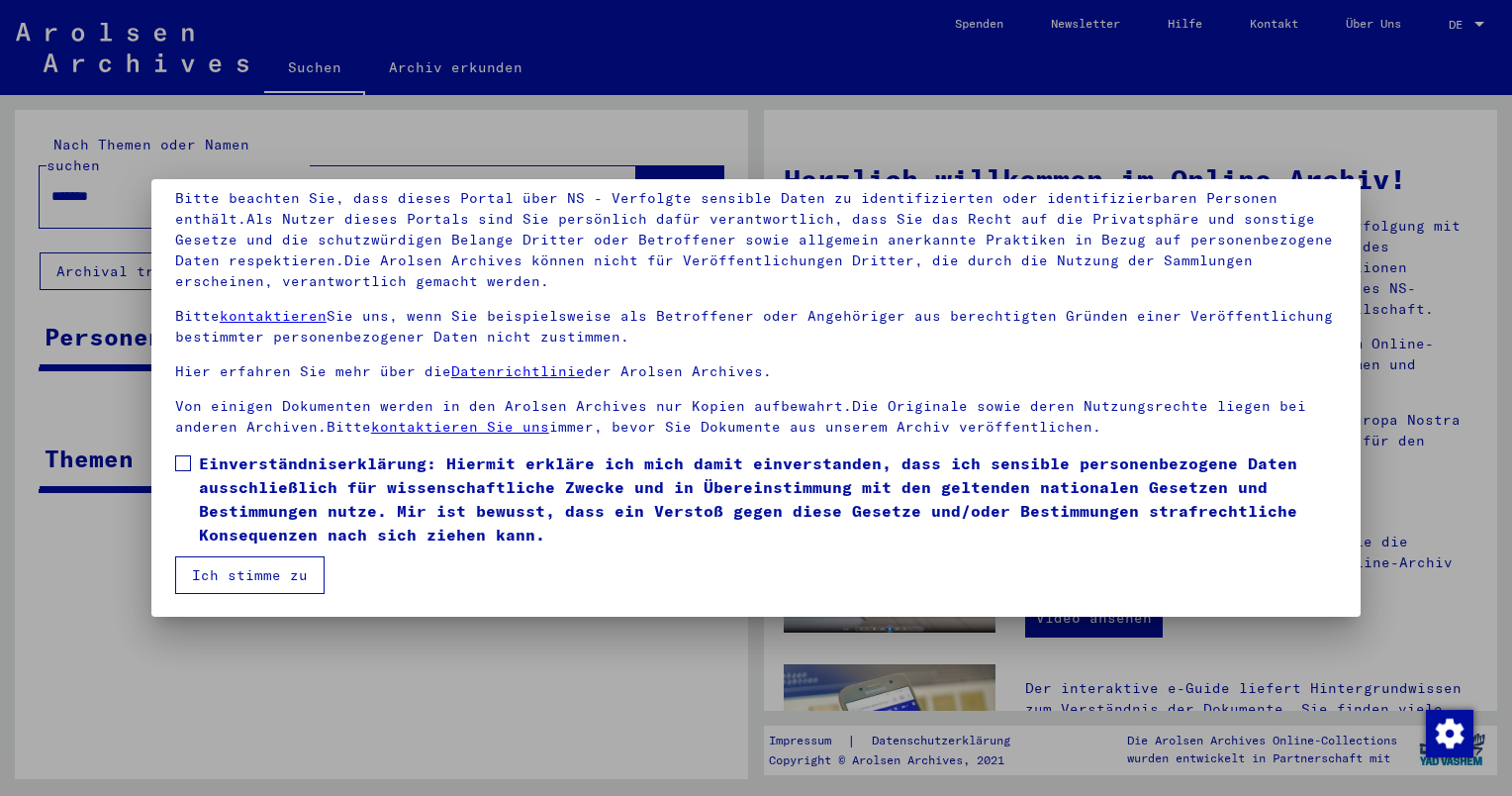 click on "Ich stimme zu" at bounding box center (249, 575) 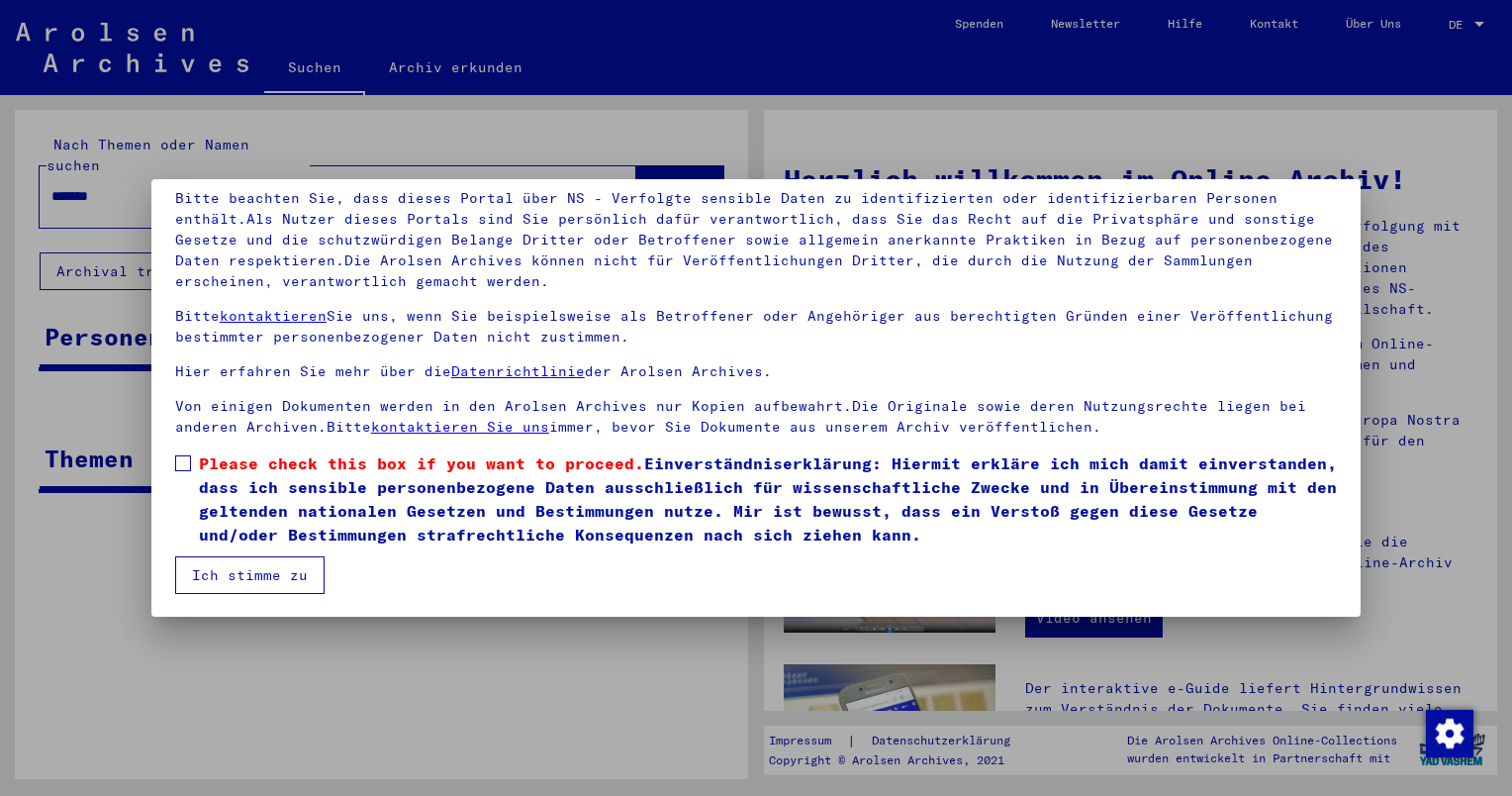 click on "Ich stimme zu" at bounding box center (249, 575) 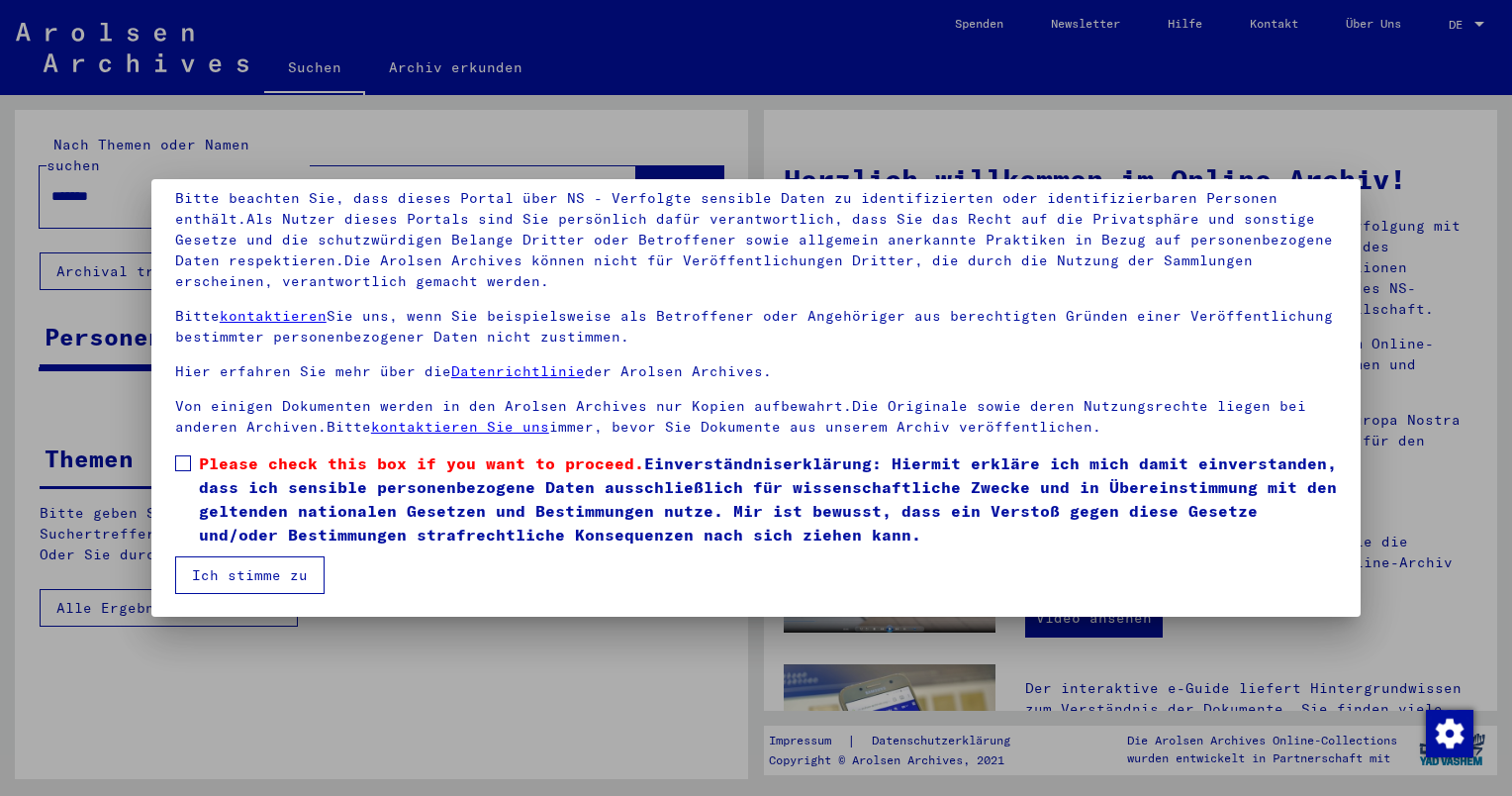 click on "Ich stimme zu" at bounding box center [249, 575] 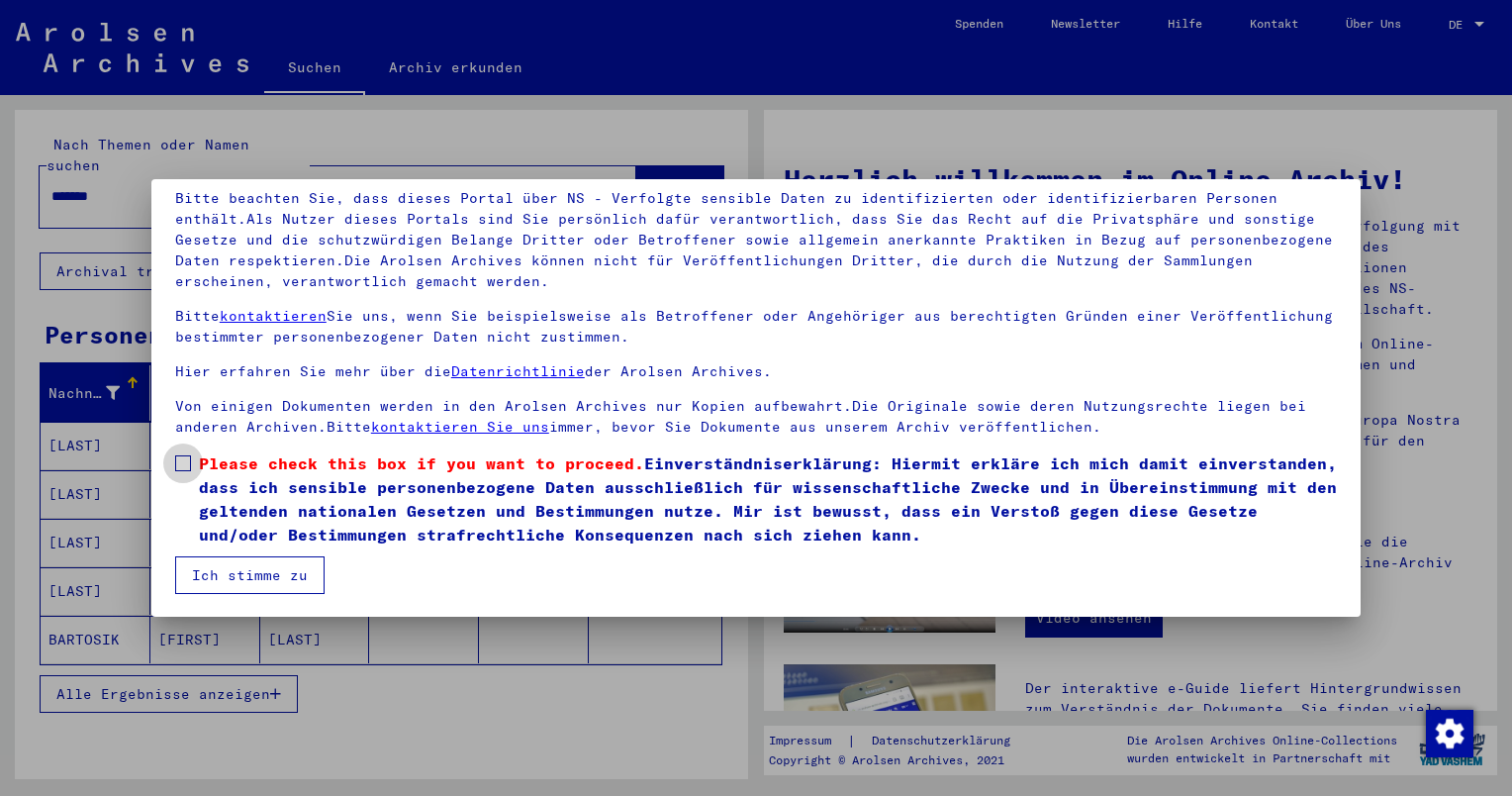 click at bounding box center (183, 463) 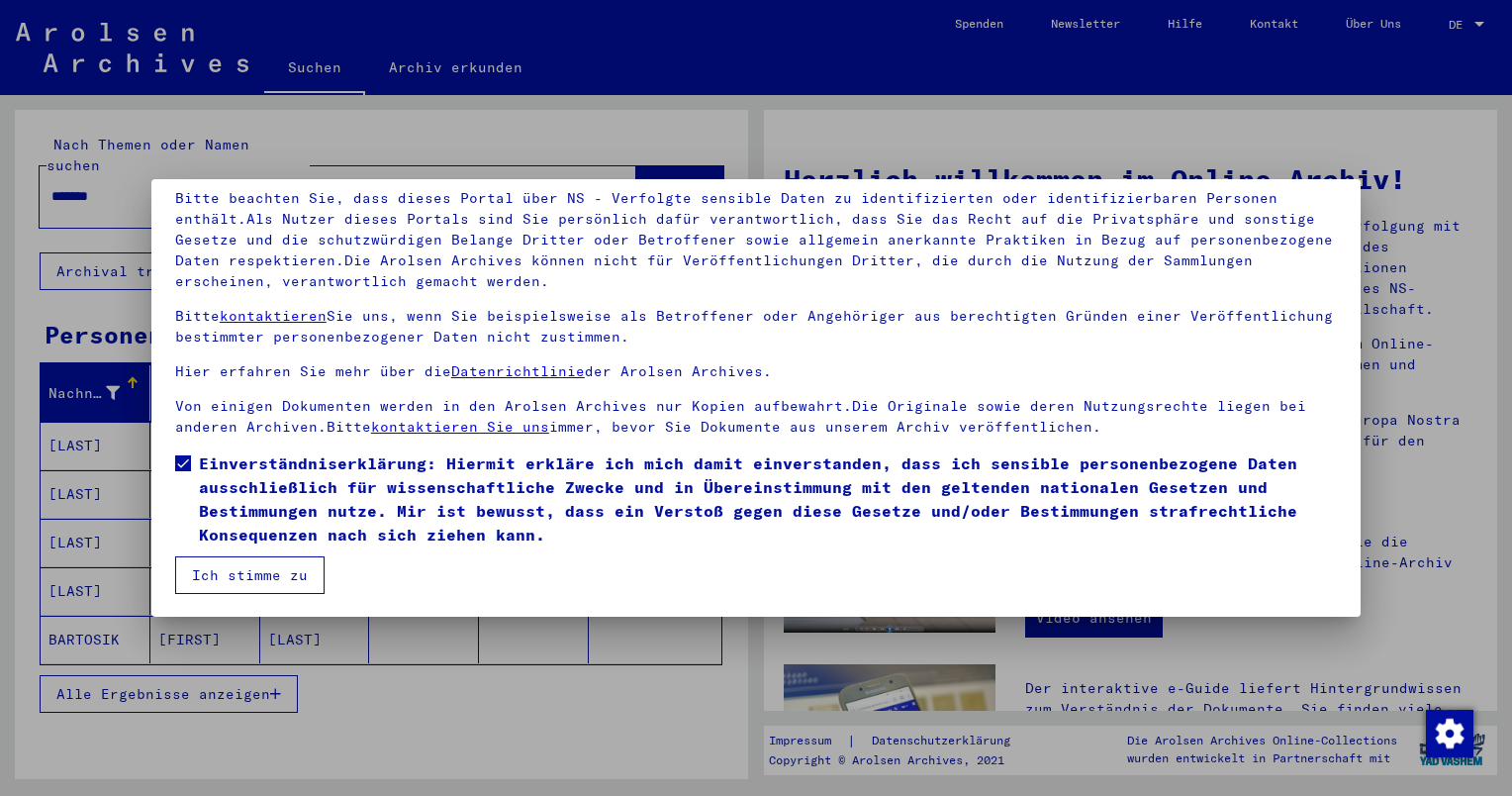 click on "Ich stimme zu" at bounding box center (249, 575) 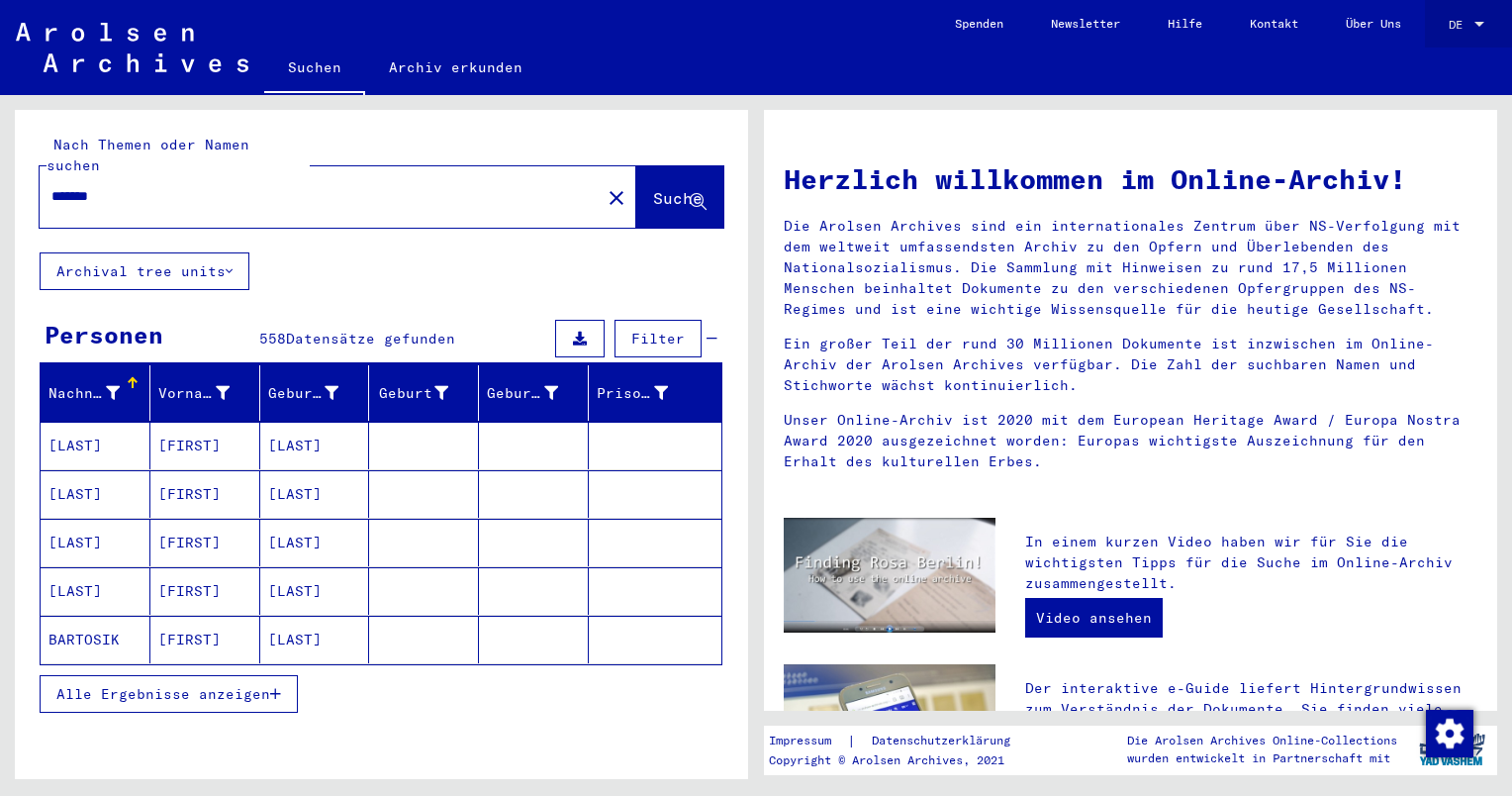 click at bounding box center [1479, 25] 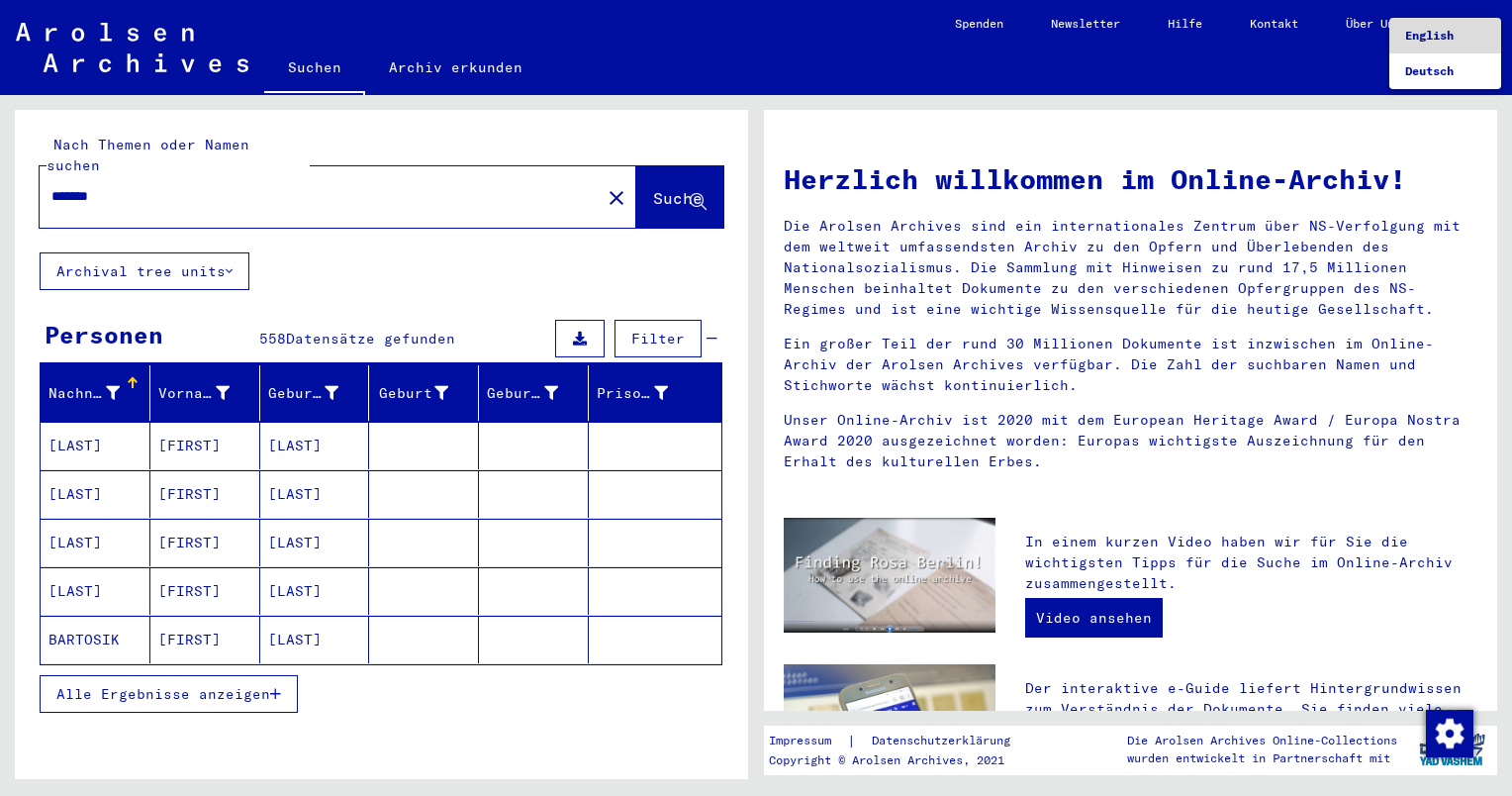 click on "English" at bounding box center (1429, 35) 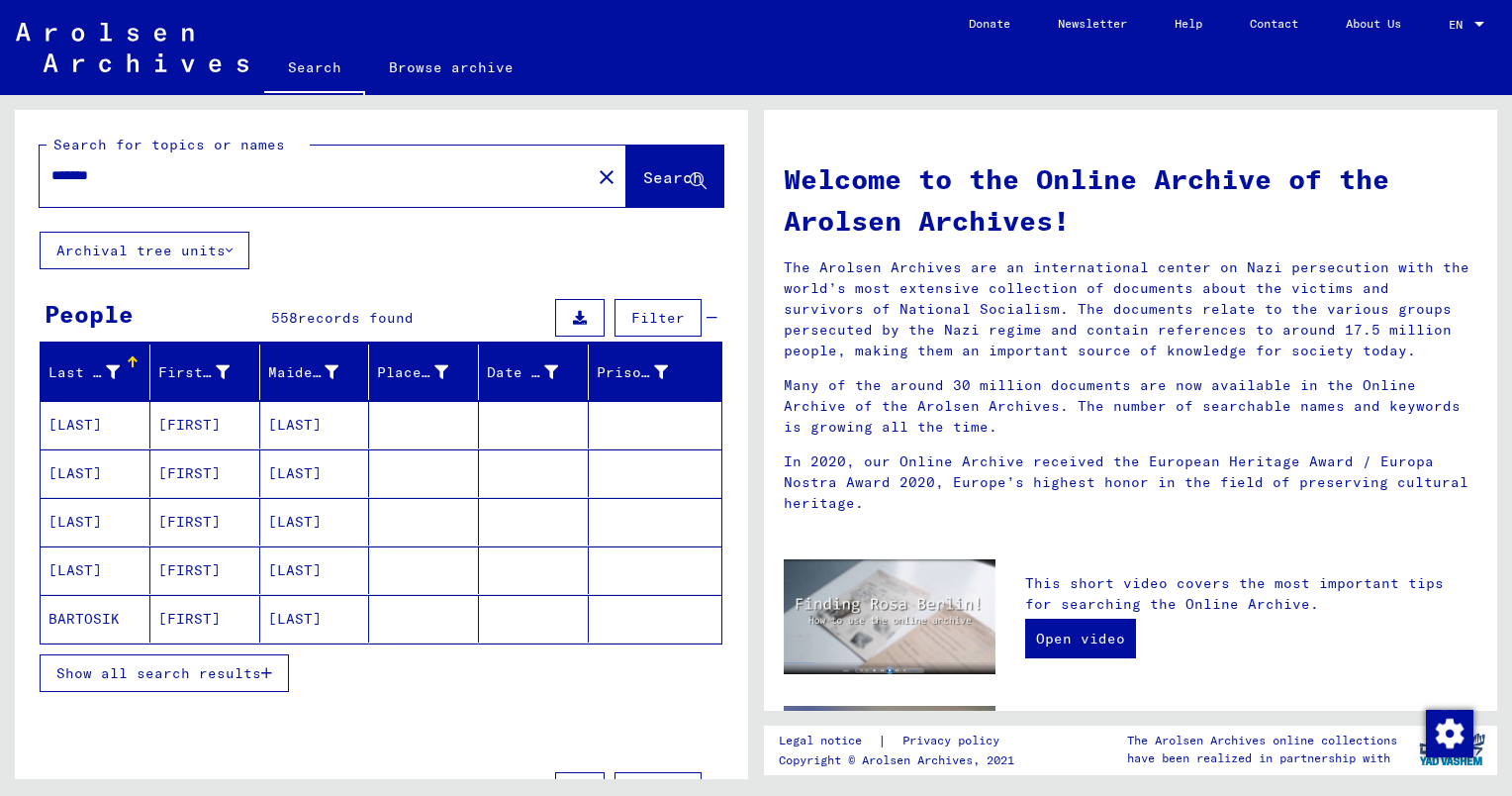 click on "Show all search results" at bounding box center [158, 673] 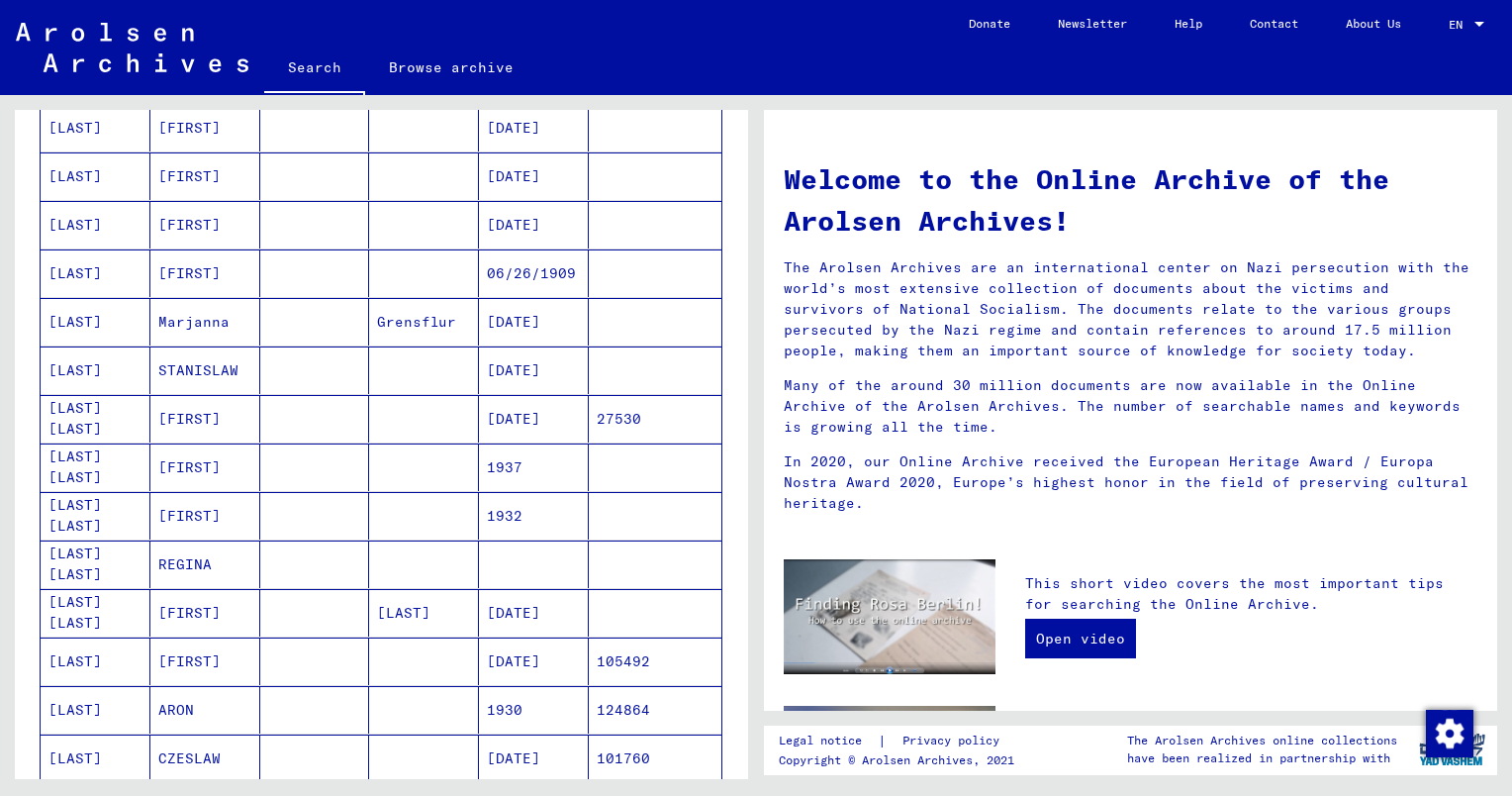 scroll, scrollTop: 688, scrollLeft: 0, axis: vertical 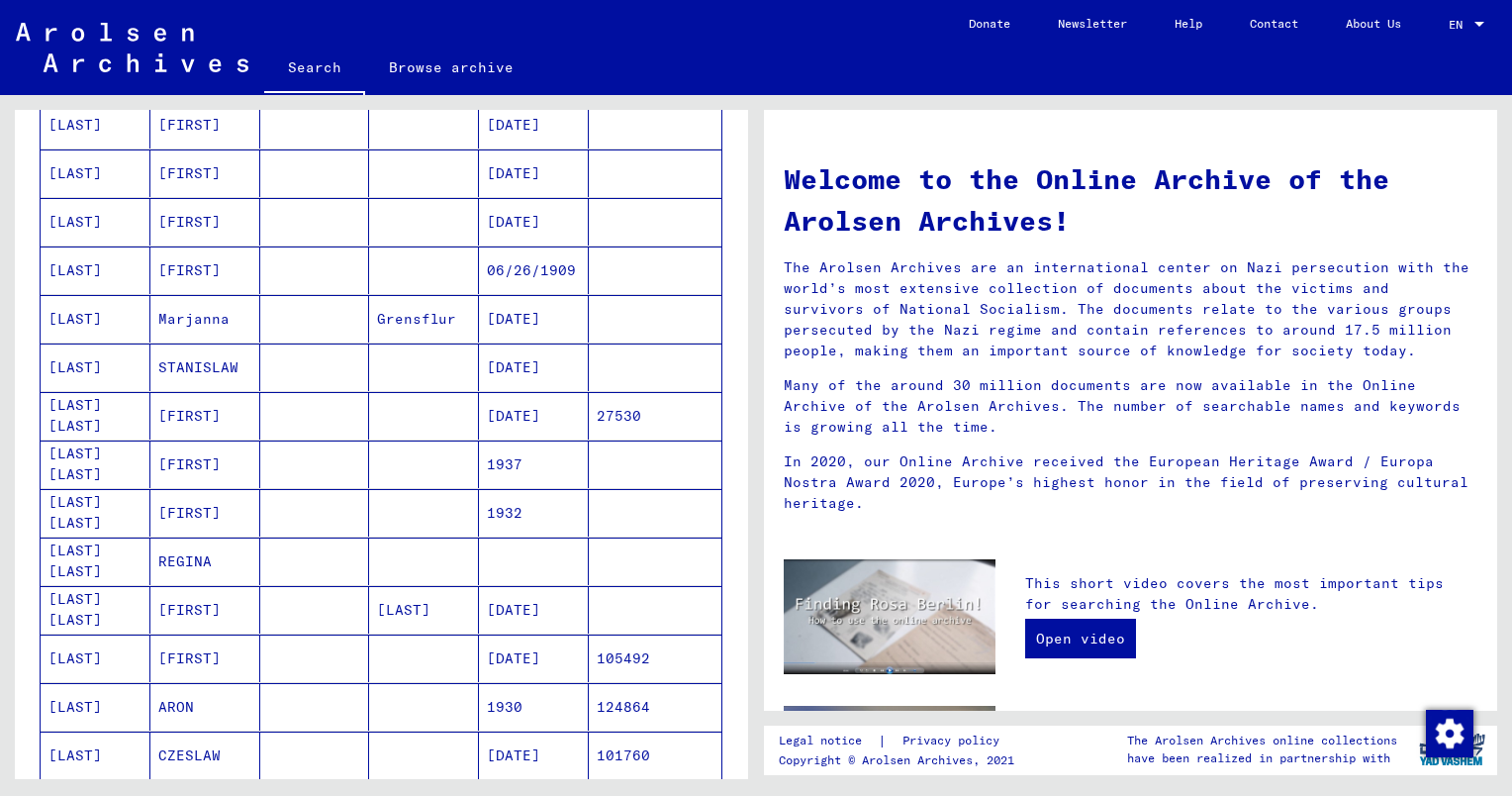 click on "REGINA" at bounding box center (205, 610) 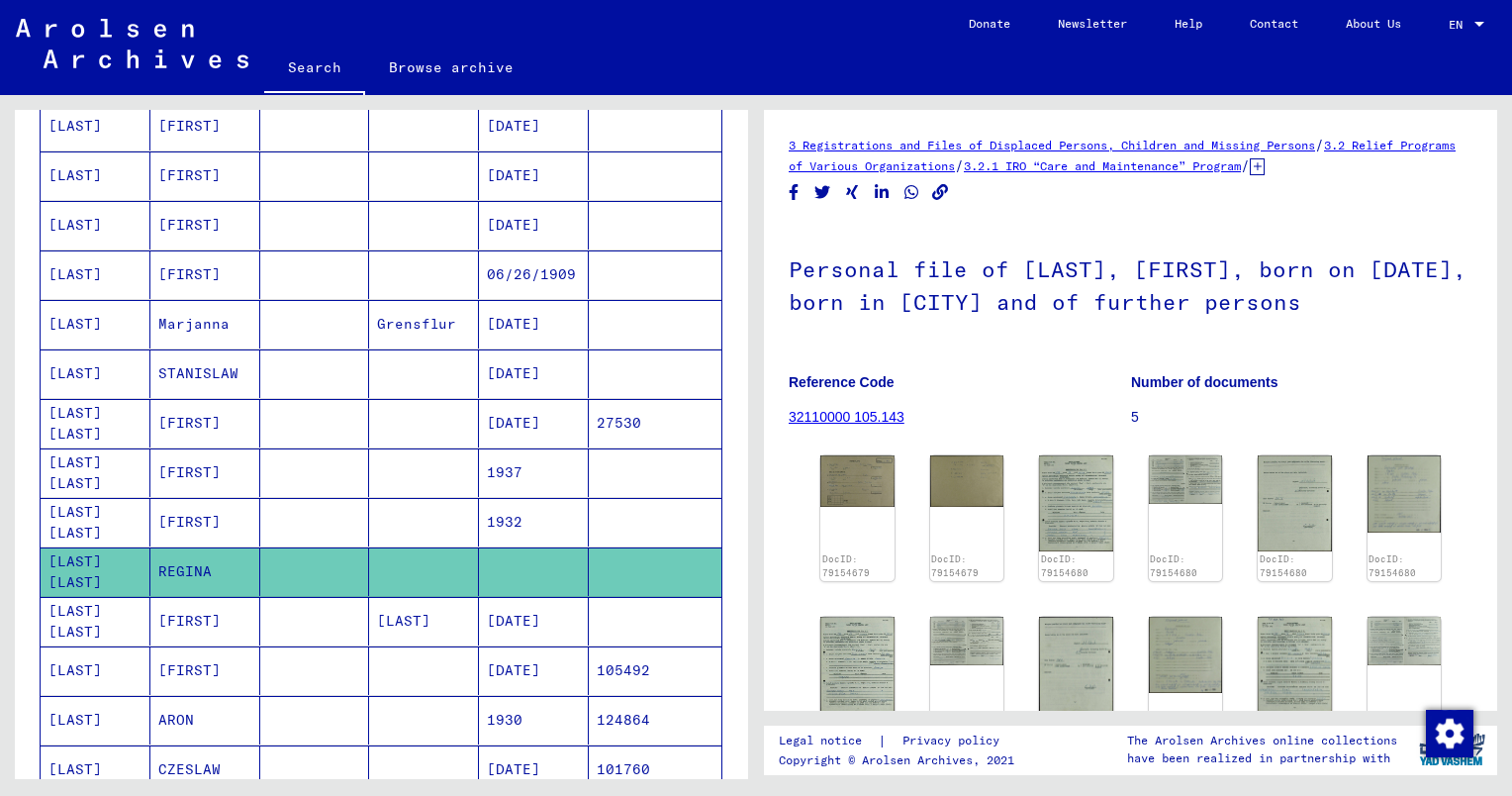 scroll, scrollTop: 0, scrollLeft: 0, axis: both 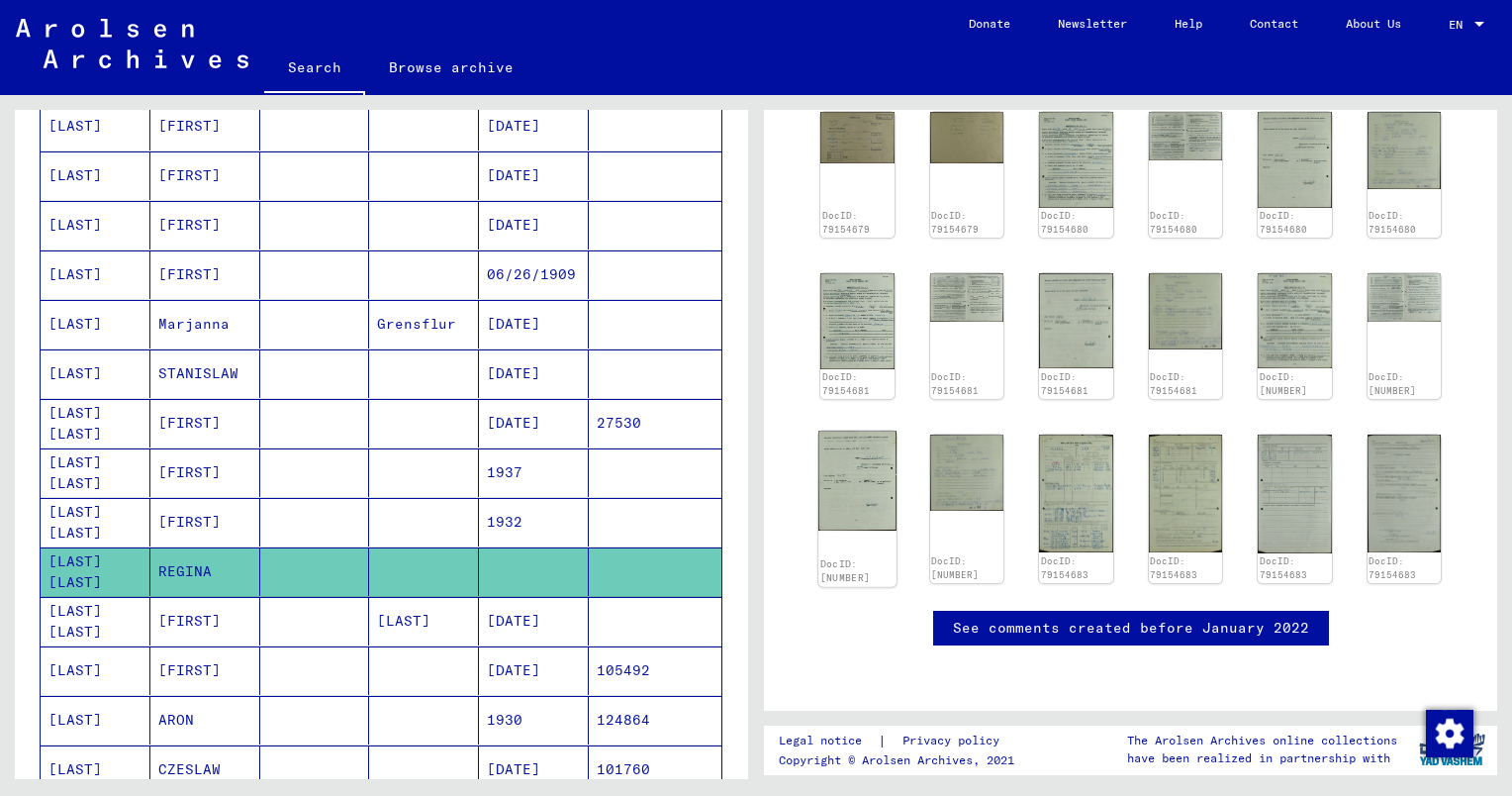 click 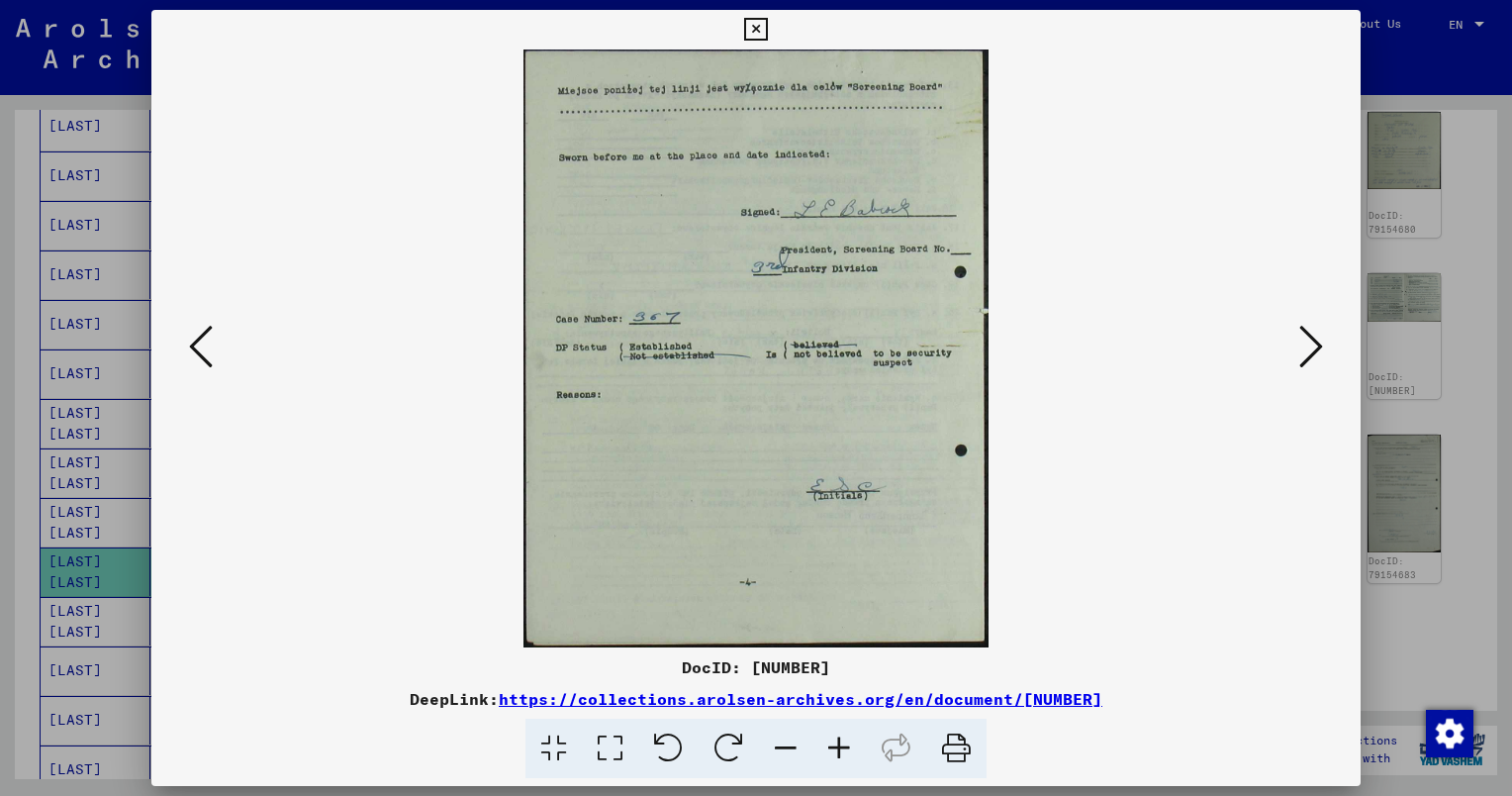 click at bounding box center (201, 348) 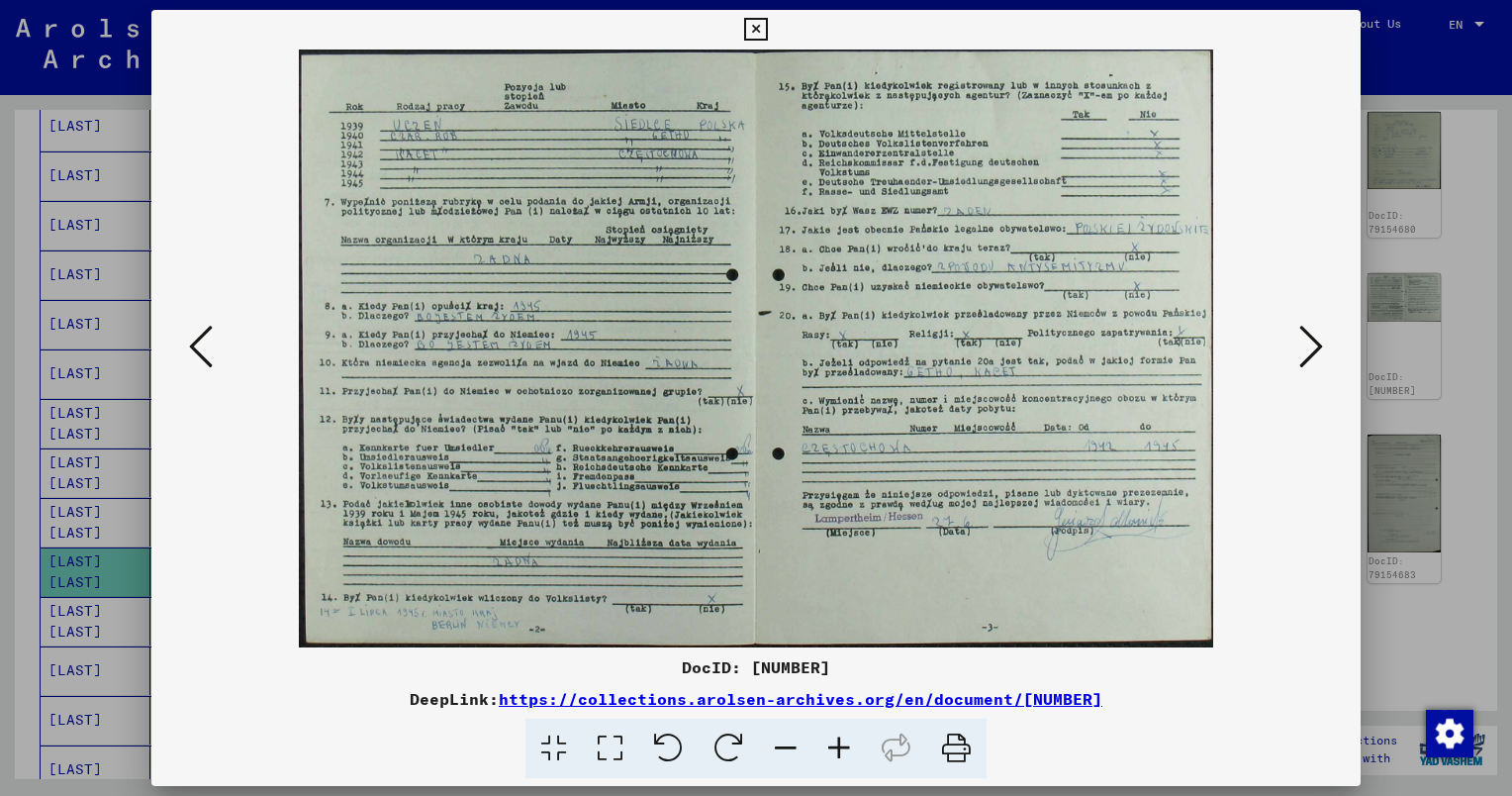 click at bounding box center (201, 348) 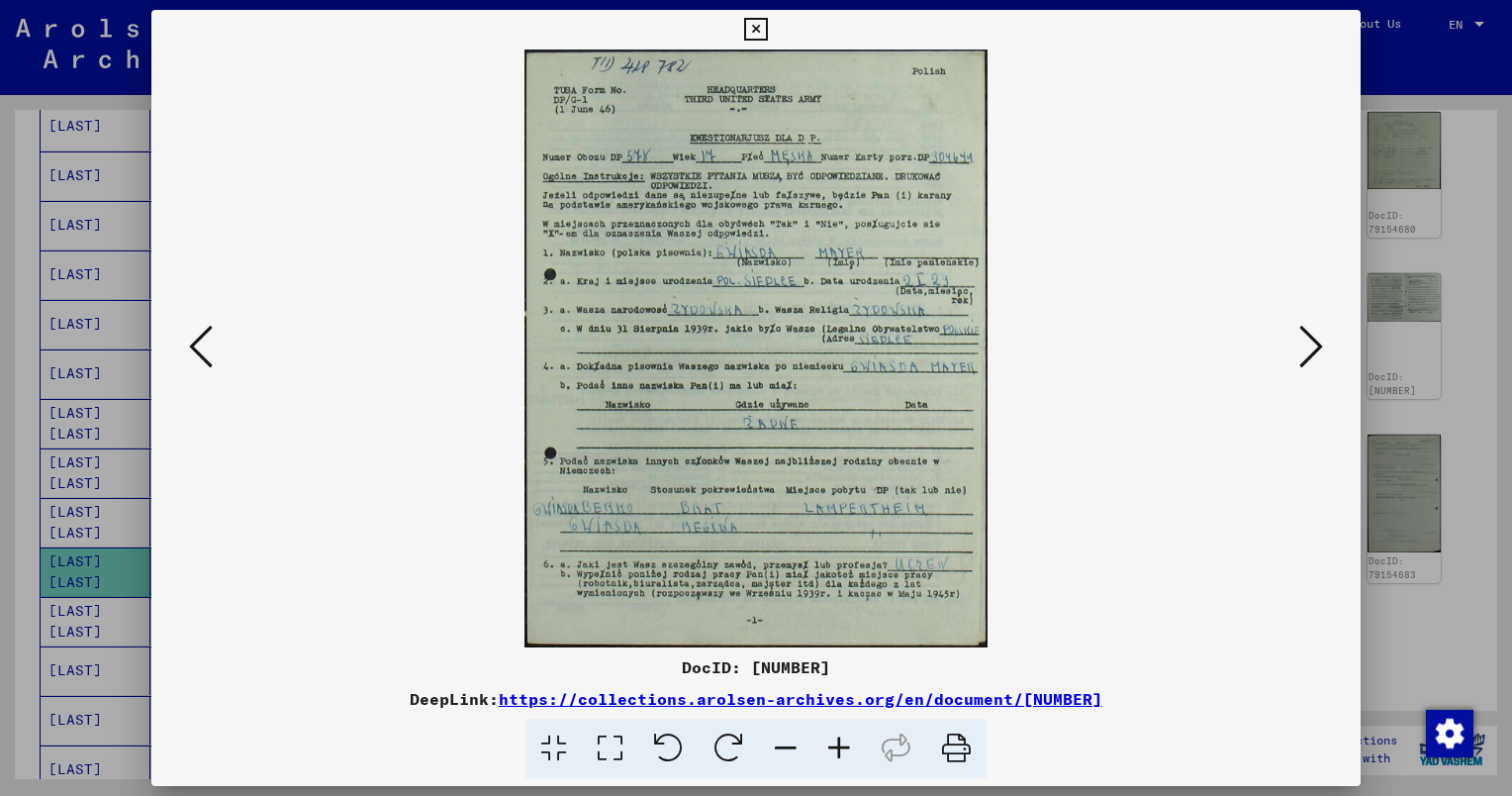 click at bounding box center (755, 30) 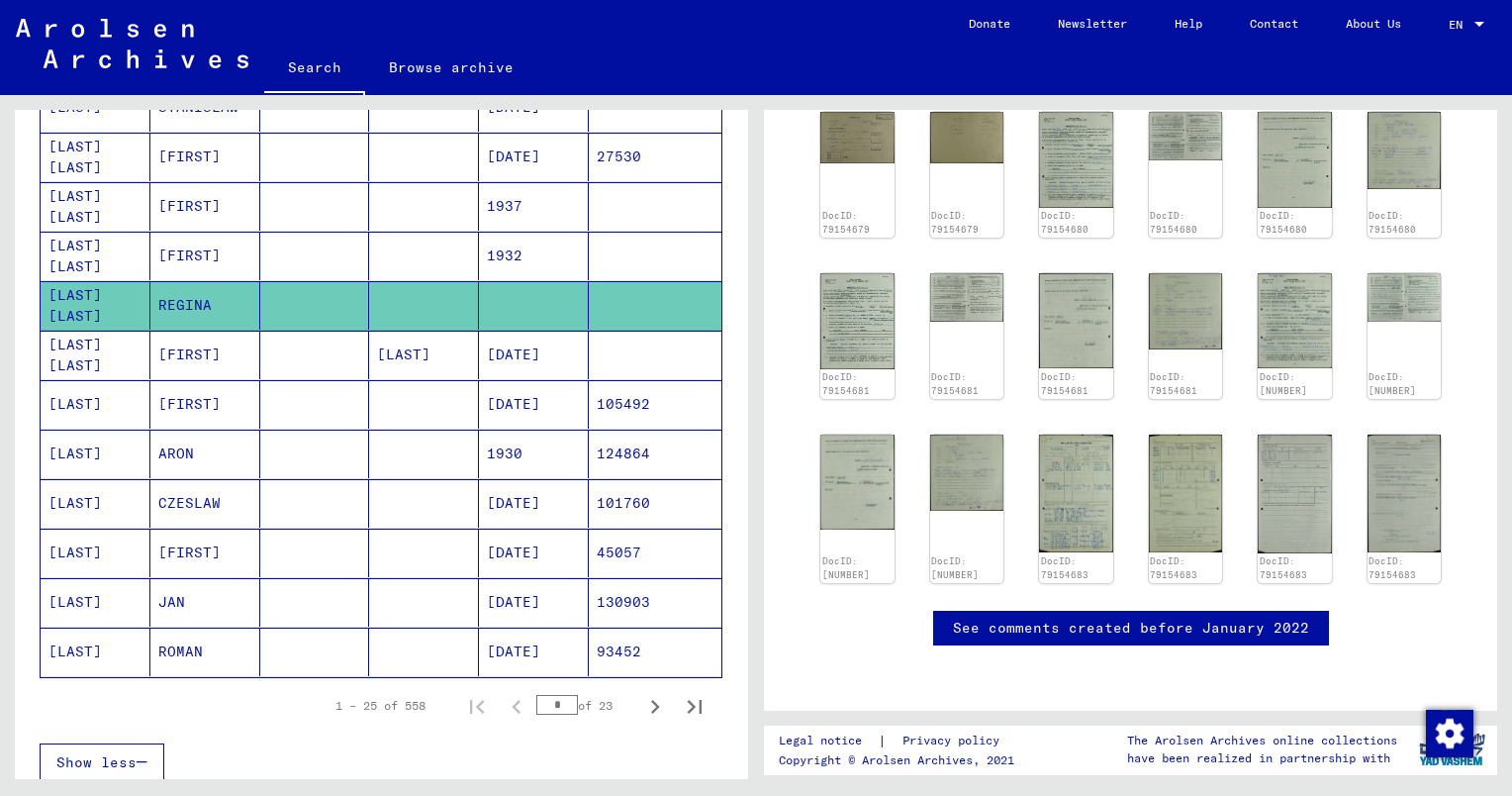 scroll, scrollTop: 976, scrollLeft: 0, axis: vertical 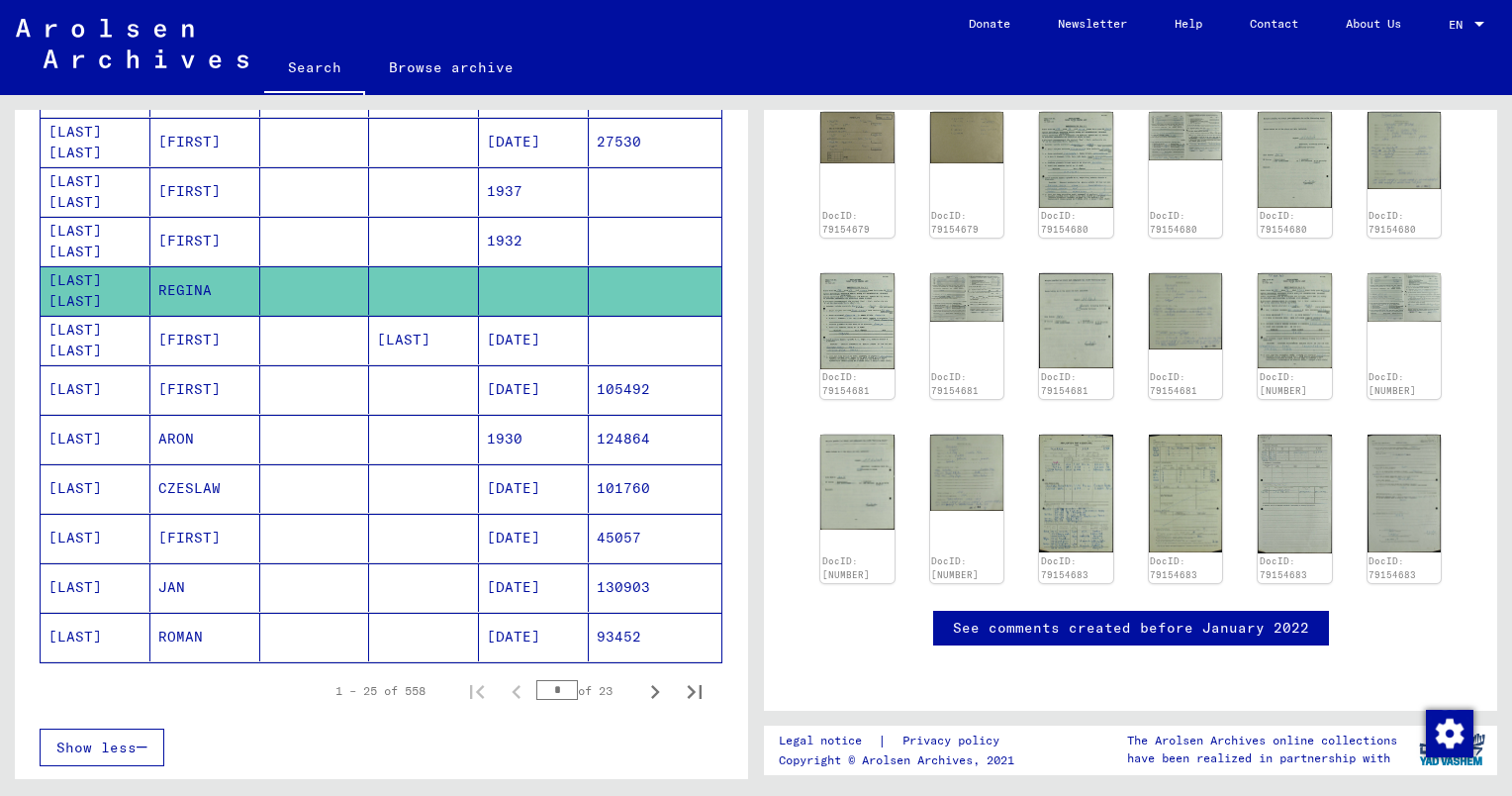 click on "JAN" at bounding box center (205, 637) 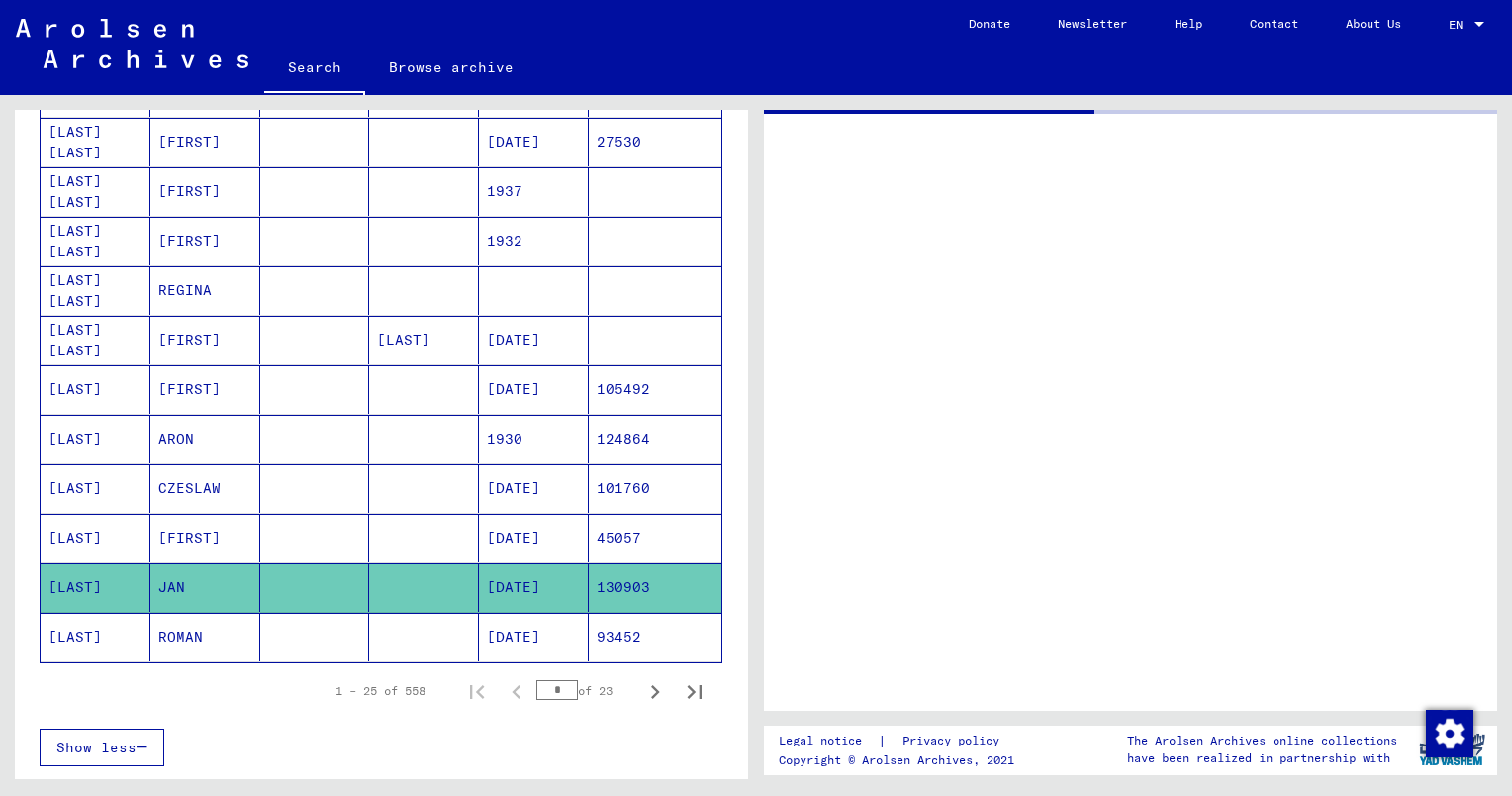 scroll, scrollTop: 0, scrollLeft: 0, axis: both 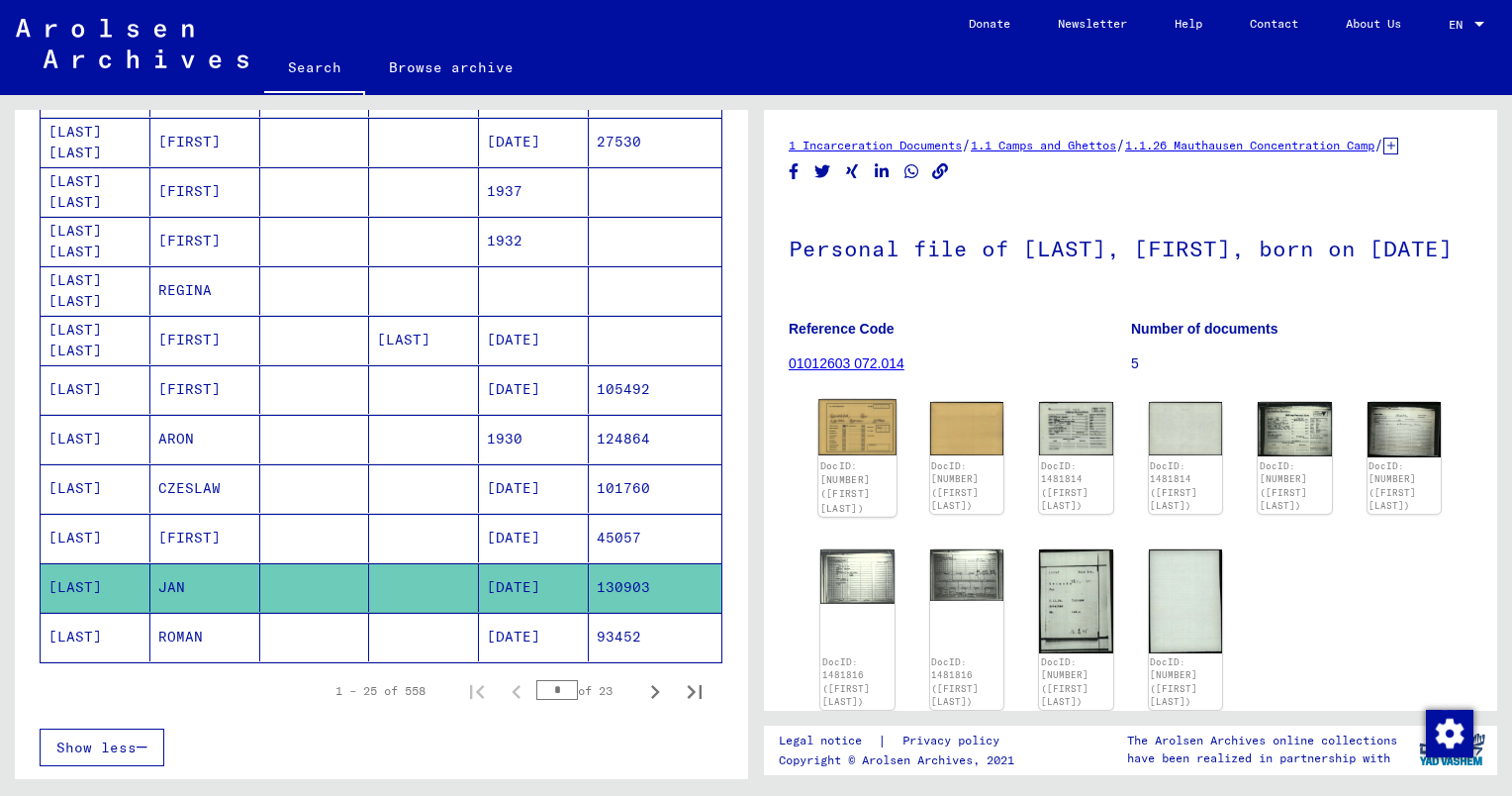 click 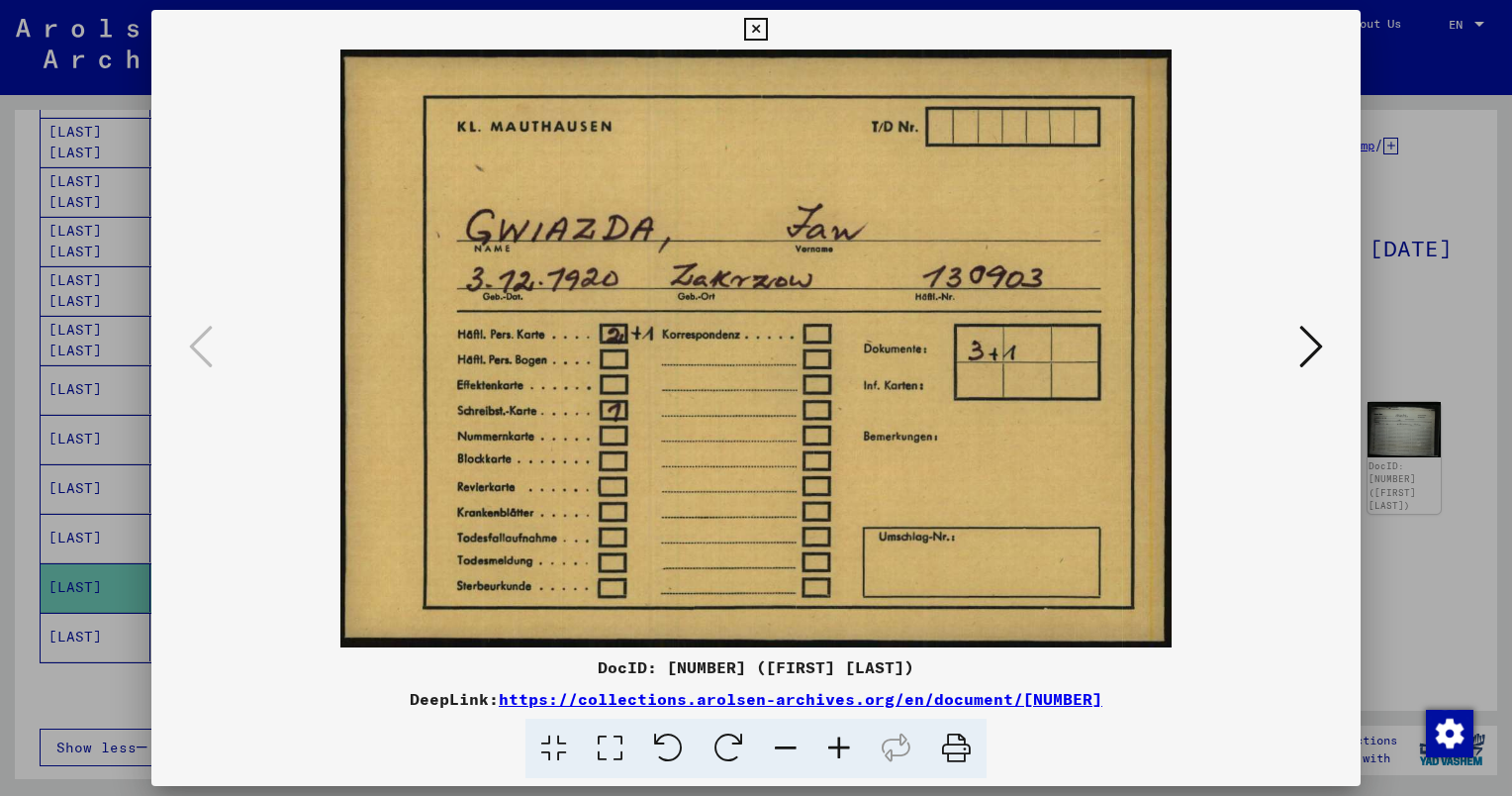 click at bounding box center (755, 30) 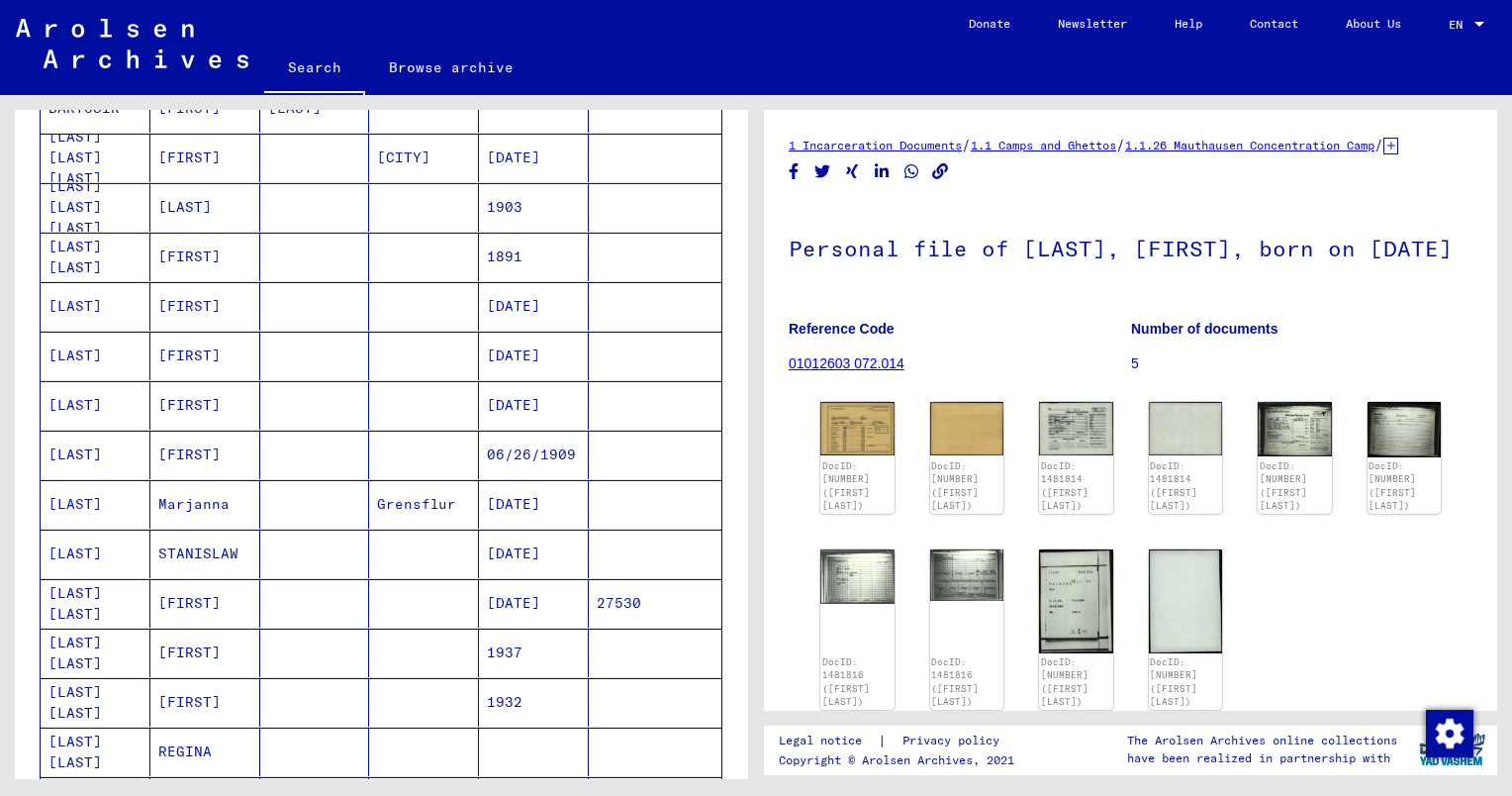 scroll, scrollTop: 0, scrollLeft: 0, axis: both 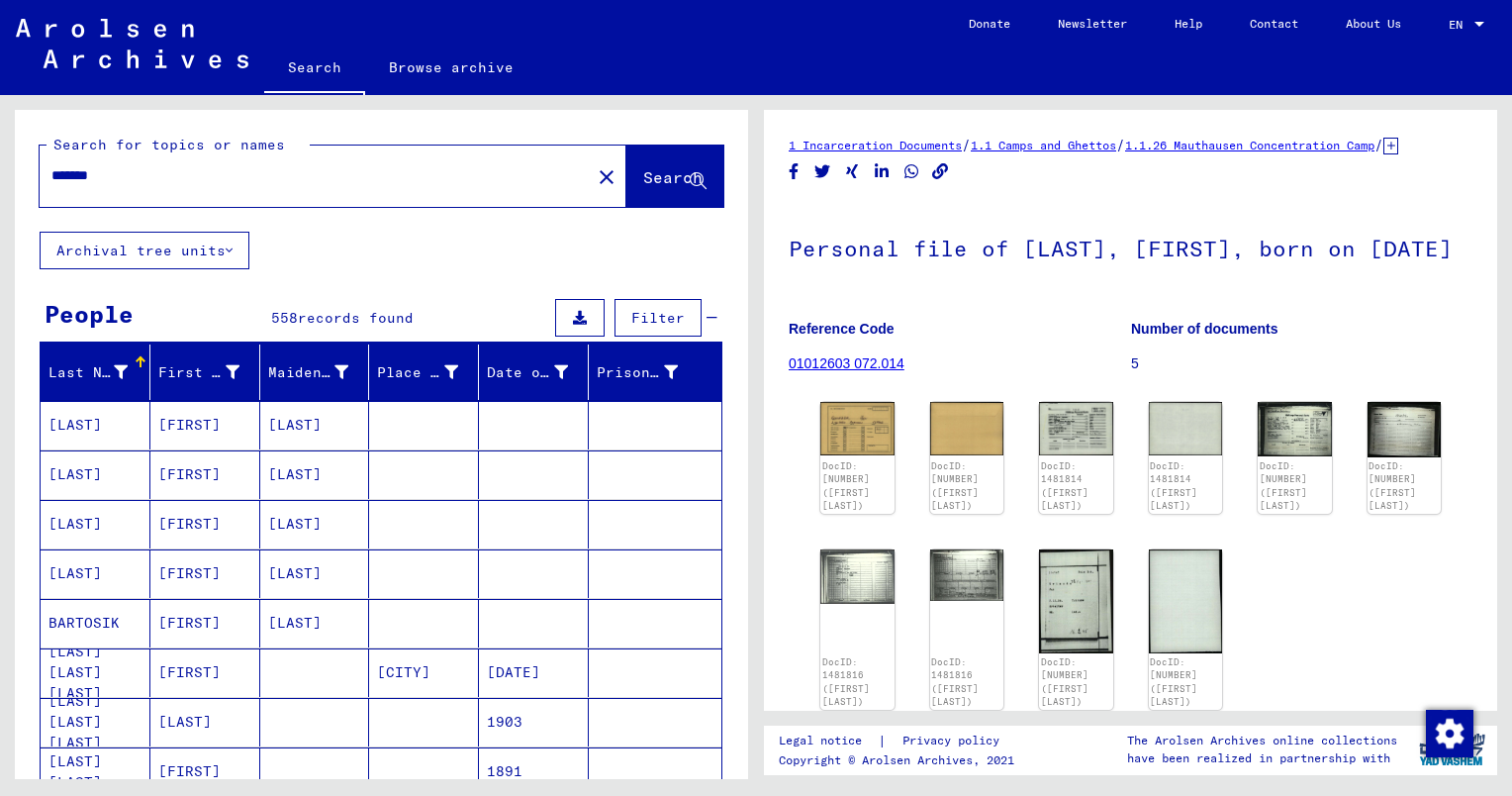 click on "*******" at bounding box center [315, 175] 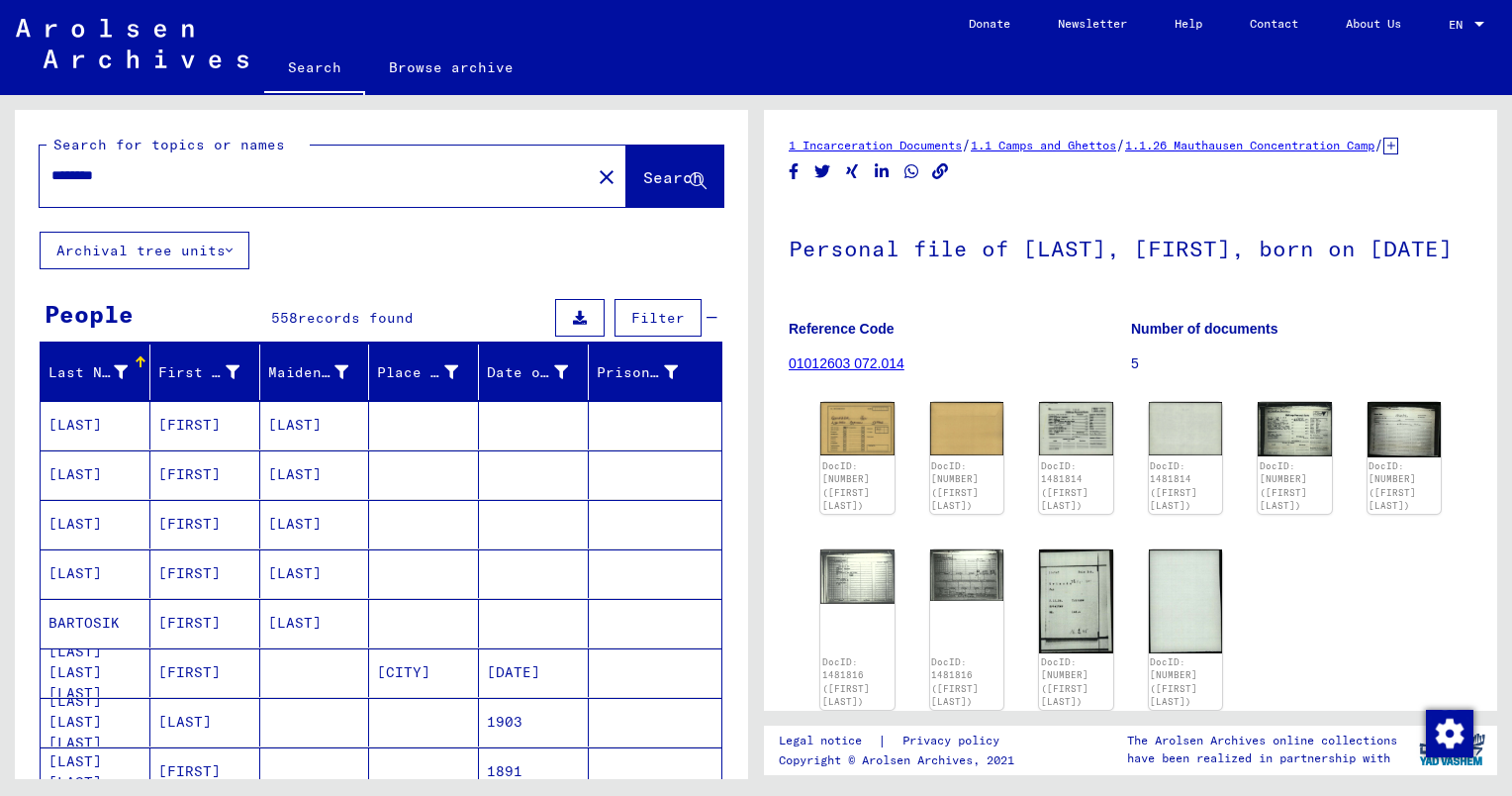 click on "********" at bounding box center [315, 175] 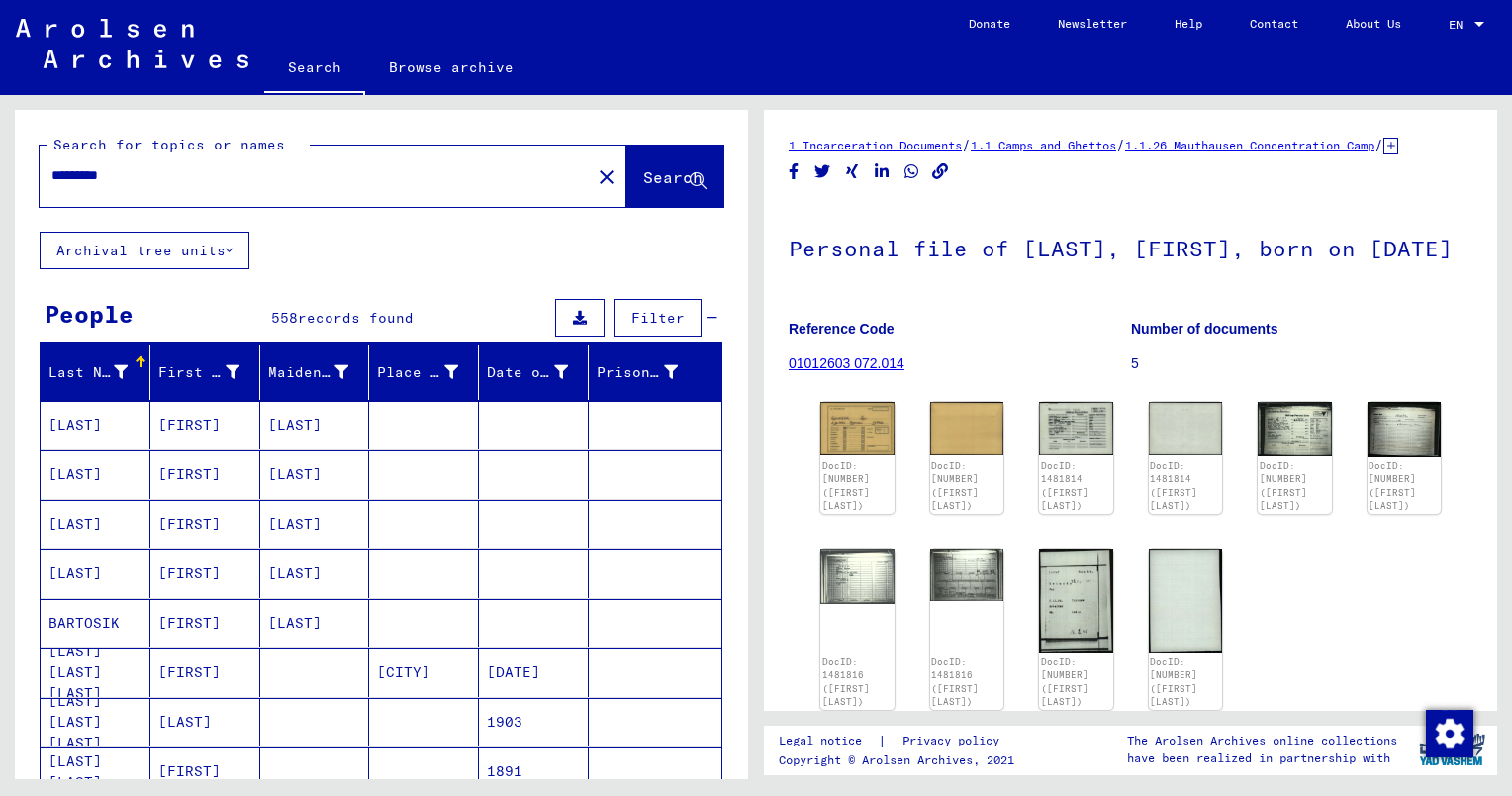 type on "*********" 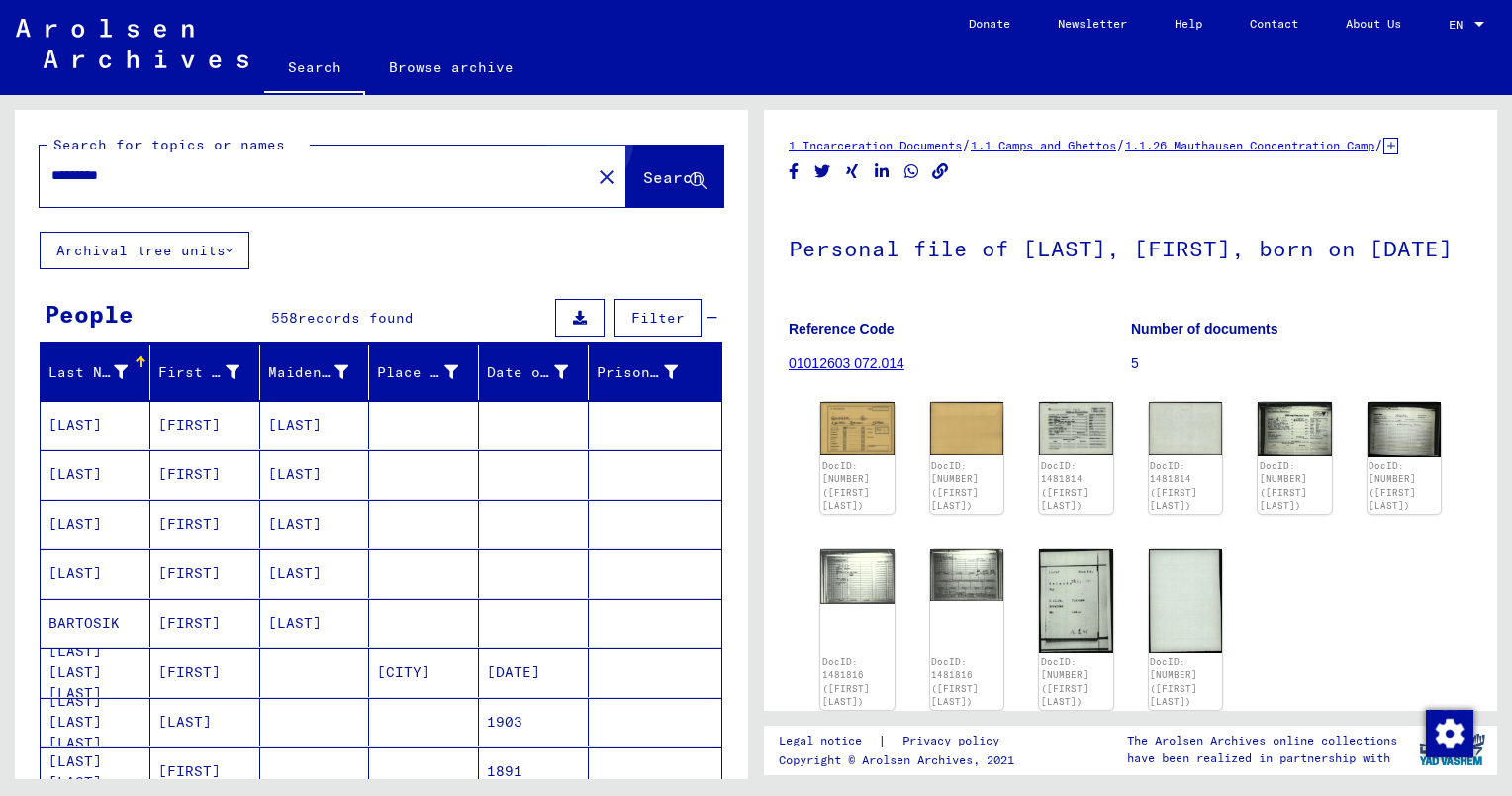 click on "Search" 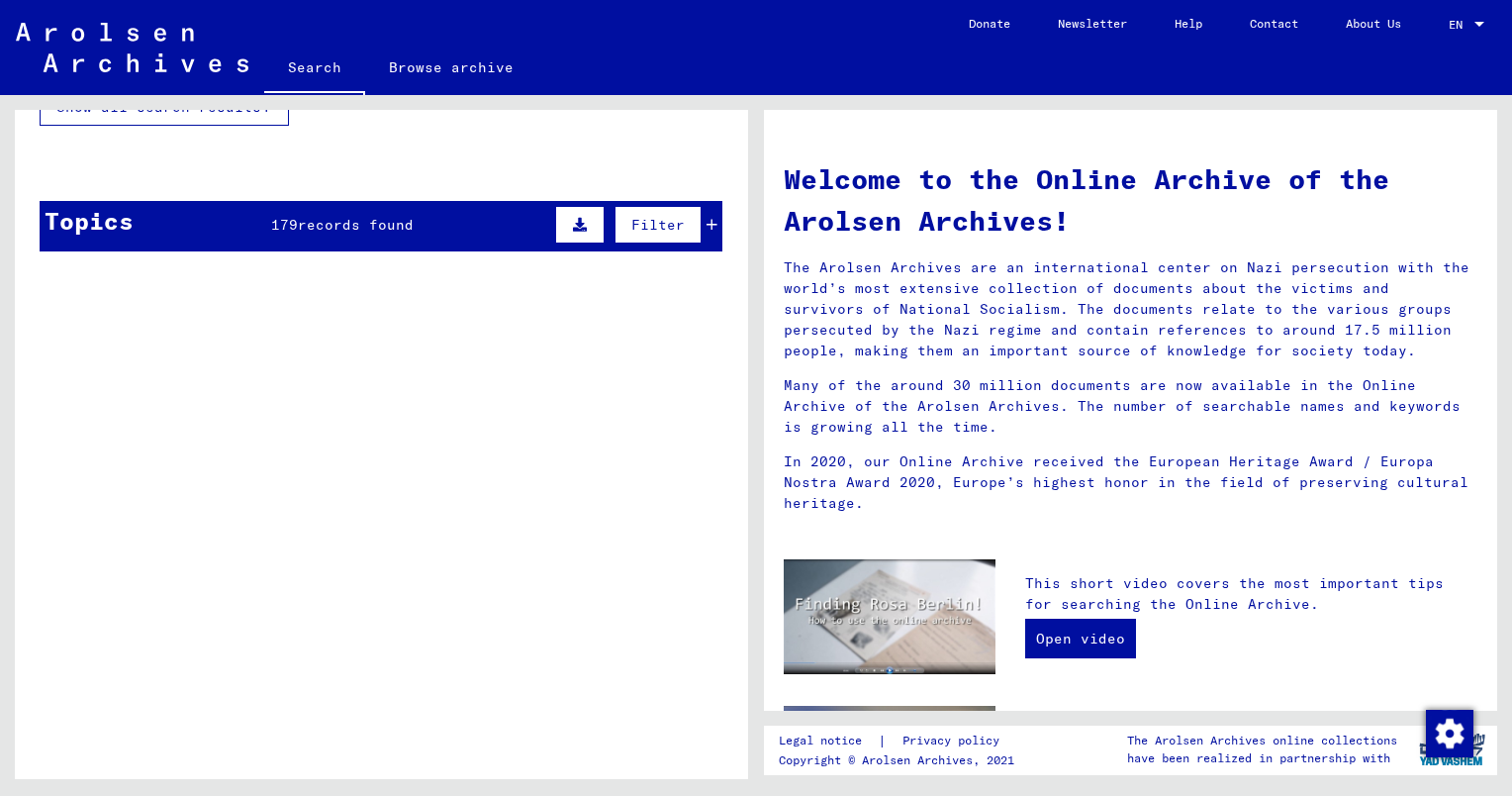 scroll, scrollTop: 212, scrollLeft: 0, axis: vertical 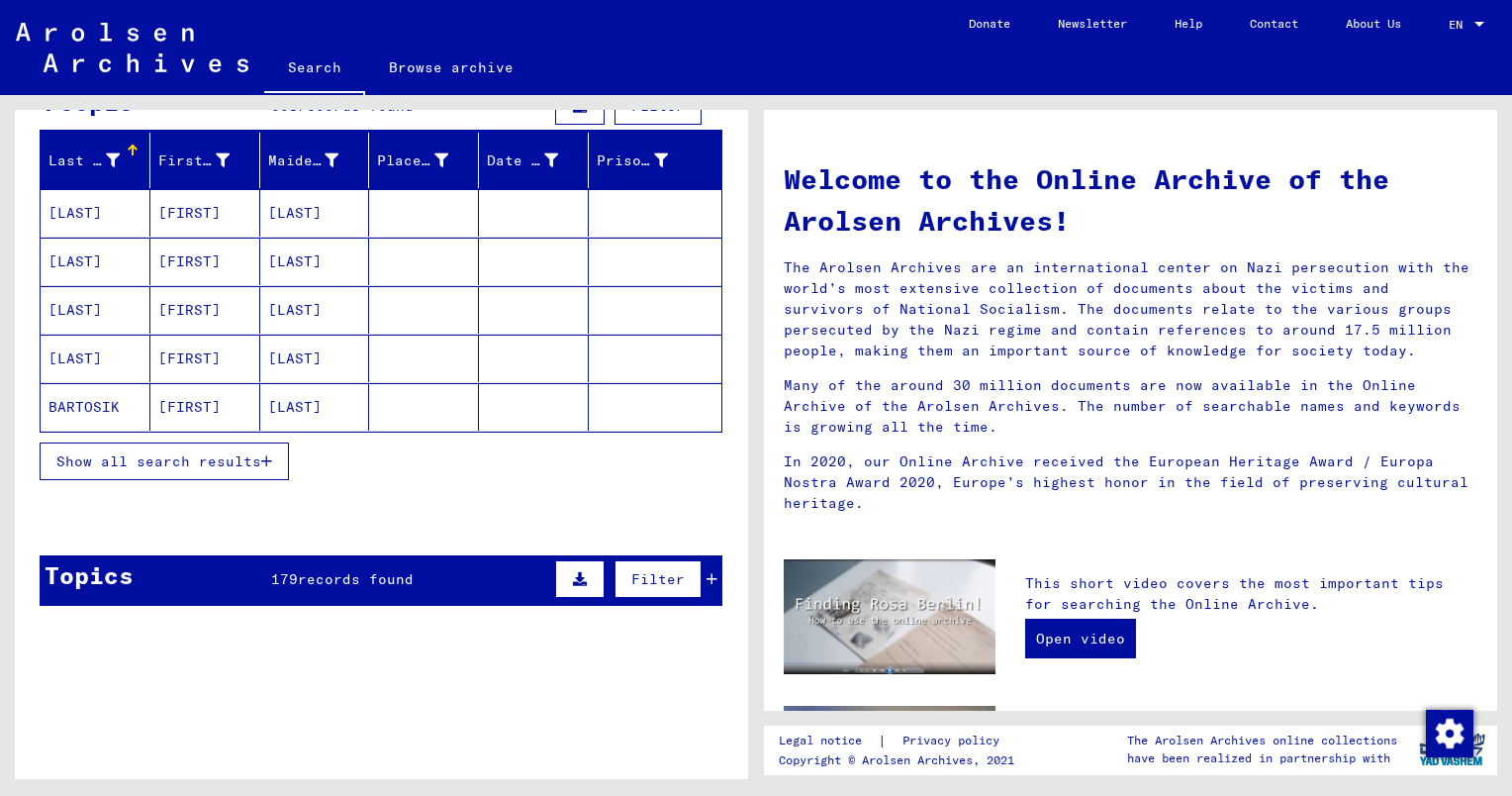 click on "Show all search results" at bounding box center (158, 461) 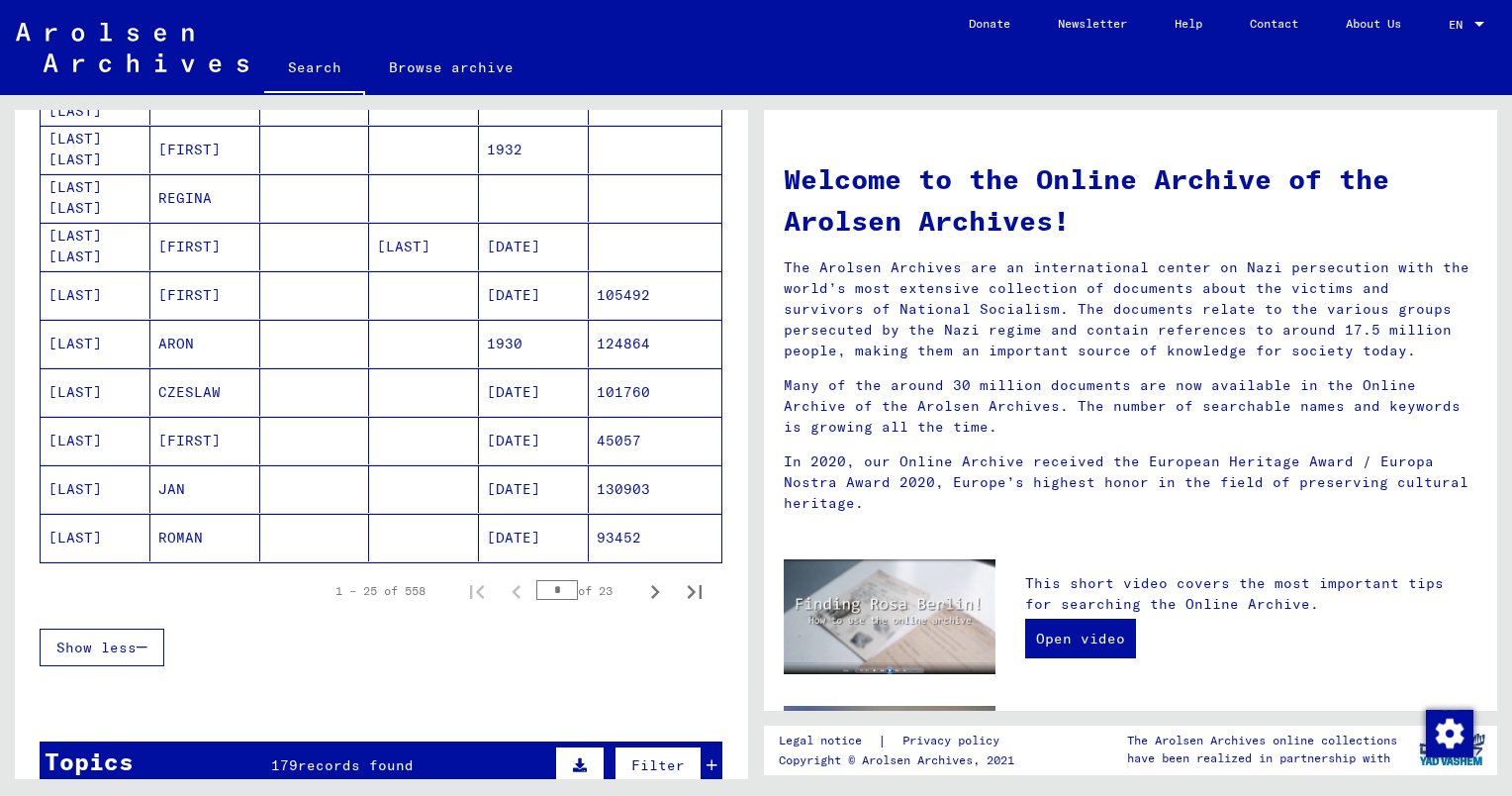 scroll, scrollTop: 1127, scrollLeft: 0, axis: vertical 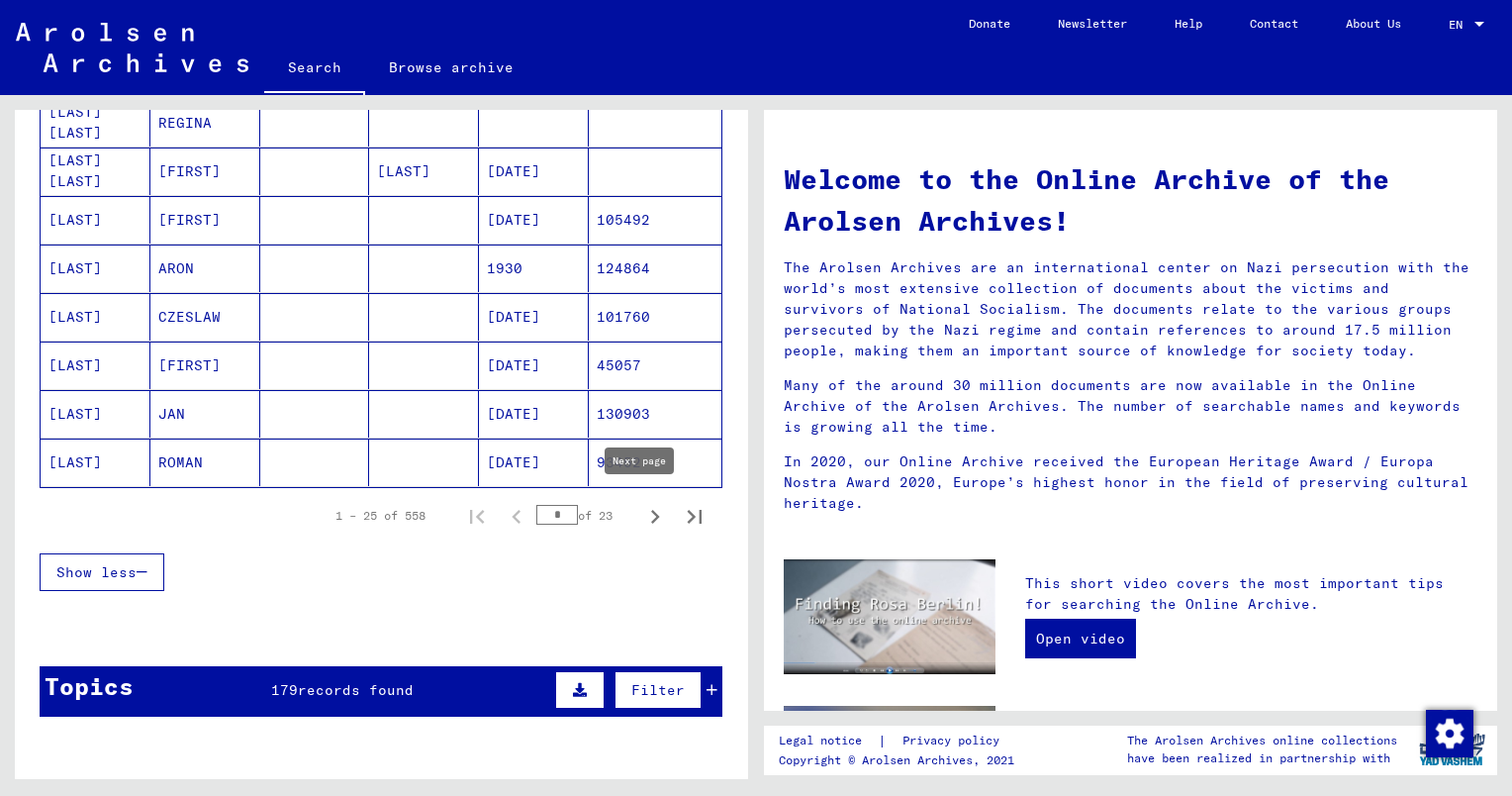 click 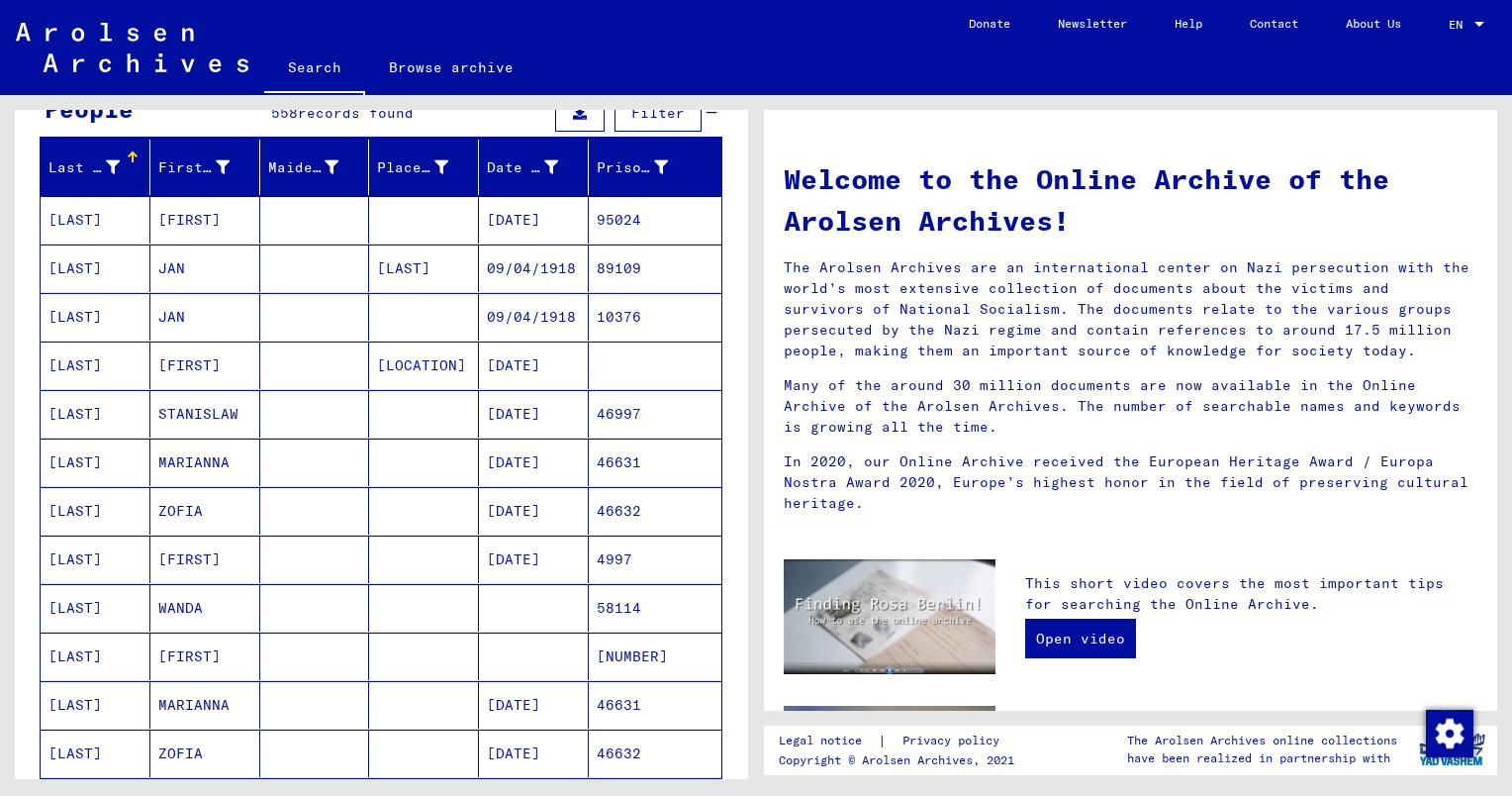 scroll, scrollTop: 202, scrollLeft: 0, axis: vertical 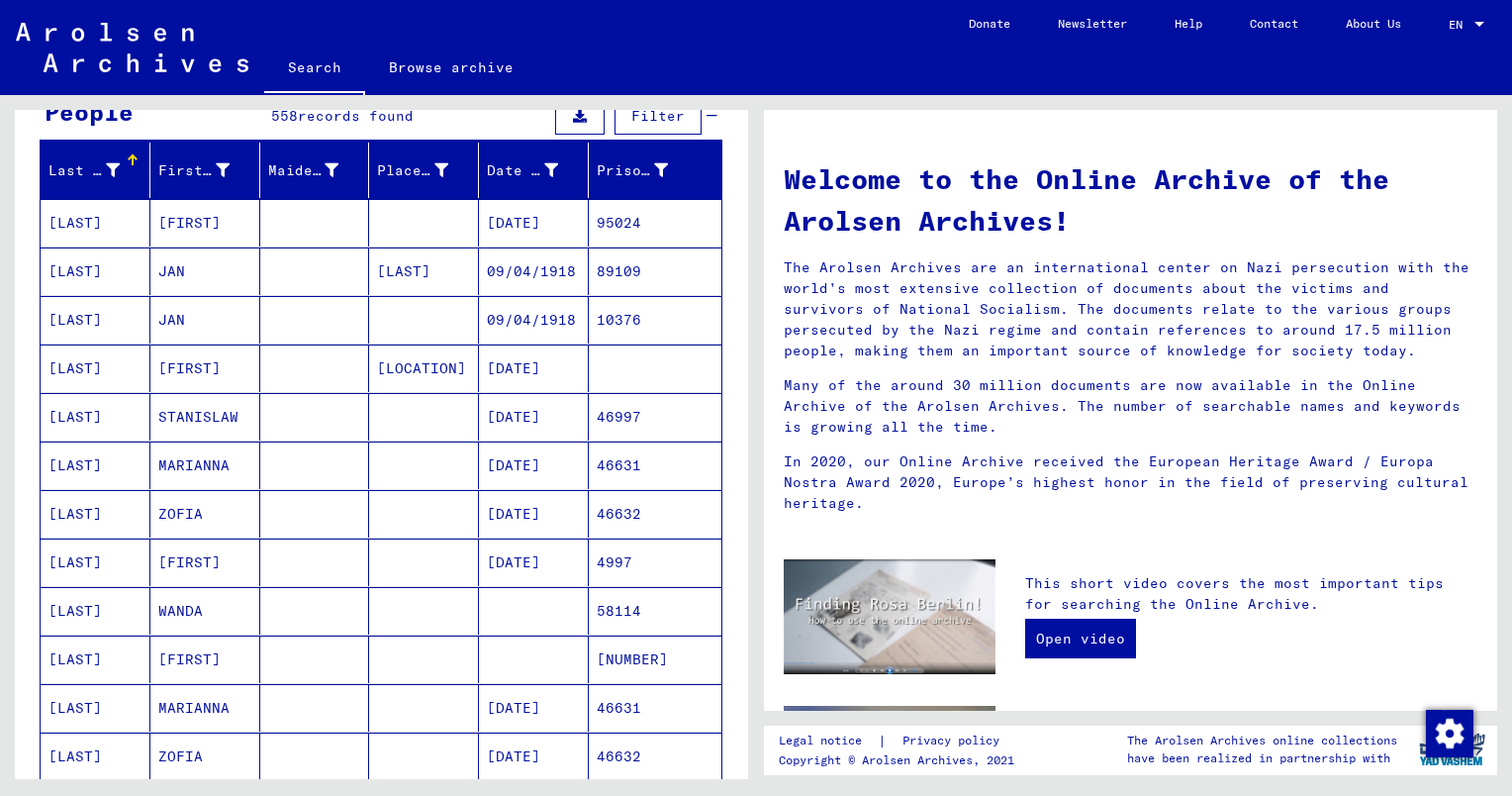 click on "MARIANNA" at bounding box center (205, 756) 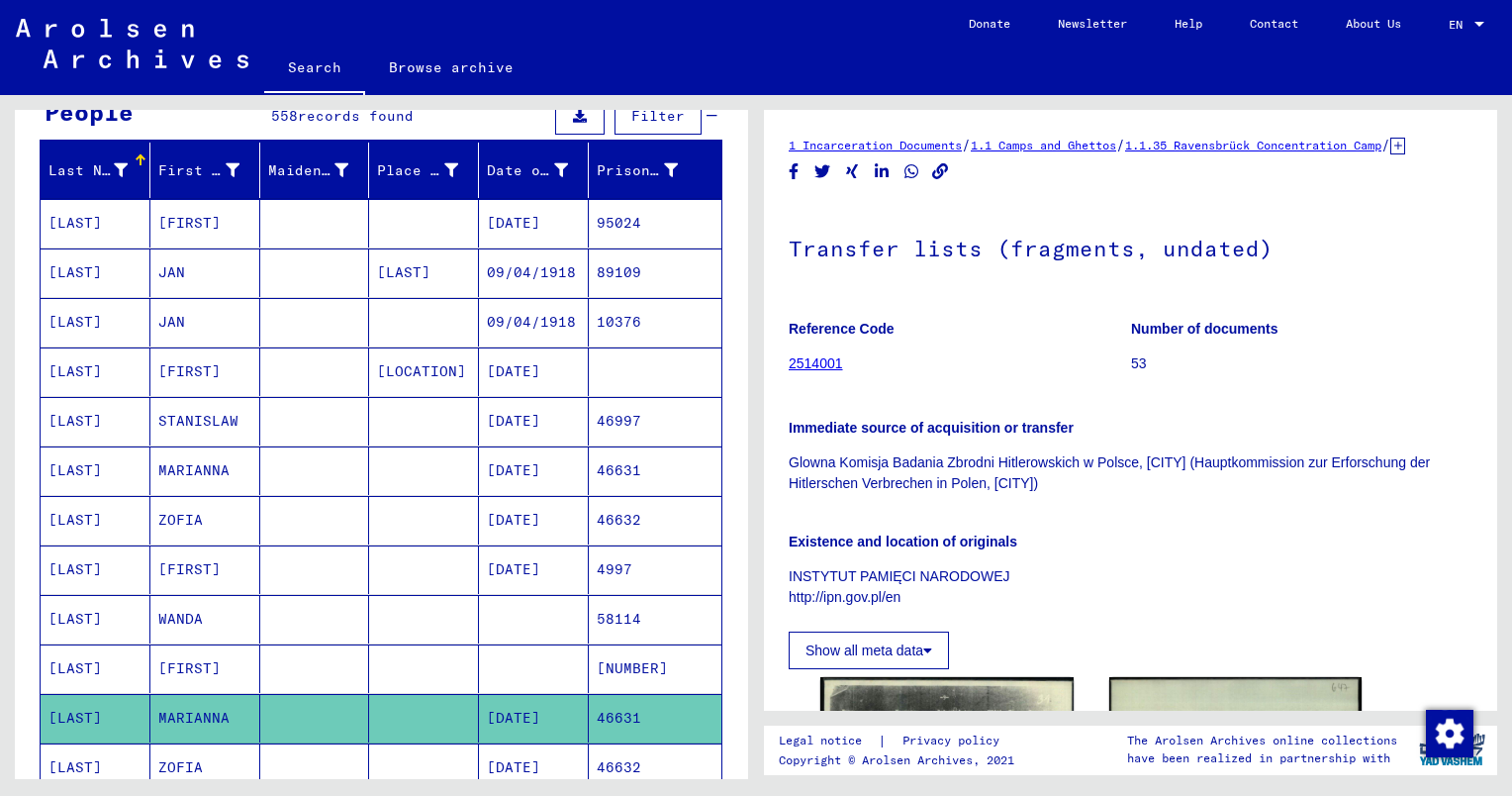 scroll, scrollTop: 0, scrollLeft: 0, axis: both 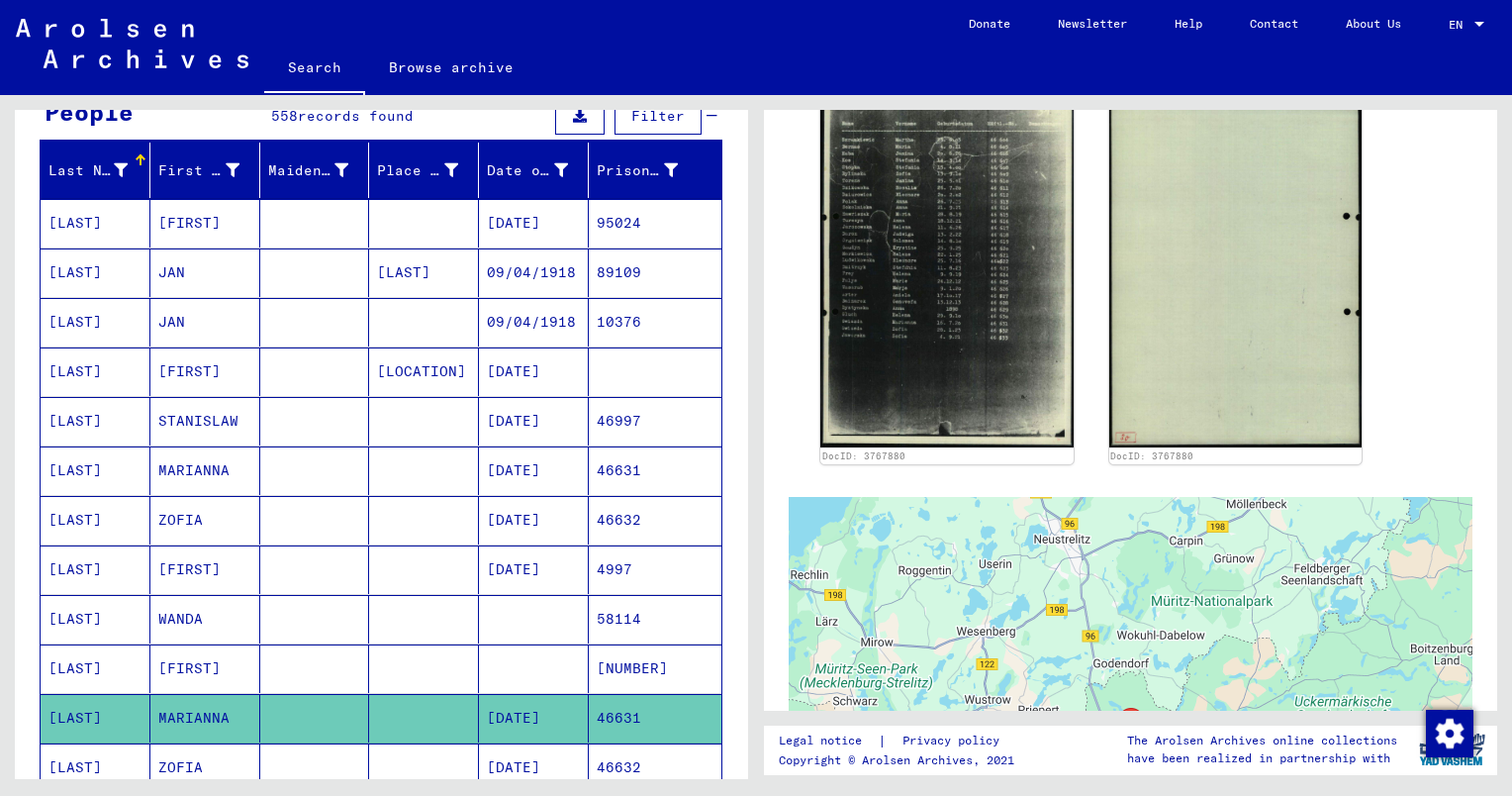 click on "DocID: [NUMBER] DocID: [NUMBER]" 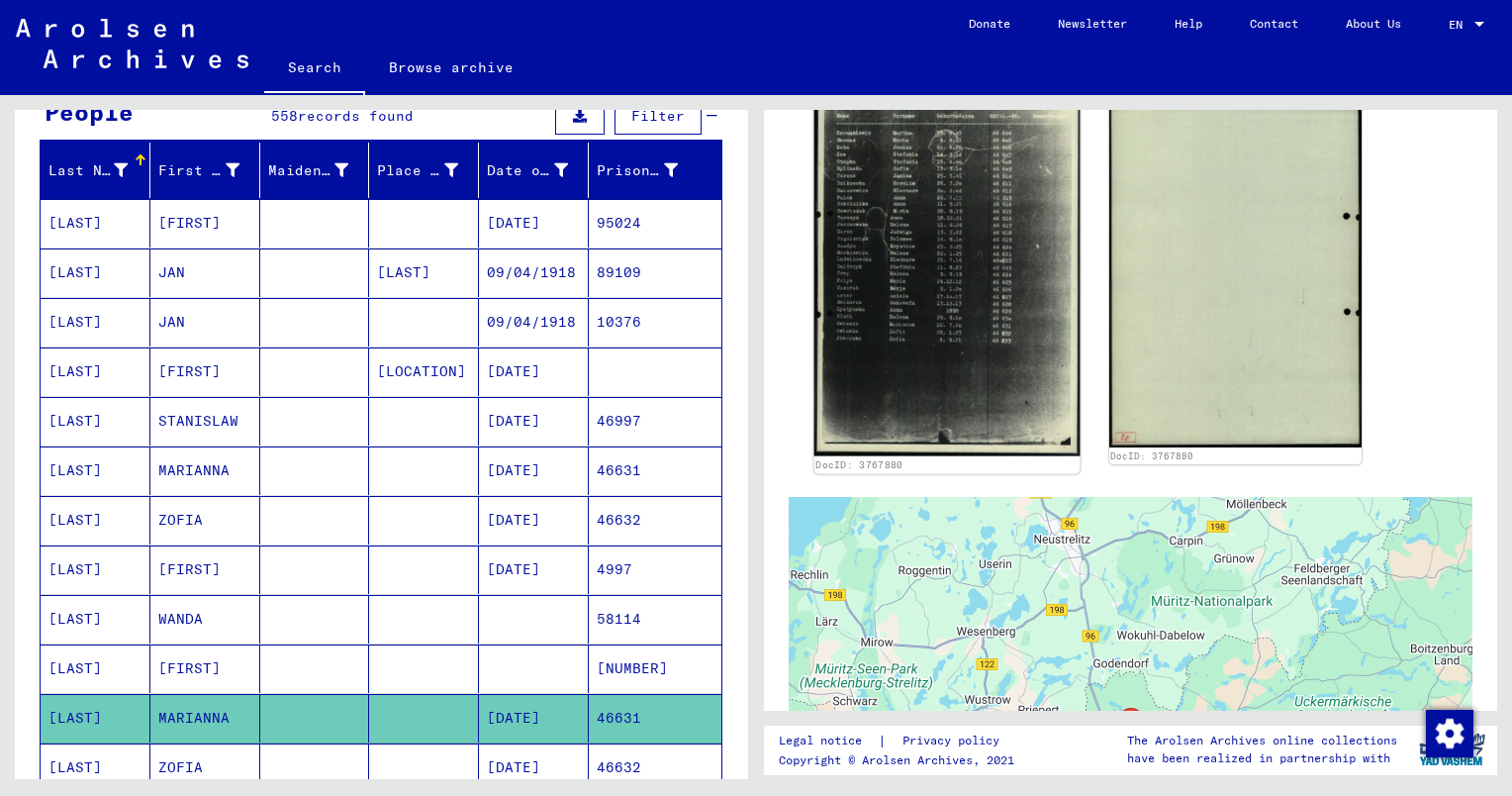 click 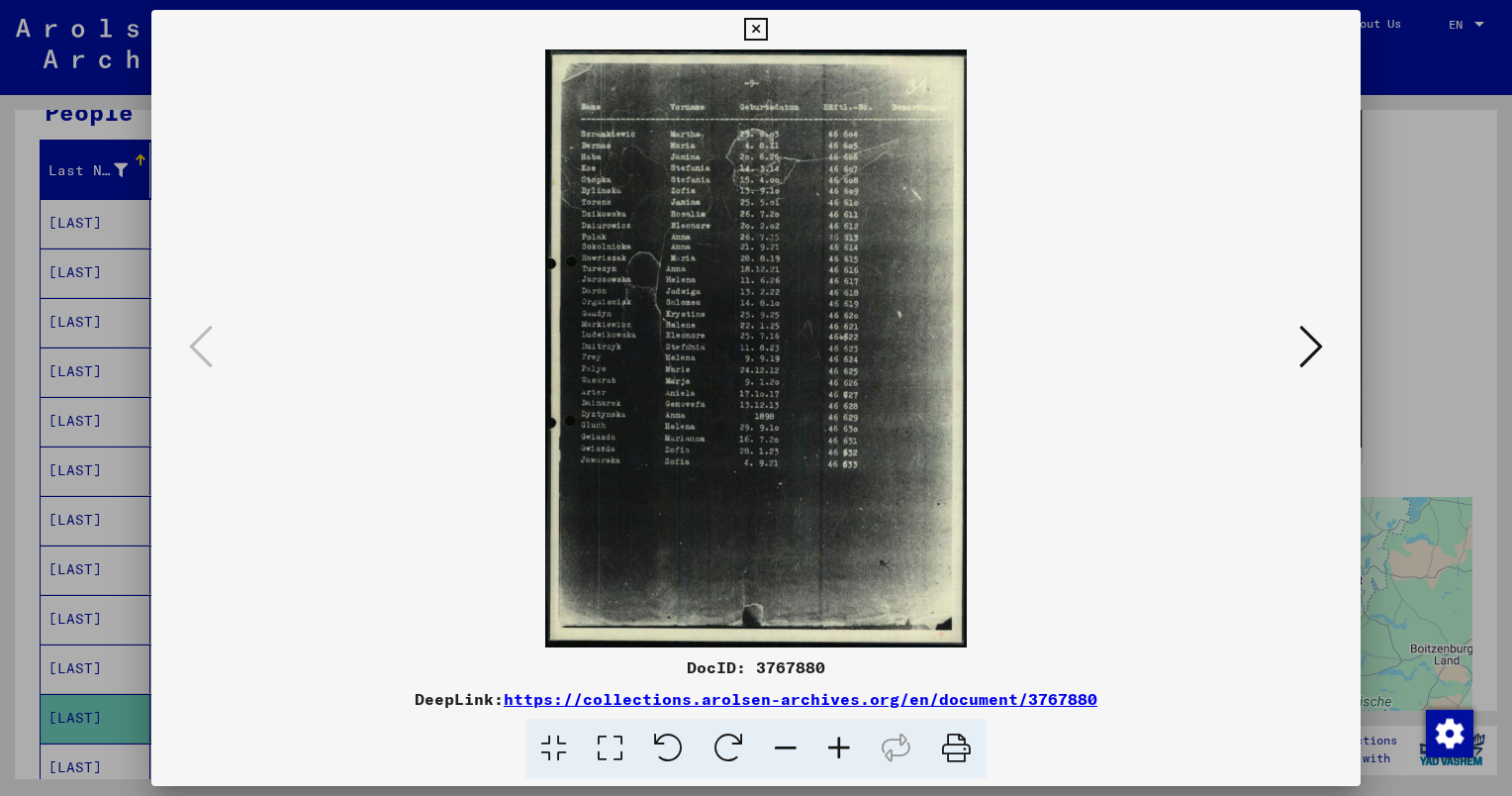 click at bounding box center [1311, 347] 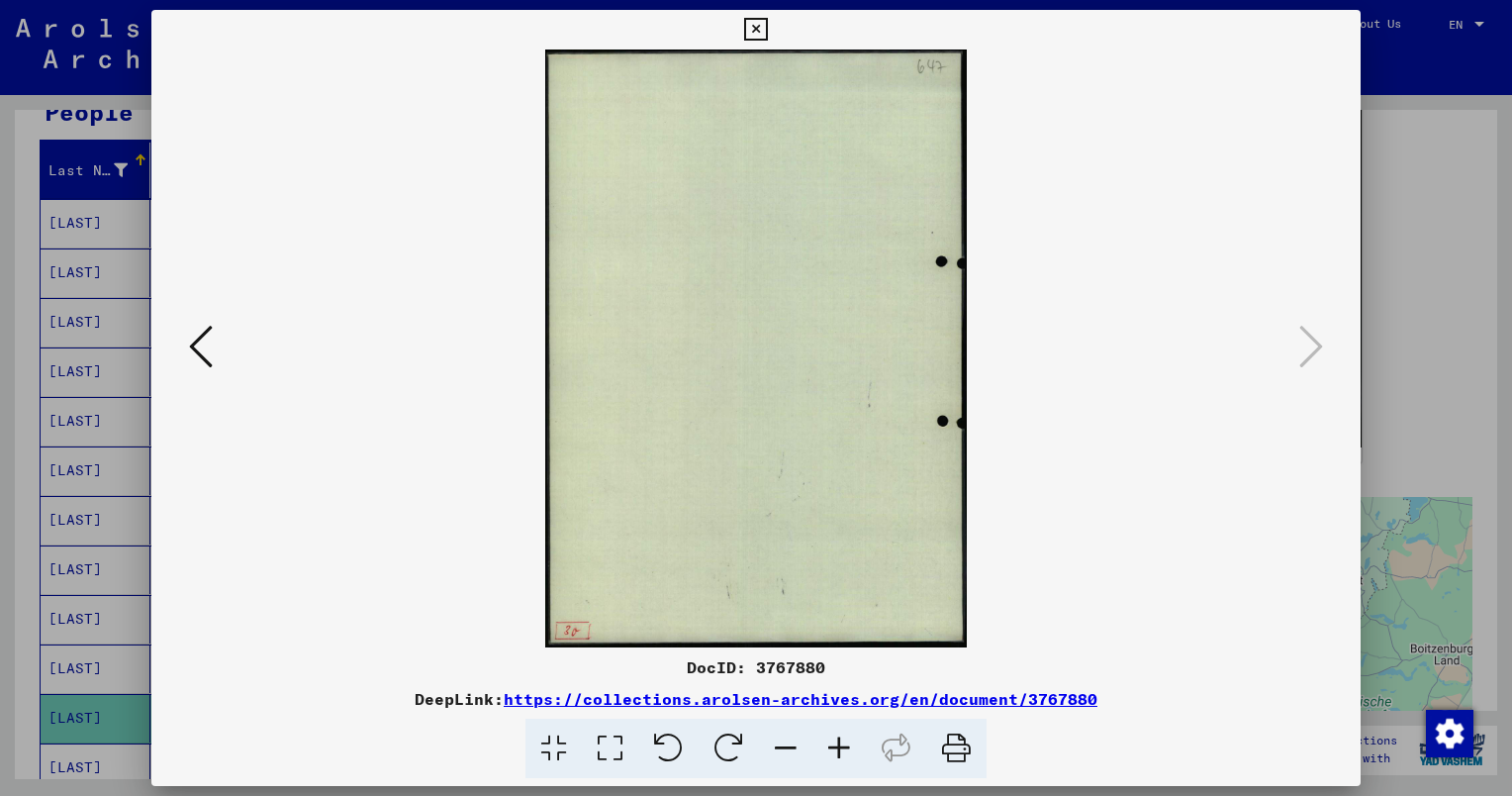 click at bounding box center [755, 30] 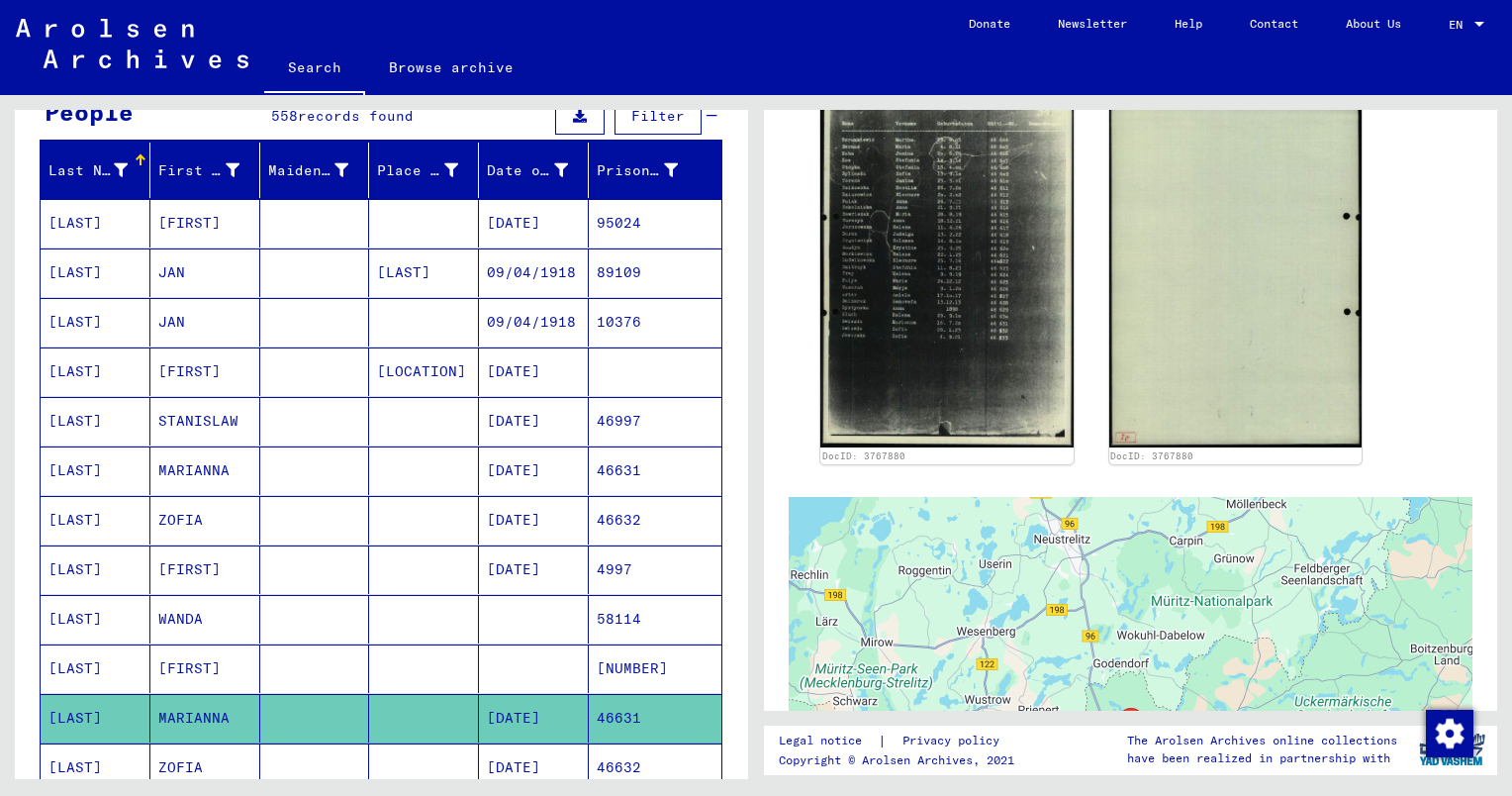 scroll, scrollTop: 0, scrollLeft: 0, axis: both 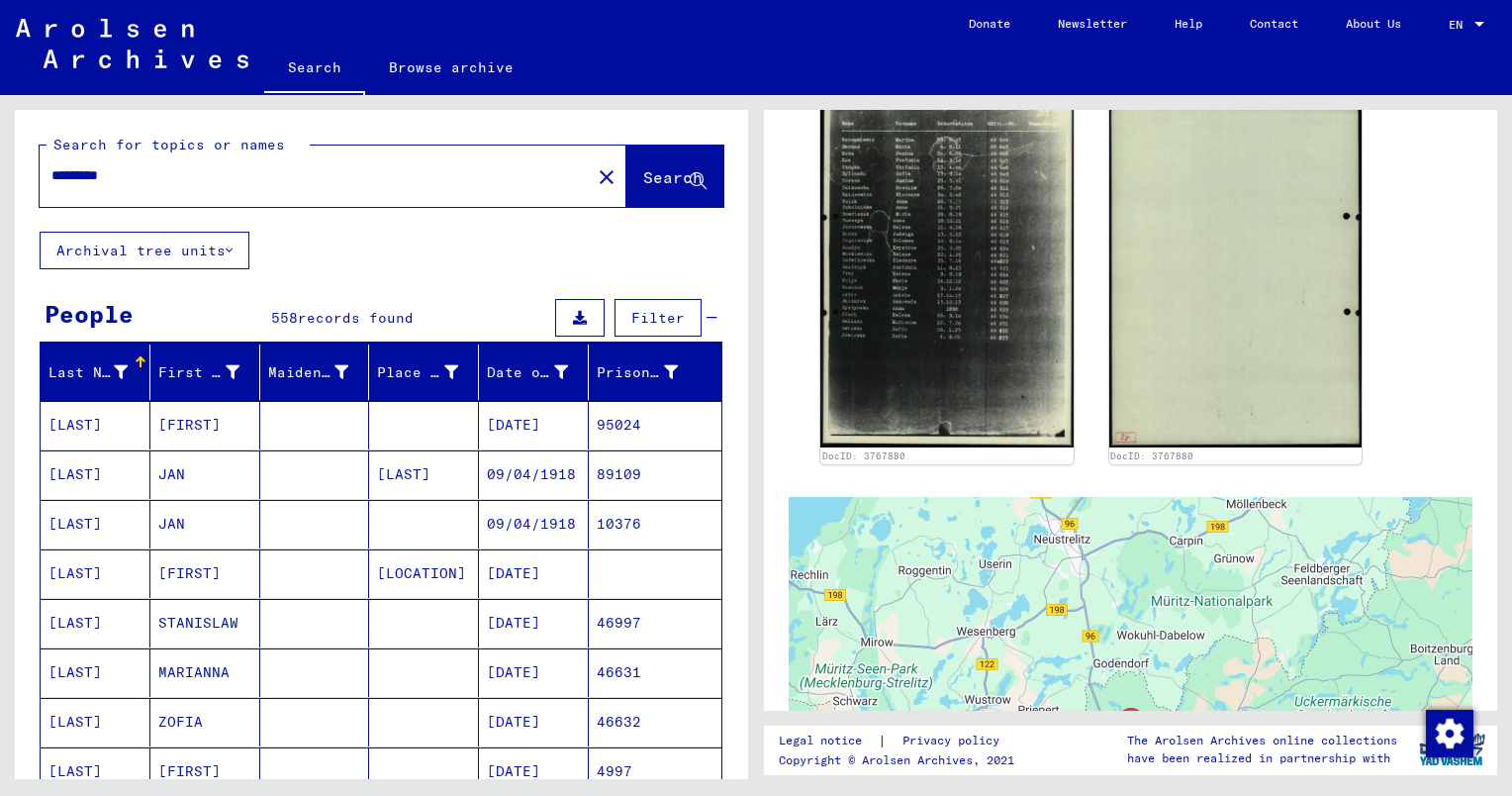 click on "*********" at bounding box center (315, 175) 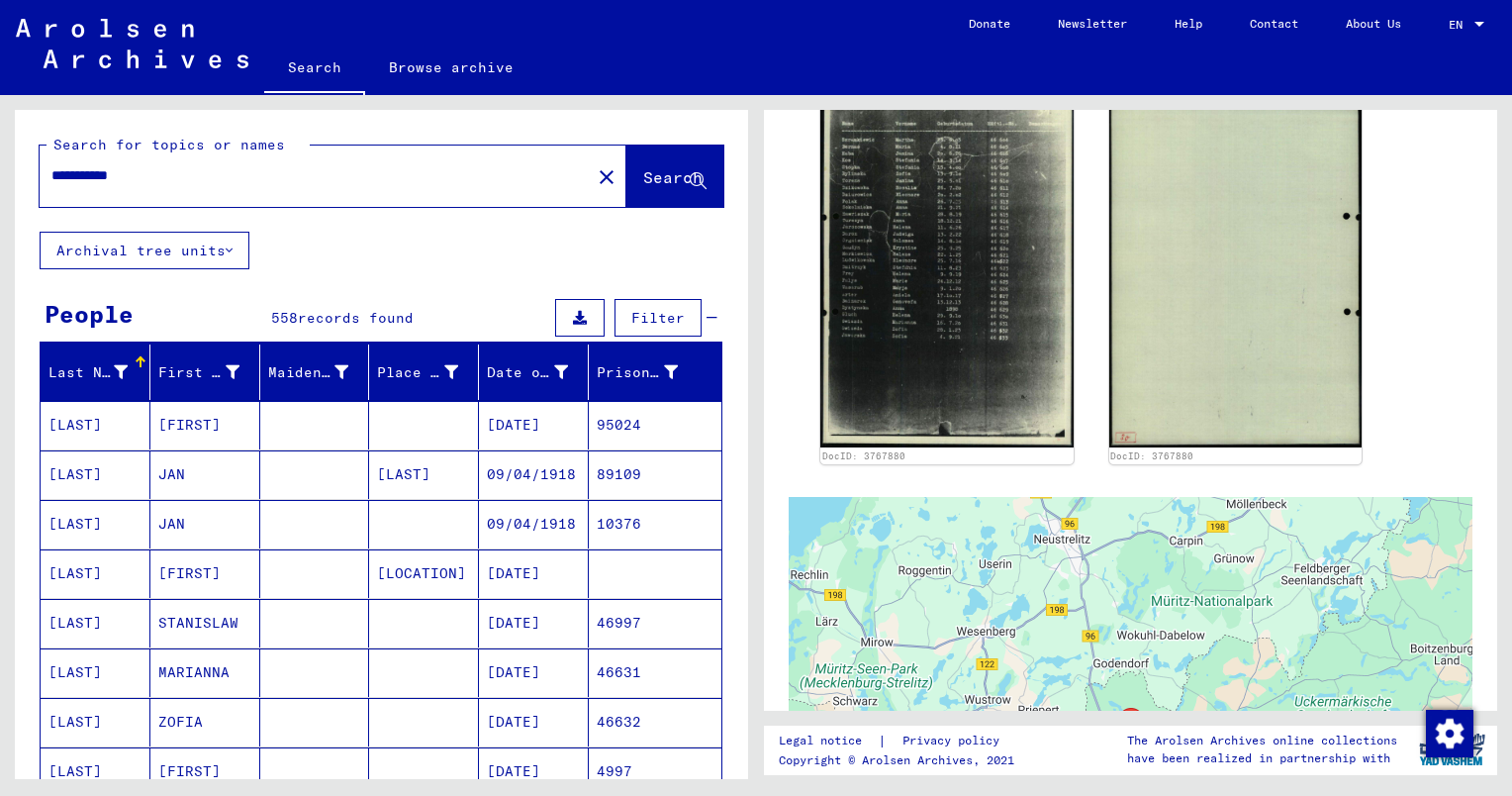type on "**********" 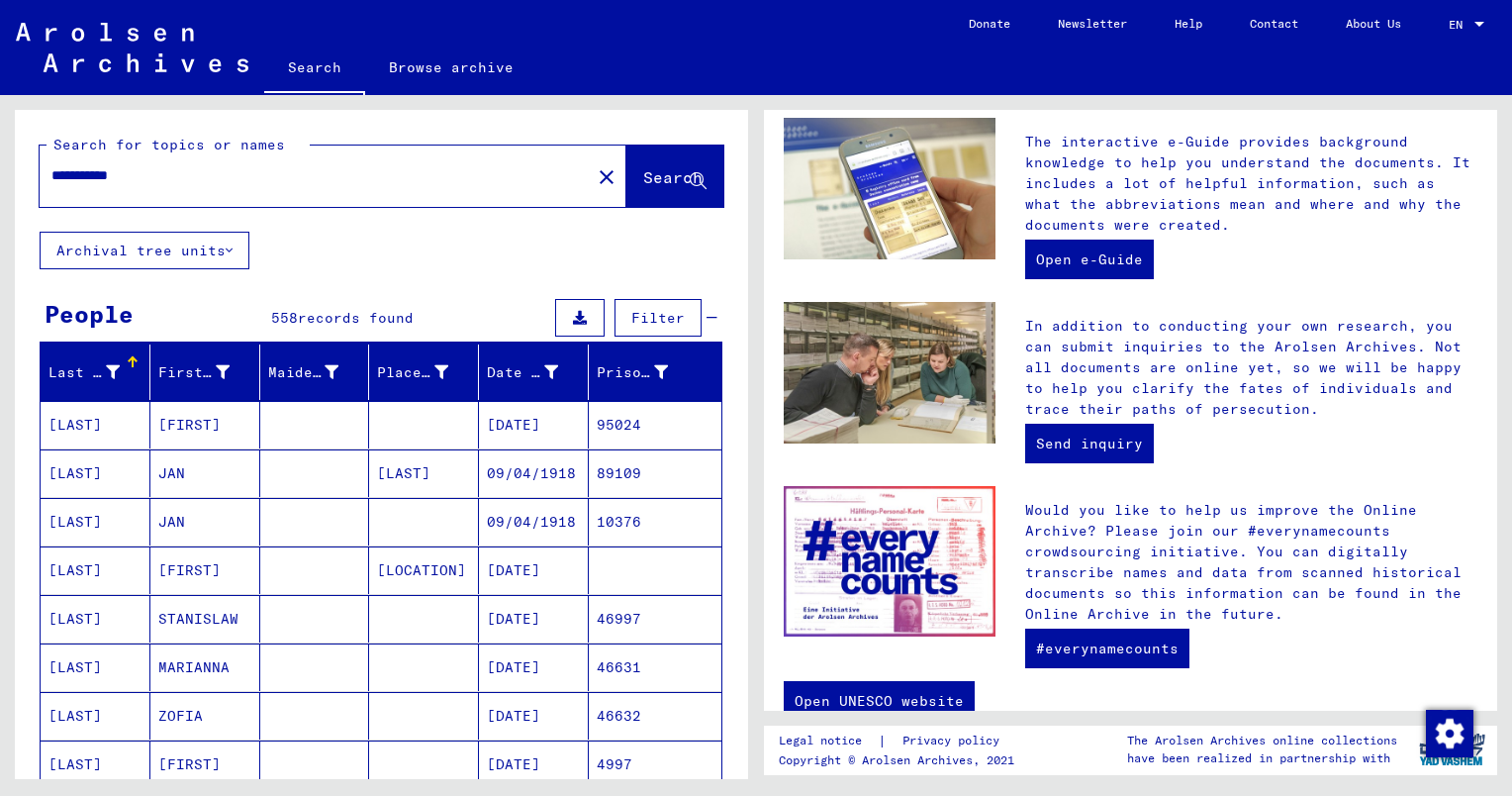 scroll, scrollTop: 0, scrollLeft: 0, axis: both 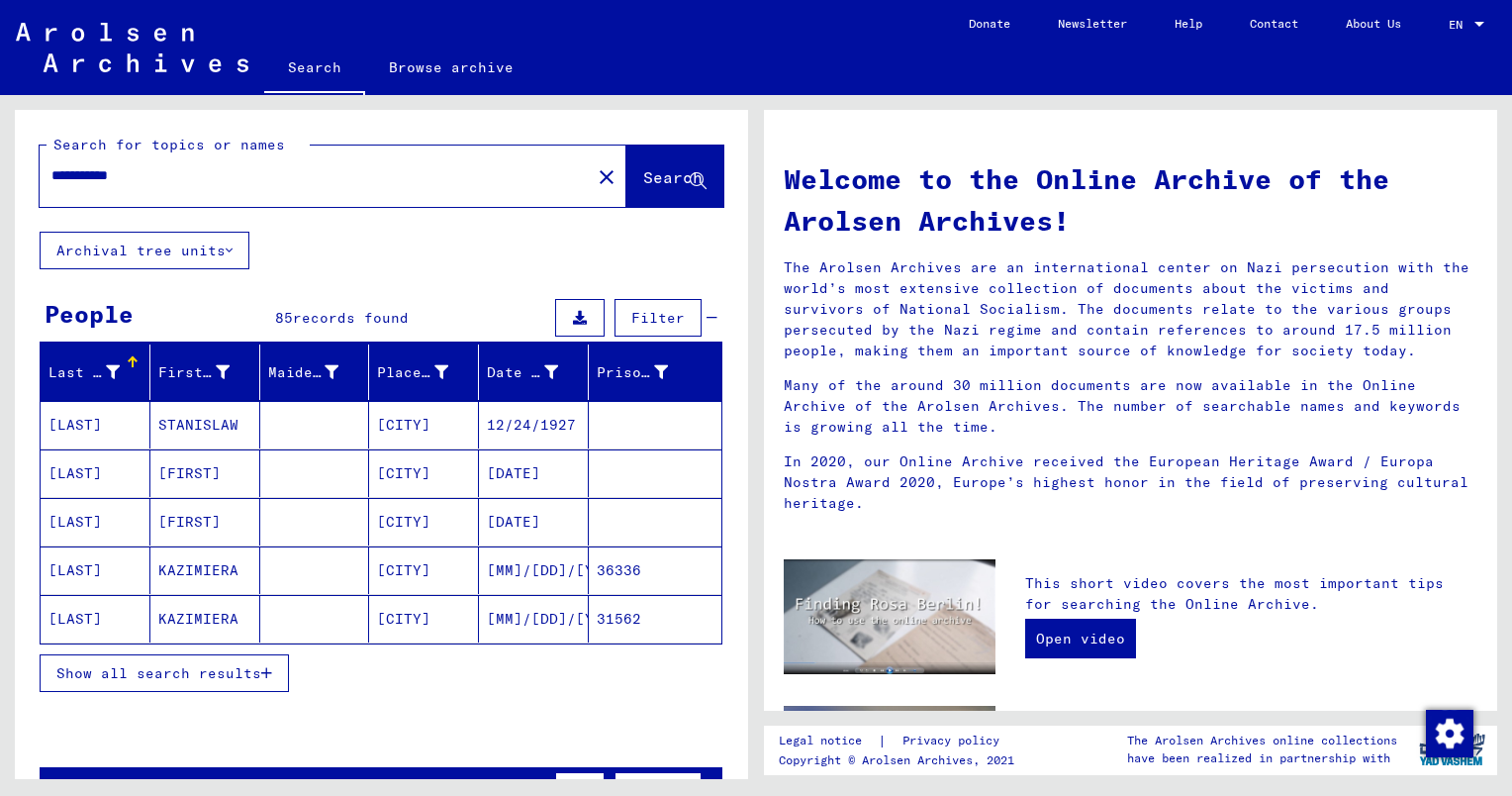 click on "Show all search results" at bounding box center [158, 673] 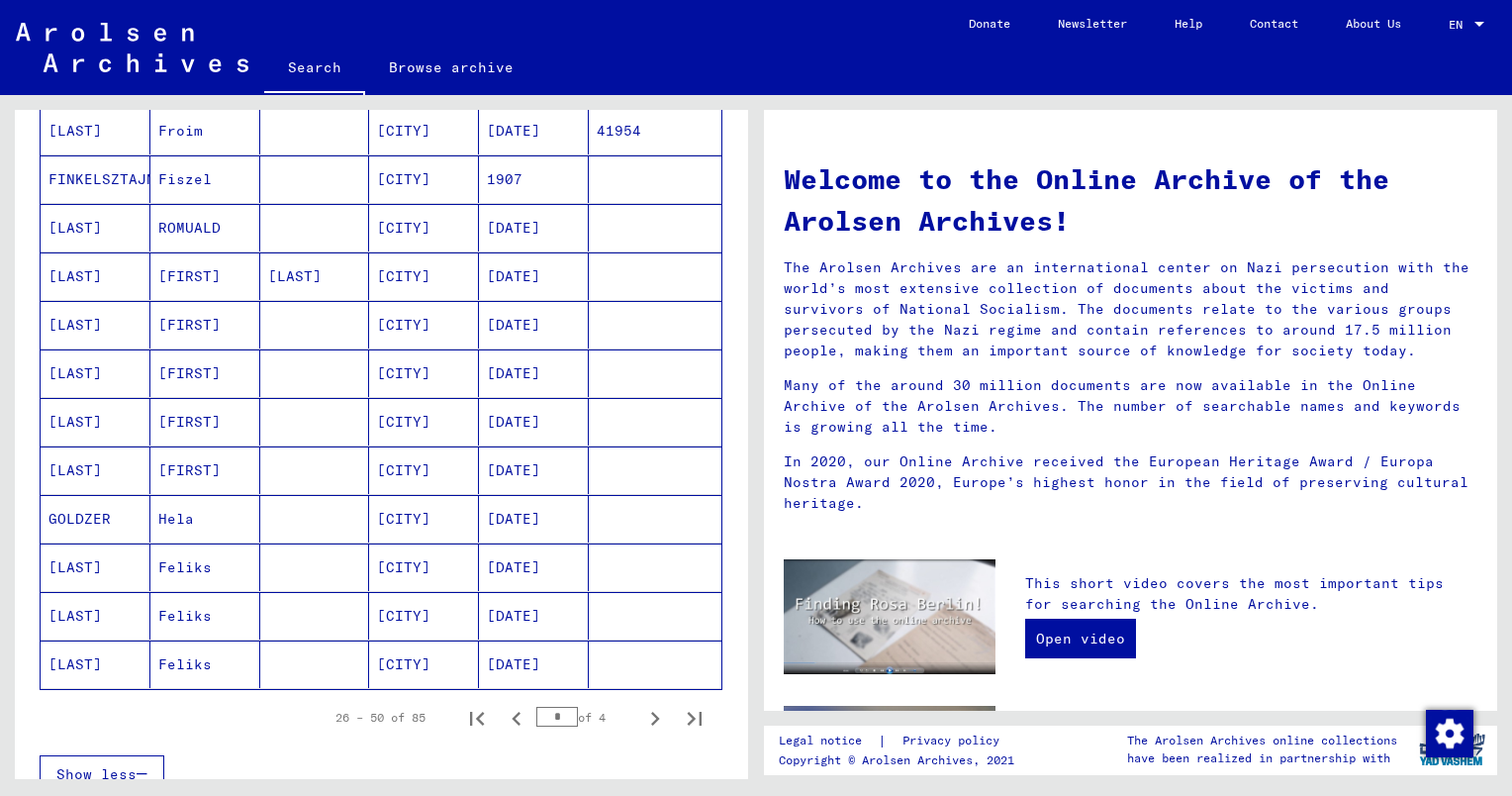 scroll, scrollTop: 927, scrollLeft: 0, axis: vertical 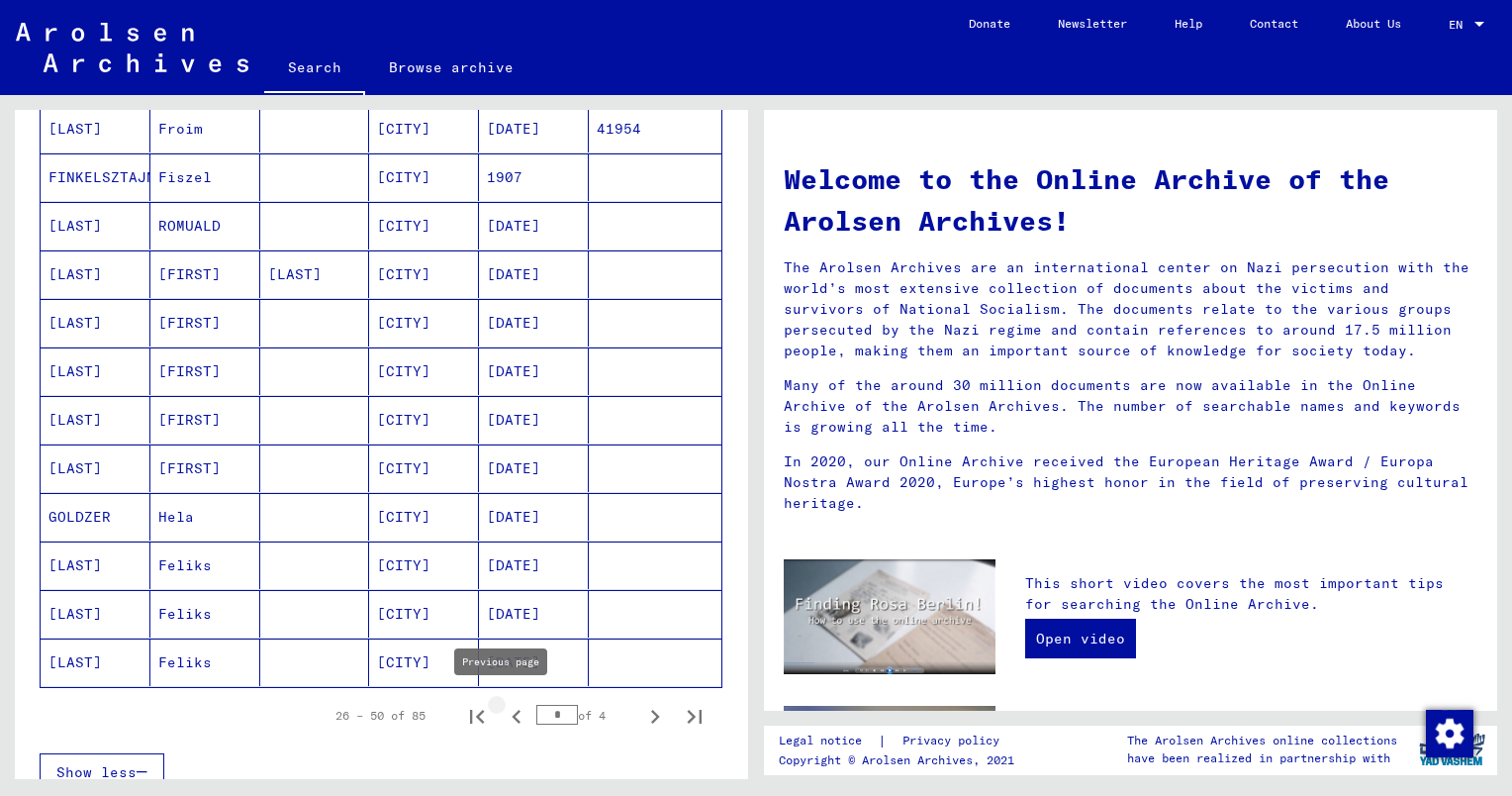 click 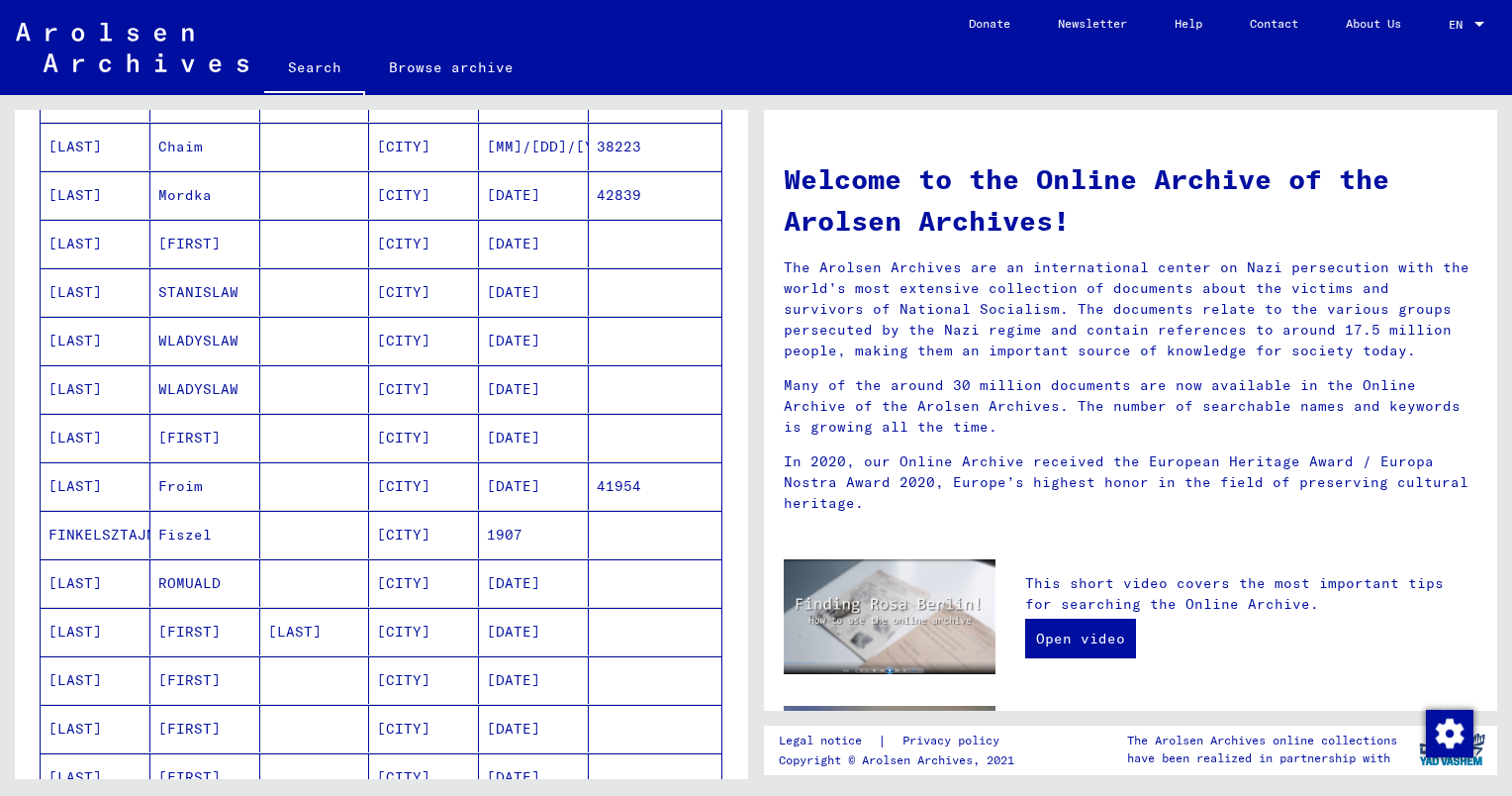 scroll, scrollTop: 543, scrollLeft: 0, axis: vertical 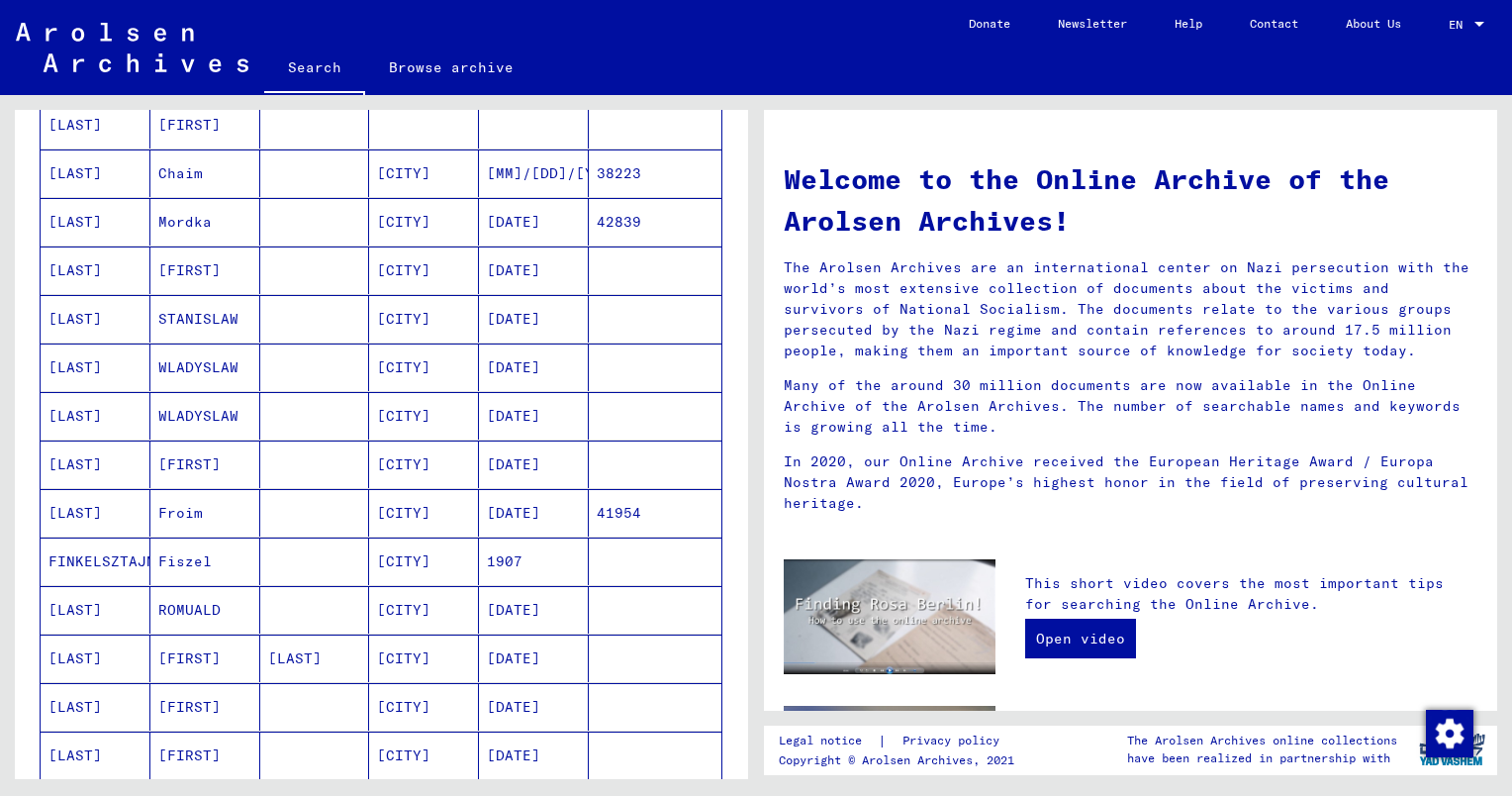 click on "ROMUALD" at bounding box center (205, 658) 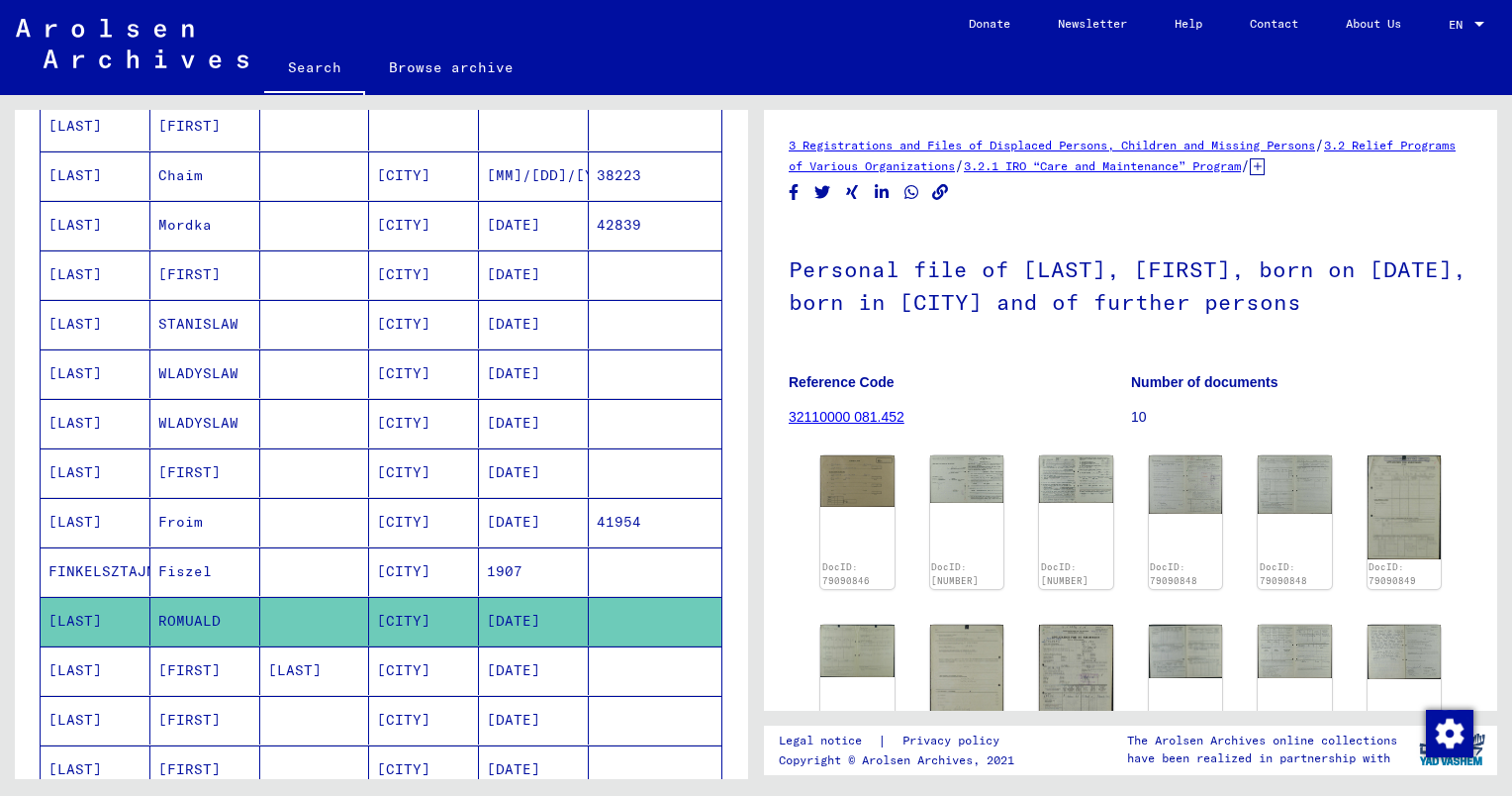 scroll, scrollTop: 0, scrollLeft: 0, axis: both 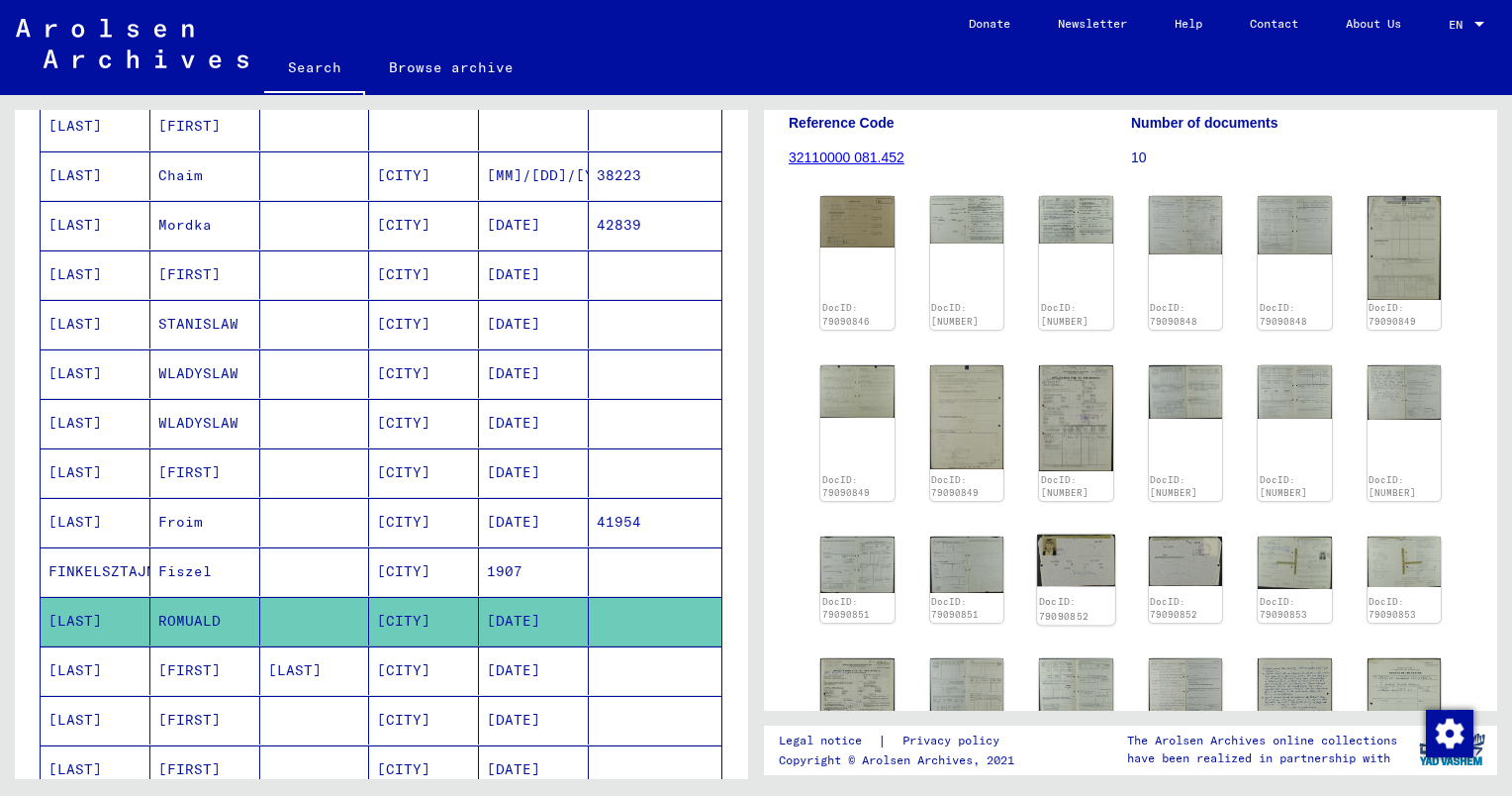 click 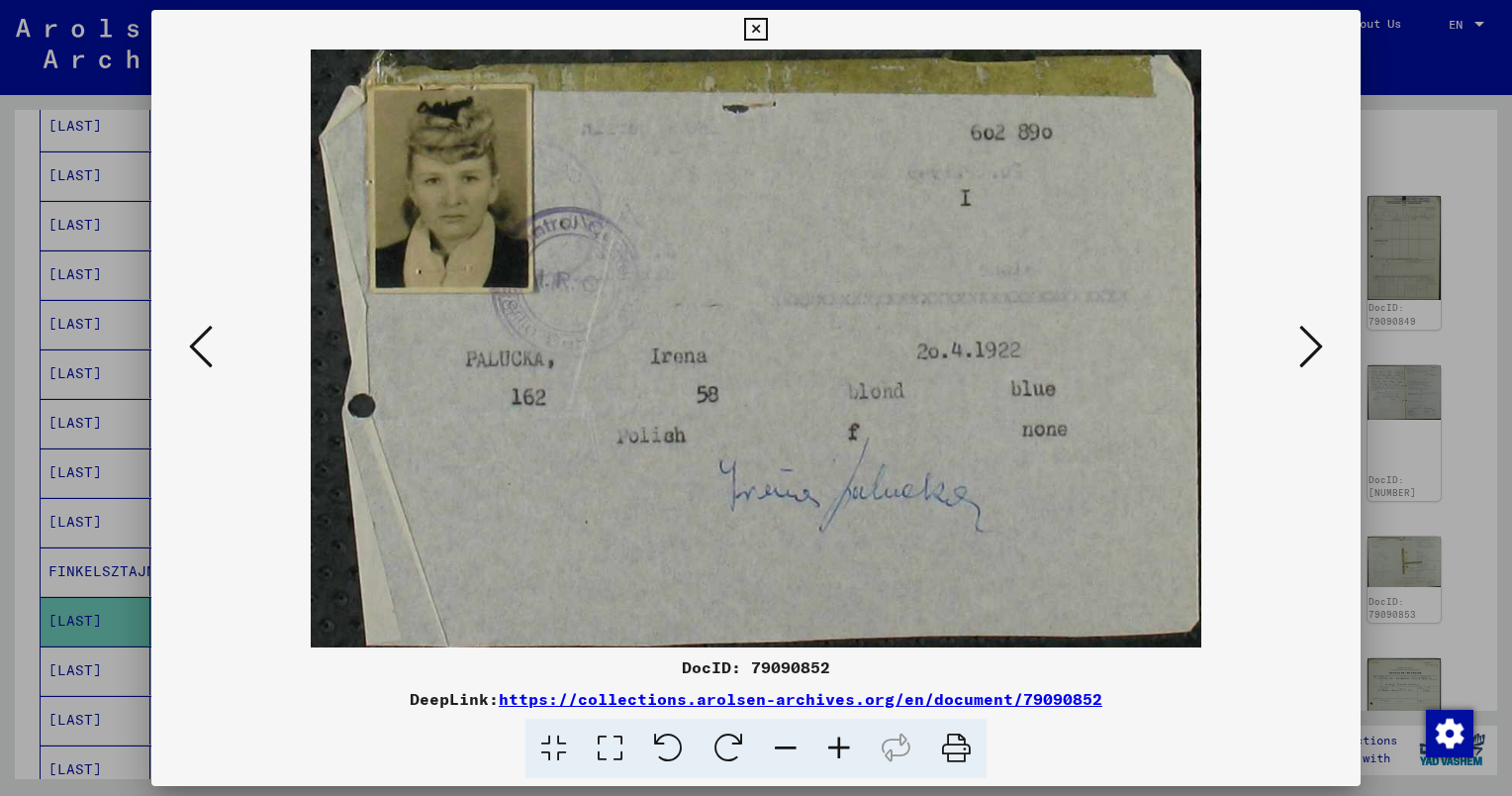 click at bounding box center [755, 30] 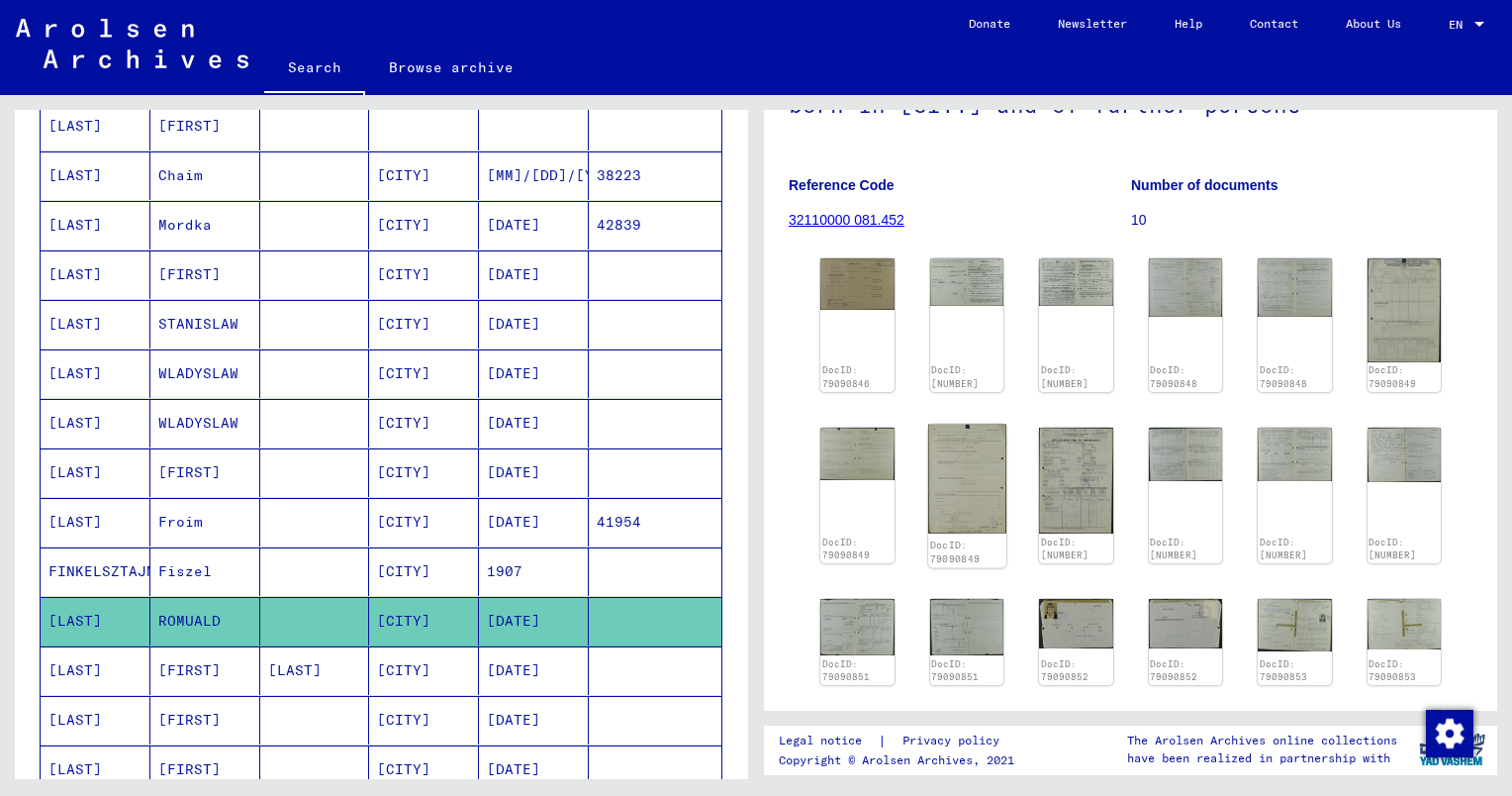 scroll, scrollTop: 154, scrollLeft: 0, axis: vertical 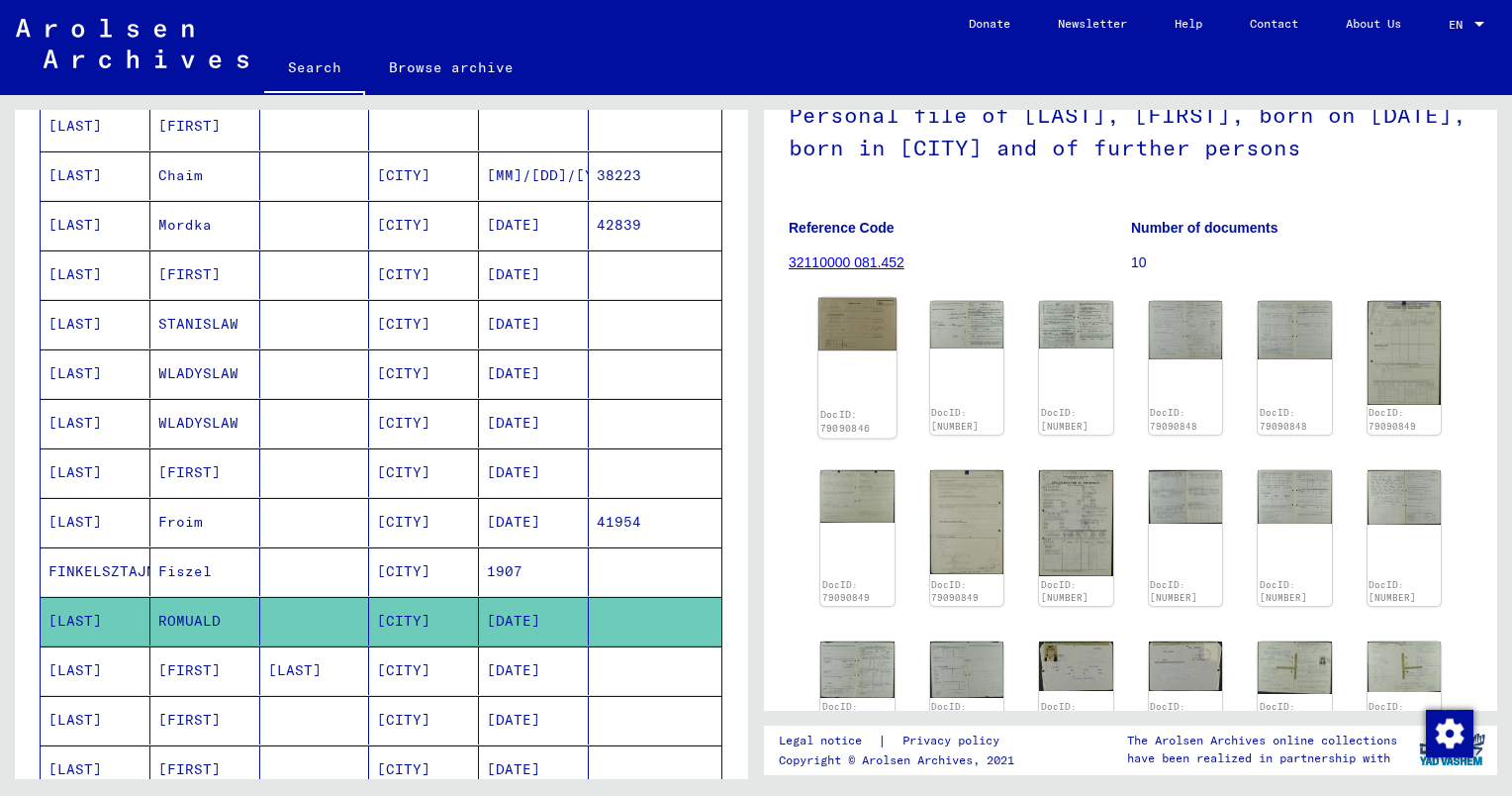 click 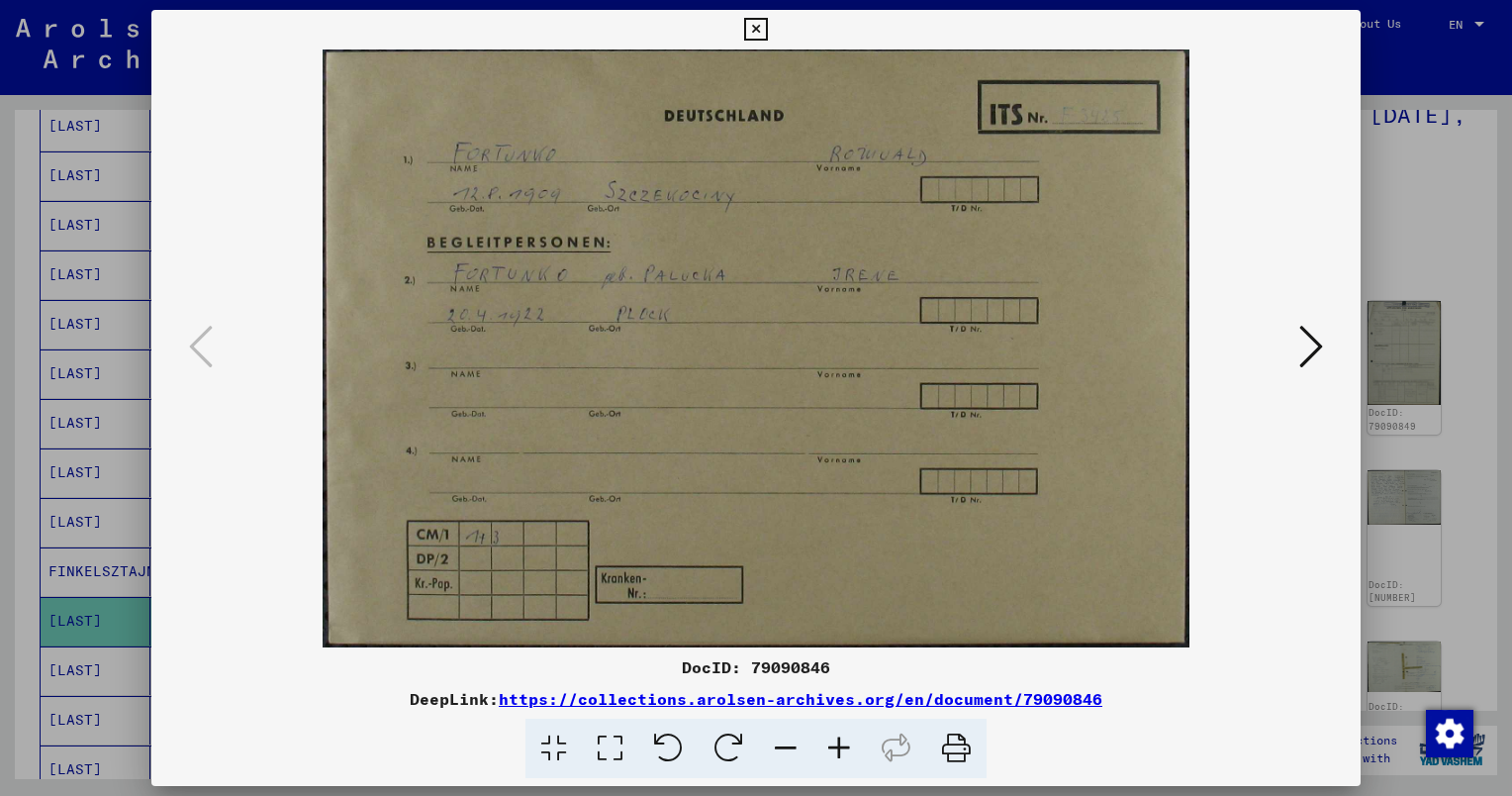 click at bounding box center [1311, 347] 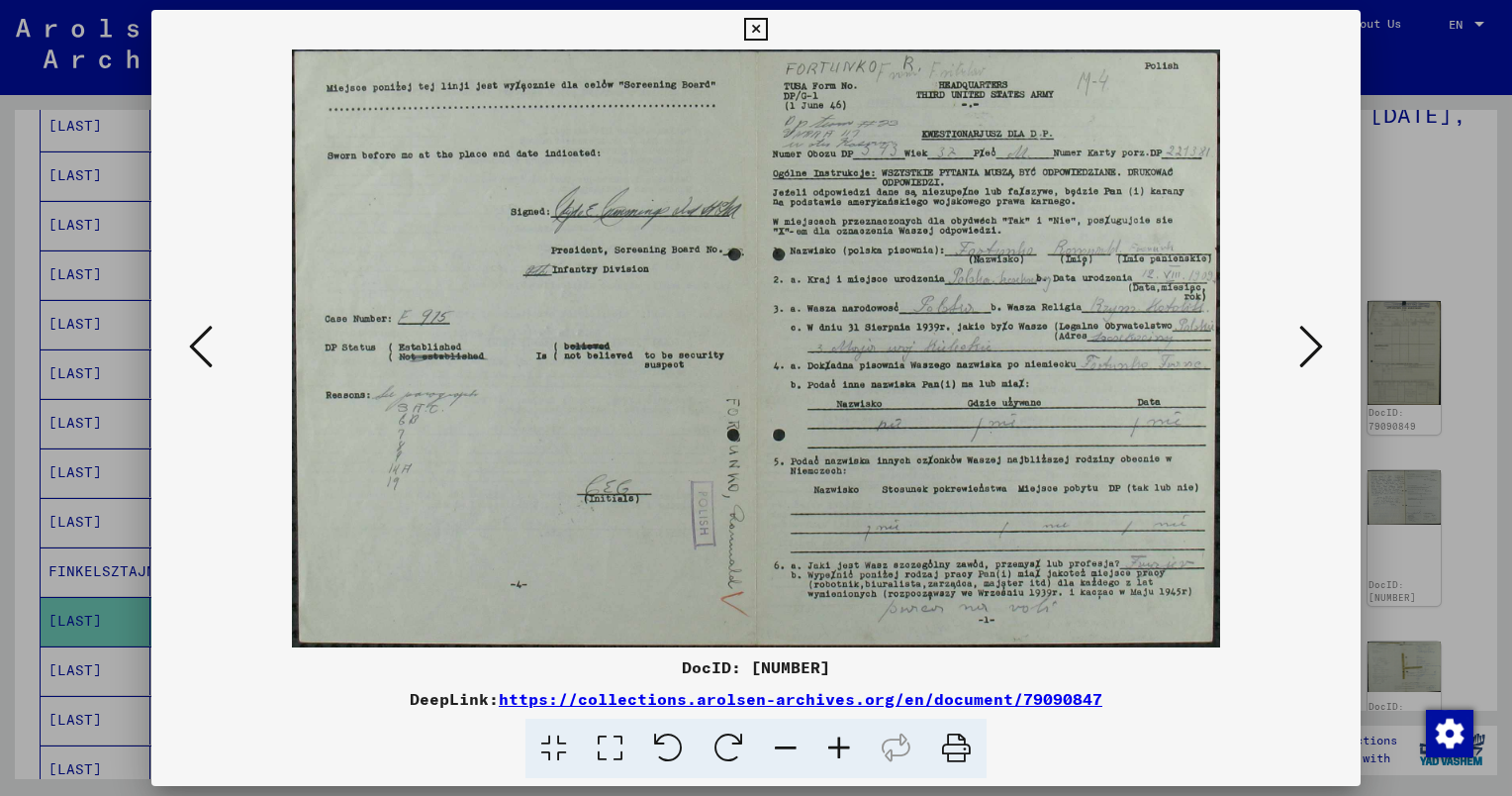 click at bounding box center [1311, 347] 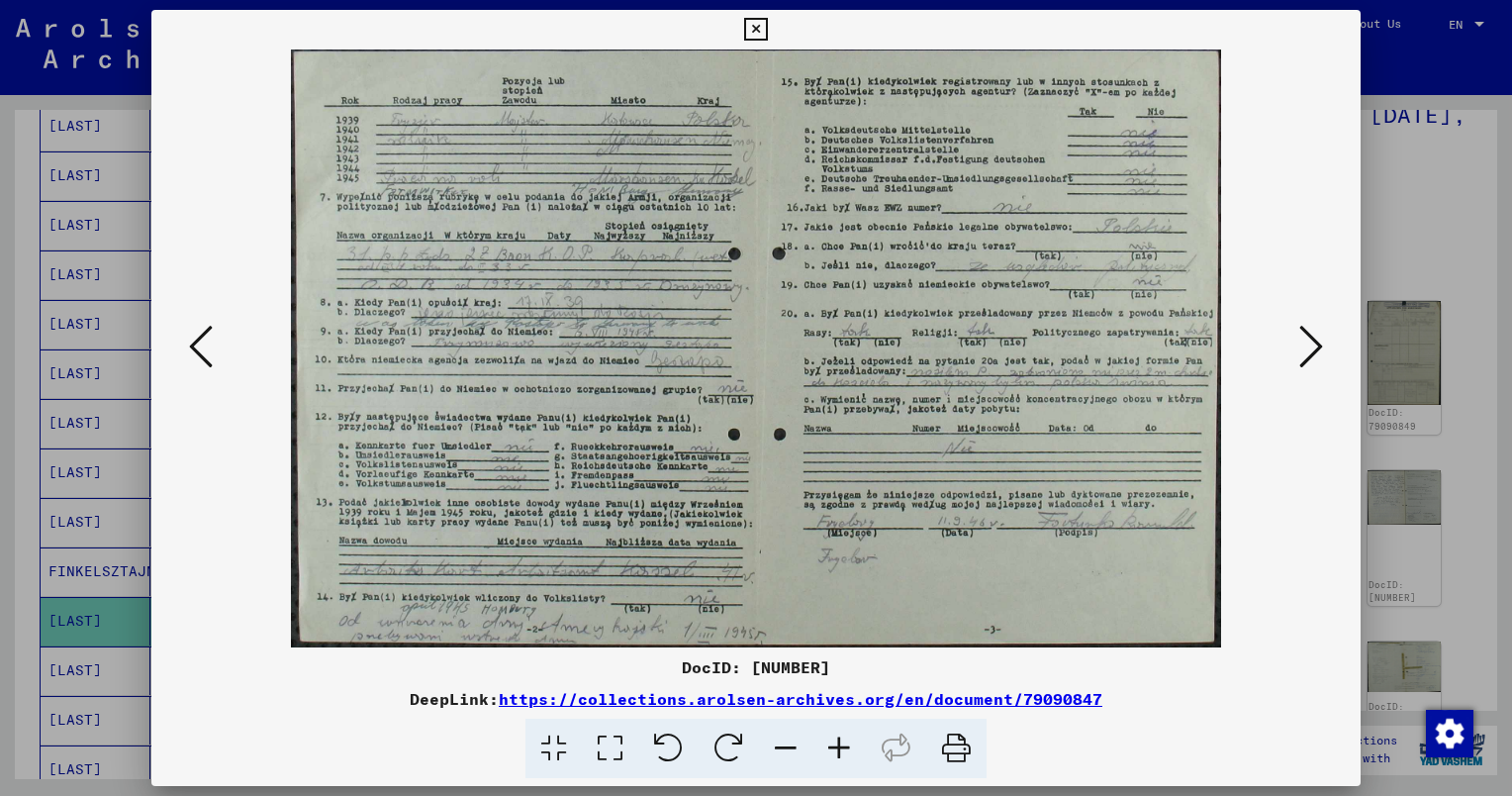 click at bounding box center (1311, 347) 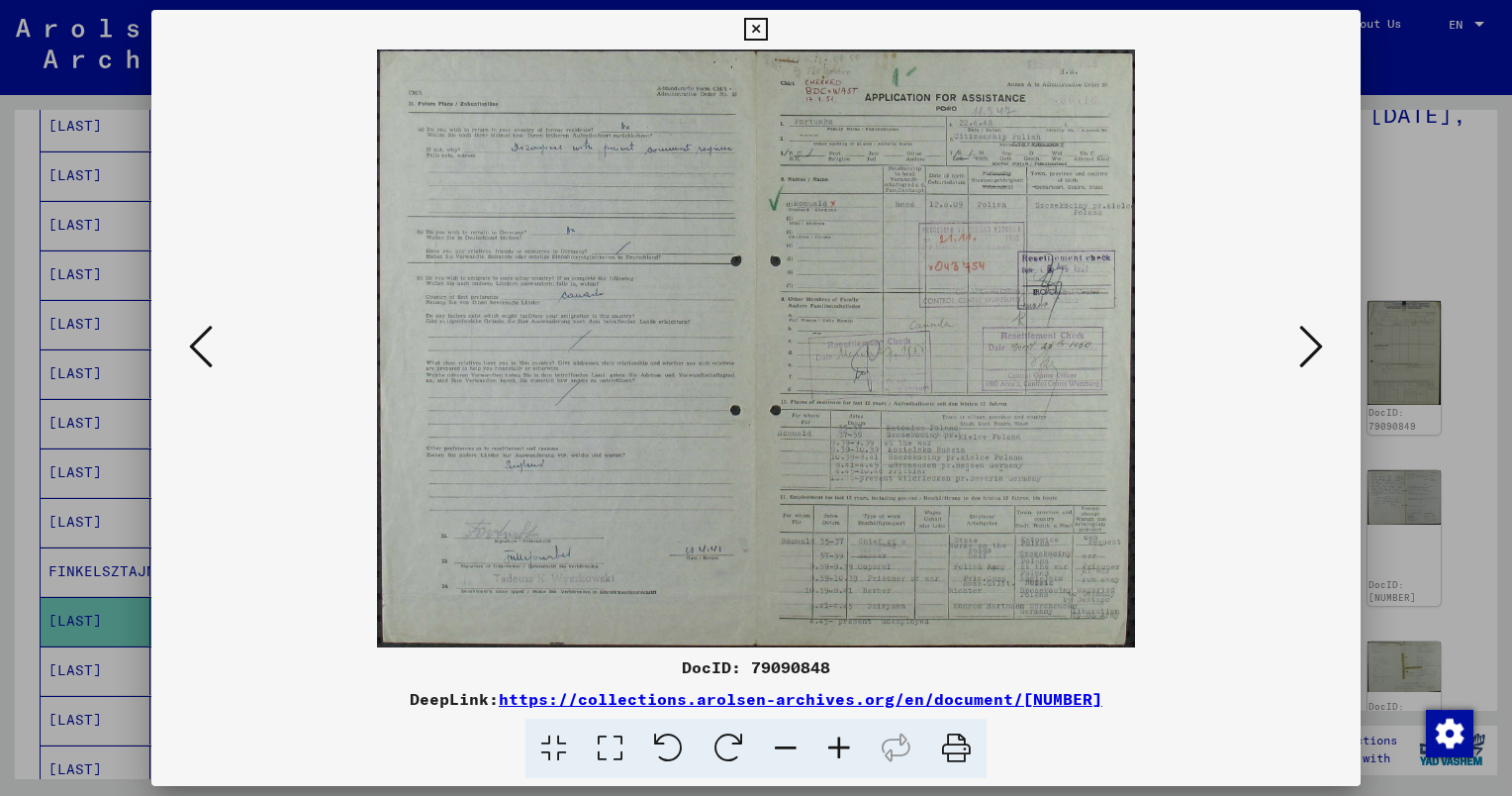 click at bounding box center [1311, 347] 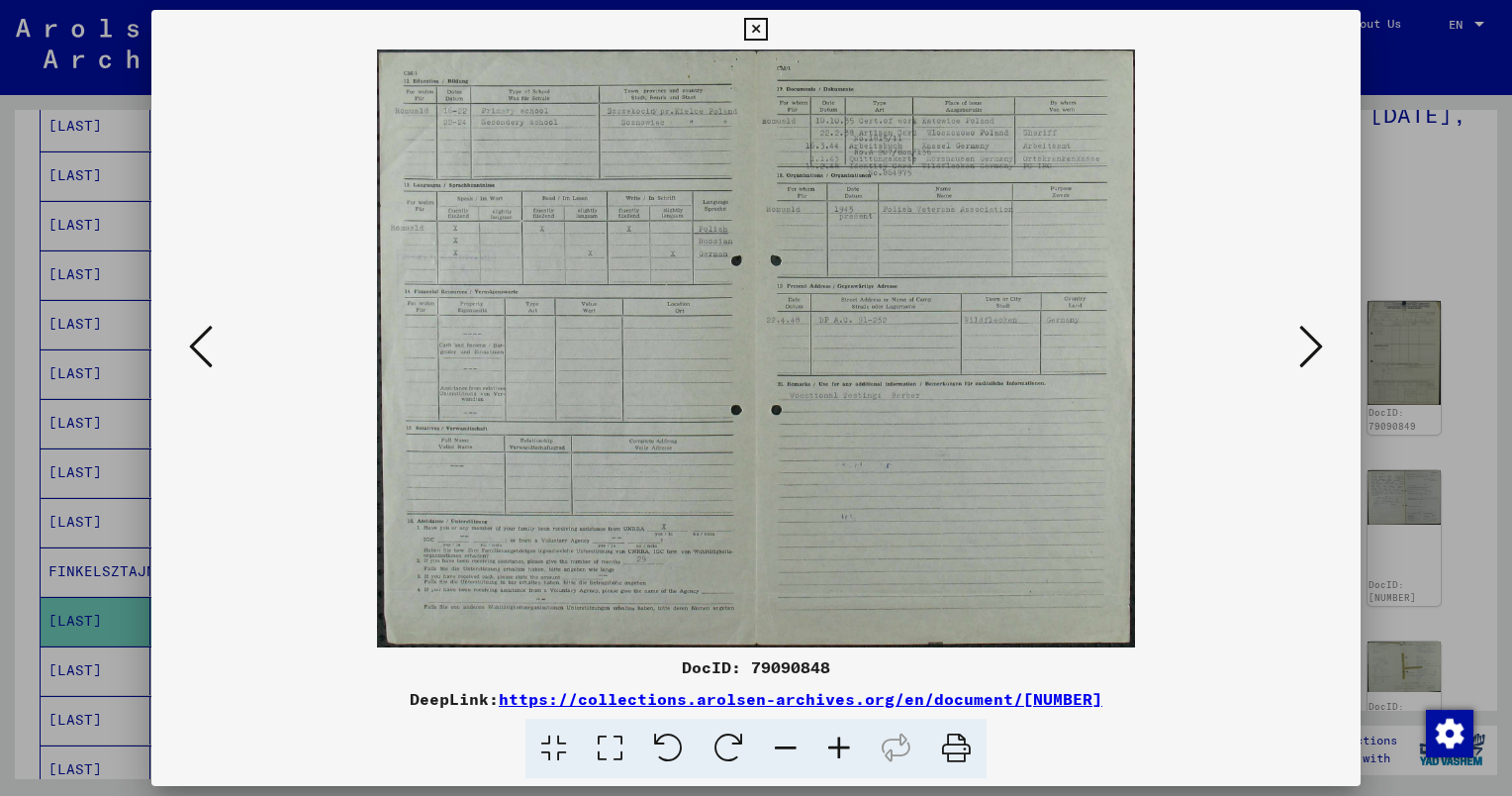 click at bounding box center (1311, 347) 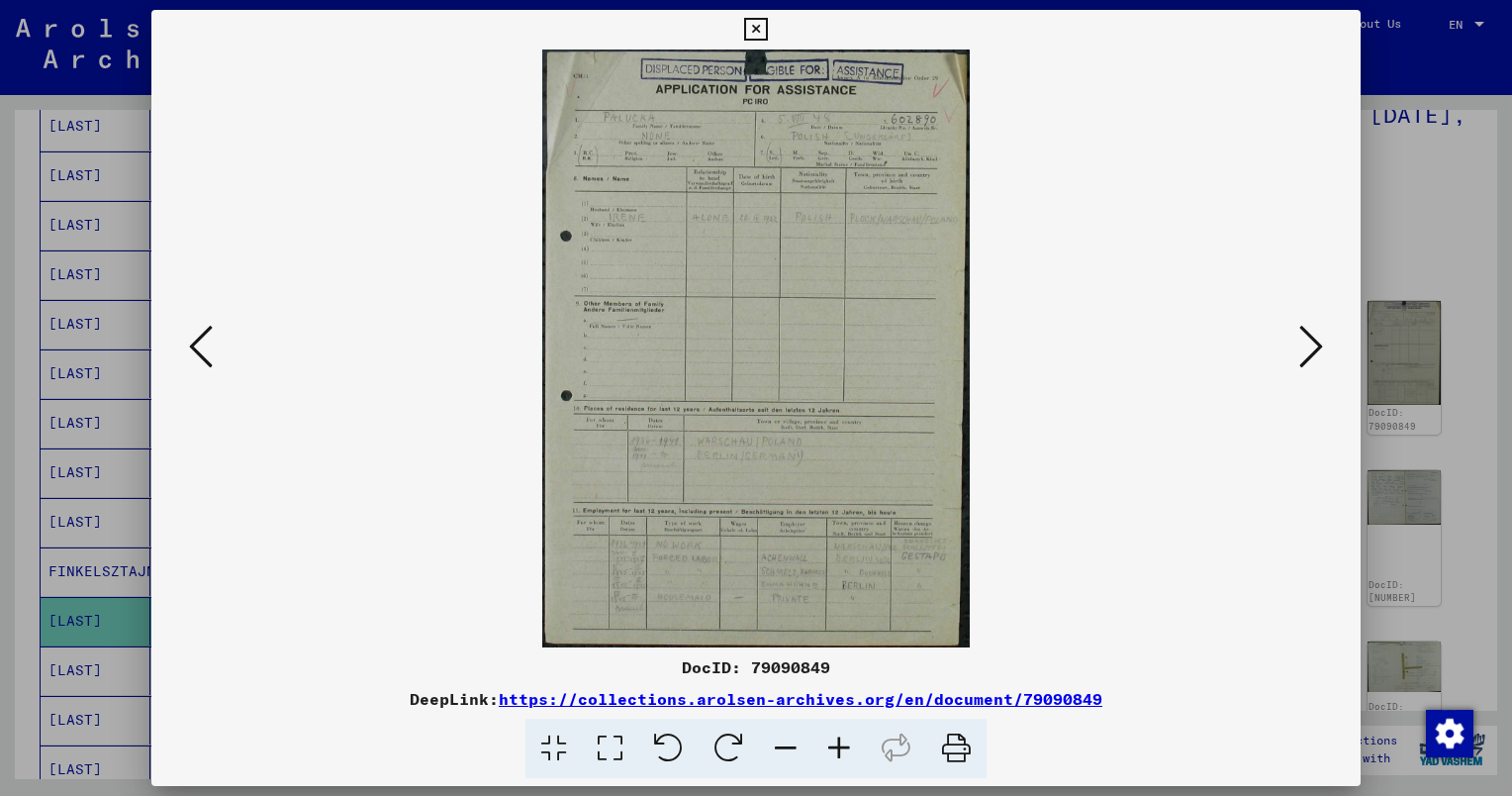 click at bounding box center (1311, 347) 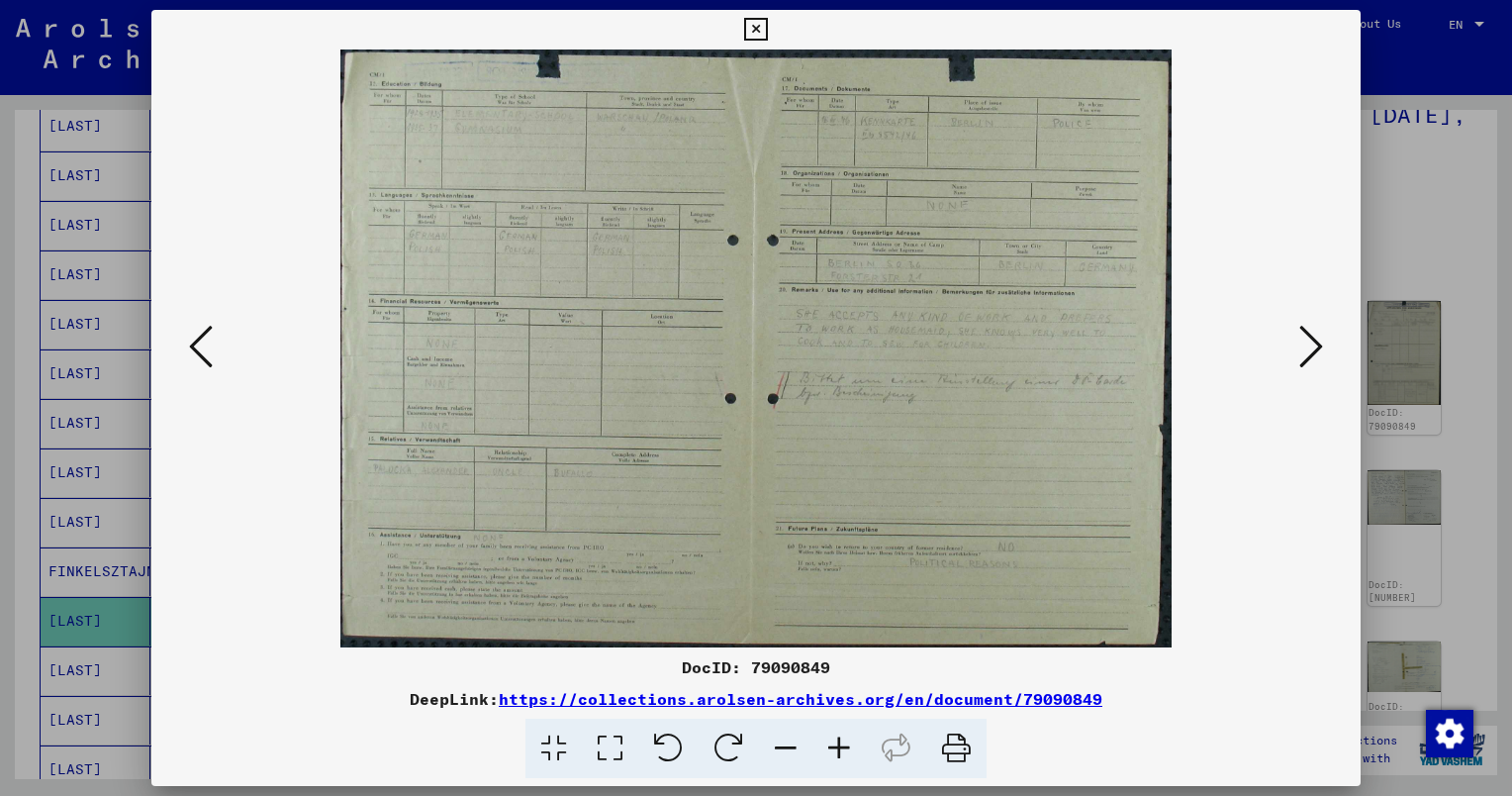 click at bounding box center [1311, 347] 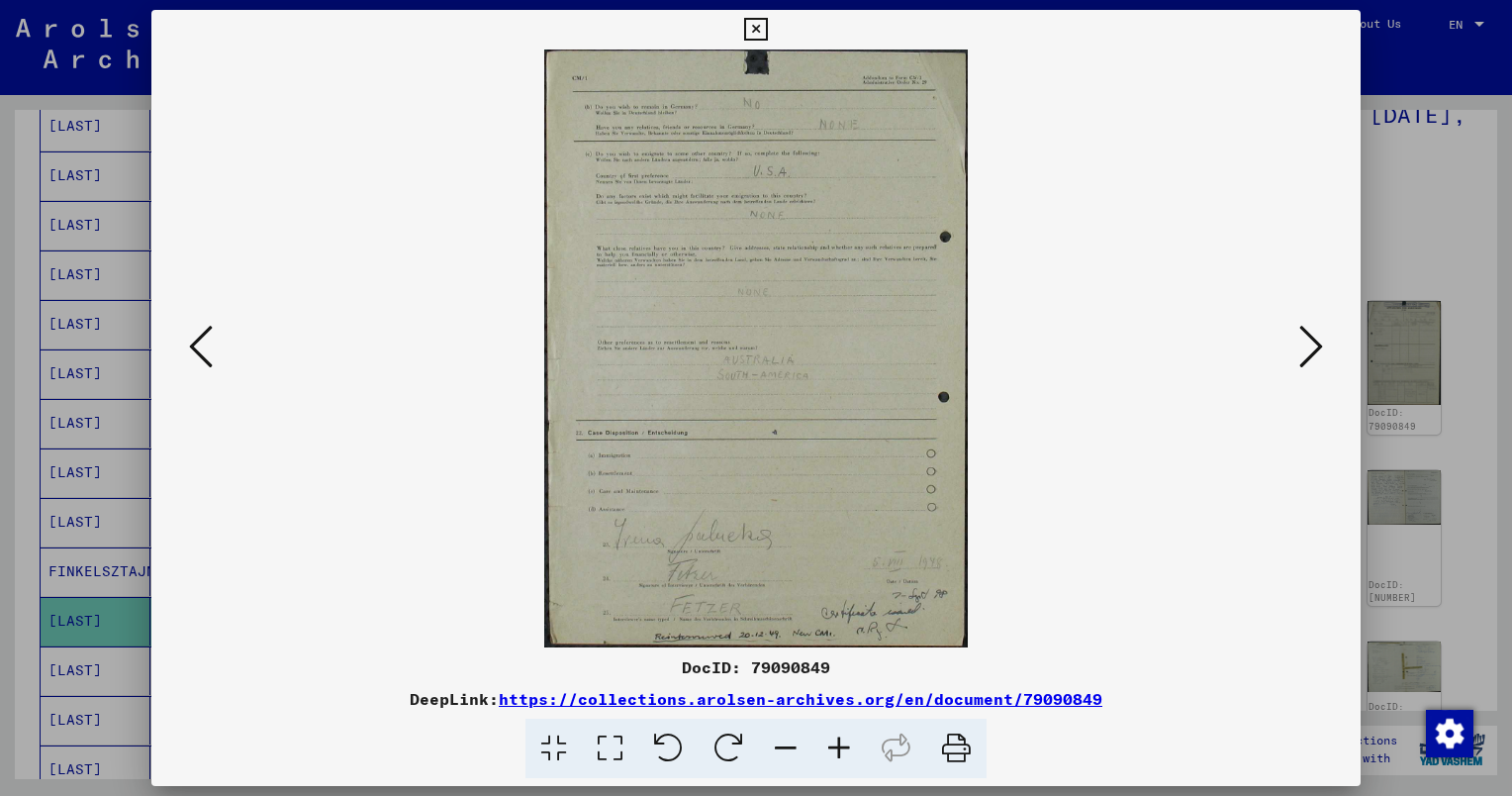 click at bounding box center [1311, 347] 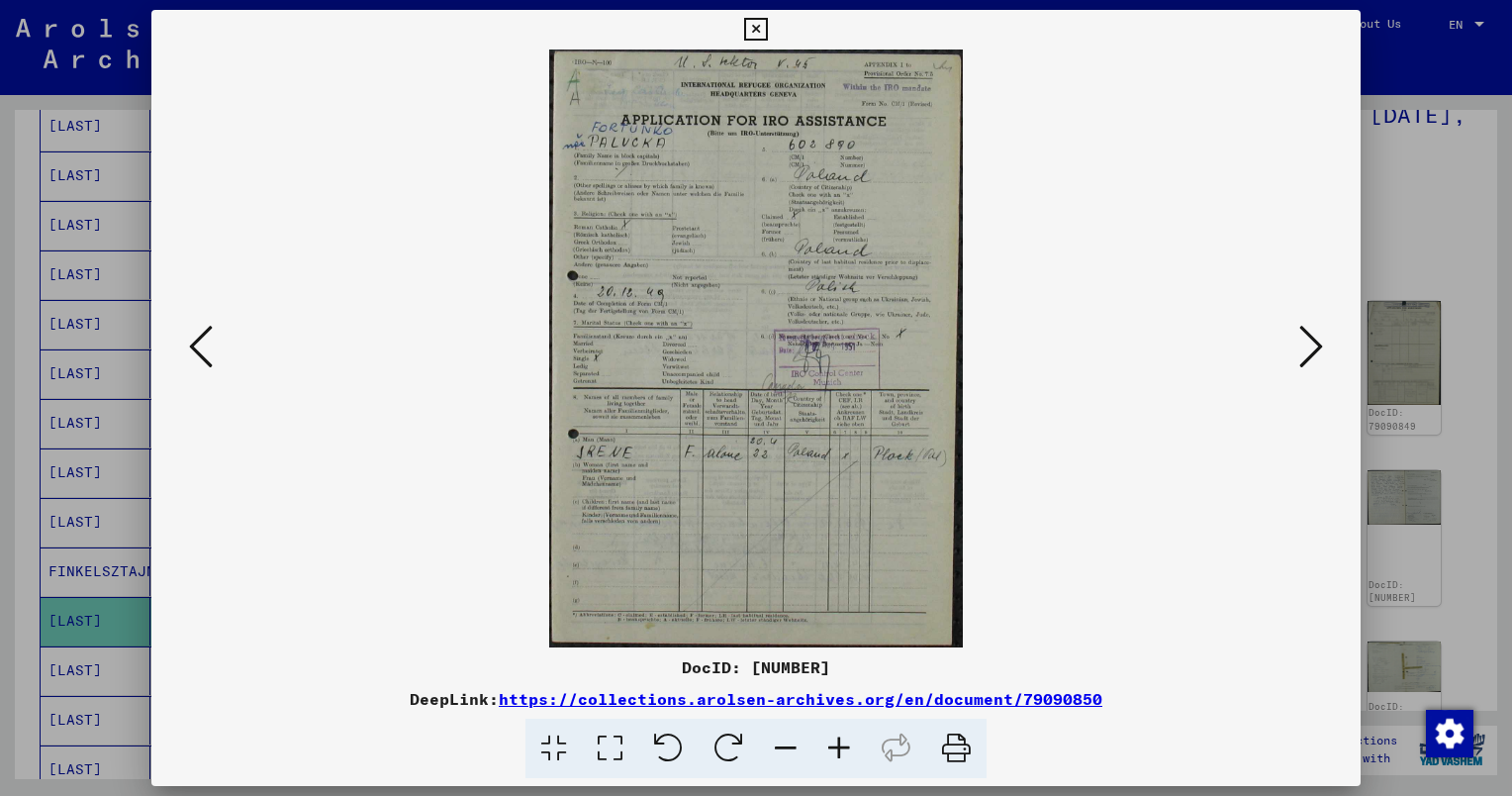 click at bounding box center (1311, 347) 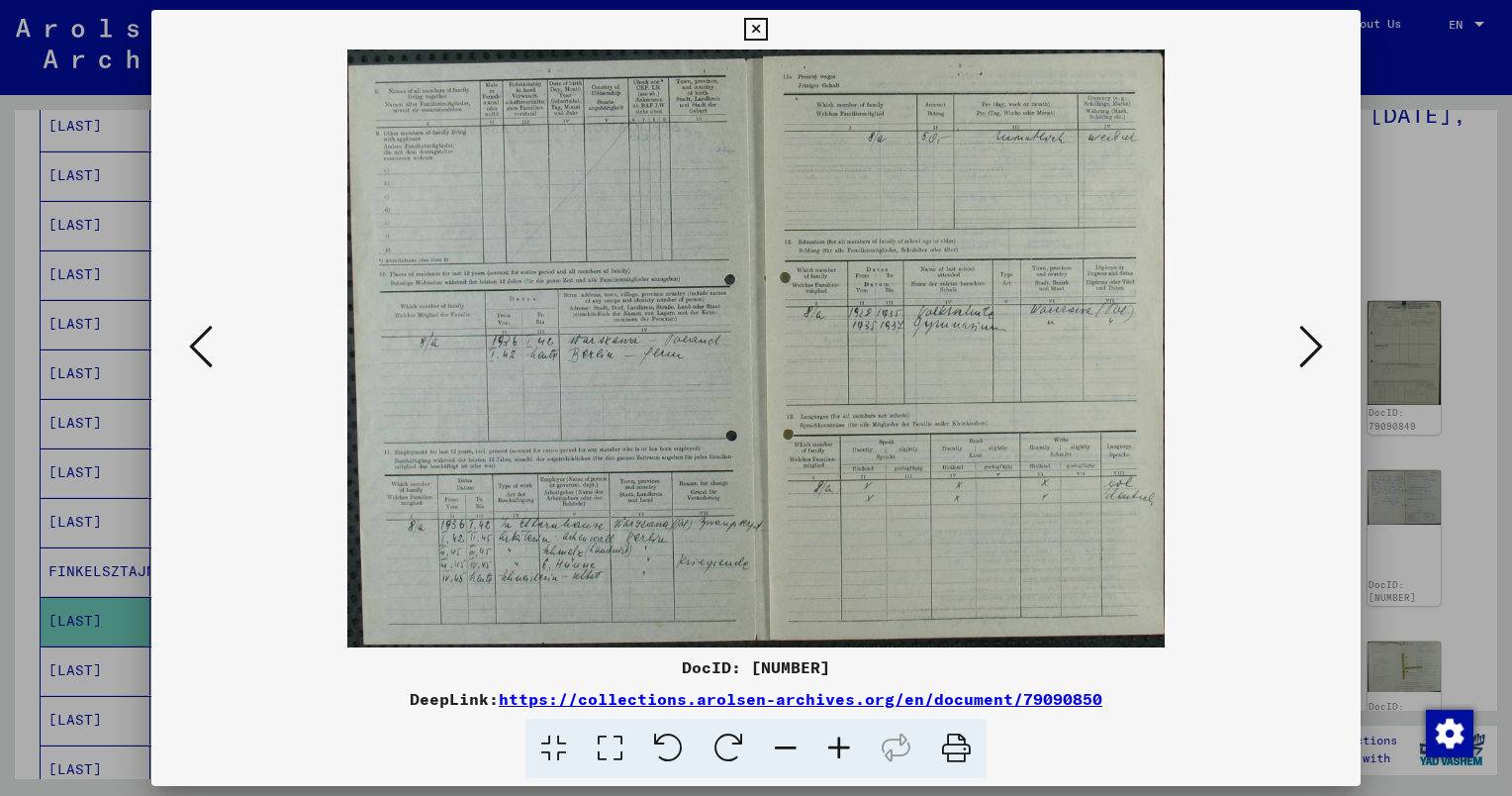click at bounding box center [1311, 347] 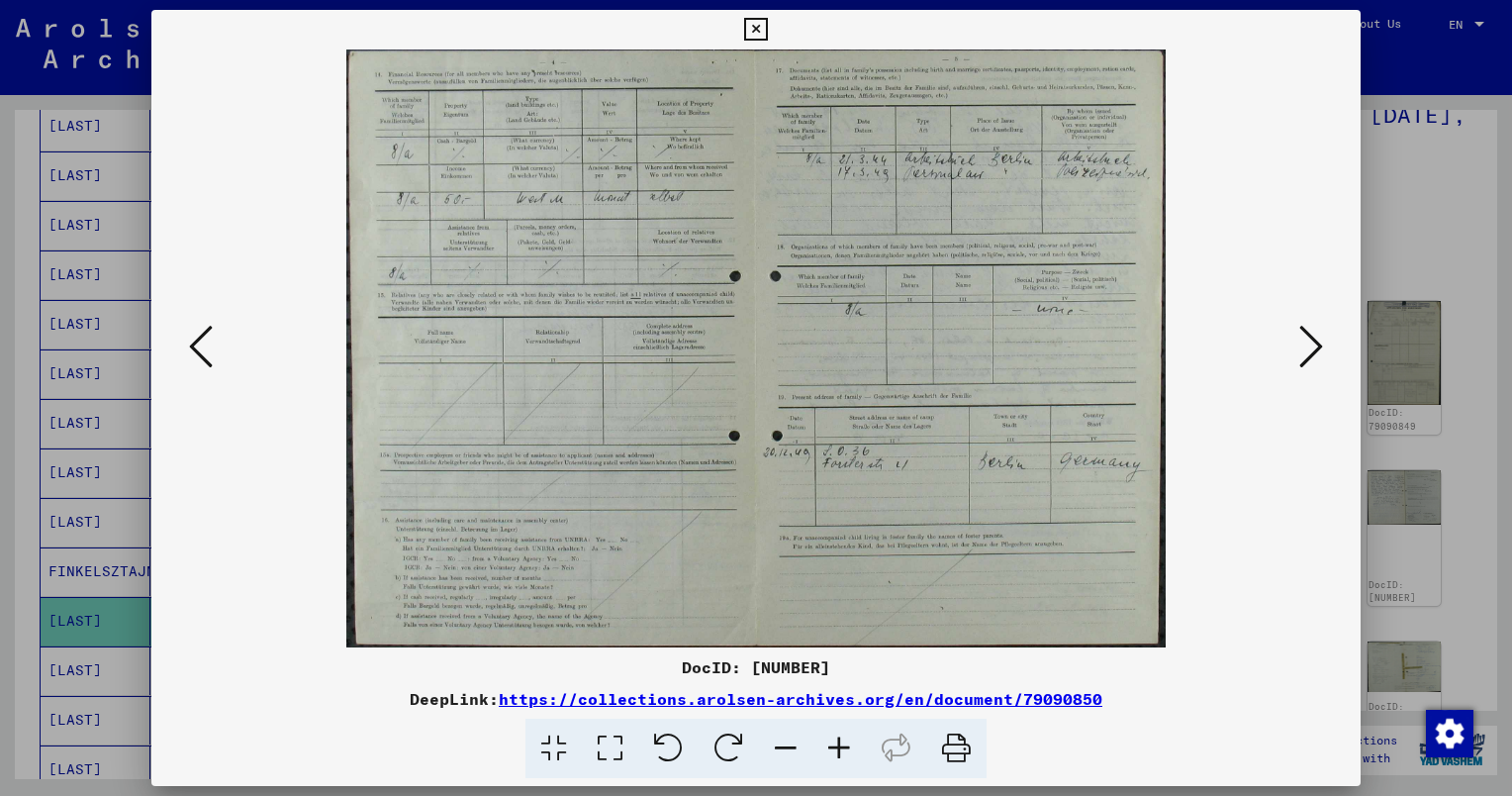 click at bounding box center (1311, 347) 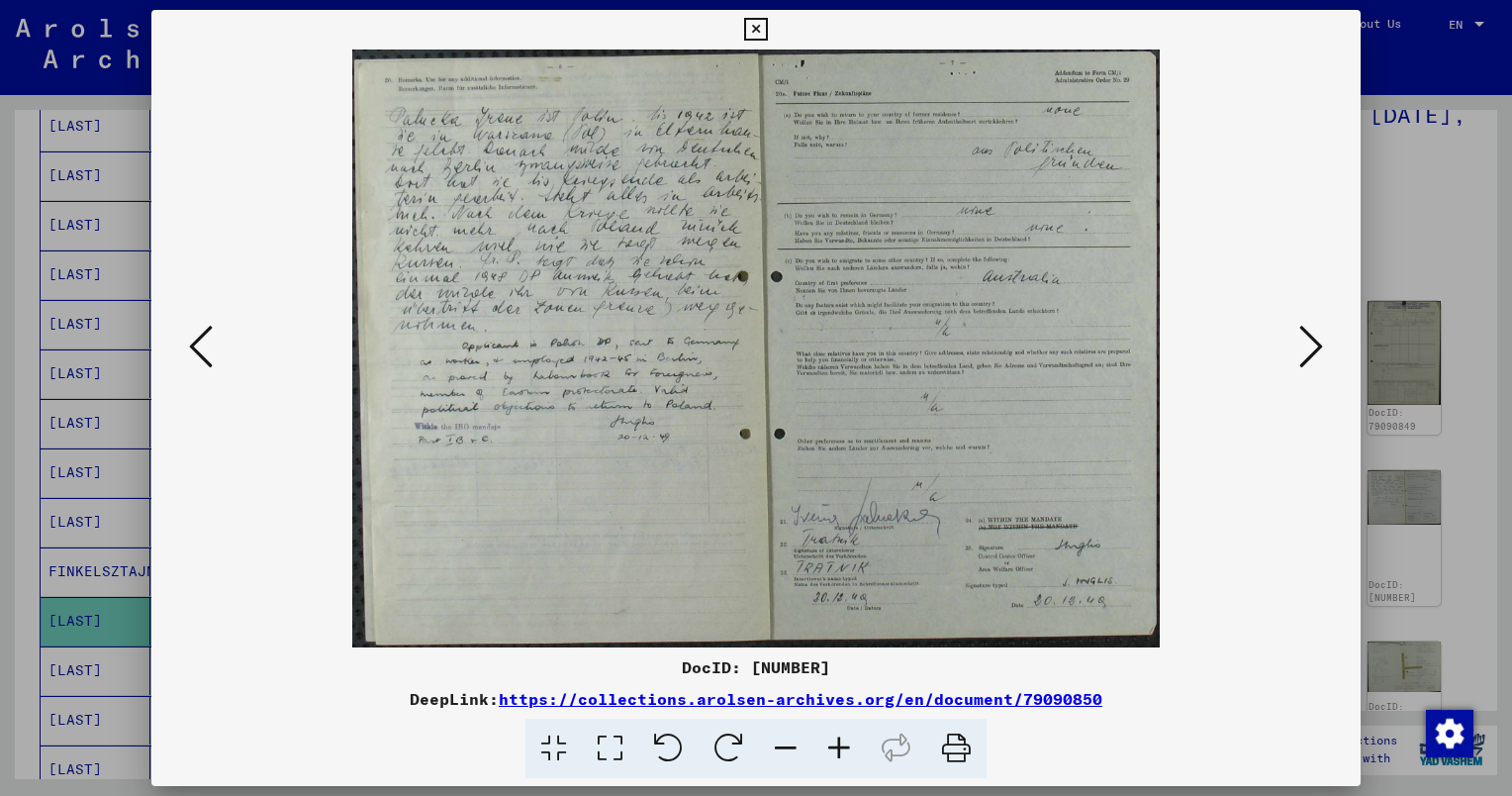 click at bounding box center [755, 30] 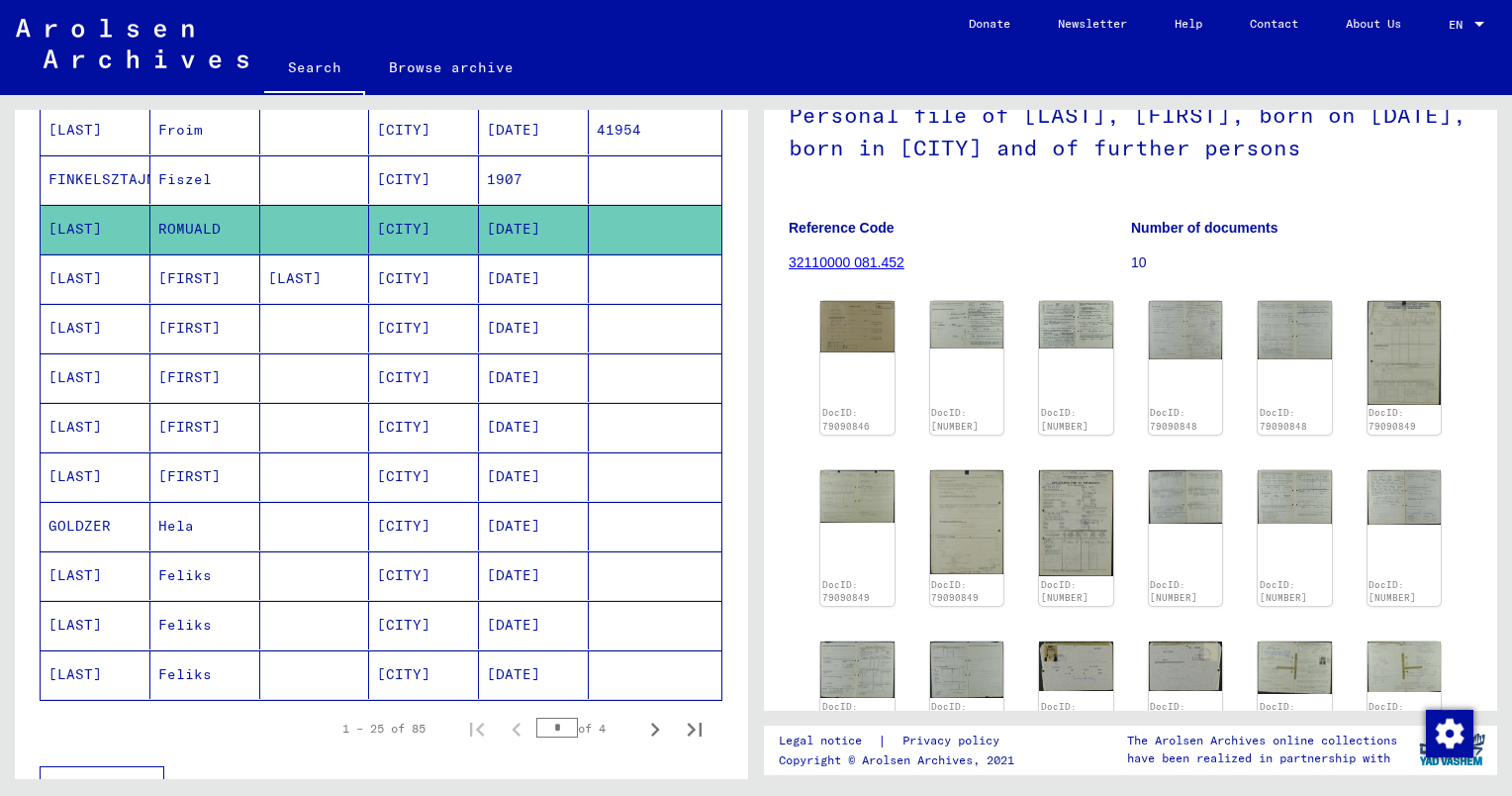 scroll, scrollTop: 958, scrollLeft: 0, axis: vertical 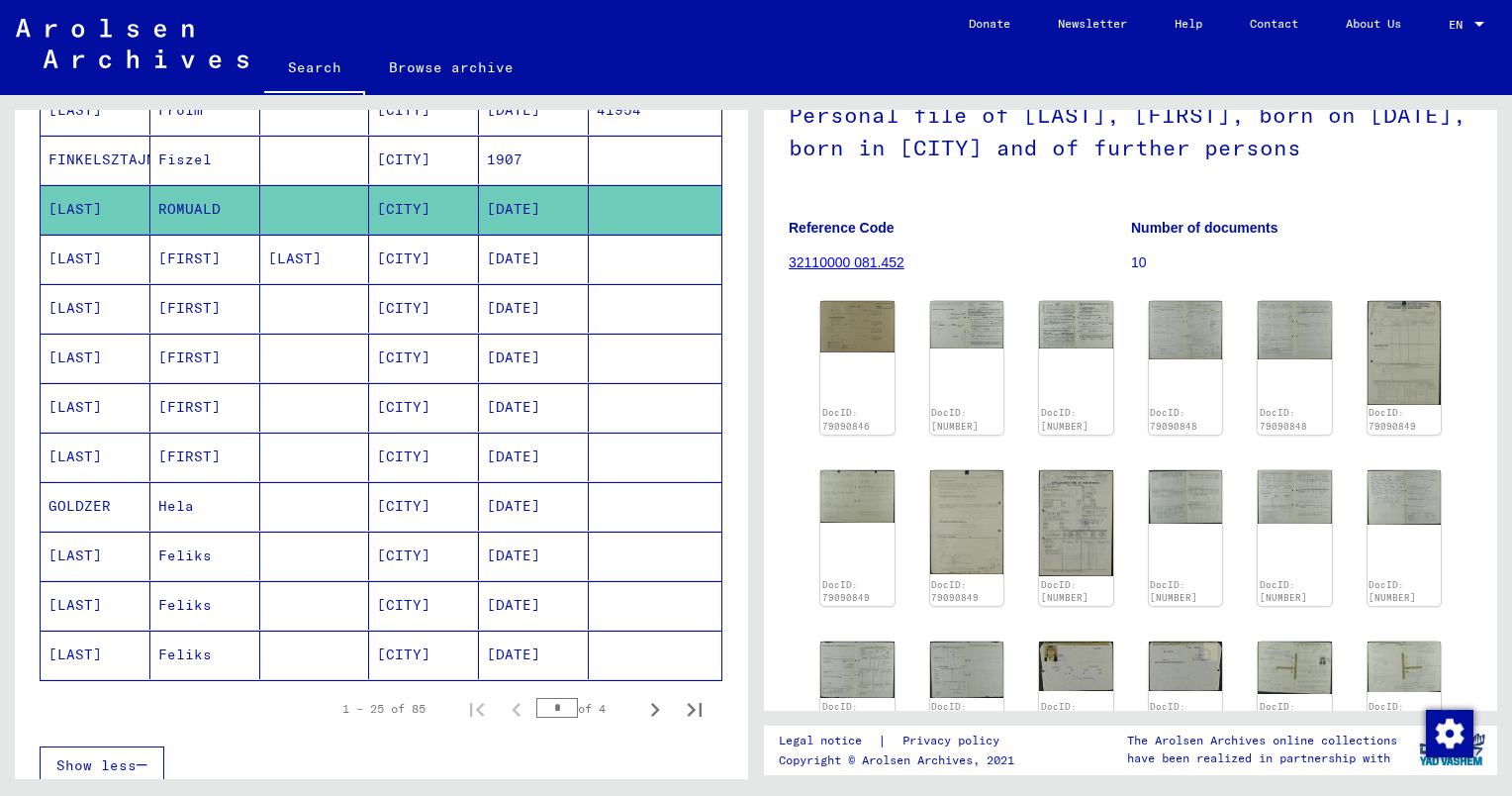 click on "[DATE]" at bounding box center [533, 605] 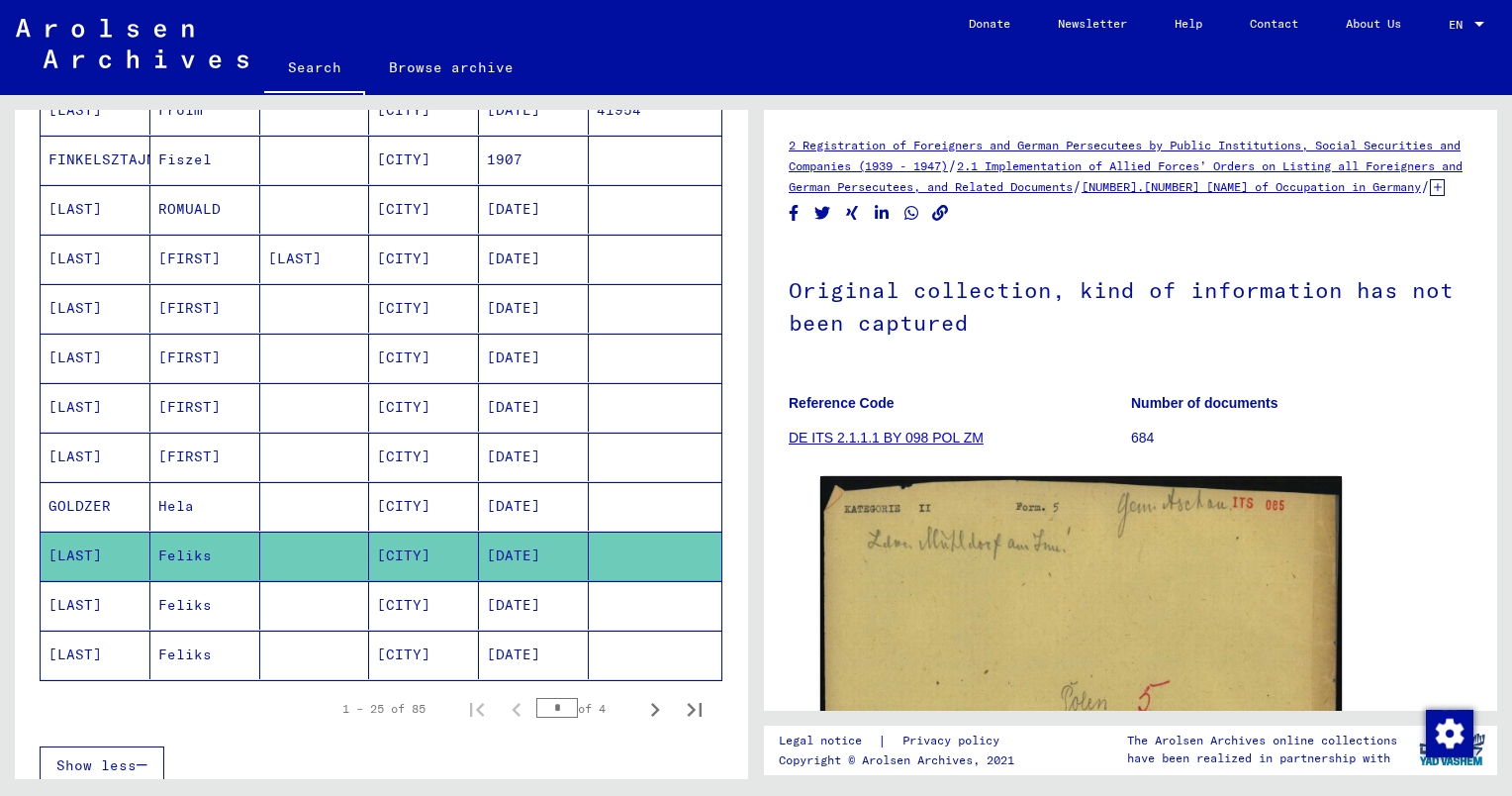 scroll, scrollTop: 0, scrollLeft: 0, axis: both 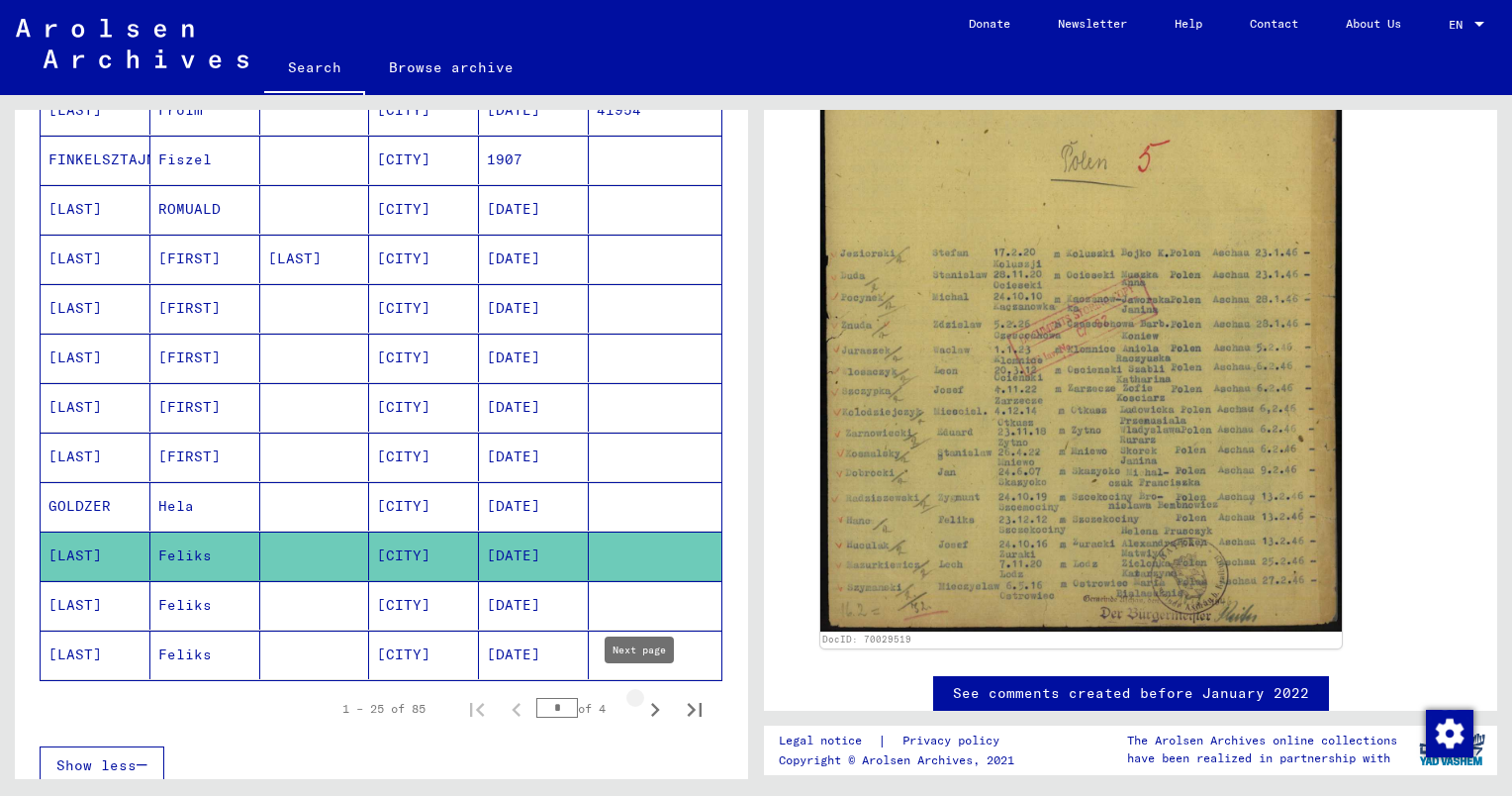 click 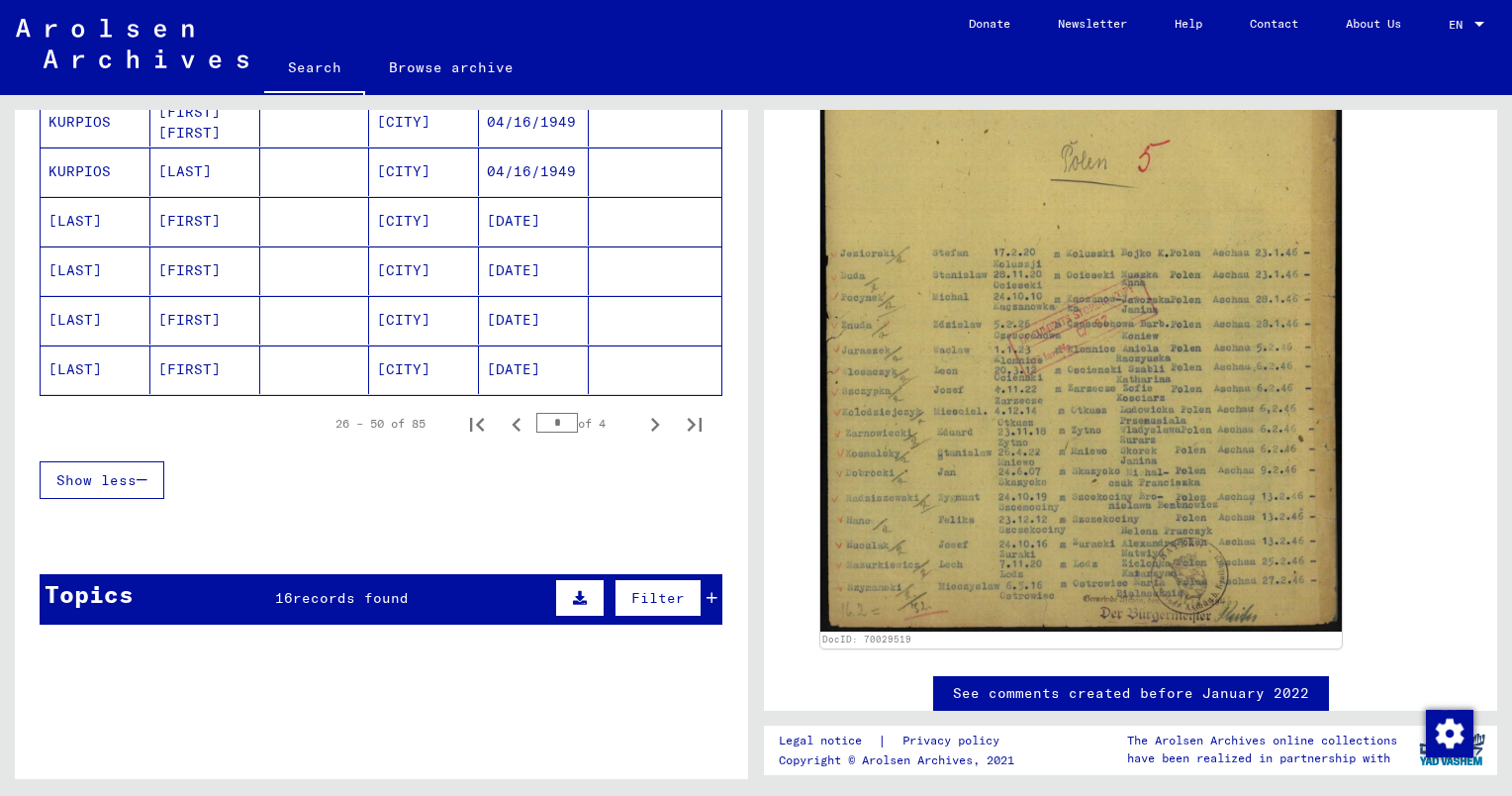 scroll, scrollTop: 1252, scrollLeft: 0, axis: vertical 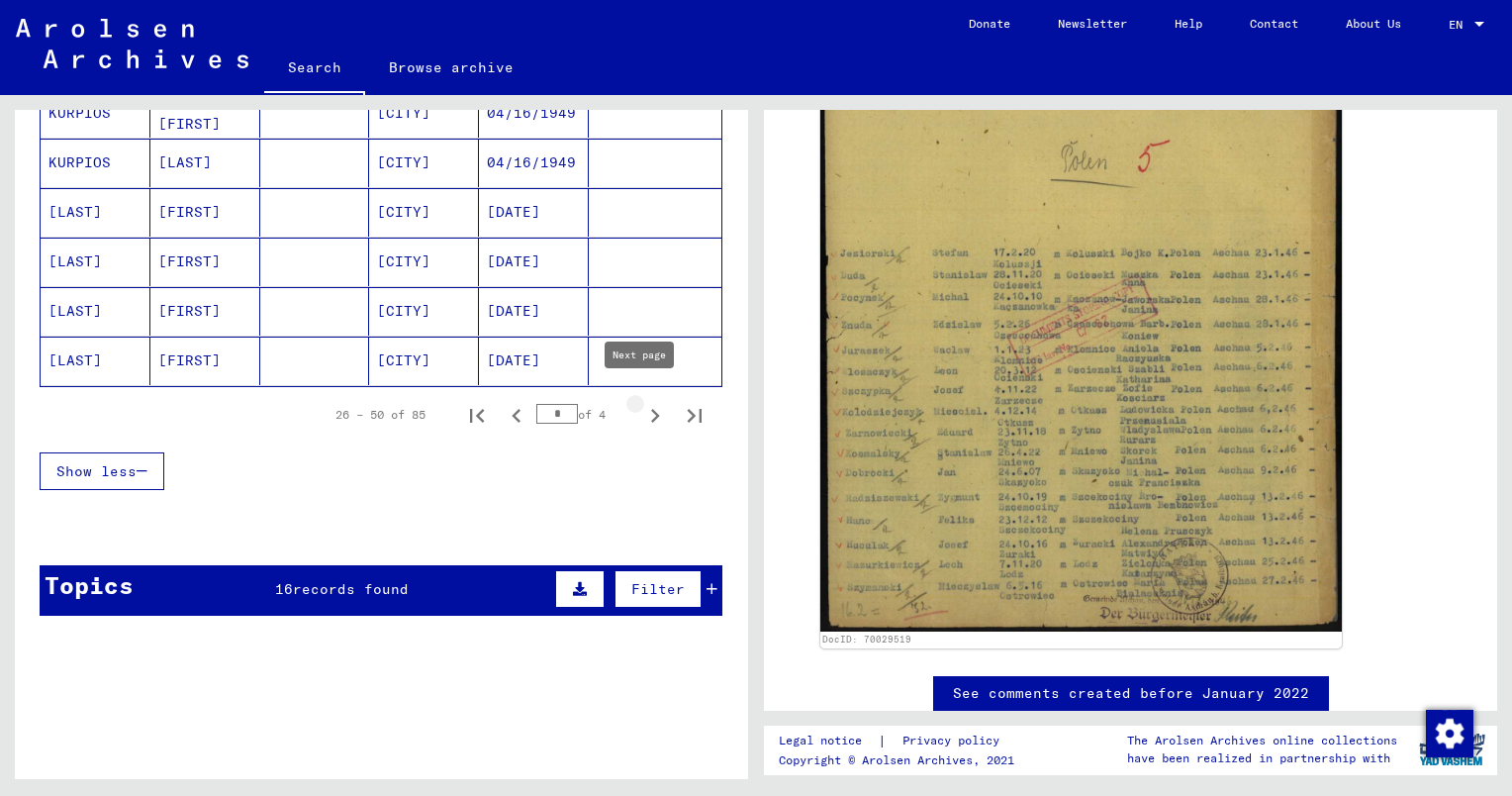 click 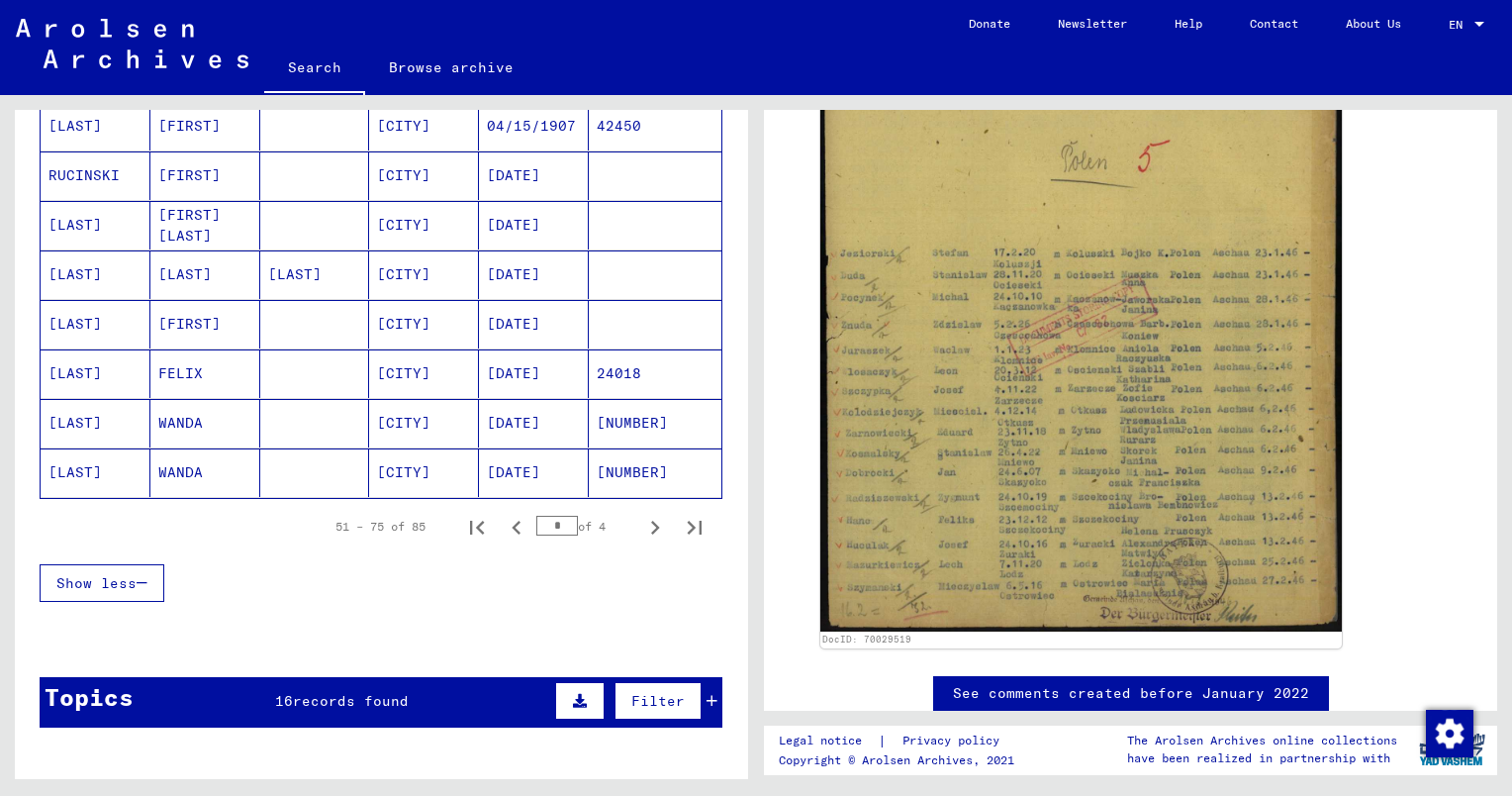 scroll, scrollTop: 1142, scrollLeft: 0, axis: vertical 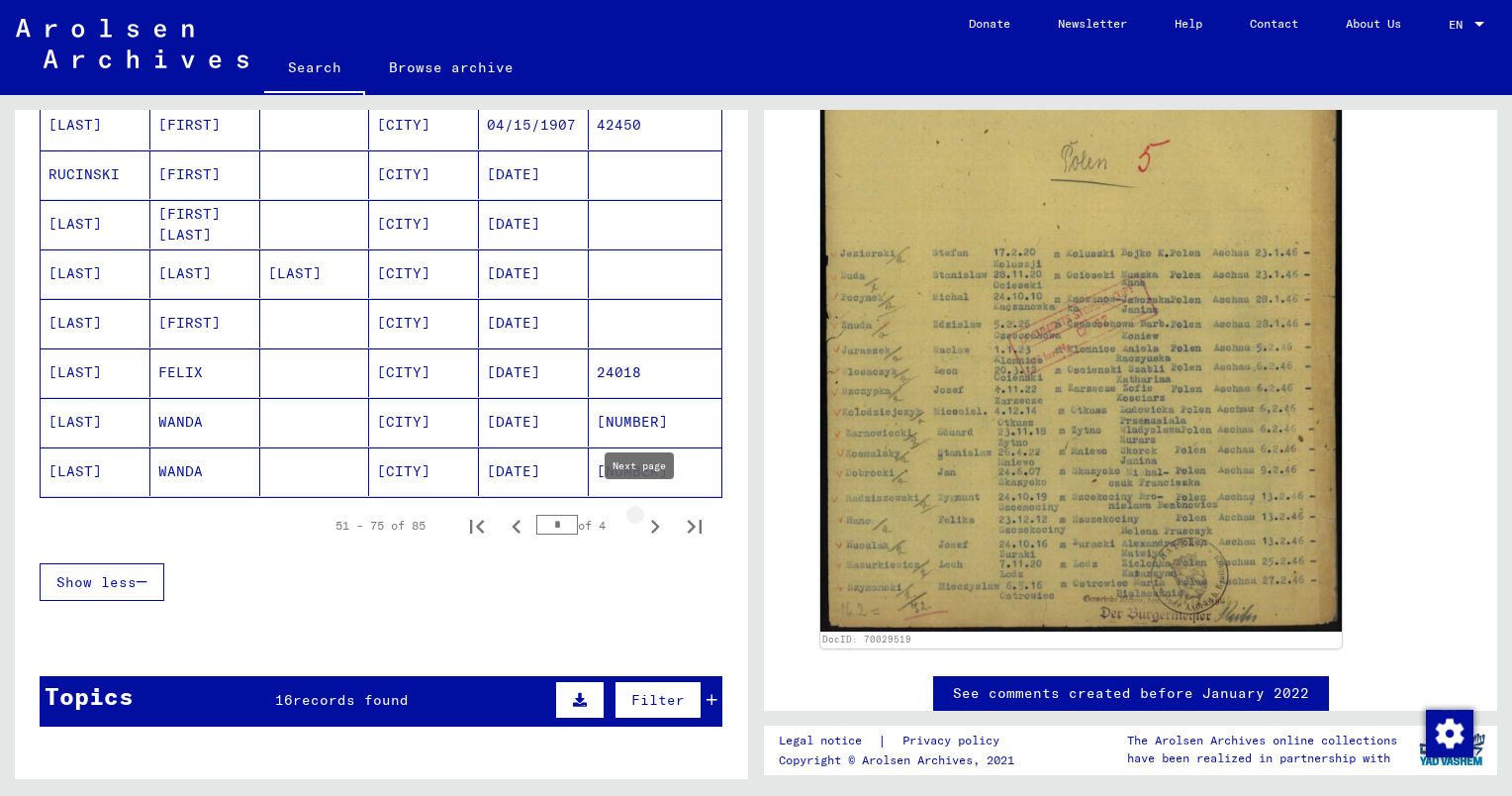 click 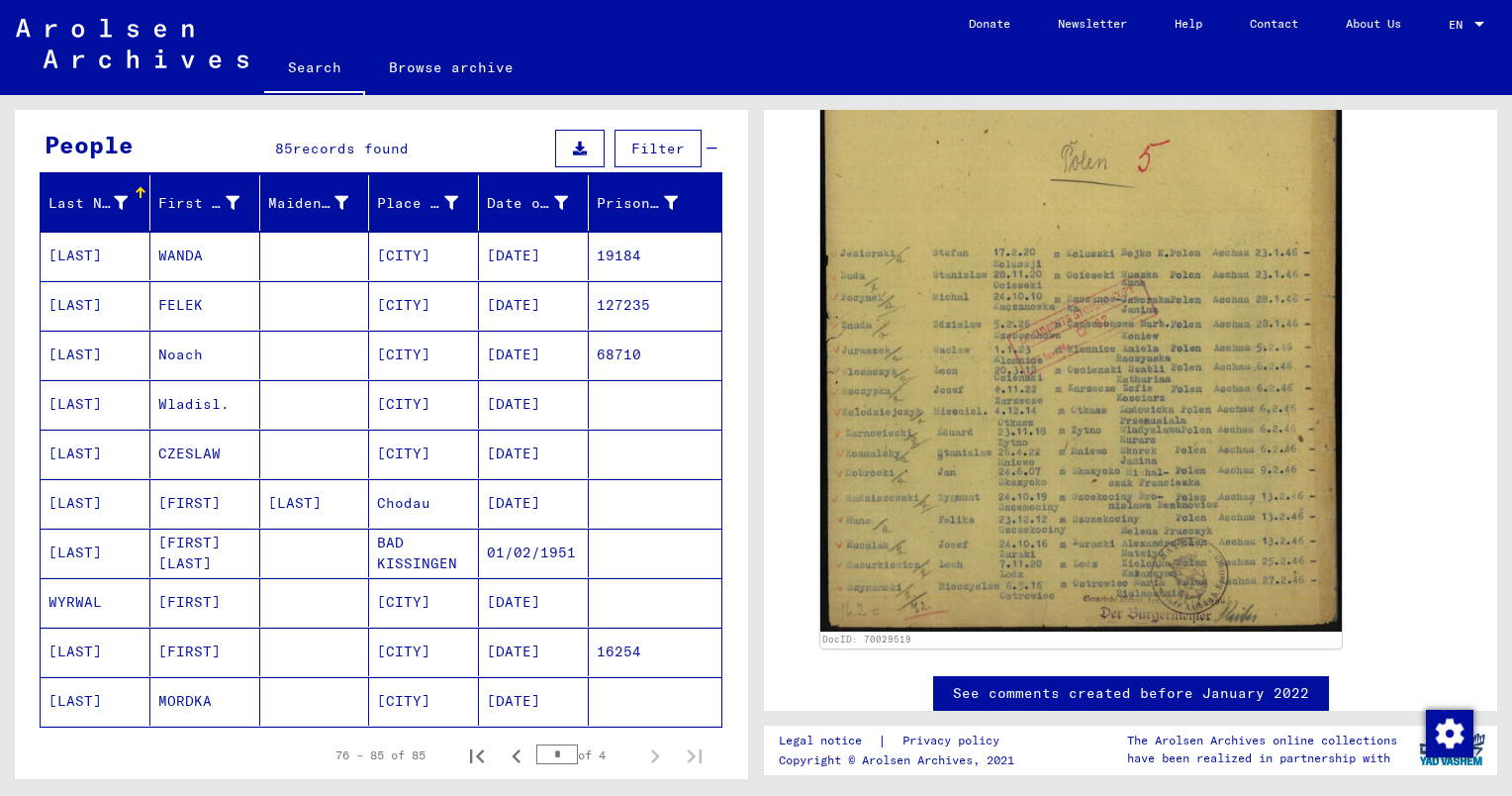 scroll, scrollTop: 0, scrollLeft: 0, axis: both 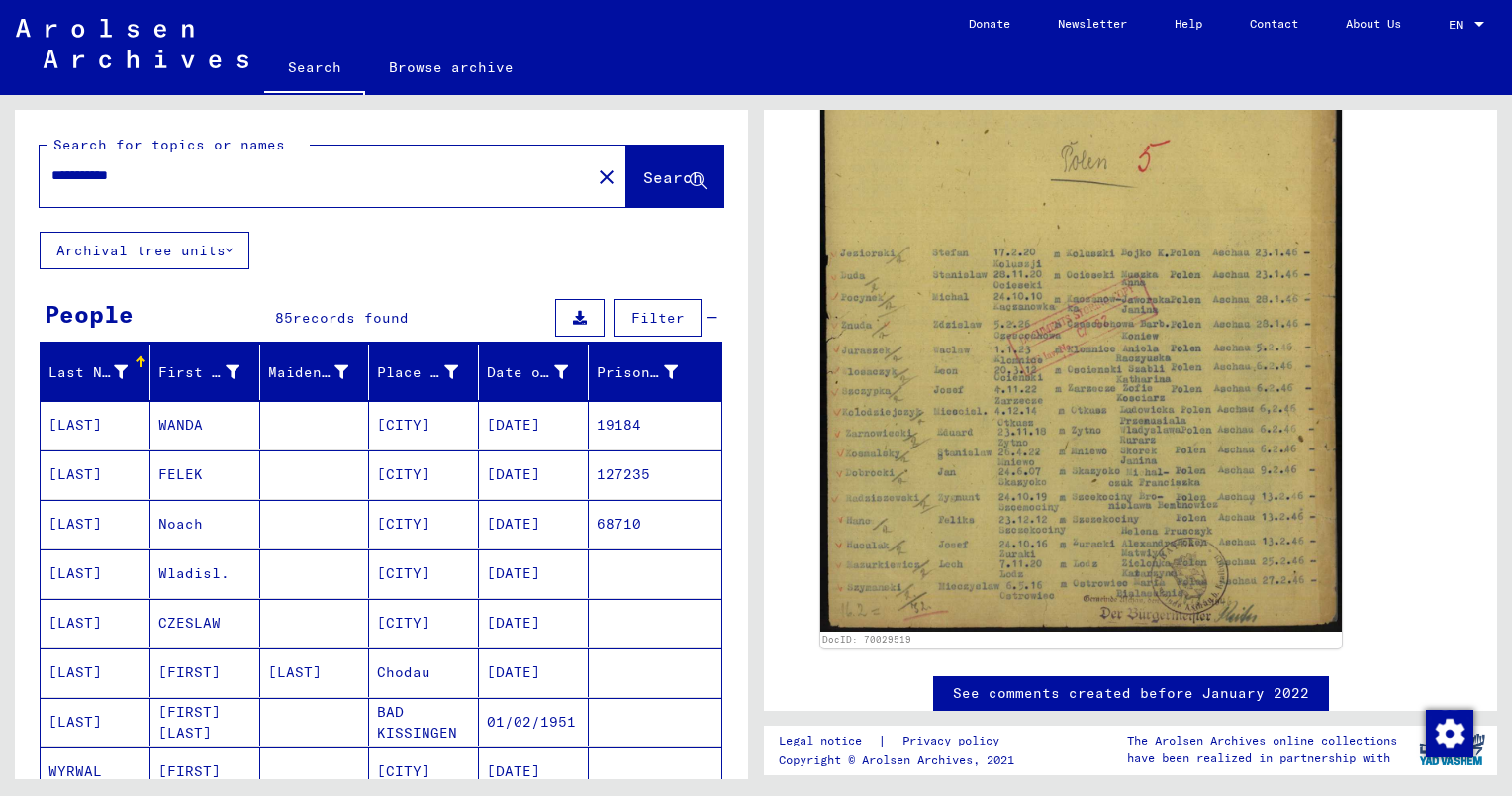 click on "**********" at bounding box center (315, 175) 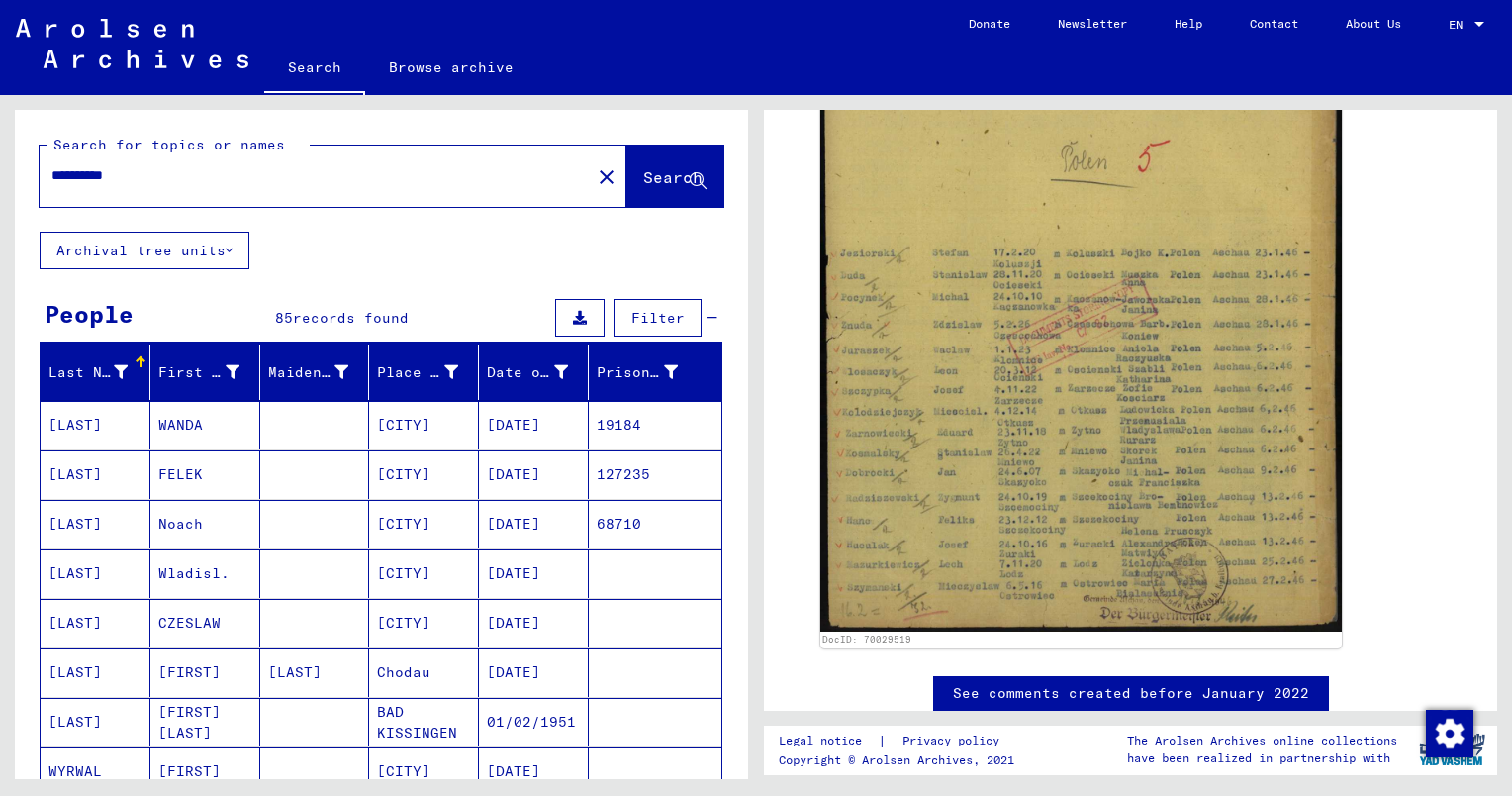type on "**********" 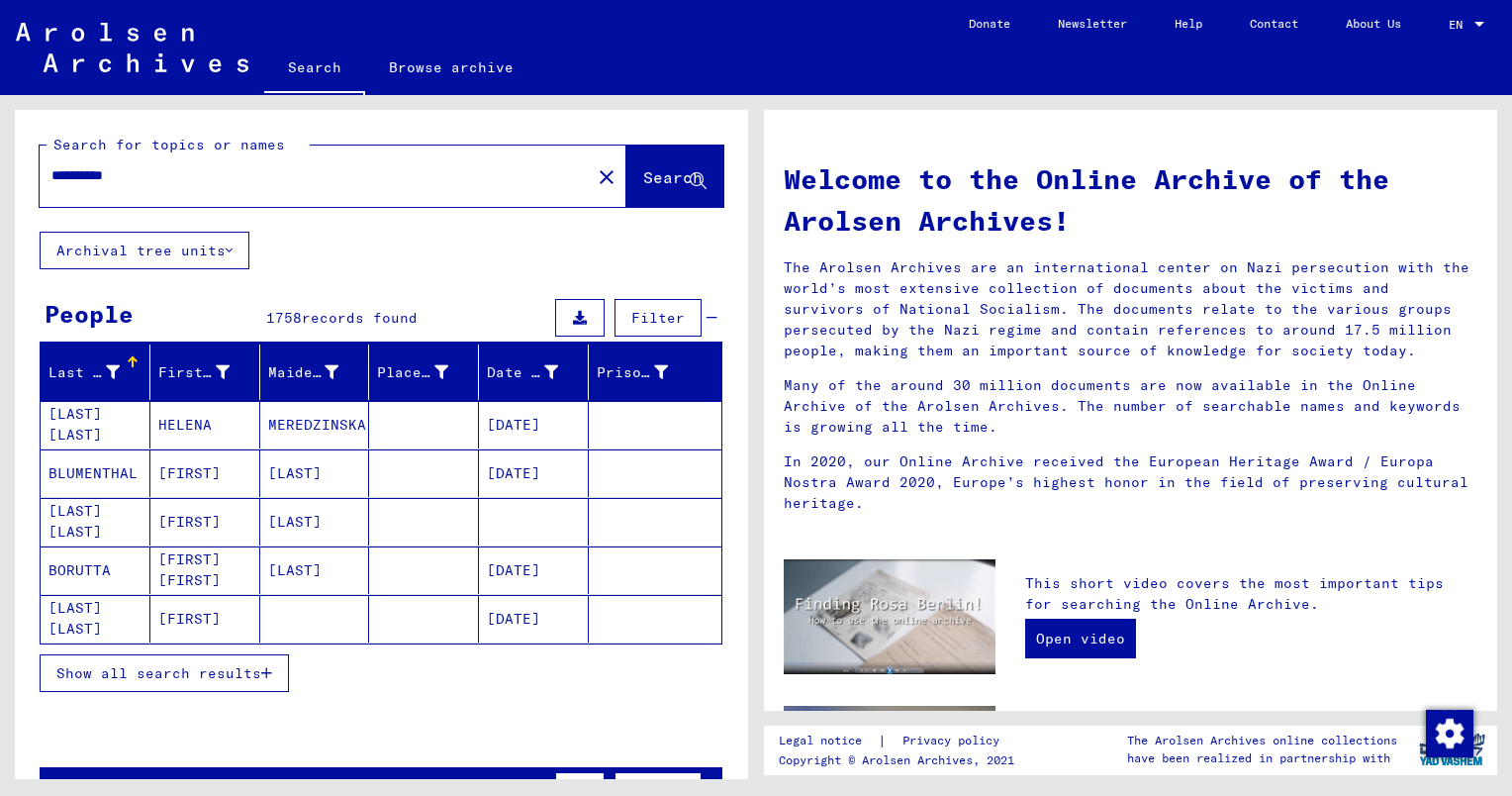 scroll, scrollTop: 507, scrollLeft: 0, axis: vertical 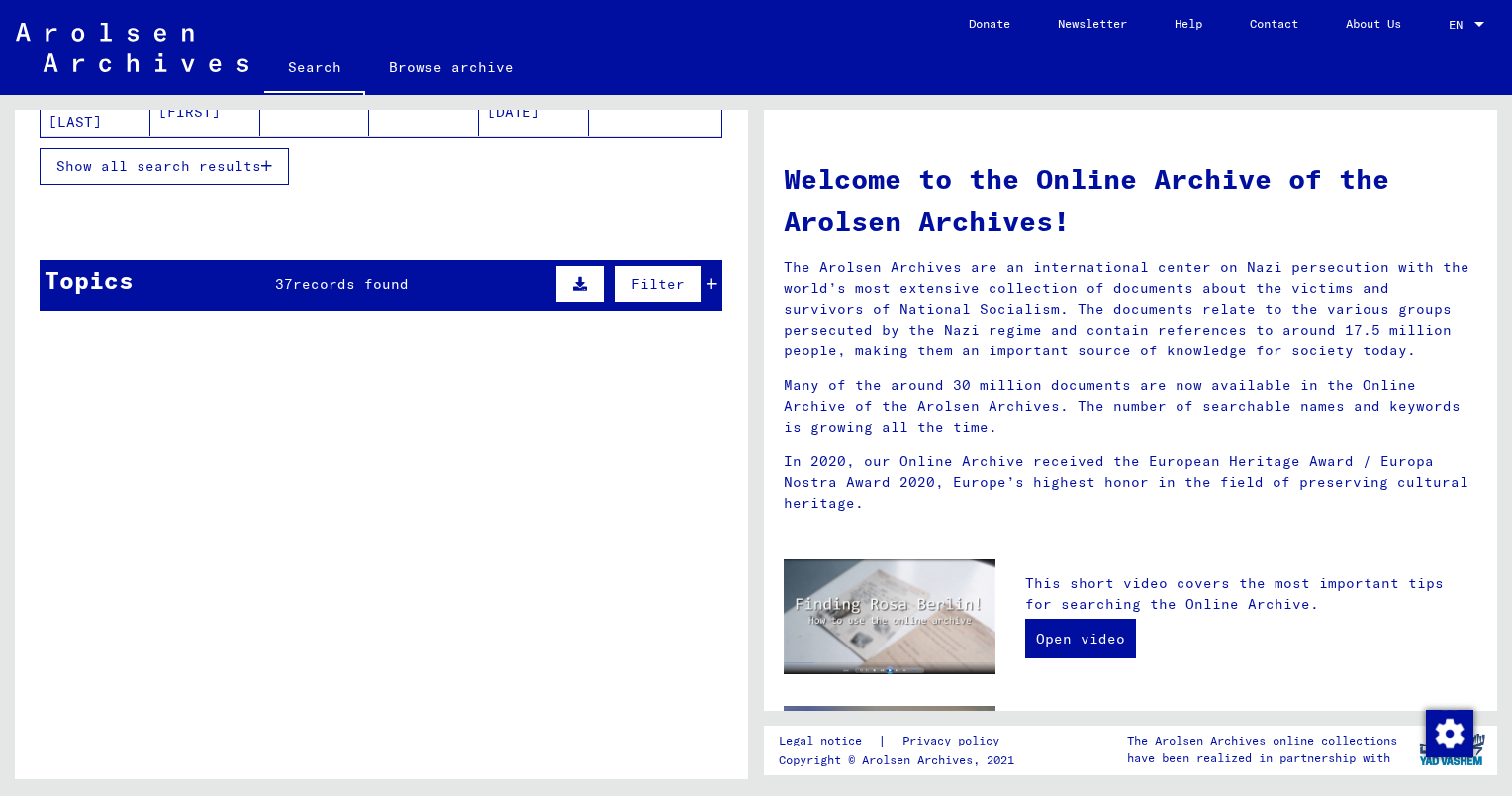click on "Topics 37  records found  Filter" at bounding box center [381, 285] 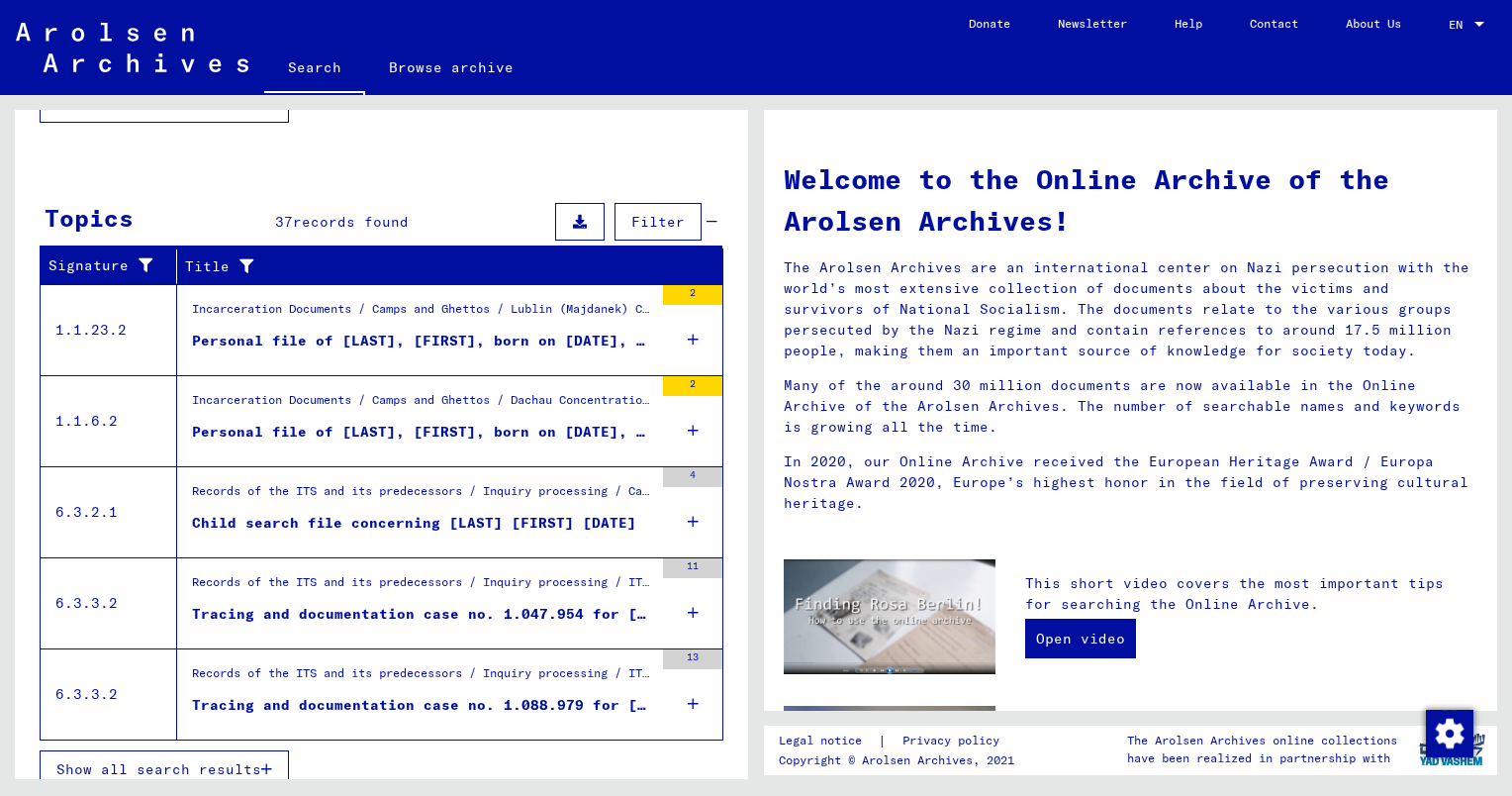scroll, scrollTop: 582, scrollLeft: 0, axis: vertical 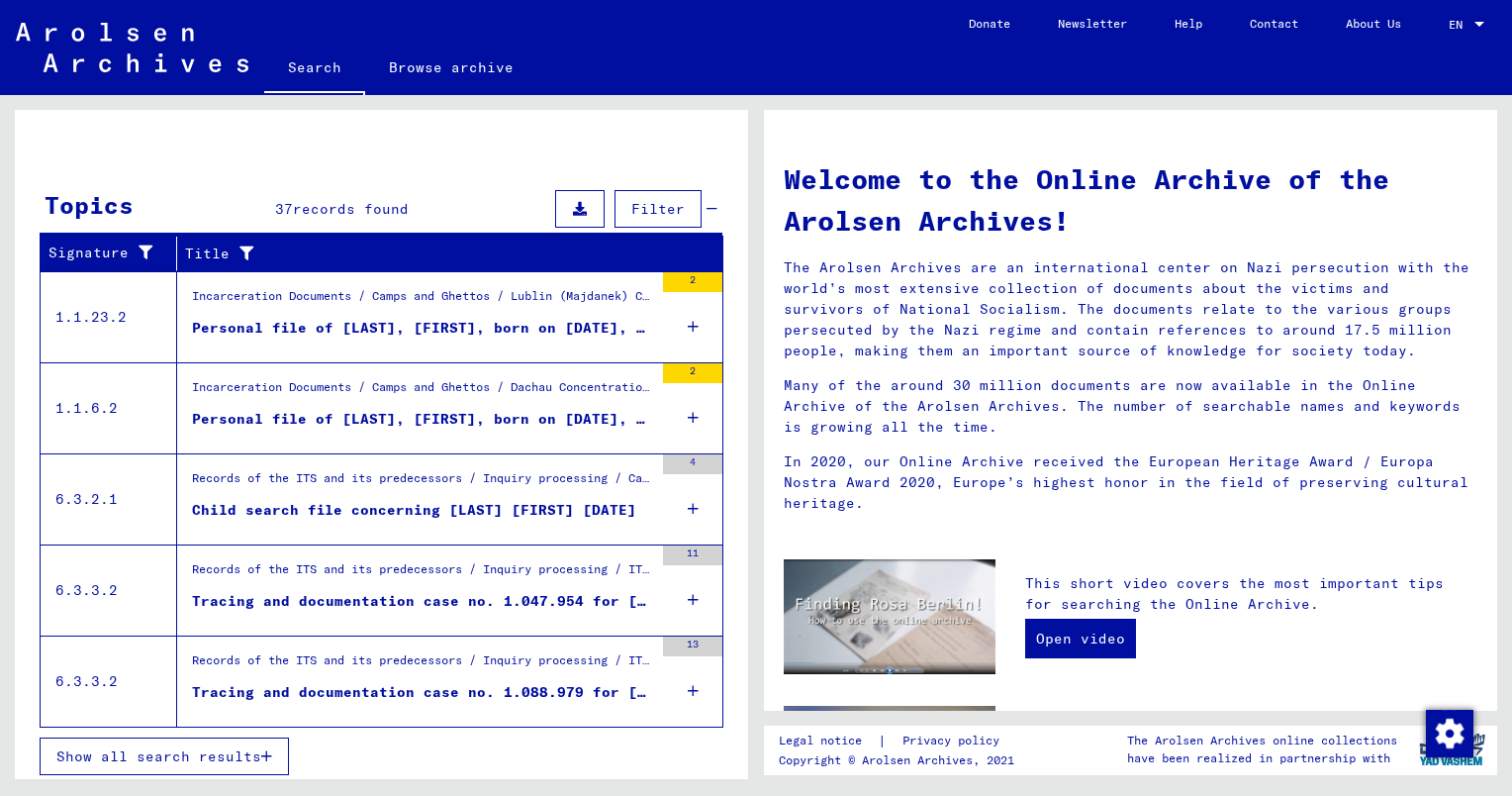 click on "Show all search results" at bounding box center [158, 756] 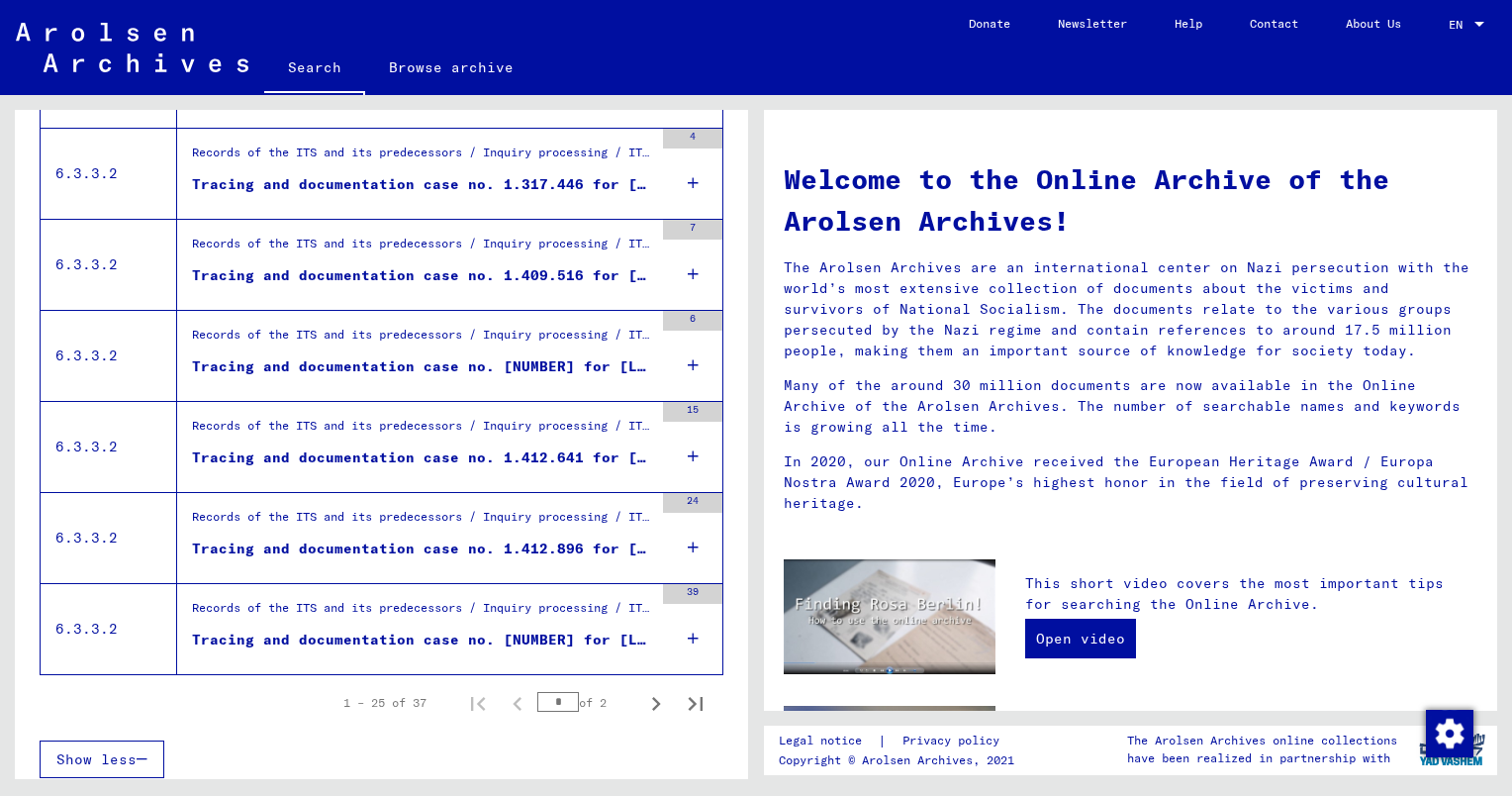 scroll, scrollTop: 2099, scrollLeft: 0, axis: vertical 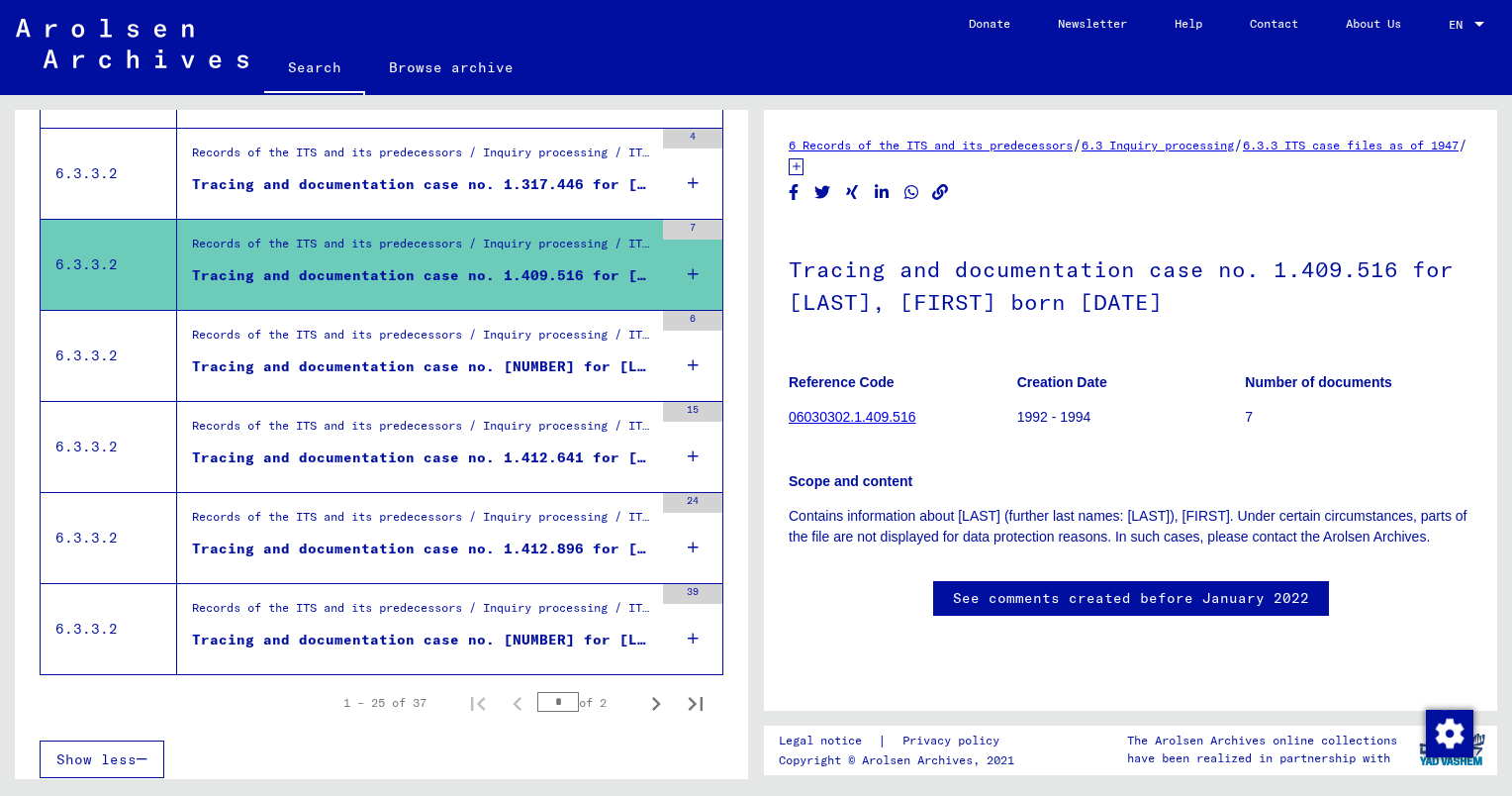 click on "06030302.1.409.516" 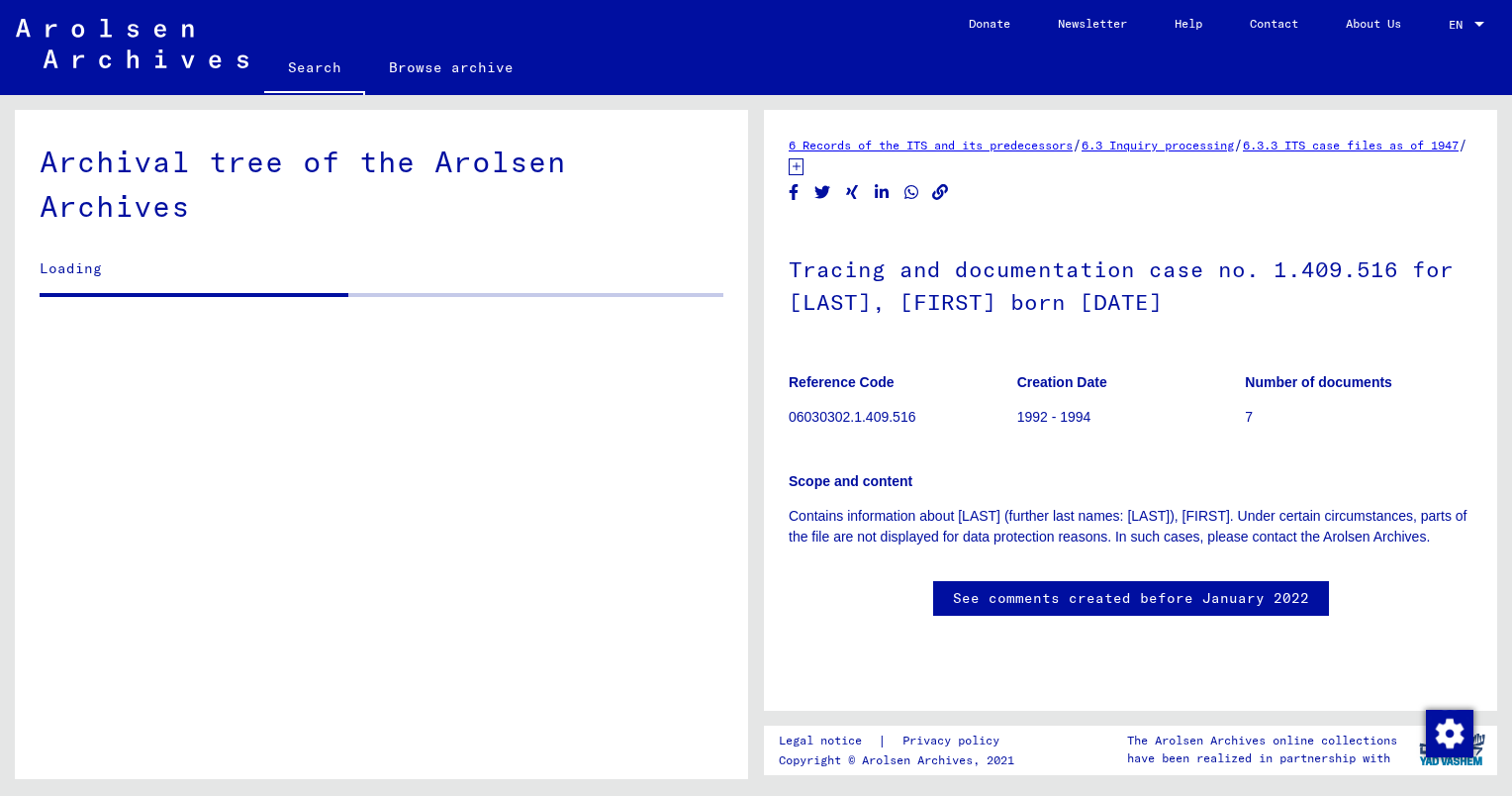 scroll, scrollTop: 0, scrollLeft: 0, axis: both 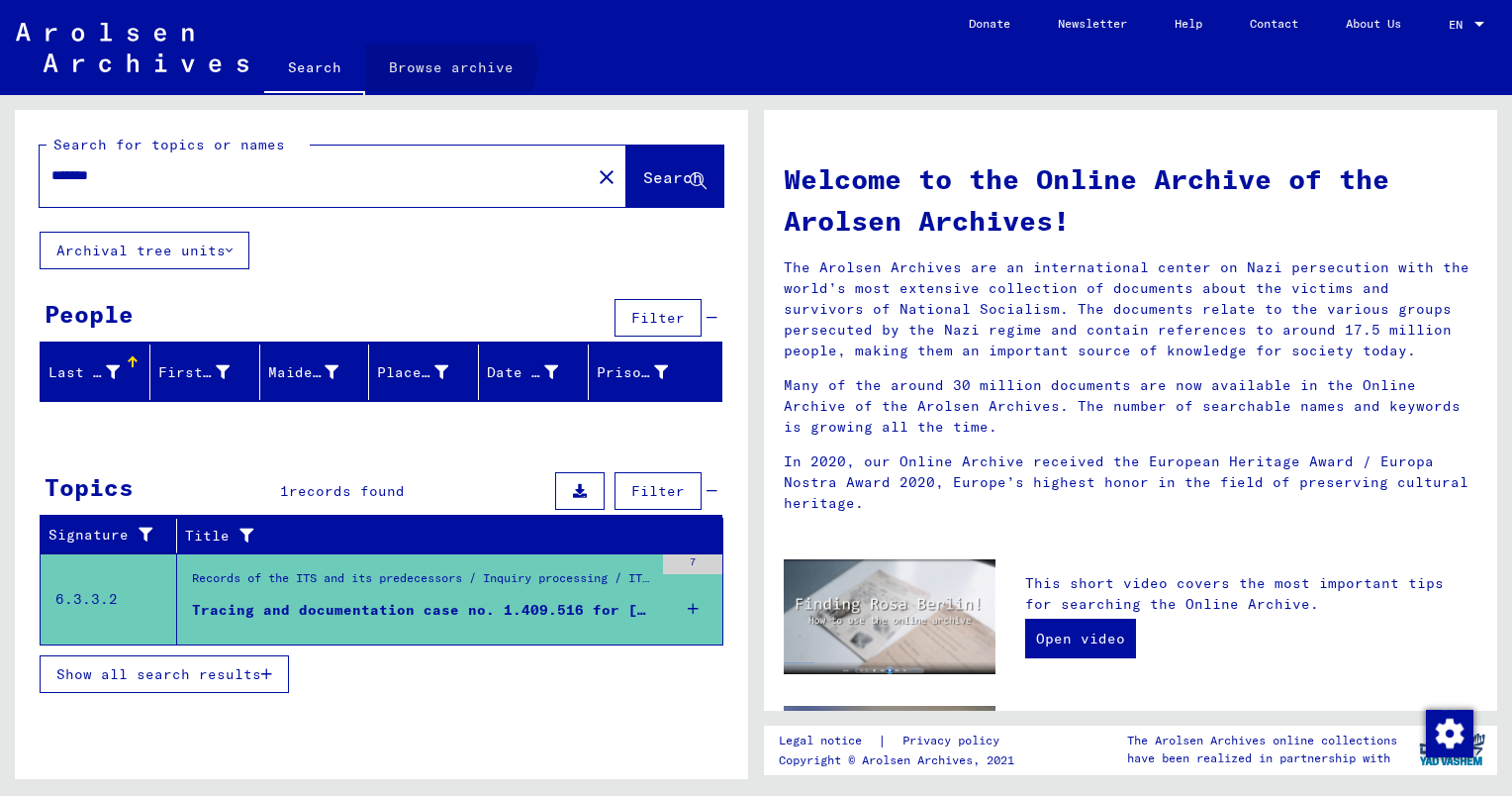 click on "Browse archive" 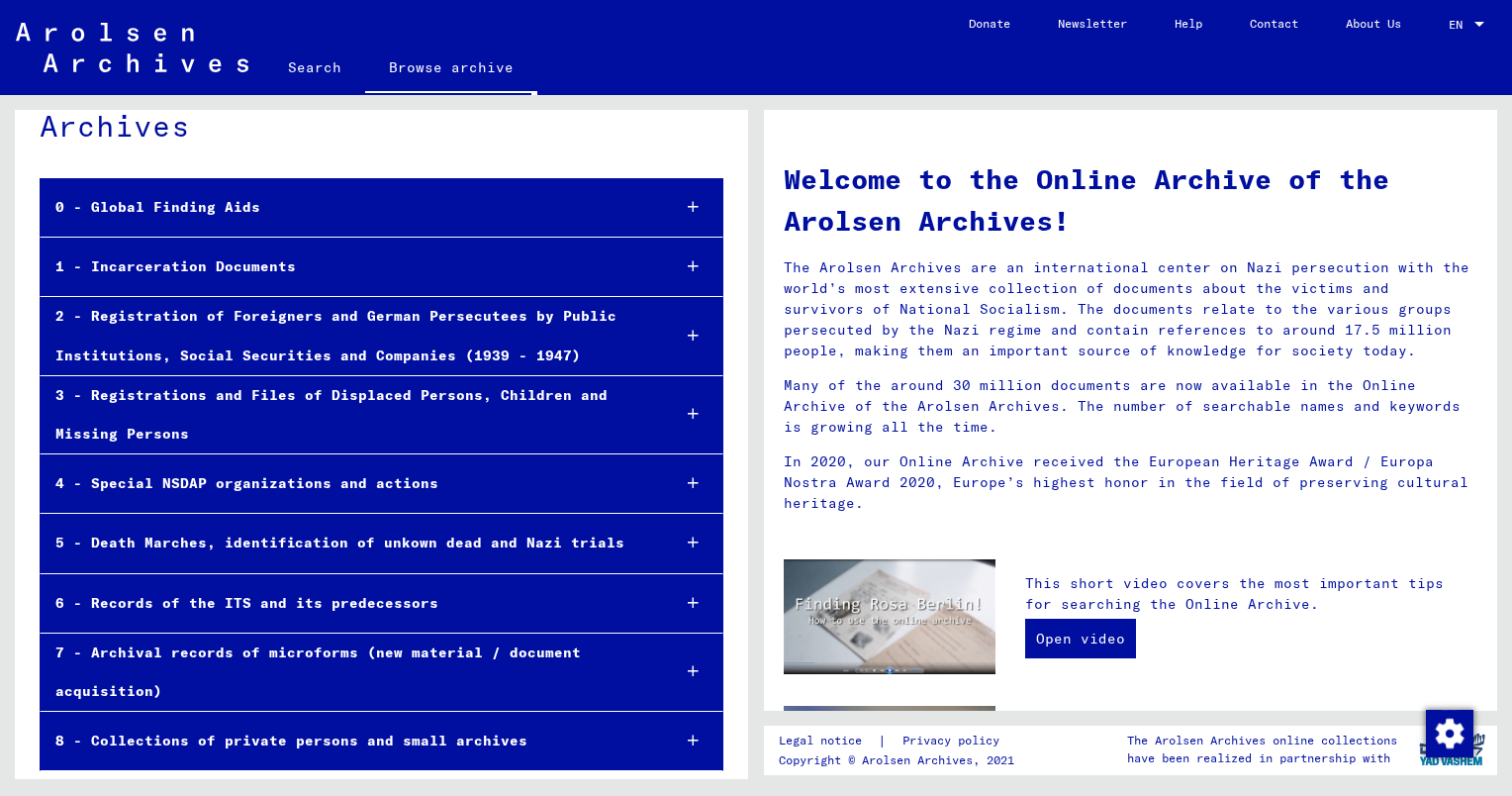 scroll, scrollTop: 0, scrollLeft: 0, axis: both 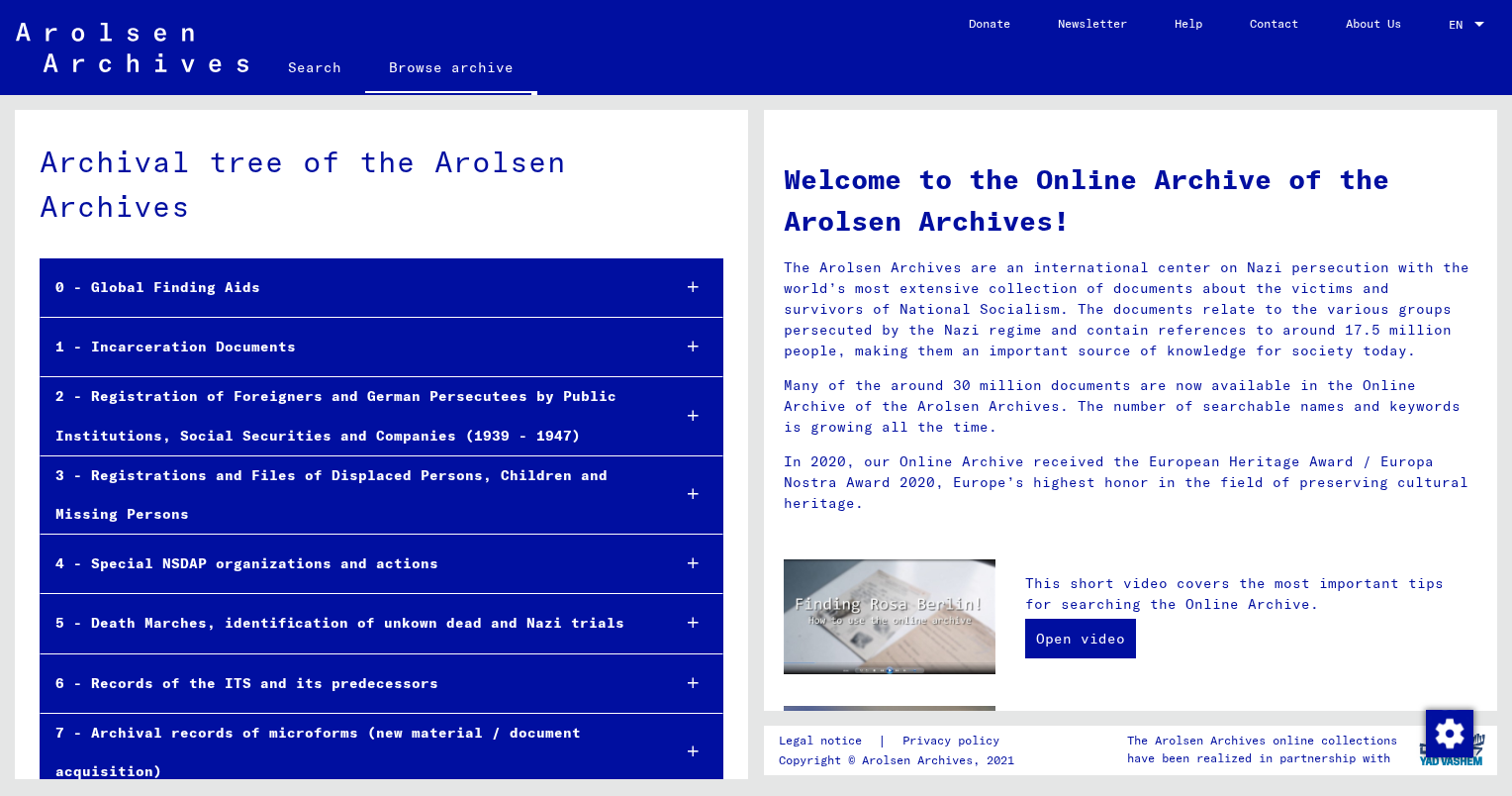 click on "0 - Global Finding Aids" at bounding box center [347, 287] 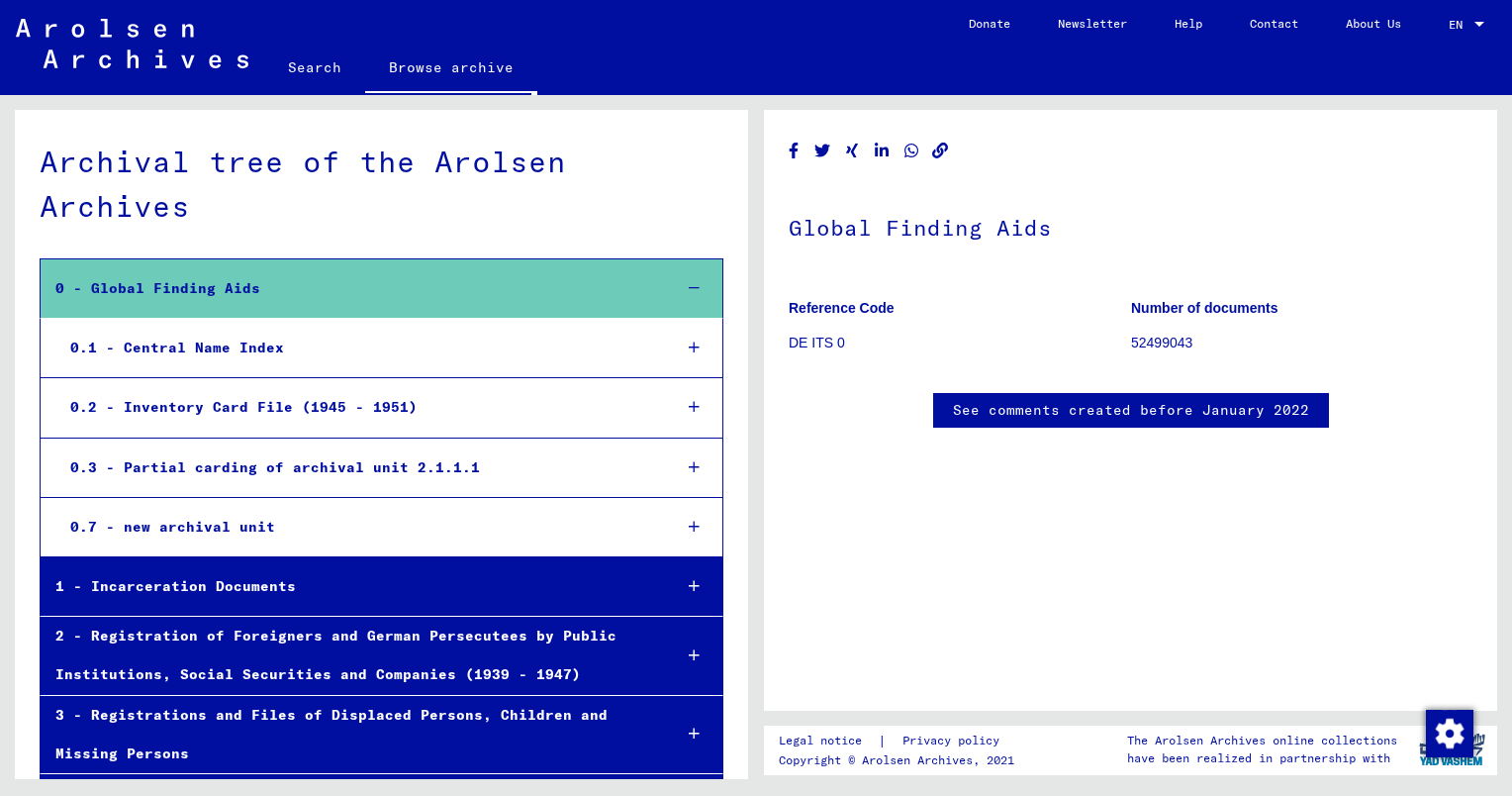 click on "0.1 - Central Name Index" at bounding box center (381, 348) 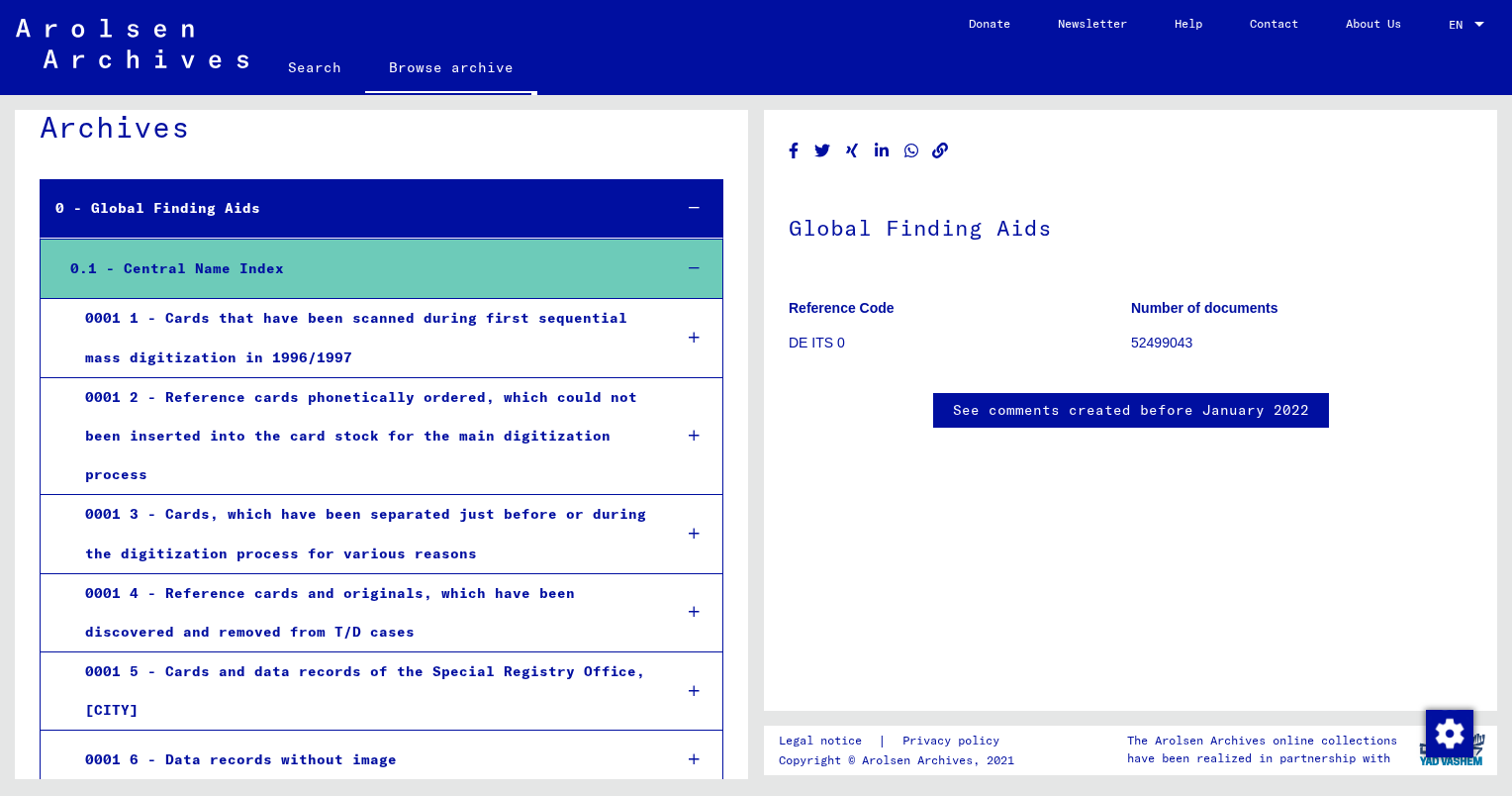 scroll, scrollTop: 0, scrollLeft: 0, axis: both 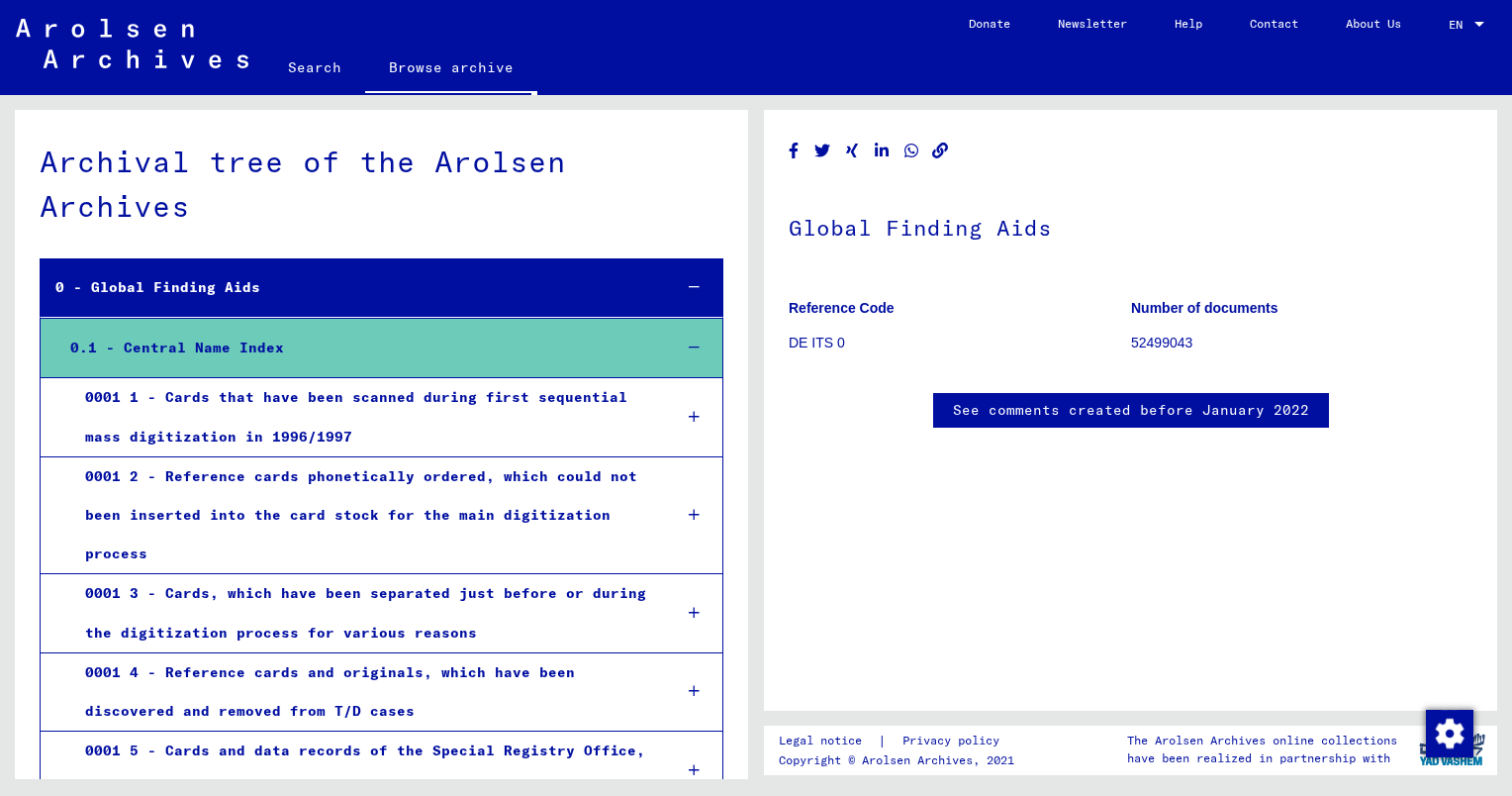 click on "Search" 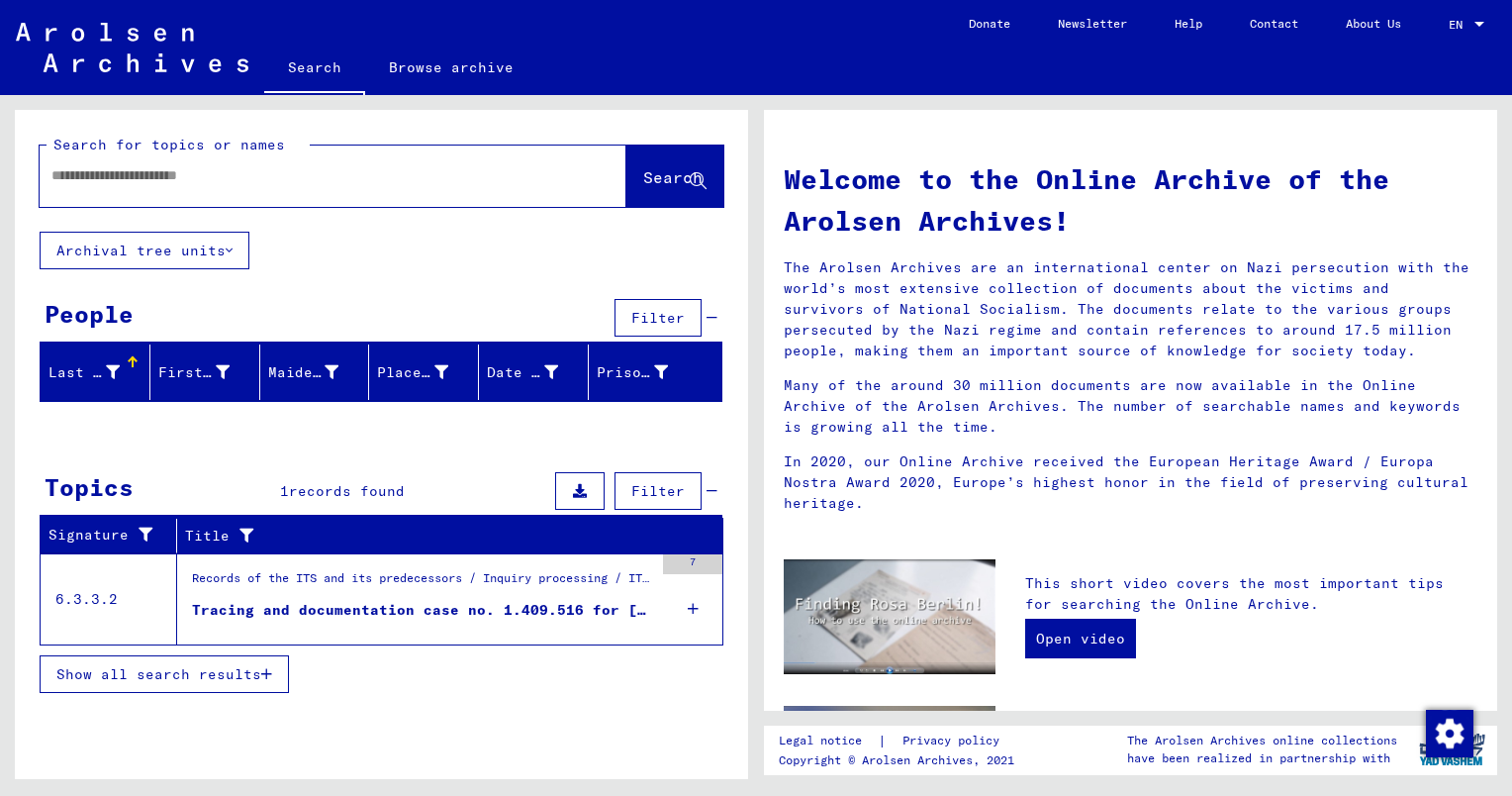 click at bounding box center (309, 175) 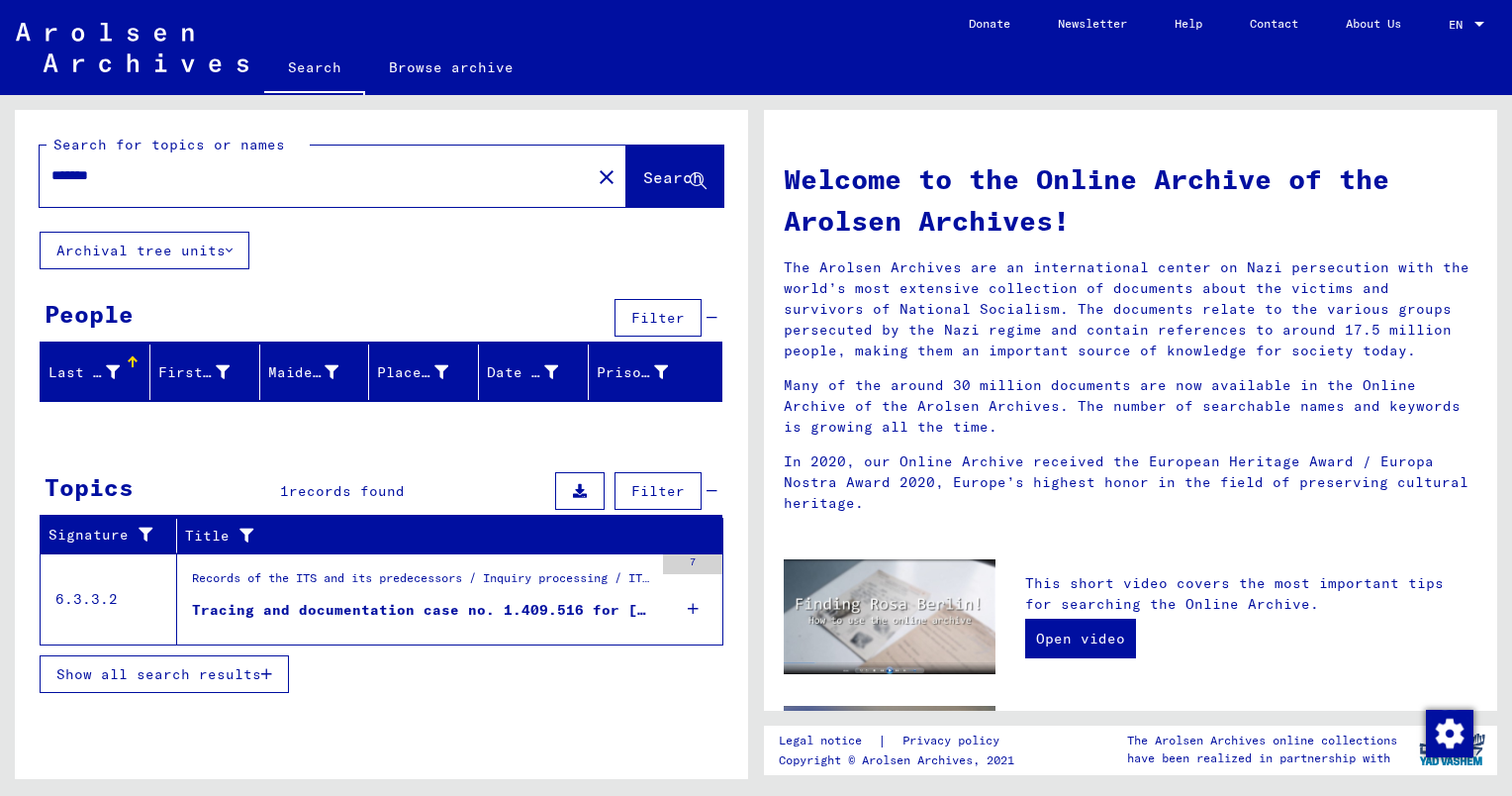 type on "*******" 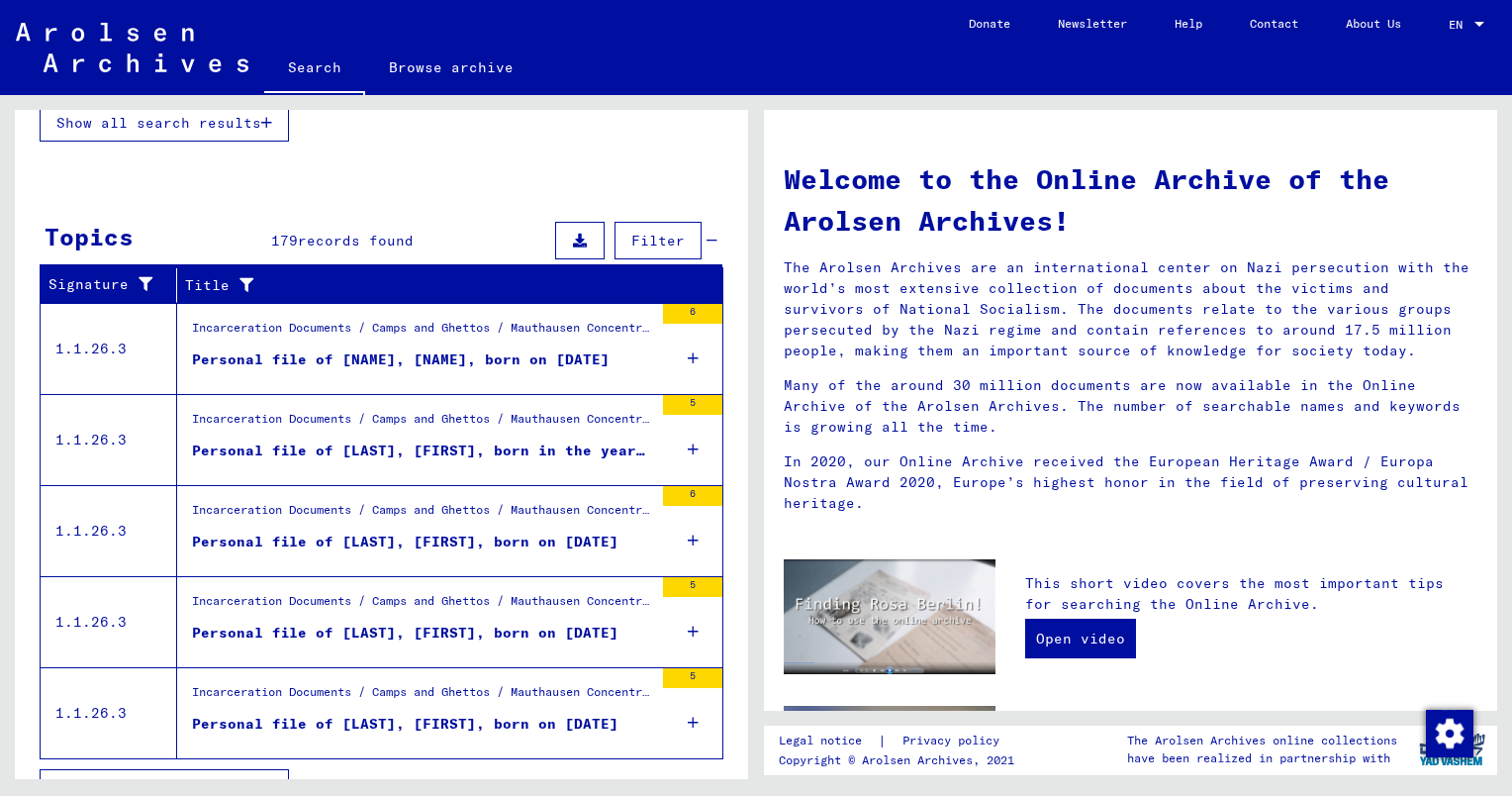 scroll, scrollTop: 582, scrollLeft: 0, axis: vertical 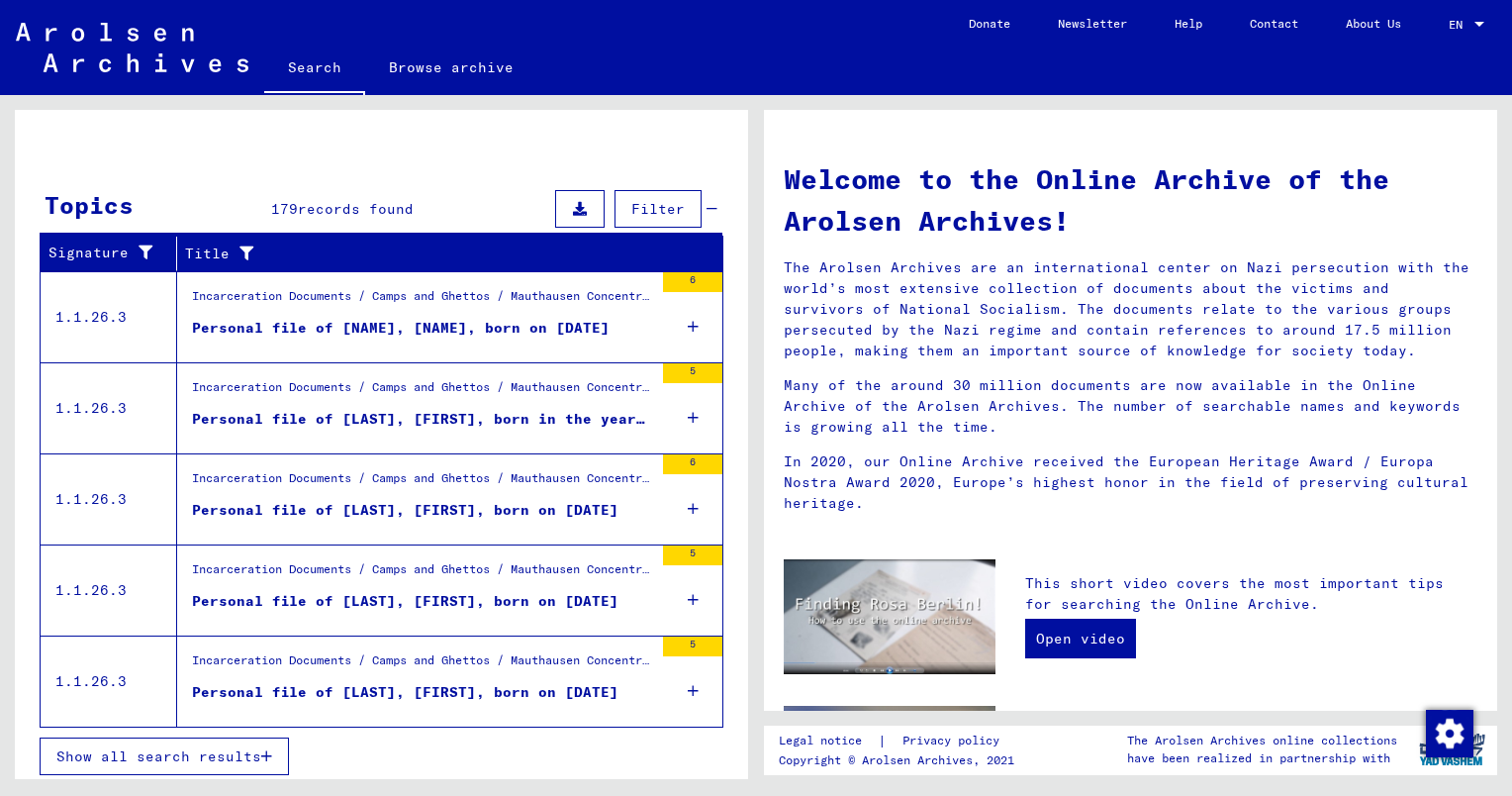 click on "Show all search results" at bounding box center [164, 756] 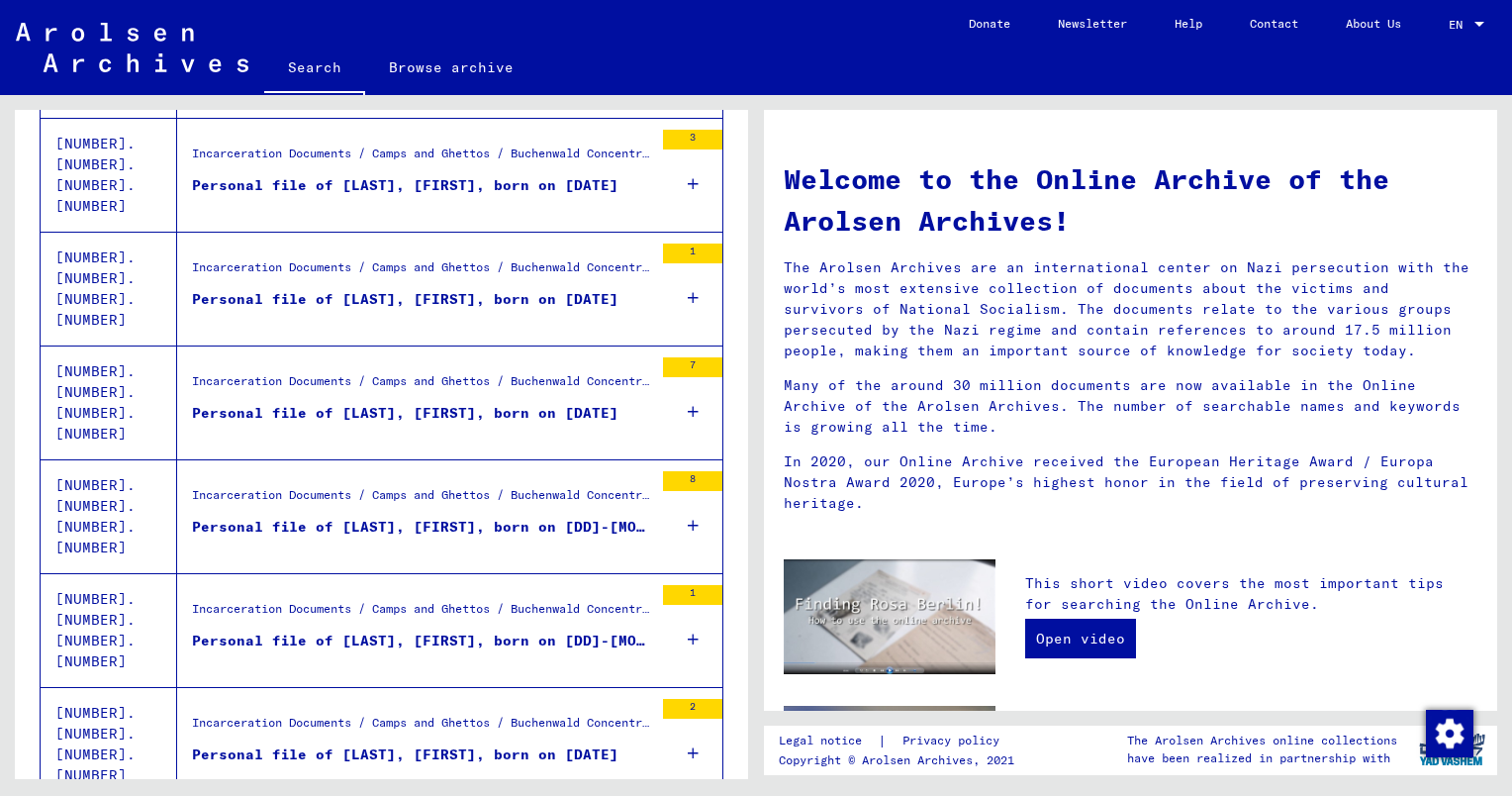 scroll, scrollTop: 2099, scrollLeft: 0, axis: vertical 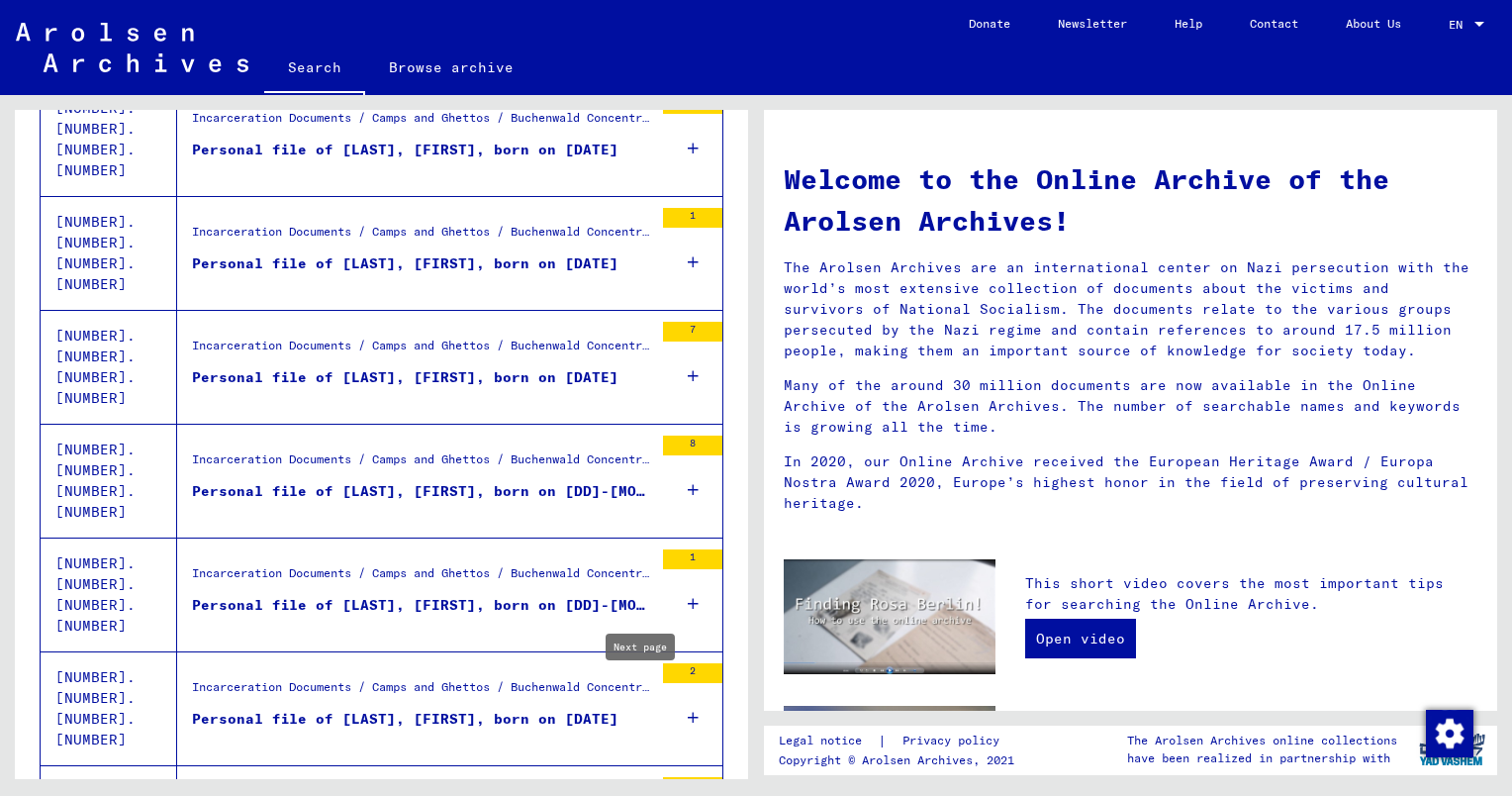 click 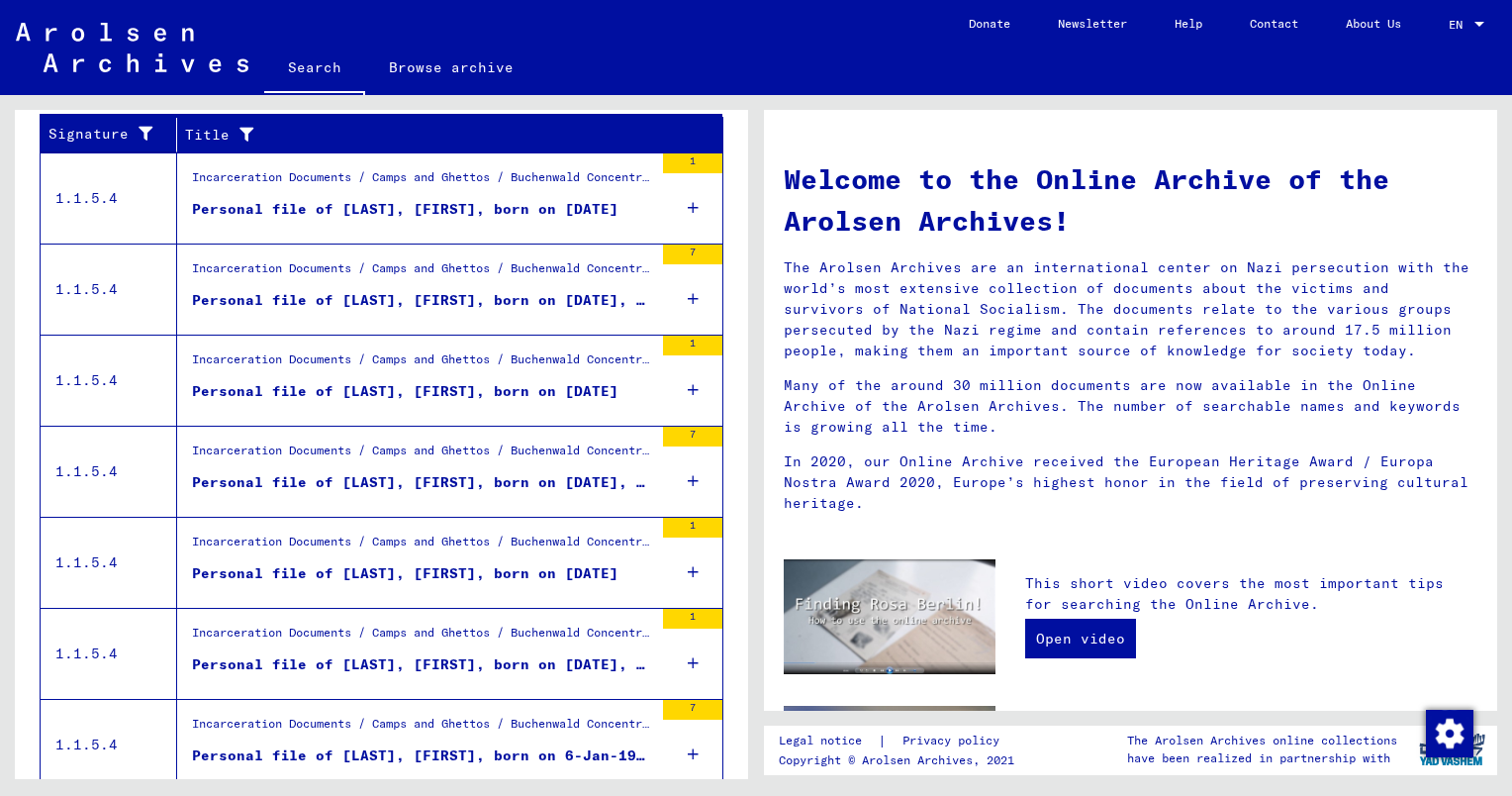 scroll, scrollTop: 405, scrollLeft: 0, axis: vertical 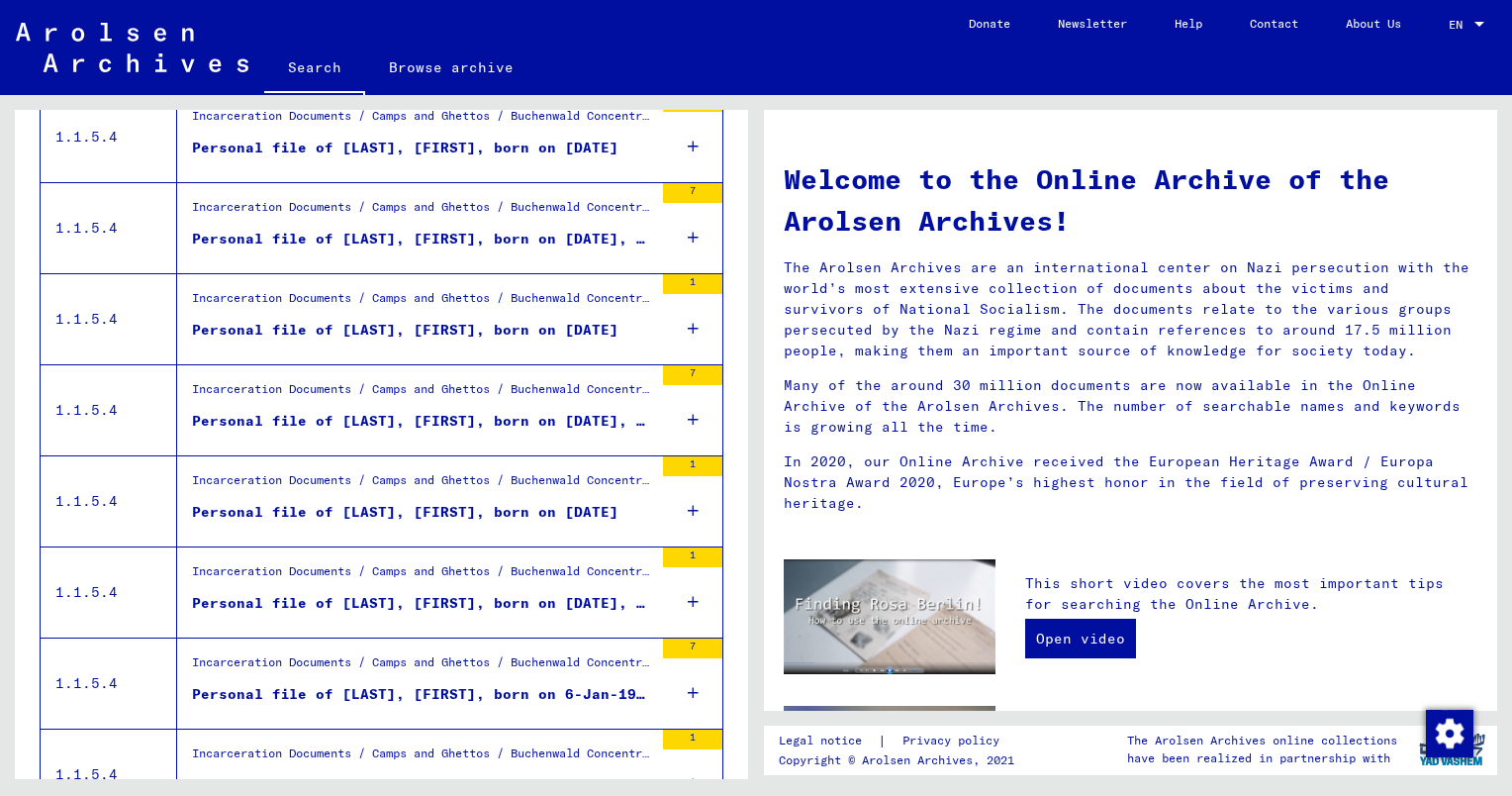 click on "Personal file of [LAST], [FIRST], born on [DATE]" at bounding box center (405, 512) 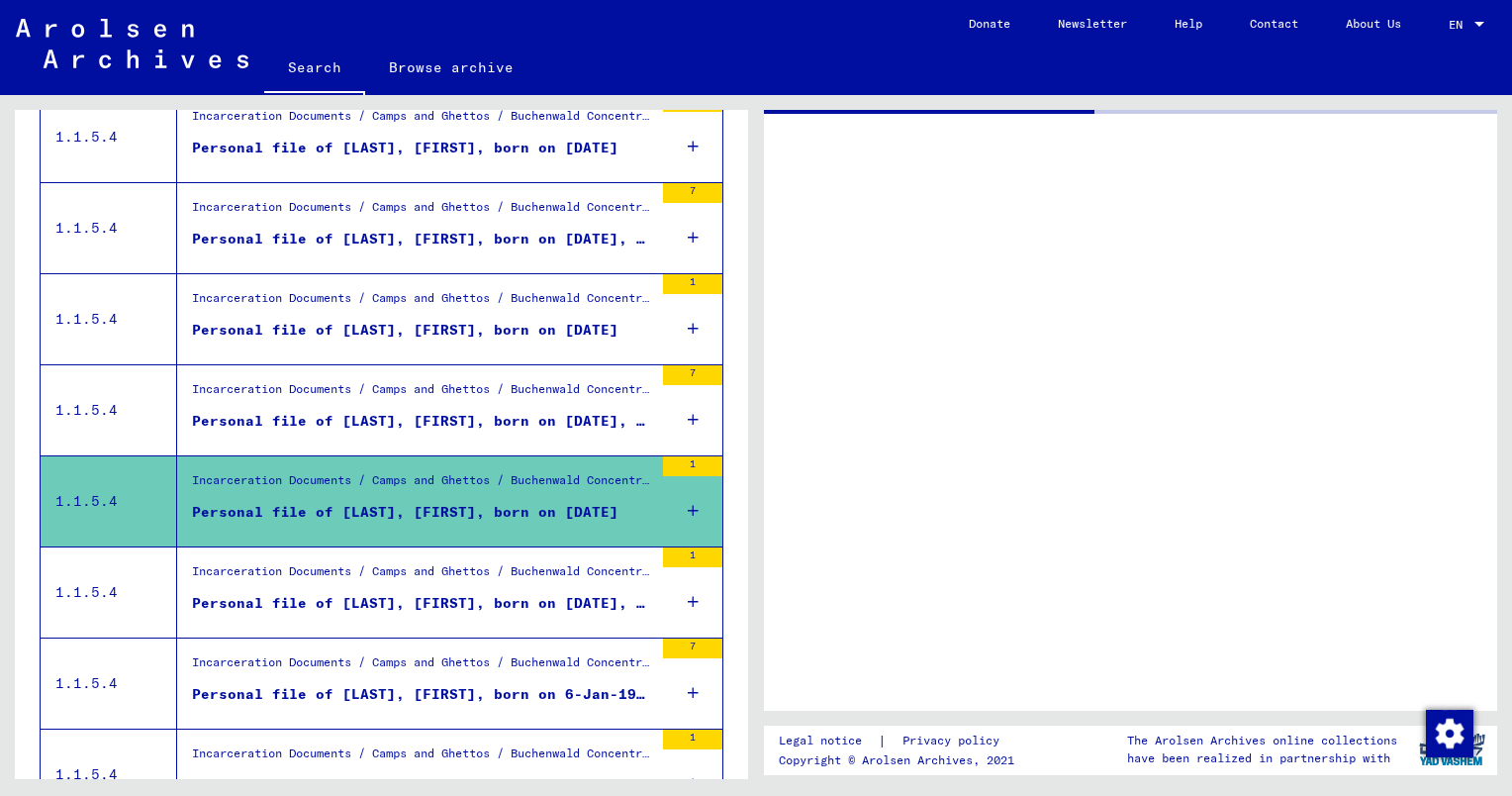 scroll, scrollTop: 408, scrollLeft: 0, axis: vertical 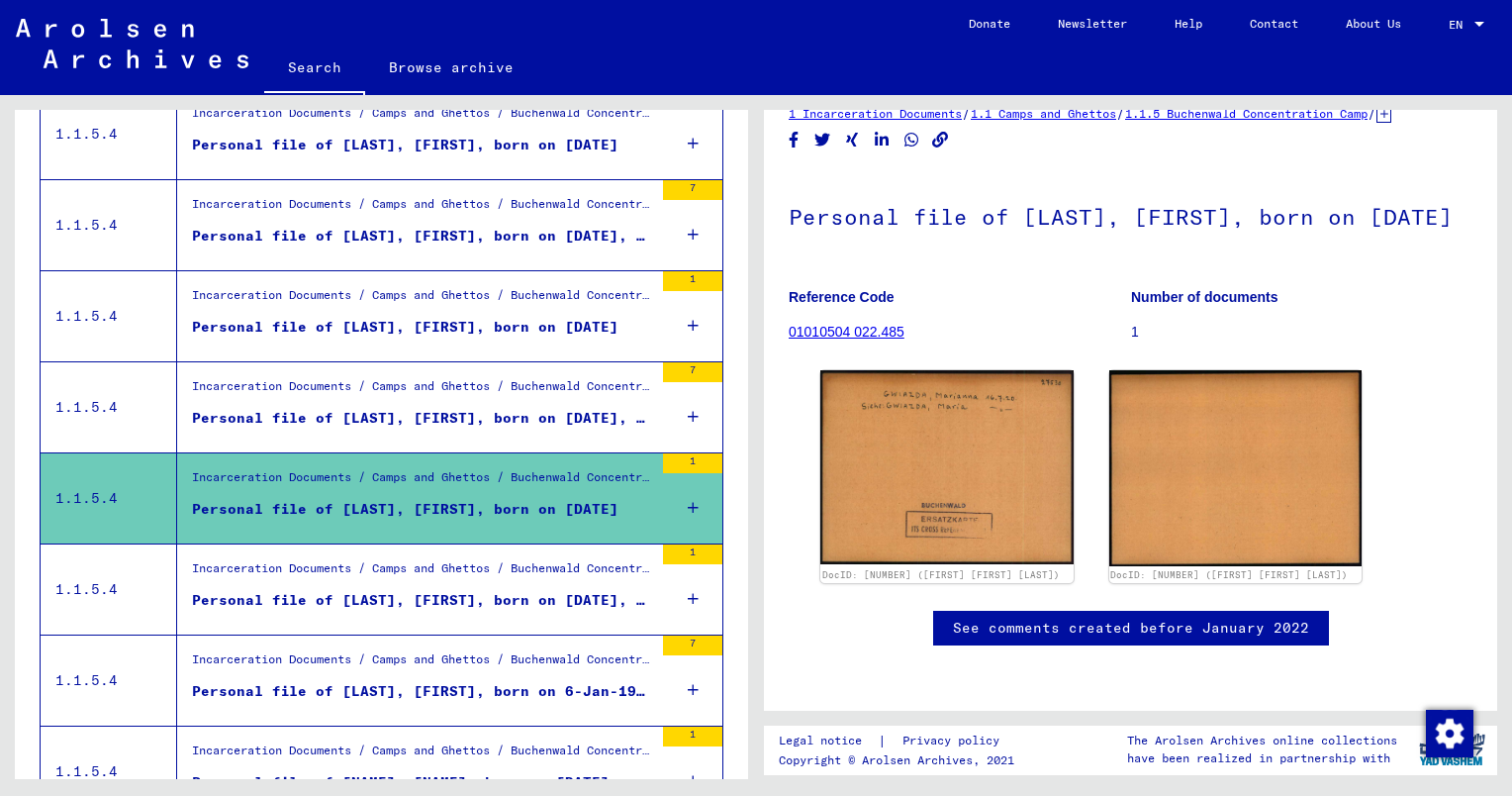 click 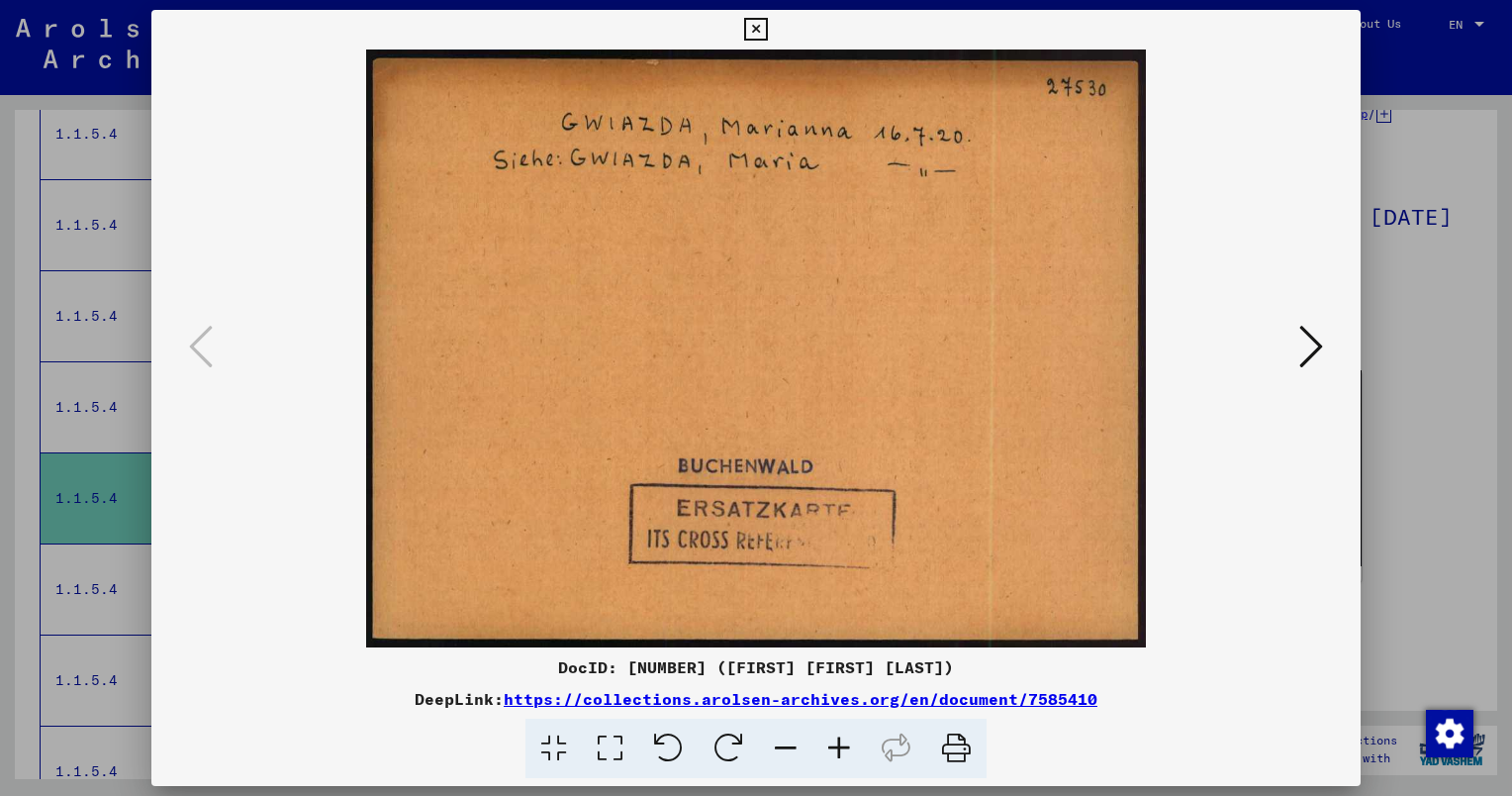 click on "https://collections.arolsen-archives.org/en/document/7585410" at bounding box center [801, 699] 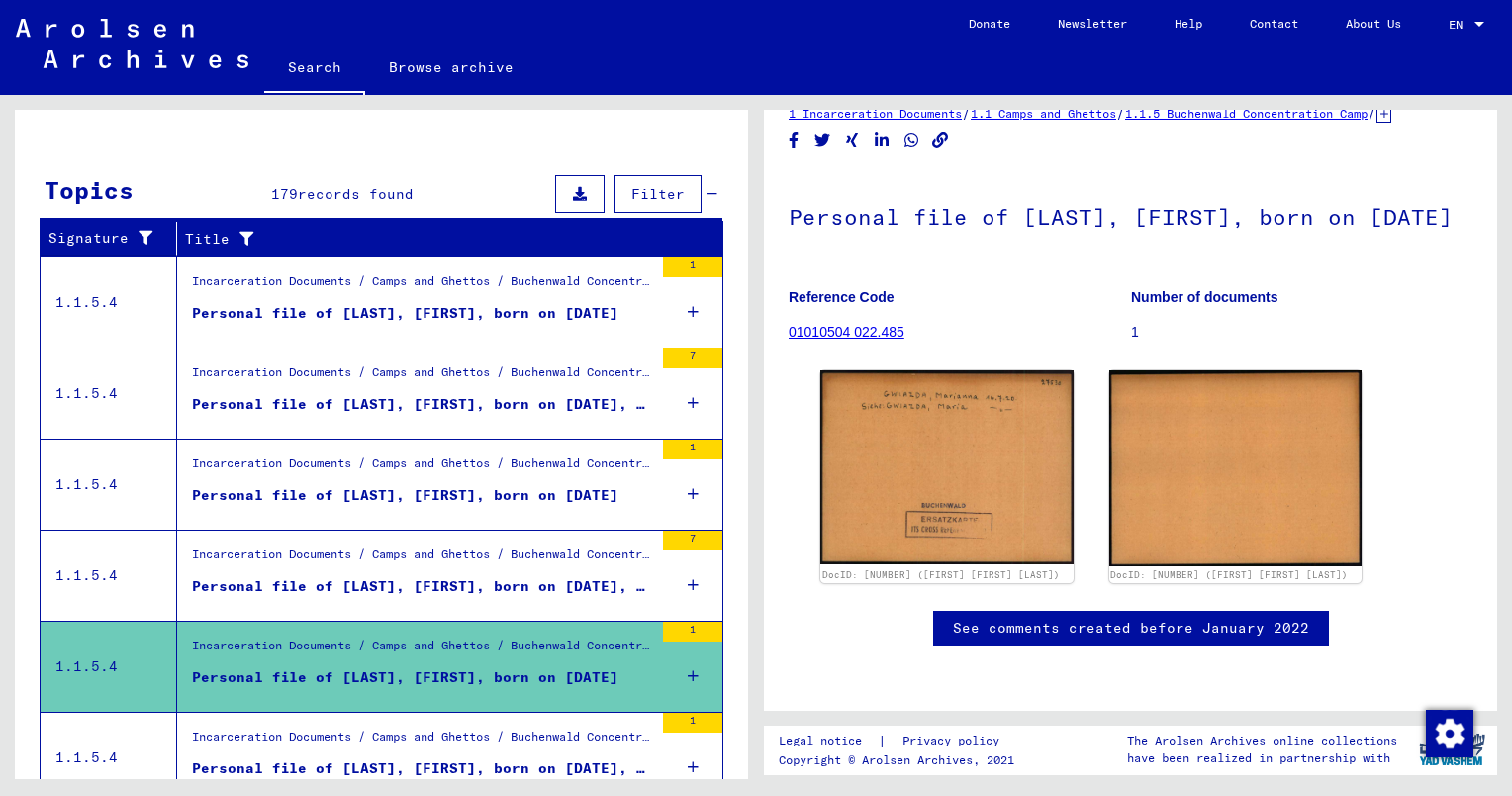 scroll, scrollTop: 0, scrollLeft: 0, axis: both 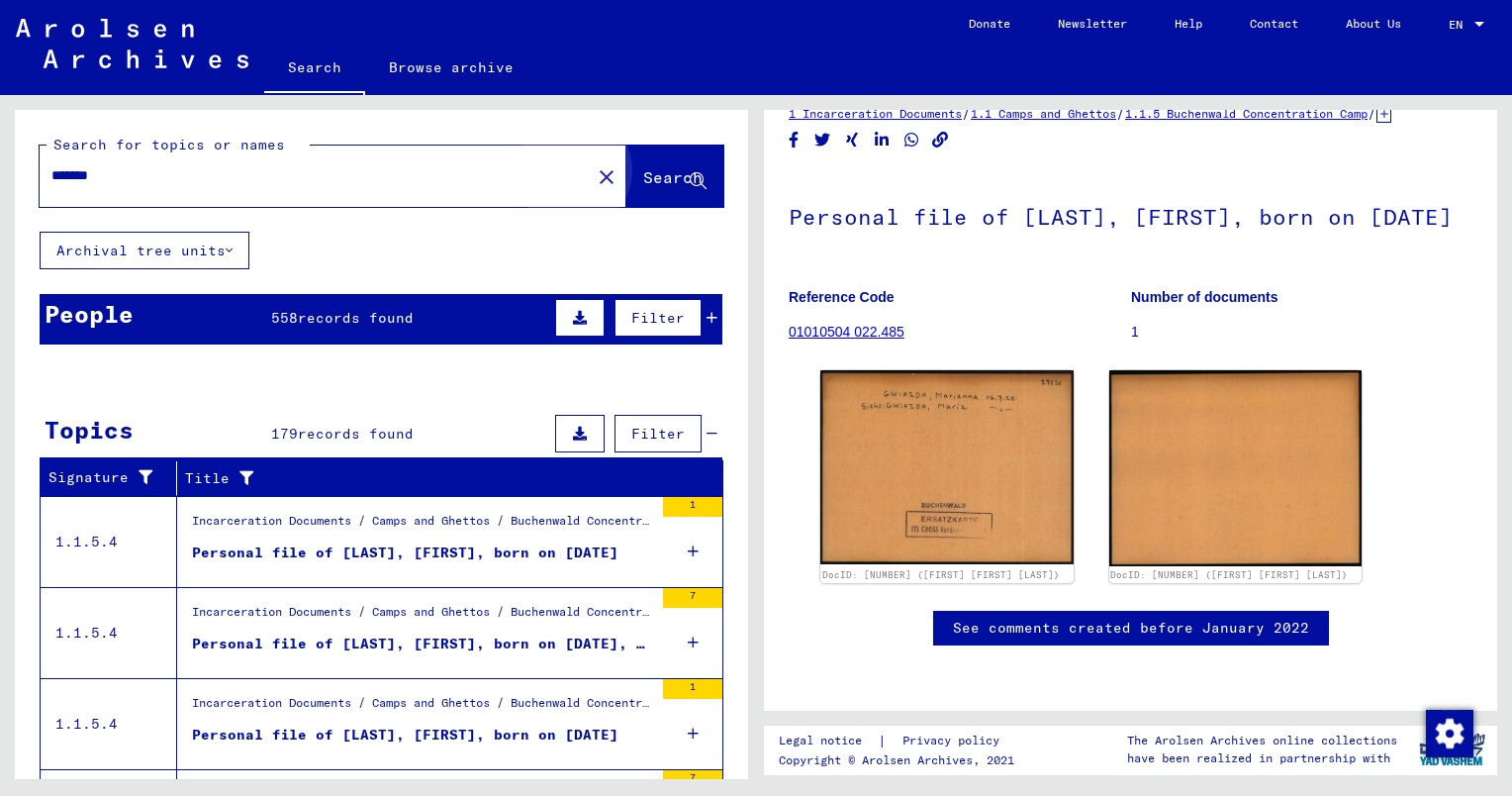 click on "Search" 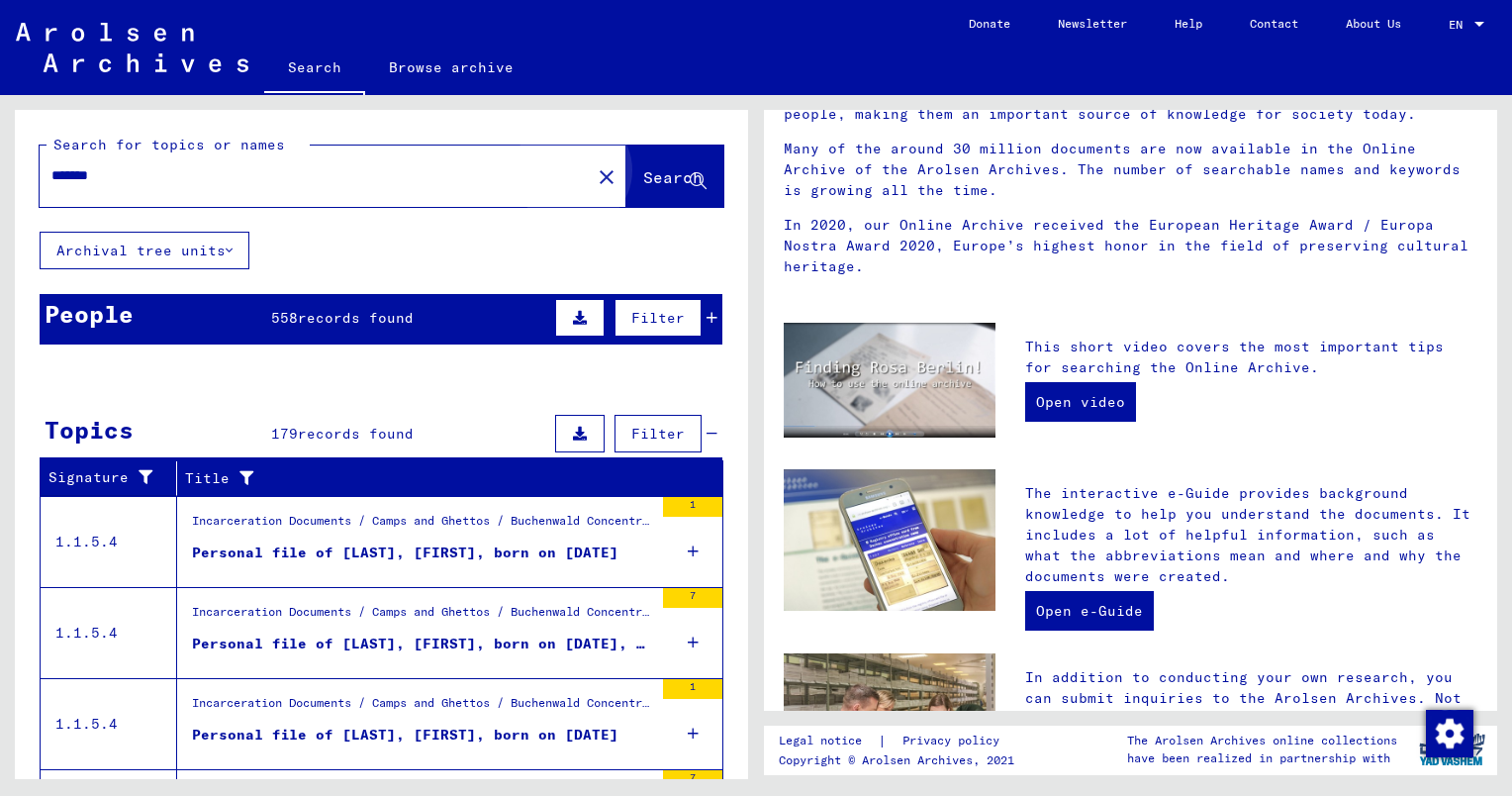 scroll, scrollTop: 0, scrollLeft: 0, axis: both 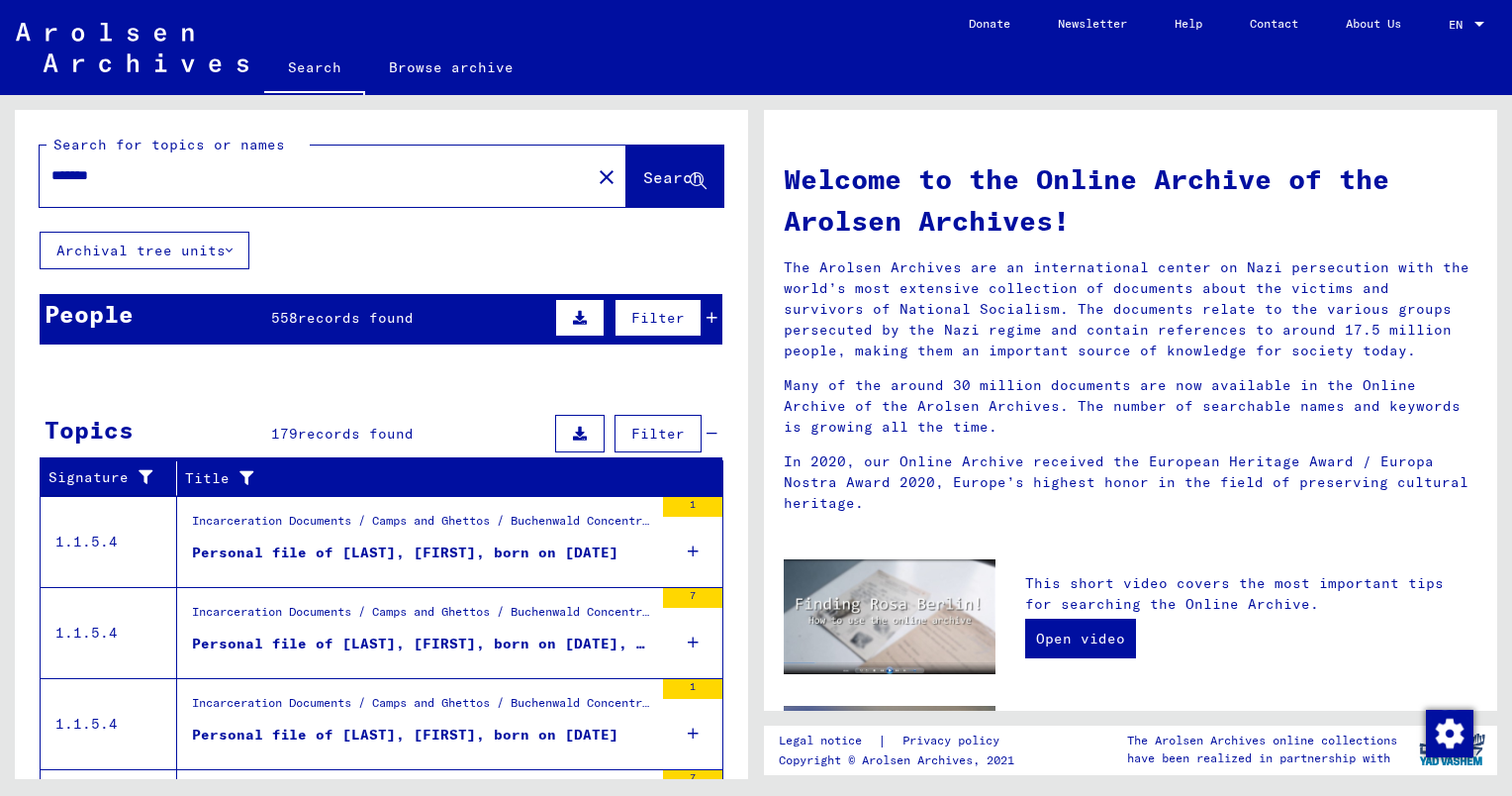 click on "People 558 records found Filter" at bounding box center [381, 319] 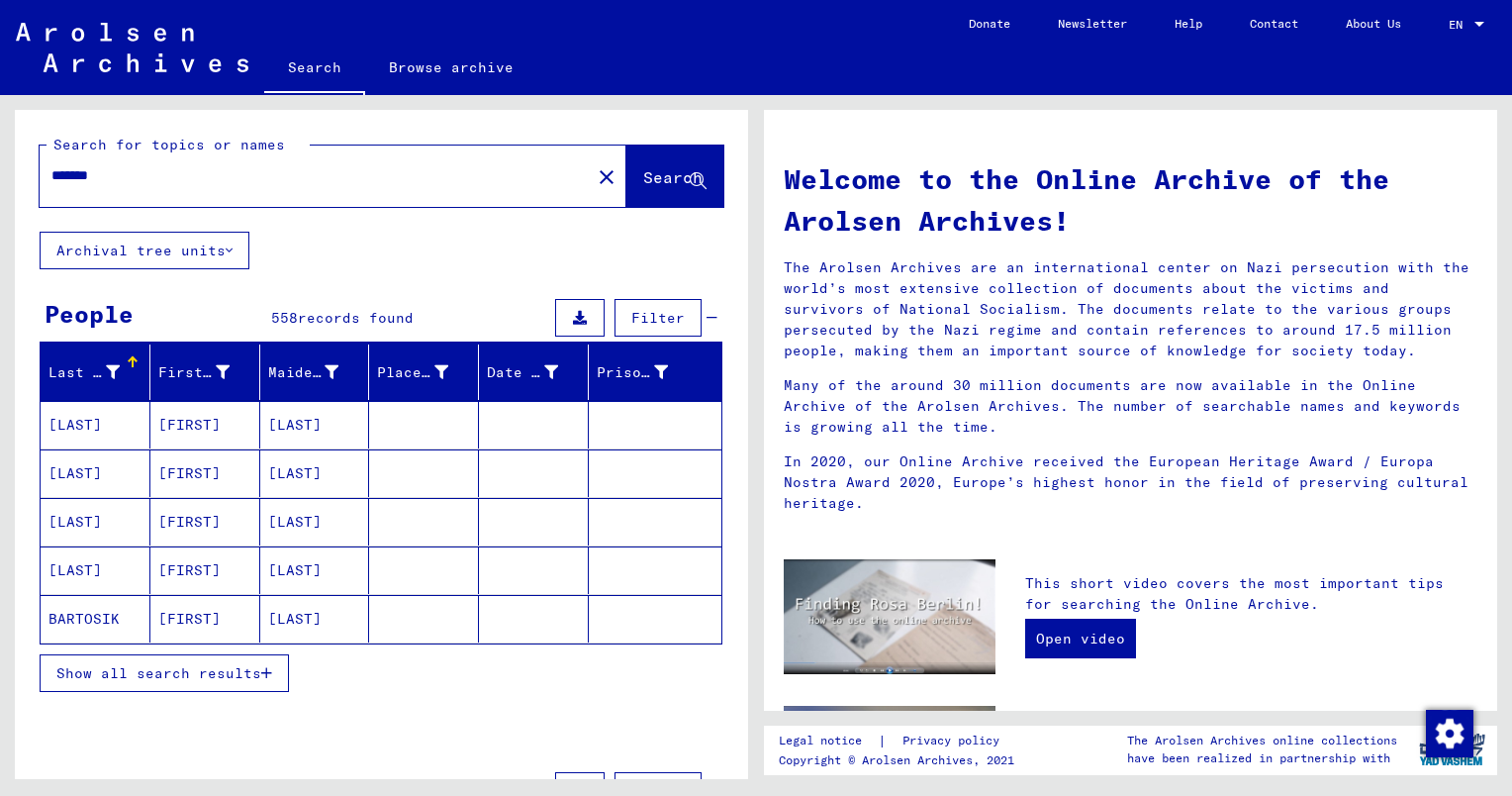 click on "Show all search results" at bounding box center (164, 673) 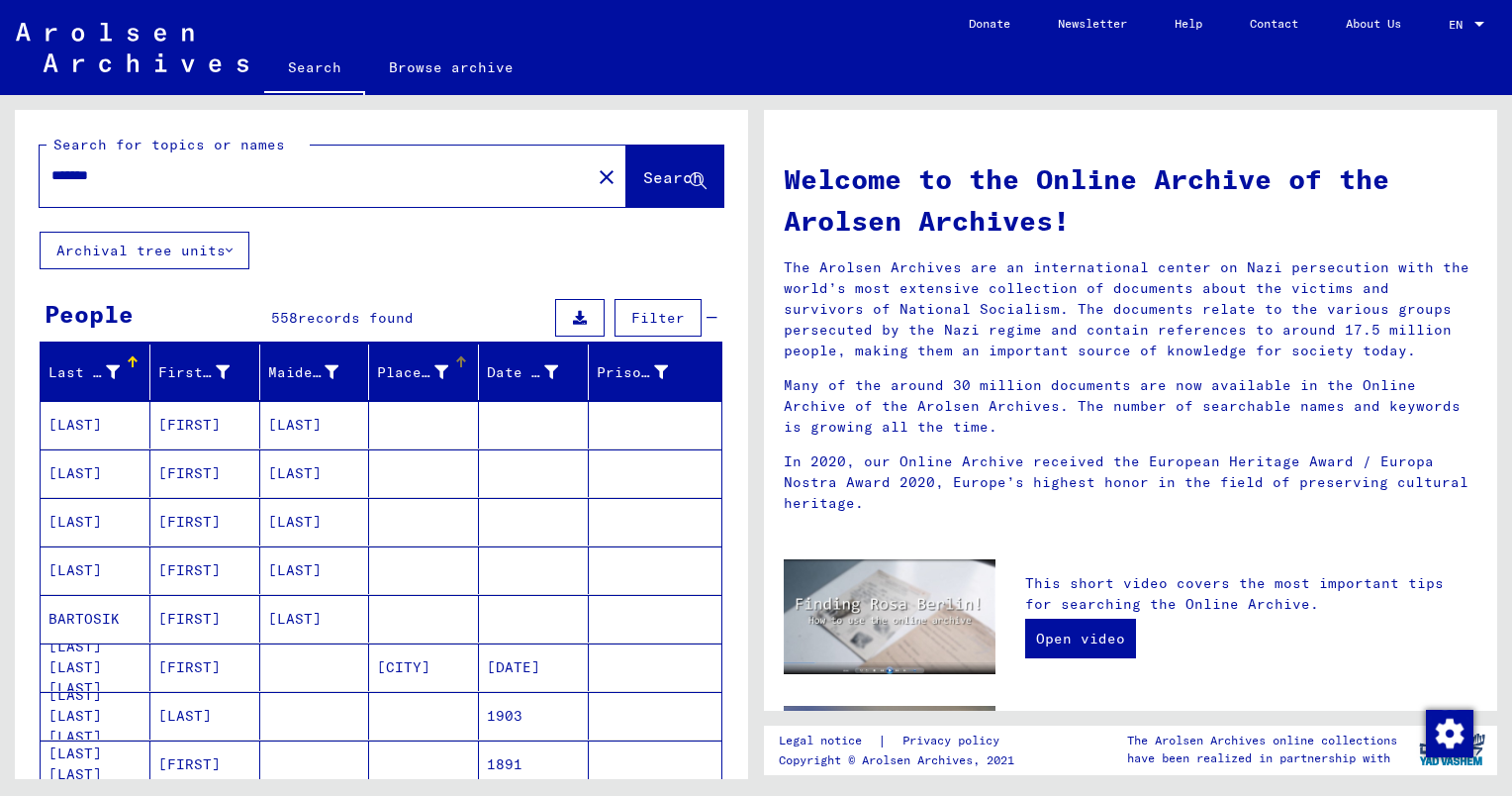 click at bounding box center [441, 372] 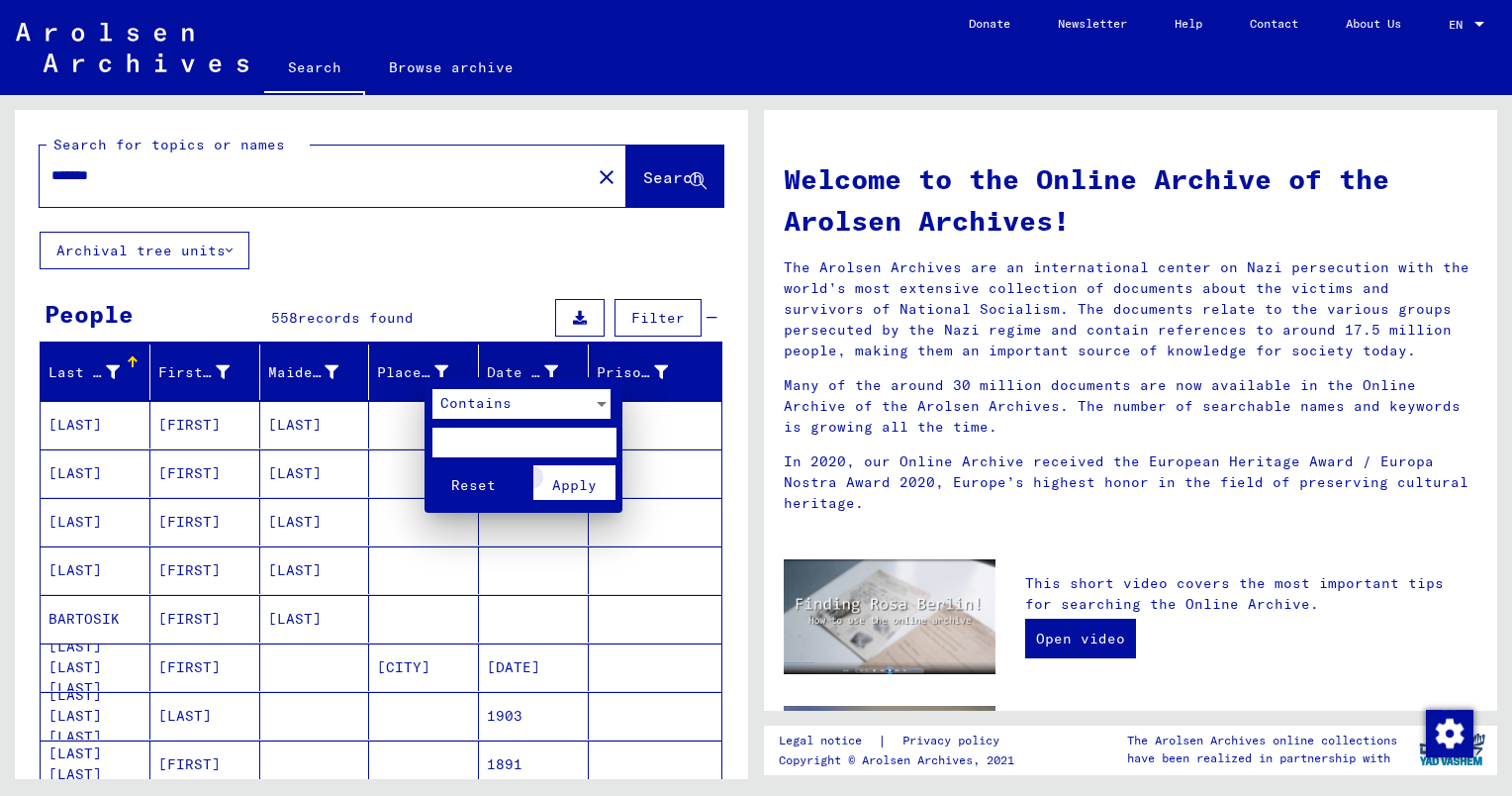 click on "Apply" at bounding box center [574, 485] 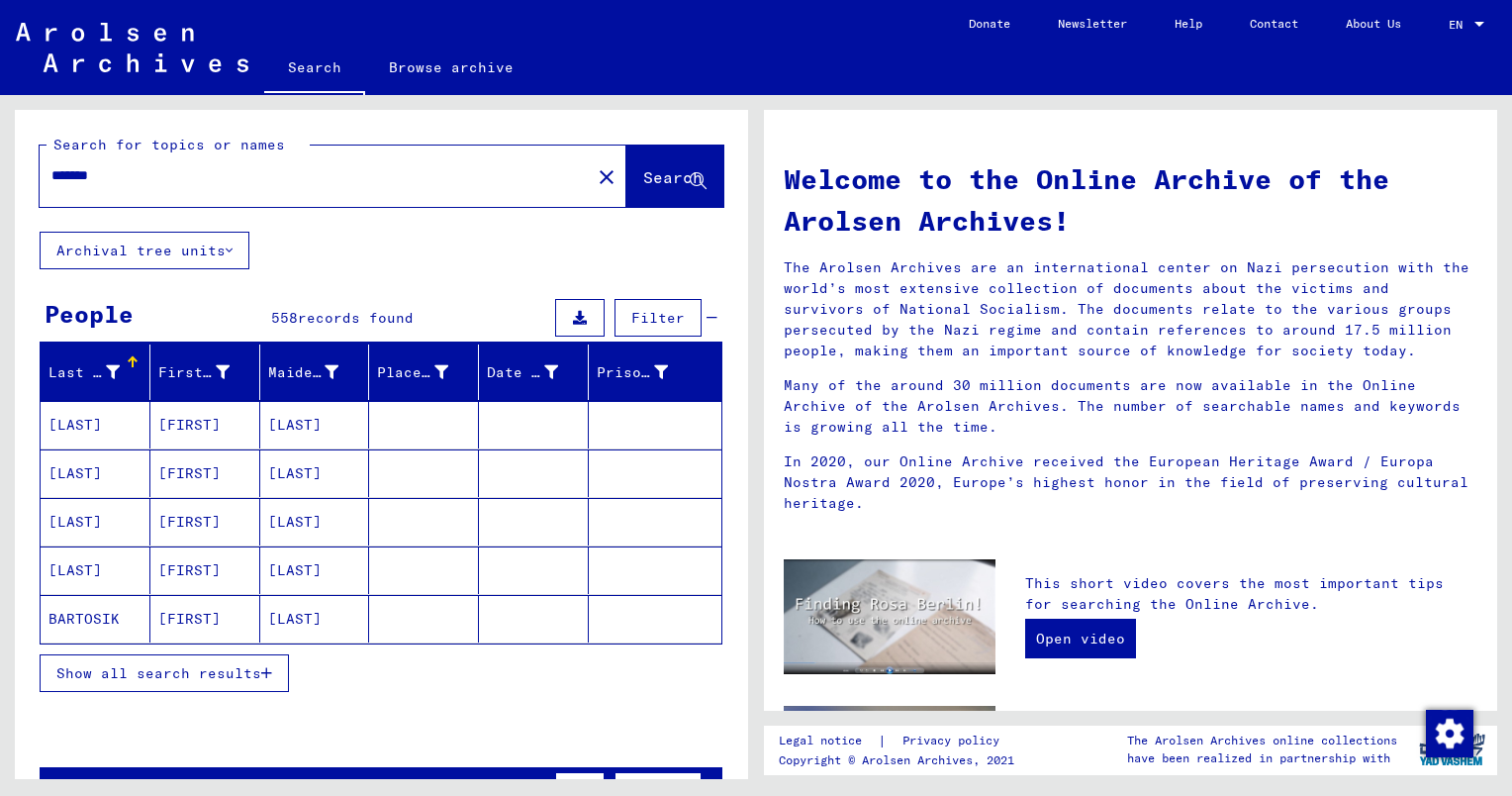 click on "Show all search results" at bounding box center [158, 673] 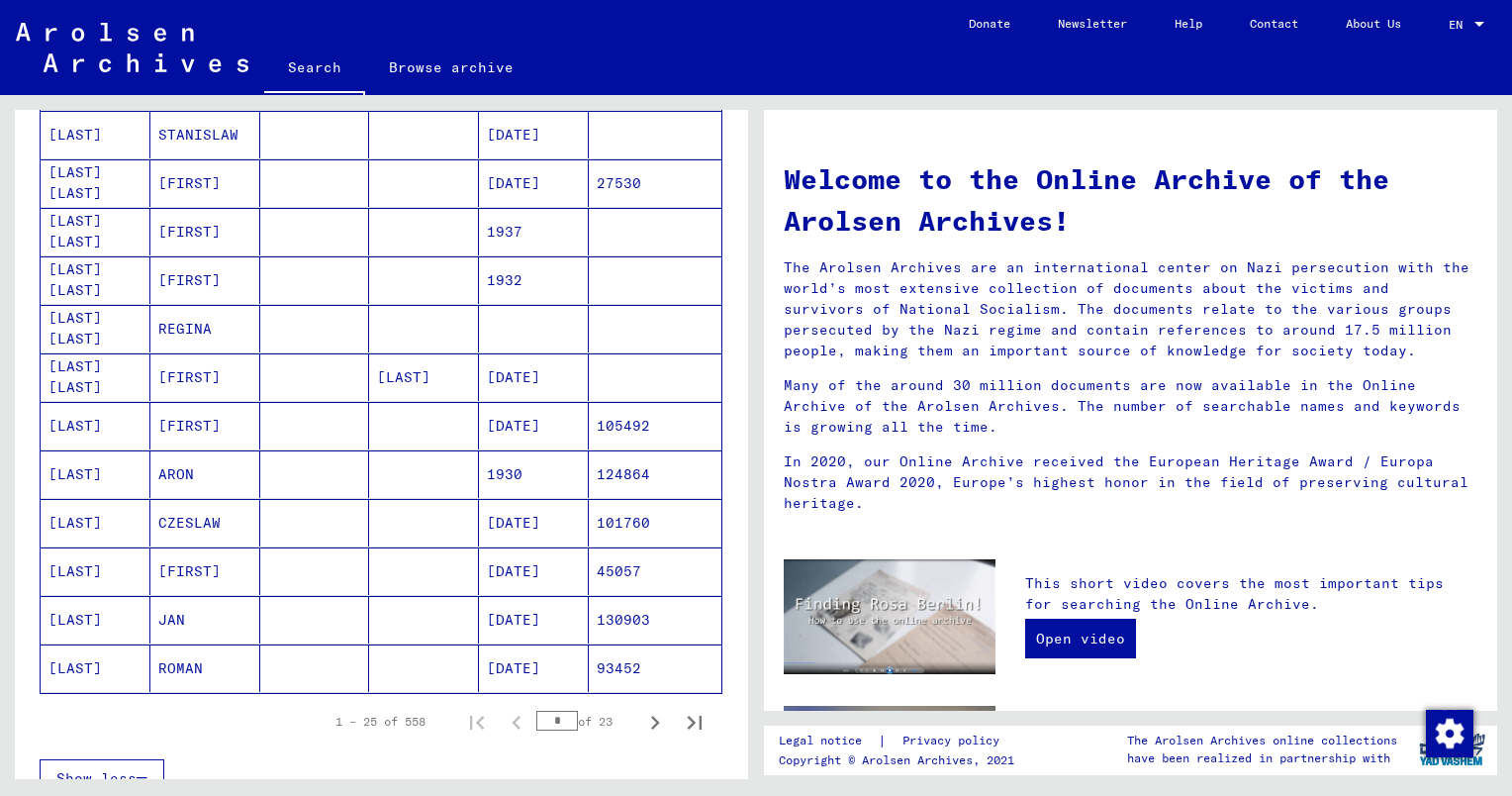 scroll, scrollTop: 933, scrollLeft: 0, axis: vertical 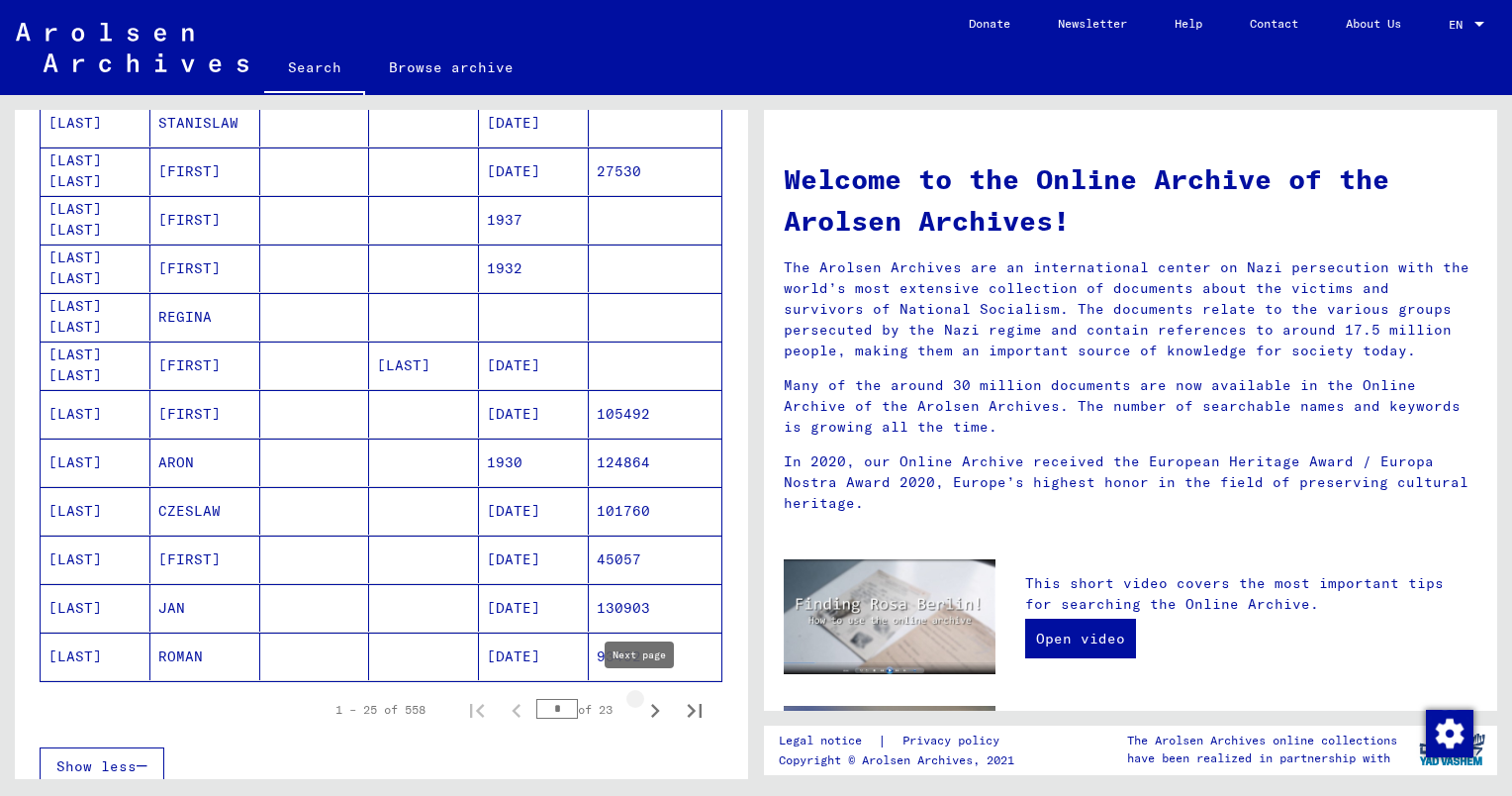 click 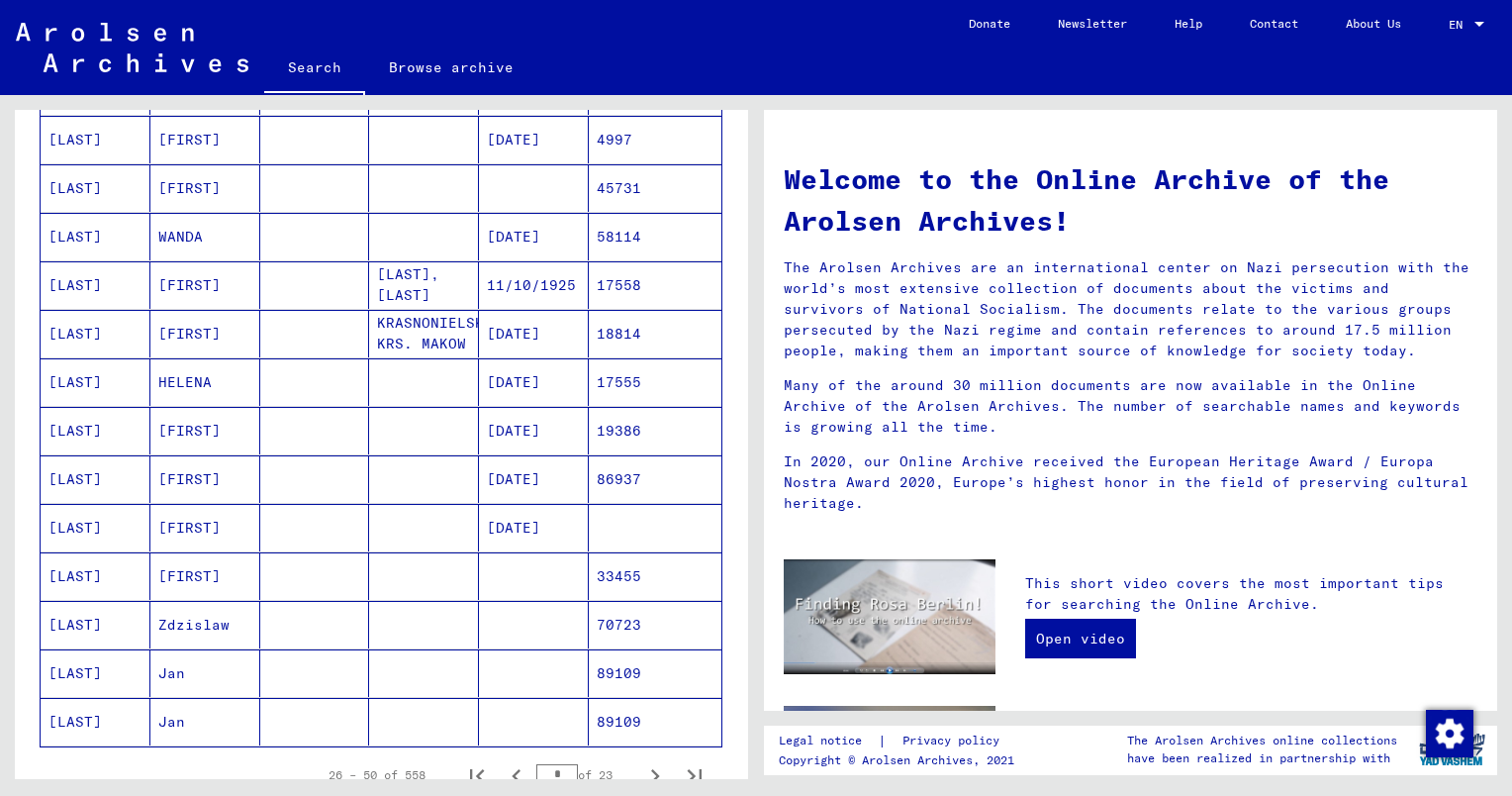 scroll, scrollTop: 1210, scrollLeft: 0, axis: vertical 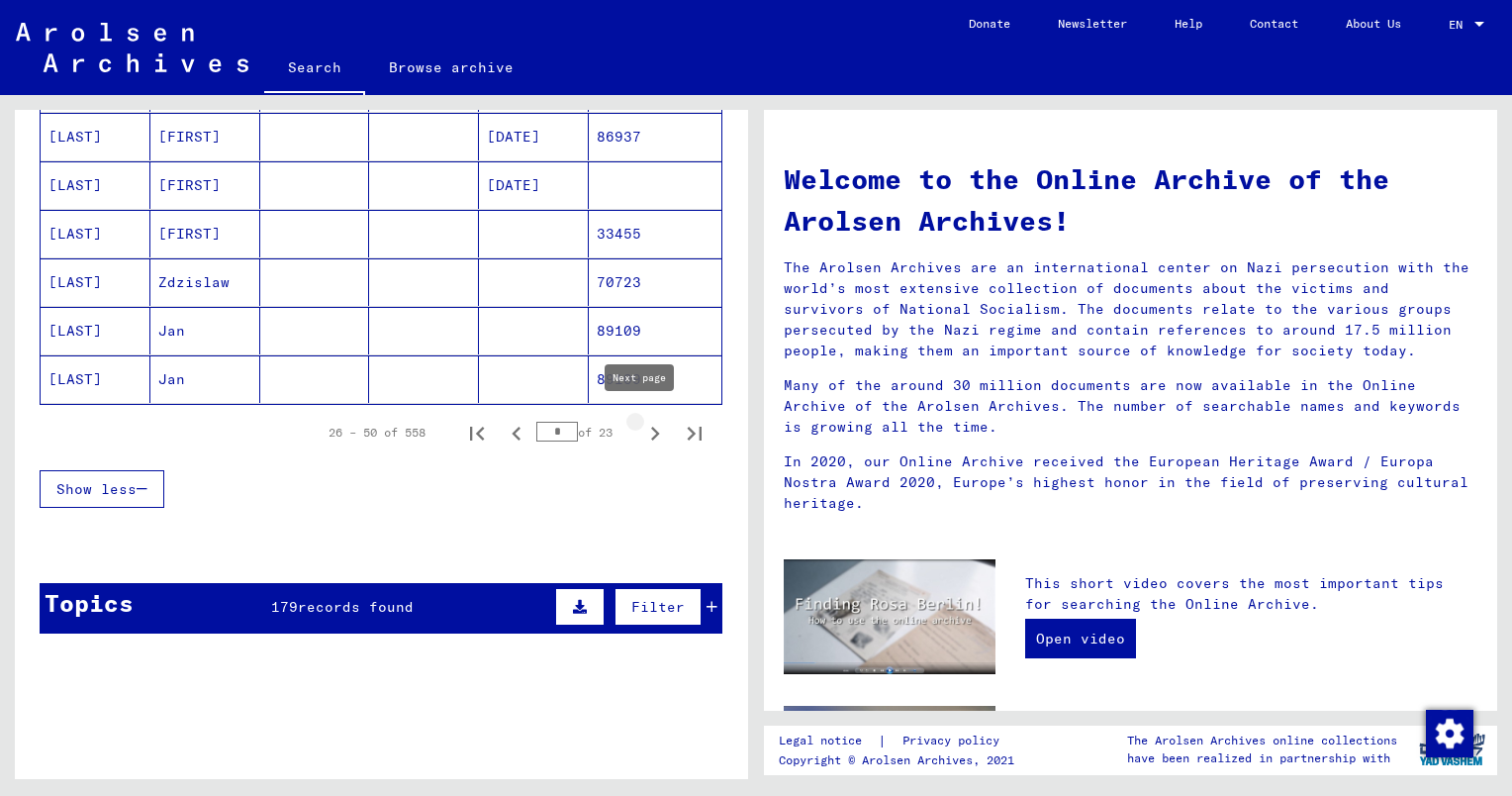 click 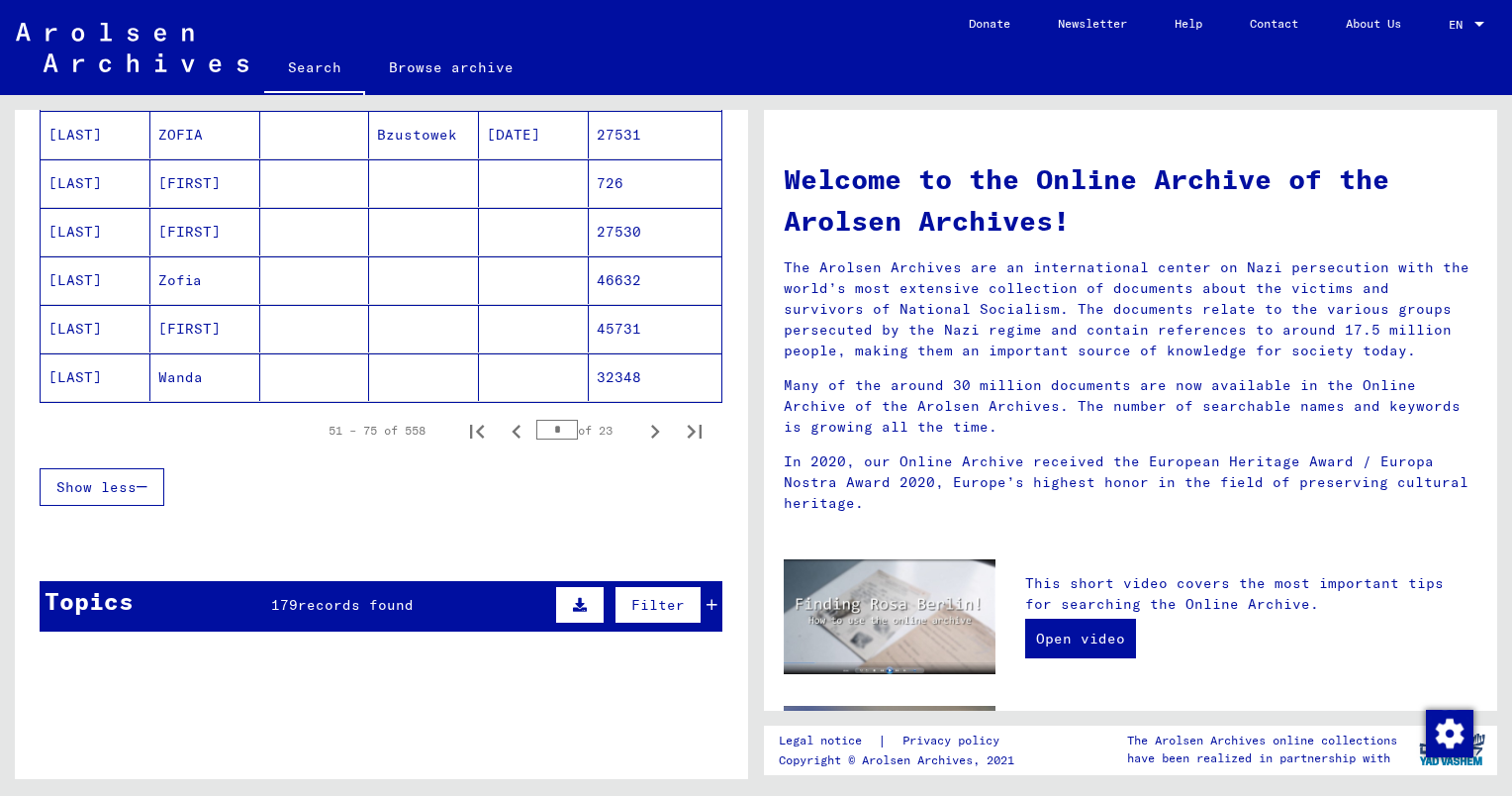 scroll, scrollTop: 1212, scrollLeft: 0, axis: vertical 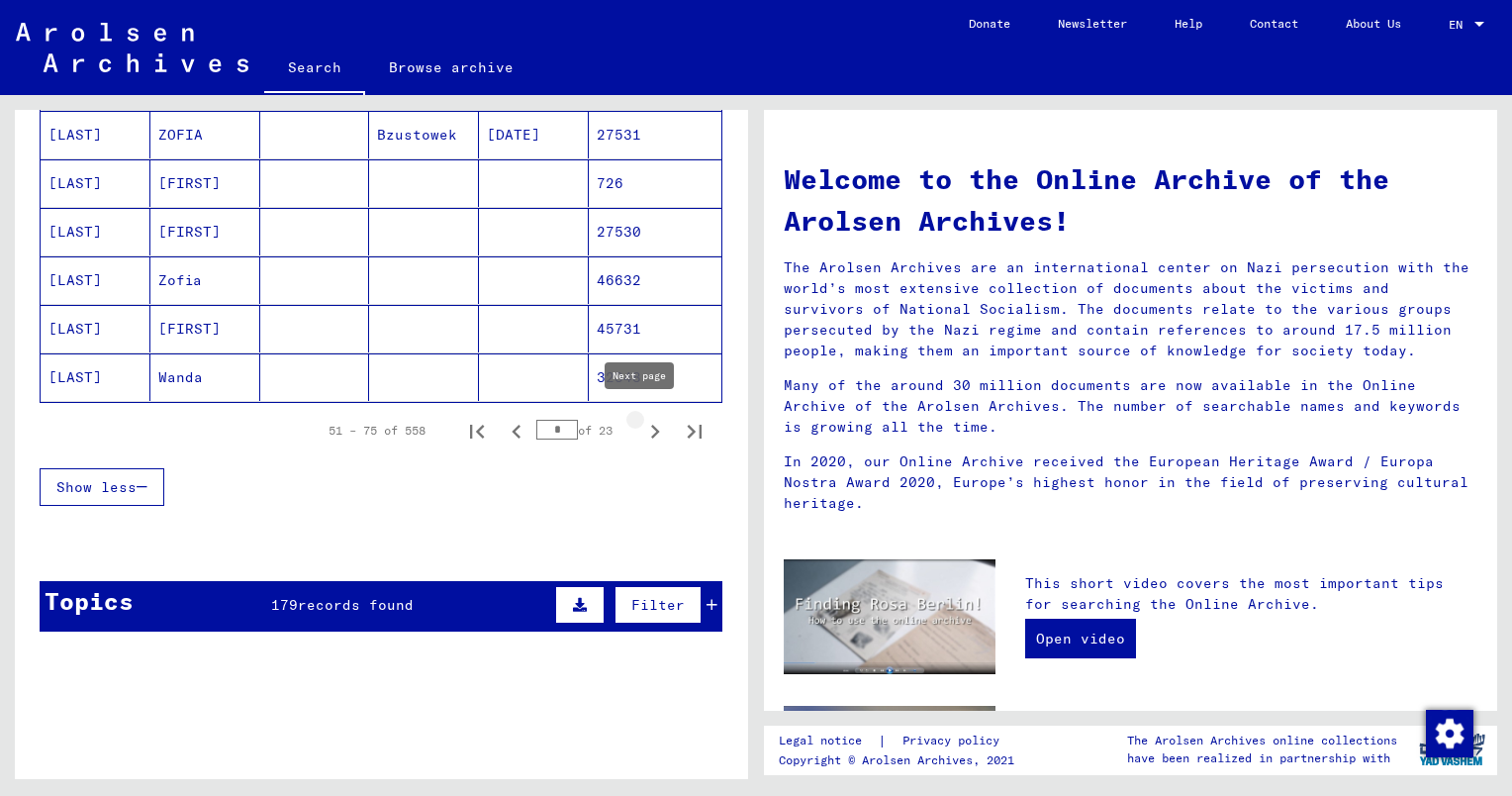 click 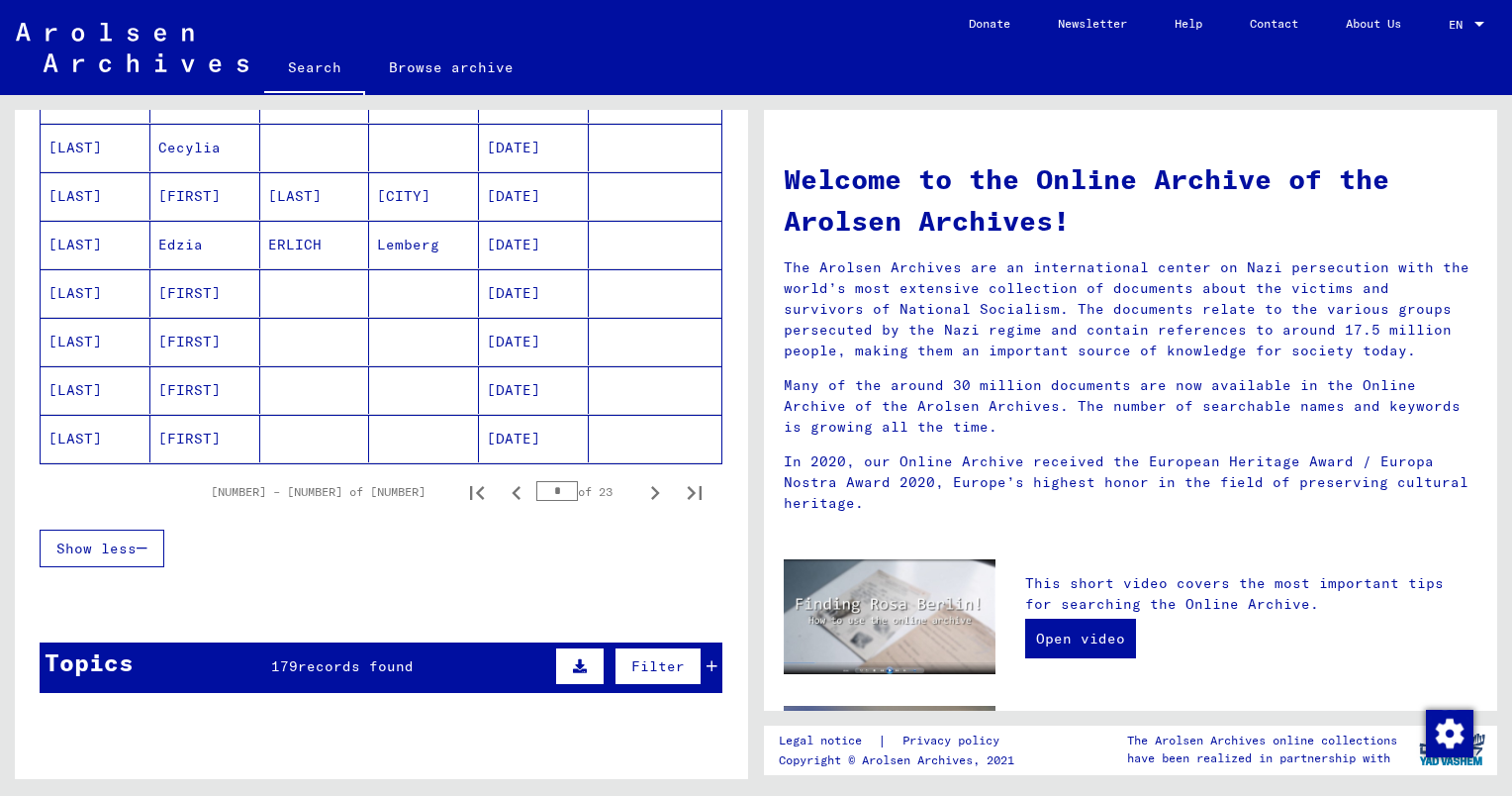 scroll, scrollTop: 1250, scrollLeft: 0, axis: vertical 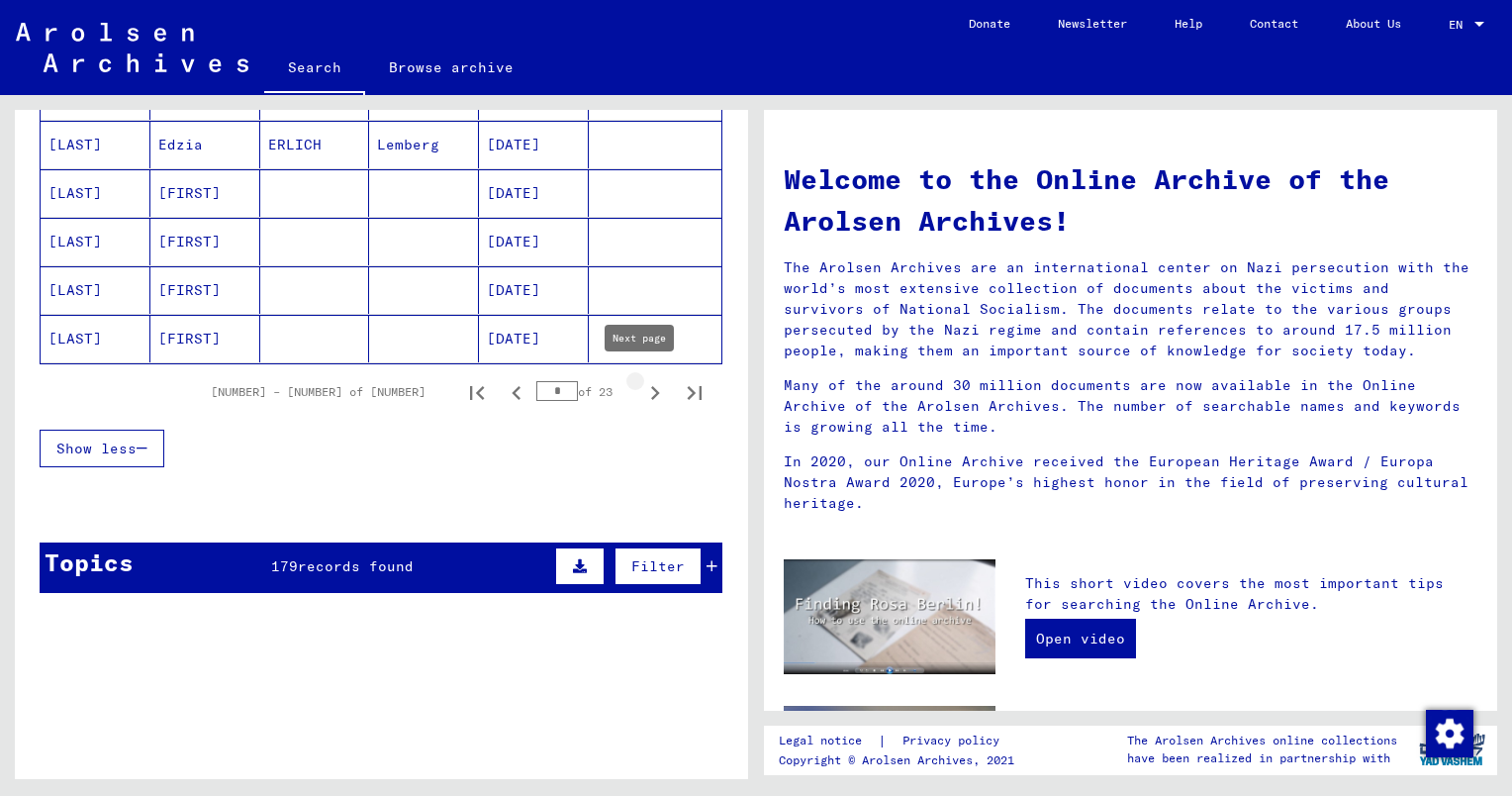 click 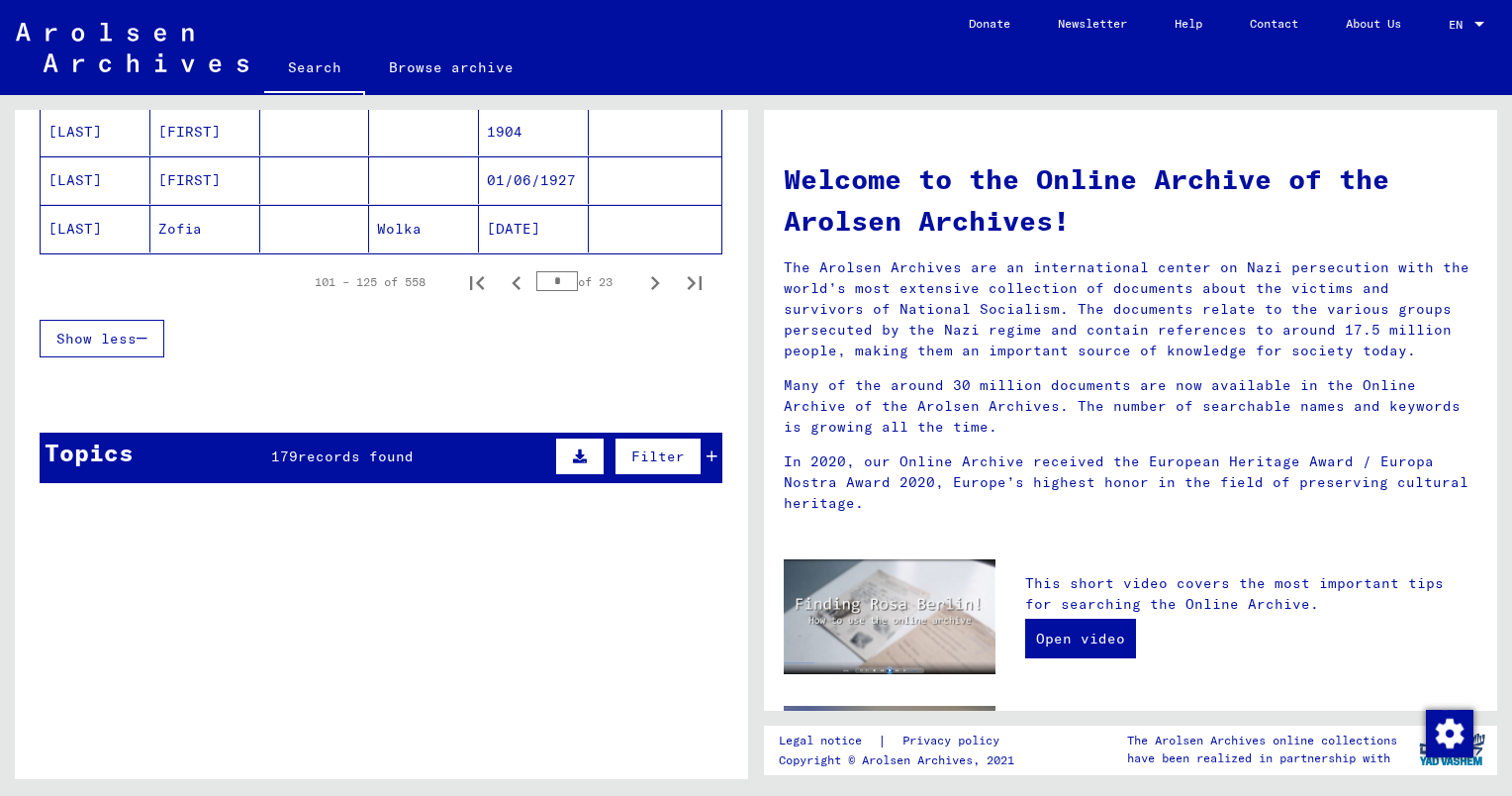 scroll, scrollTop: 1361, scrollLeft: 0, axis: vertical 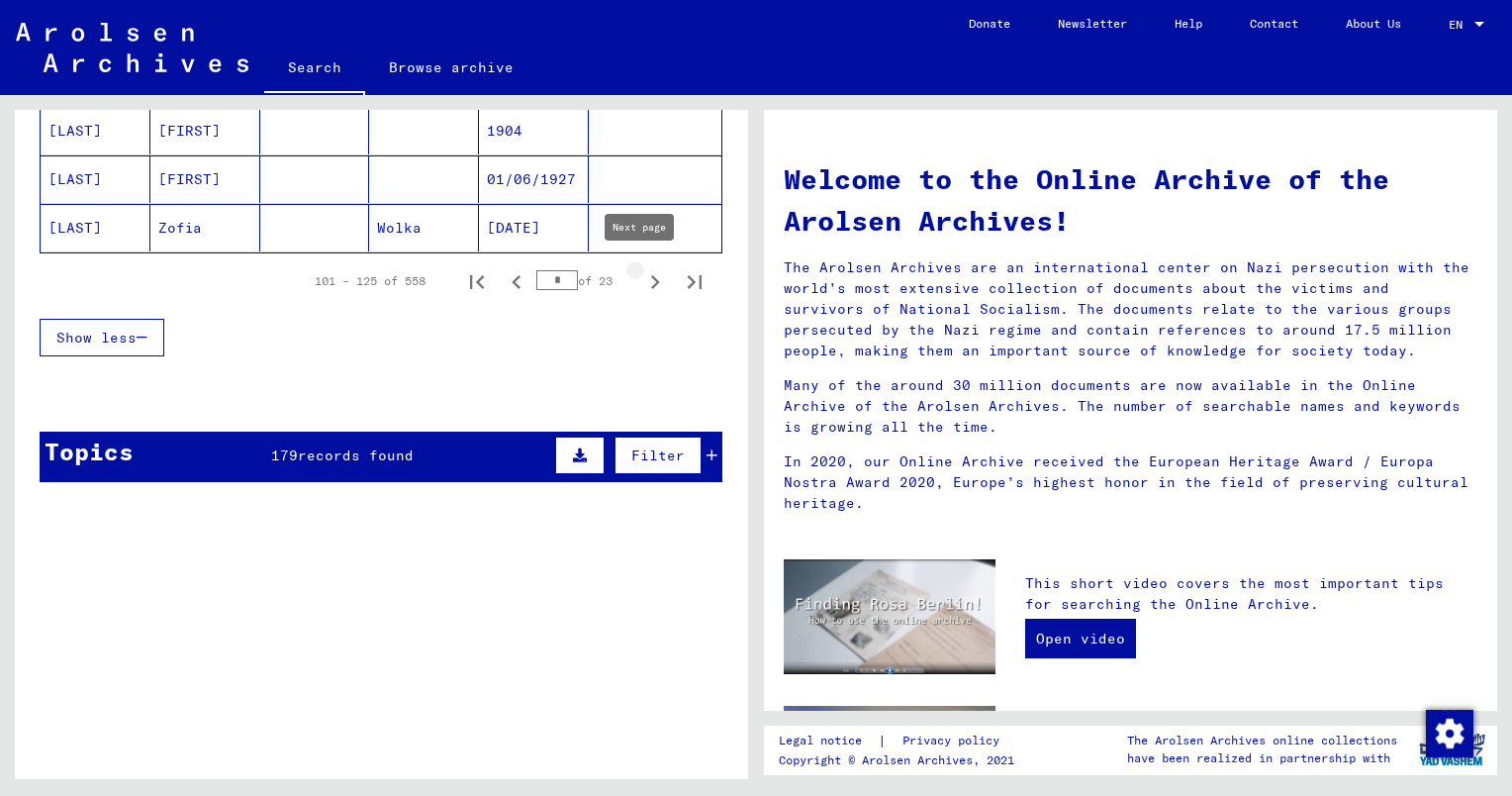 click 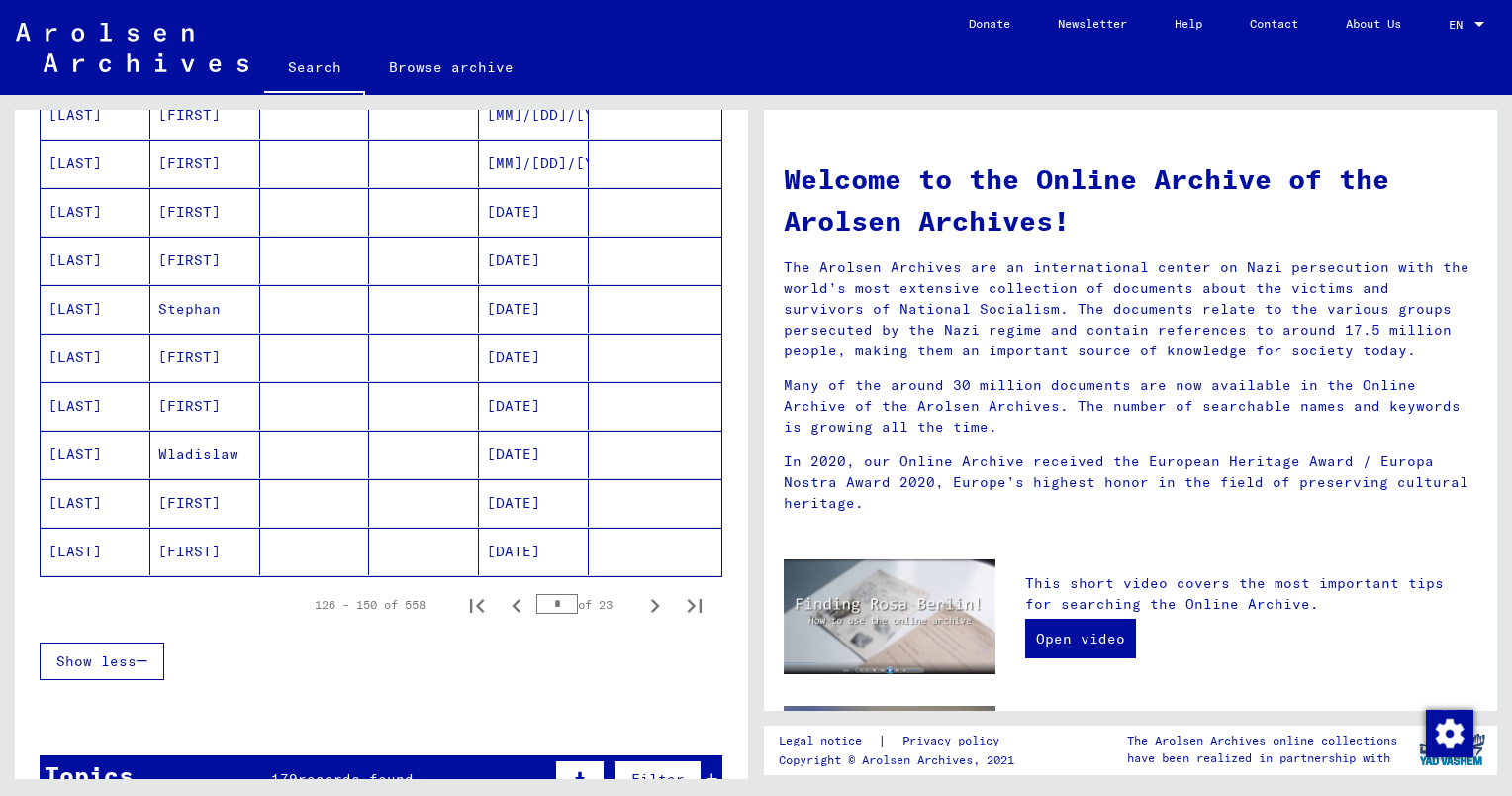 scroll, scrollTop: 1080, scrollLeft: 0, axis: vertical 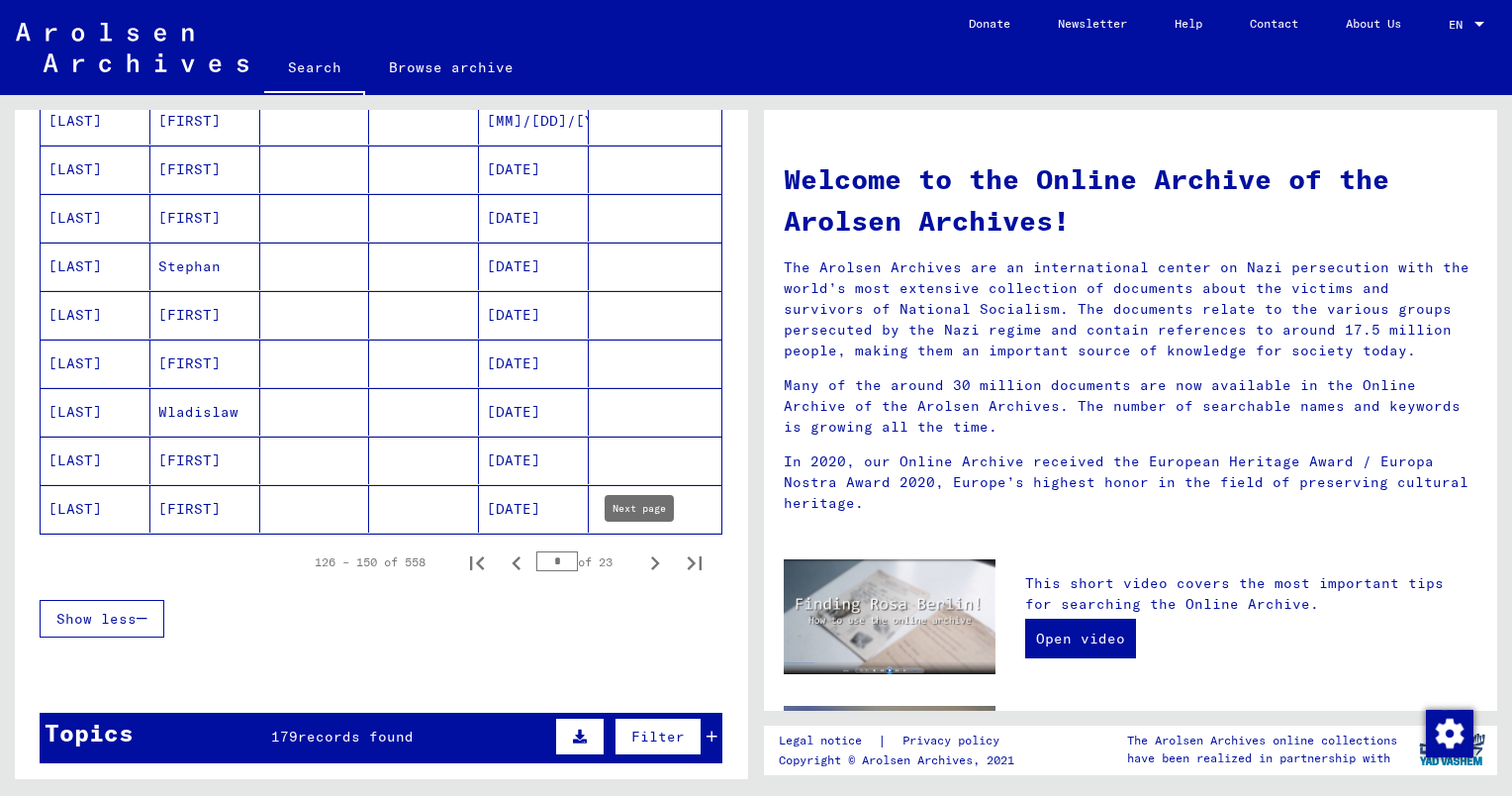 click 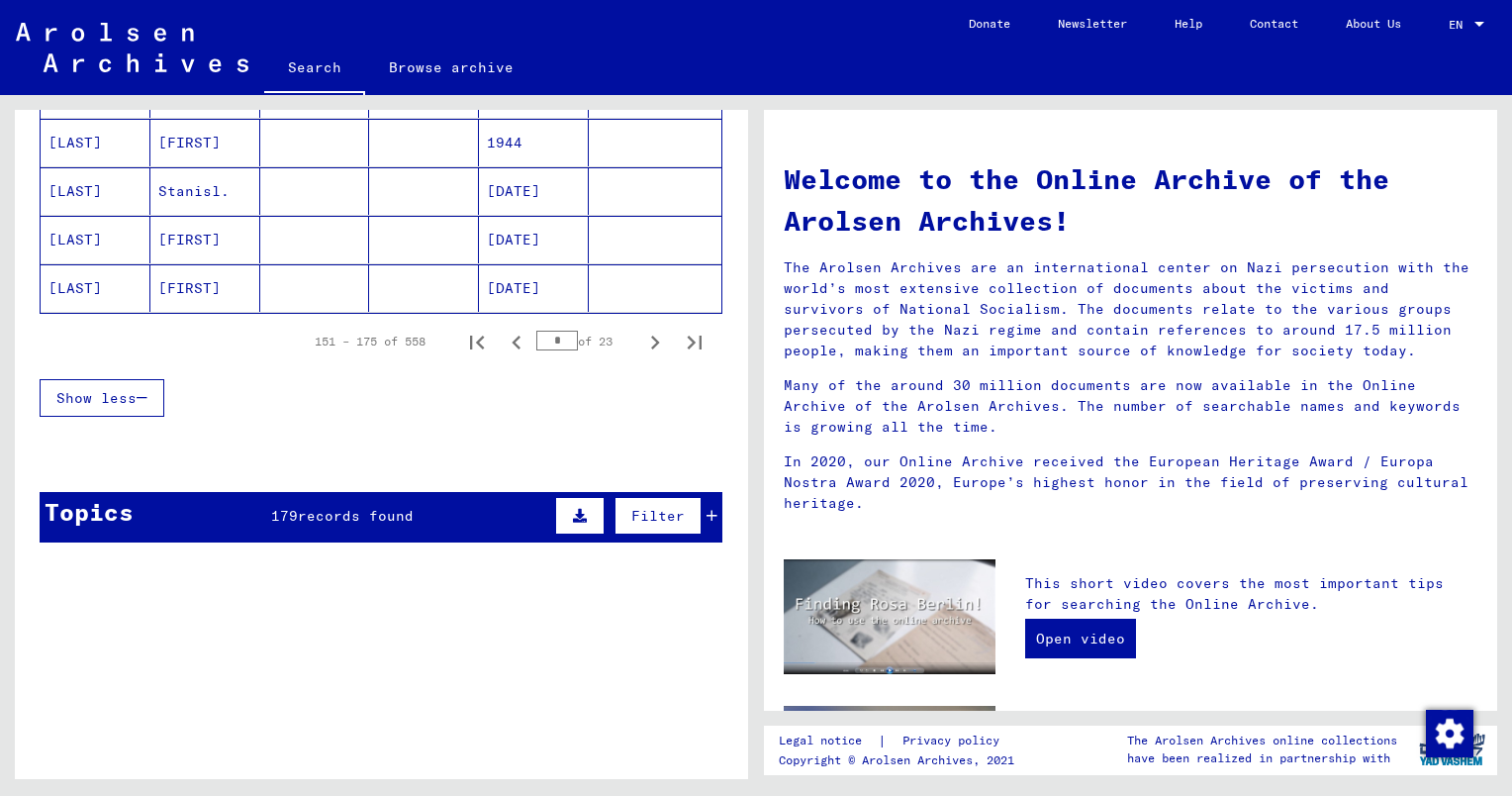scroll, scrollTop: 1302, scrollLeft: 0, axis: vertical 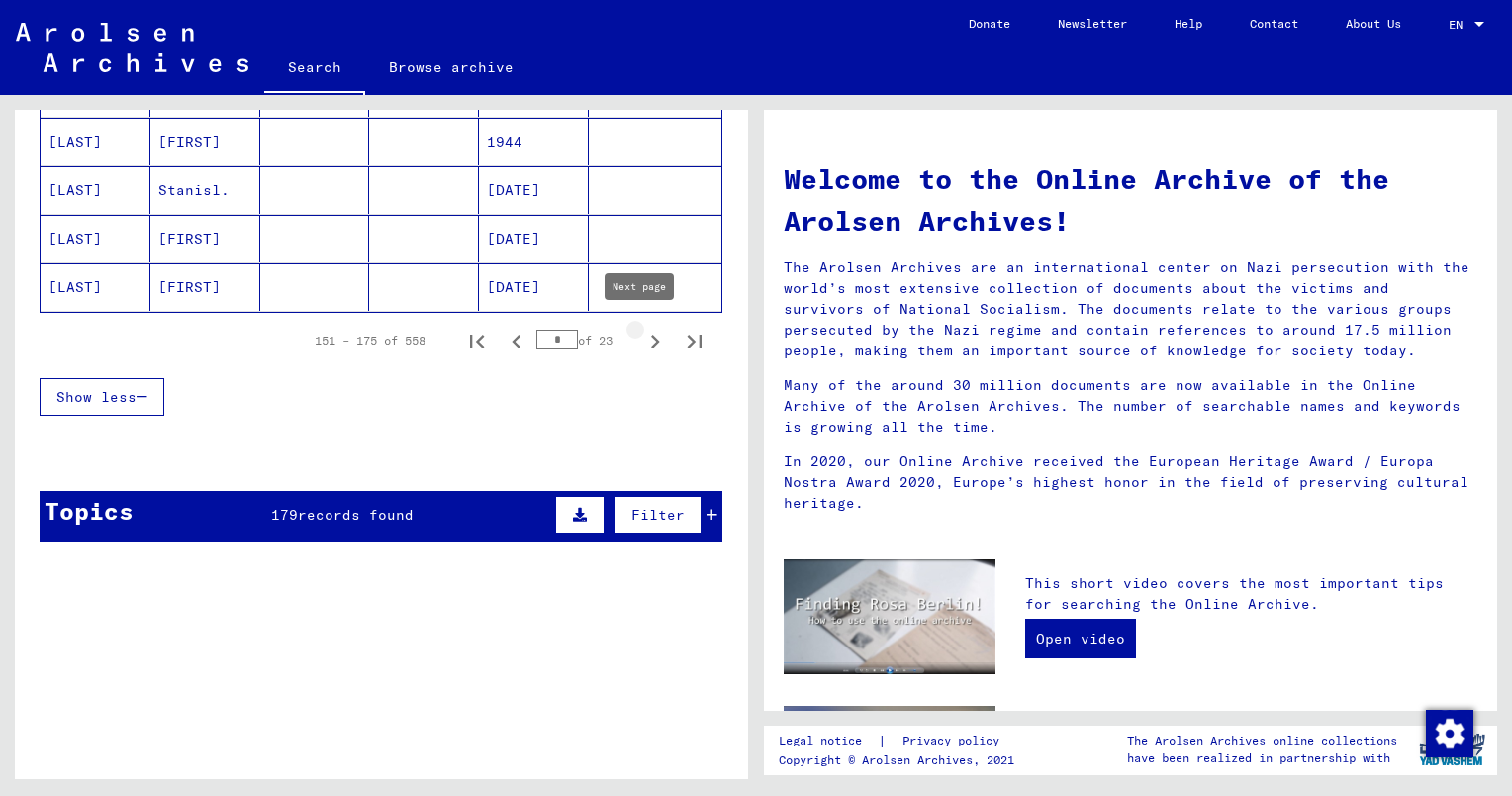 click 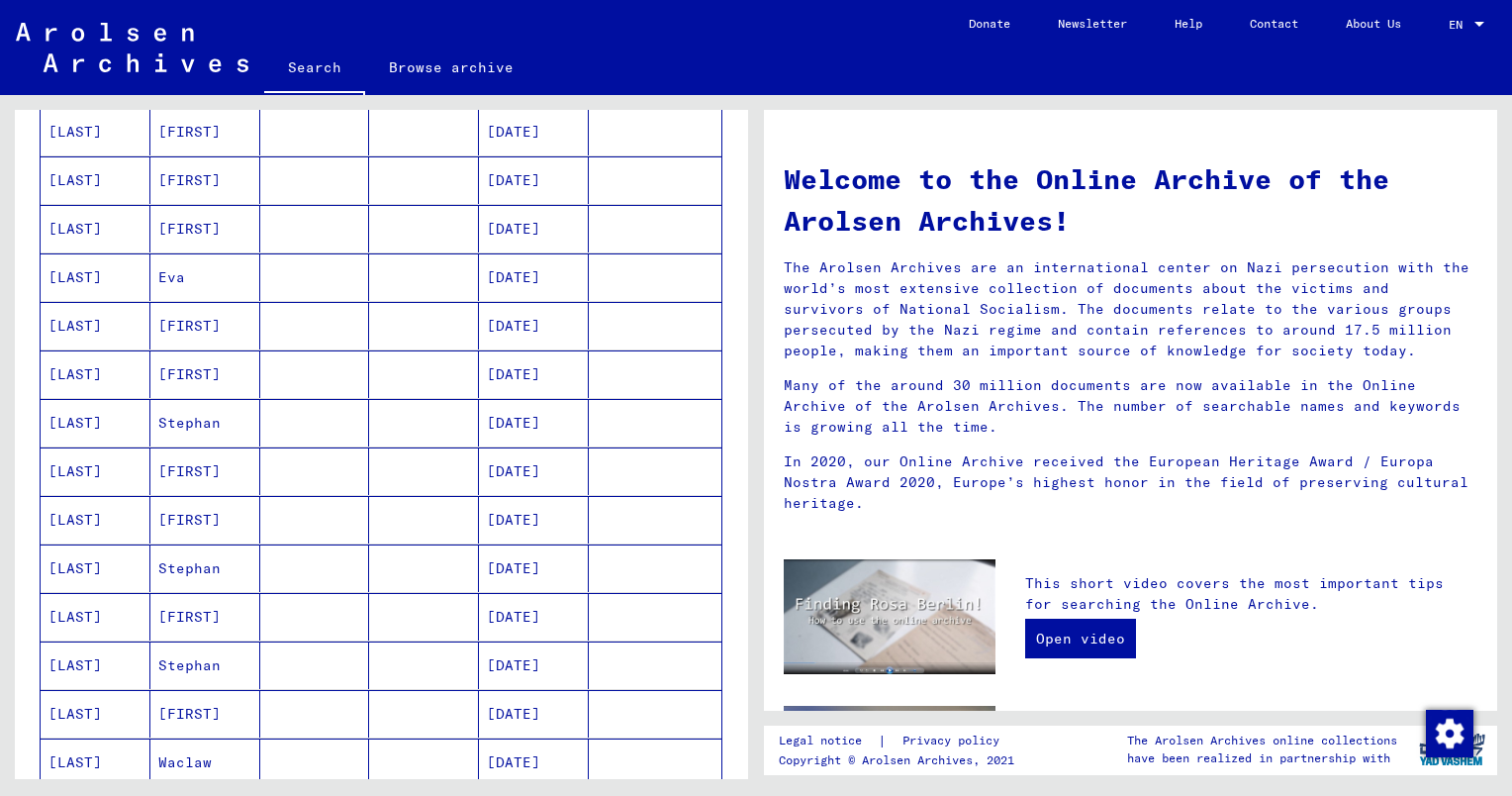 scroll, scrollTop: 391, scrollLeft: 0, axis: vertical 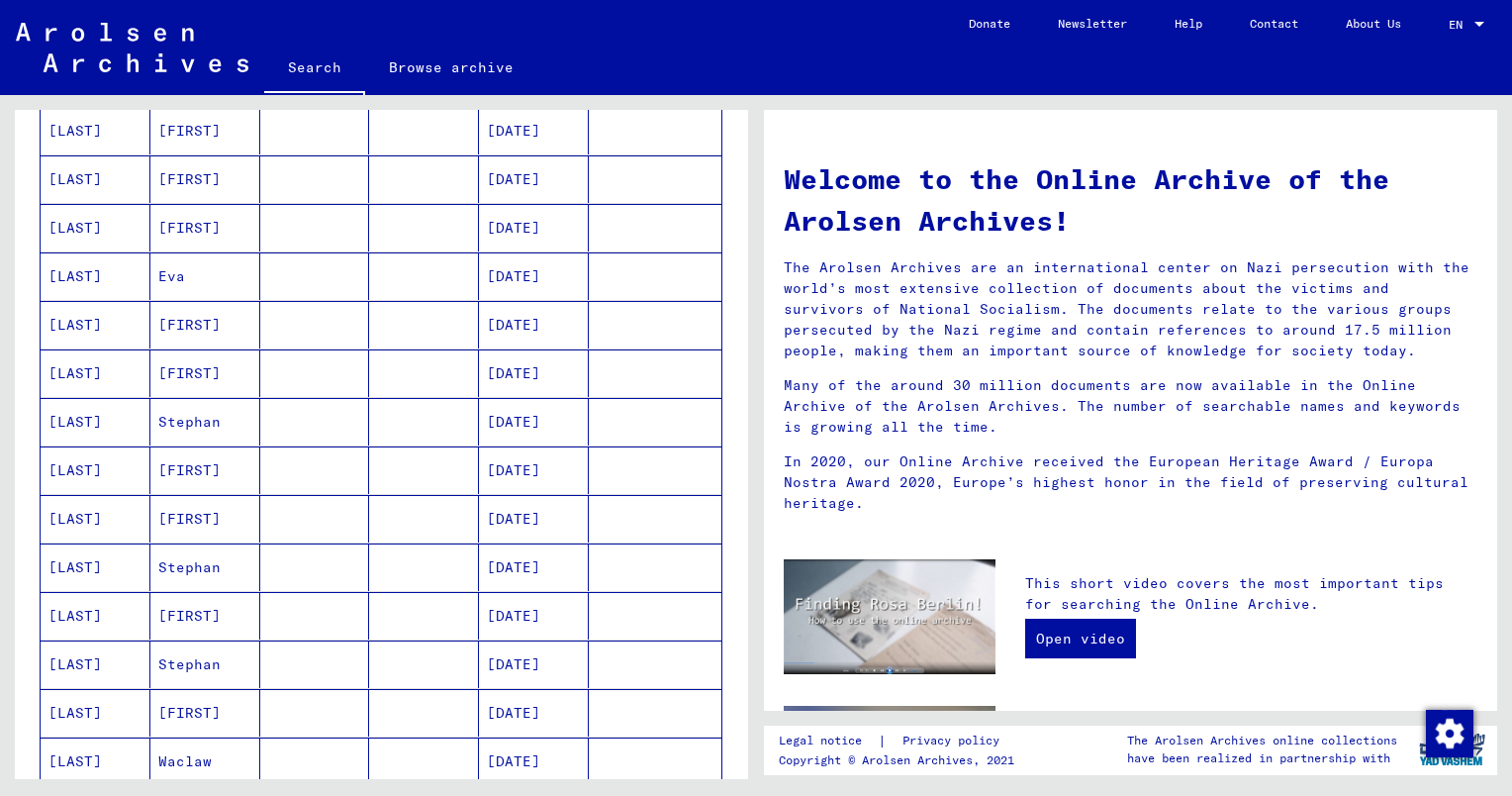 click on "[DATE]" at bounding box center [533, 373] 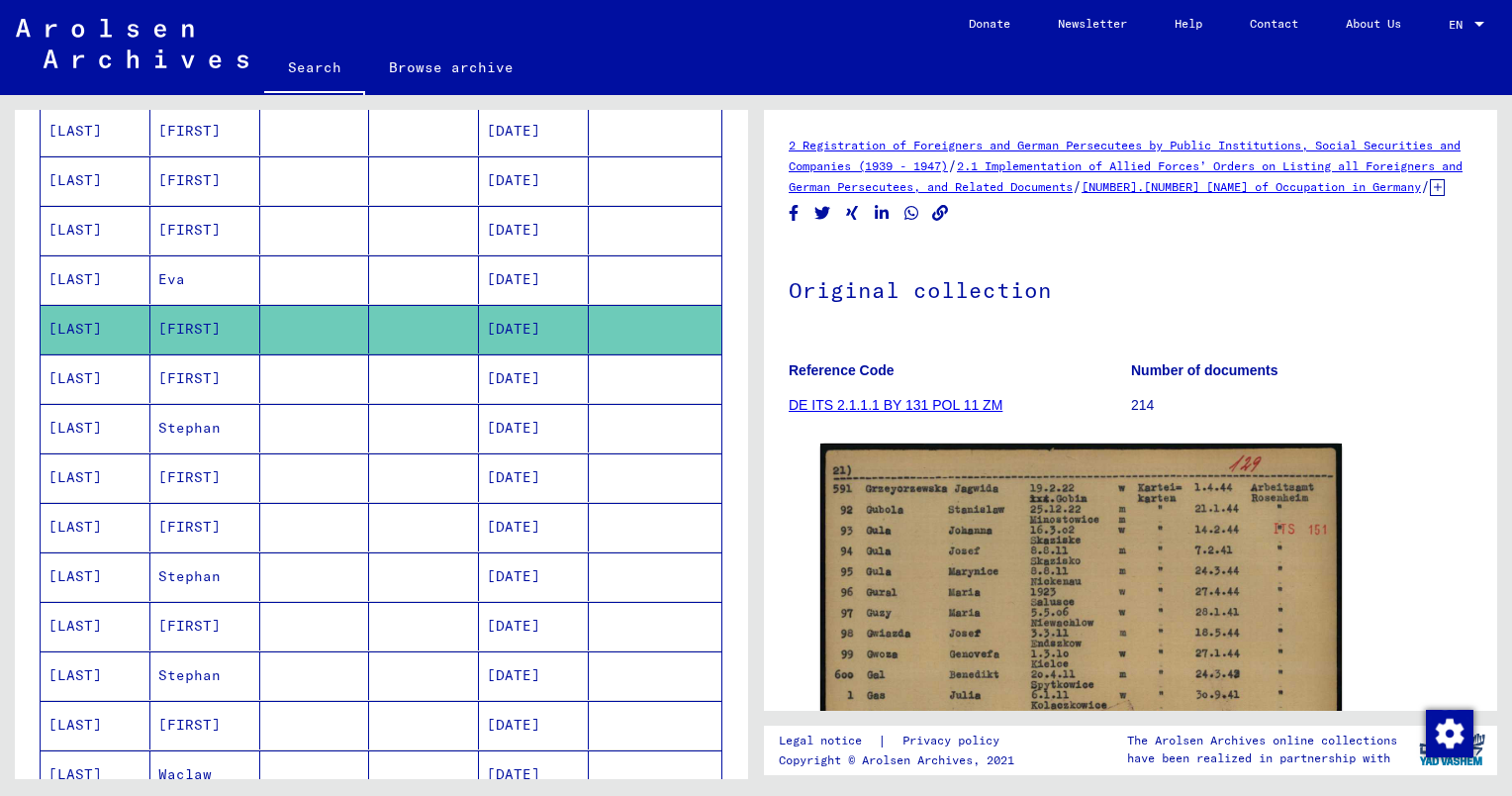 scroll, scrollTop: 0, scrollLeft: 0, axis: both 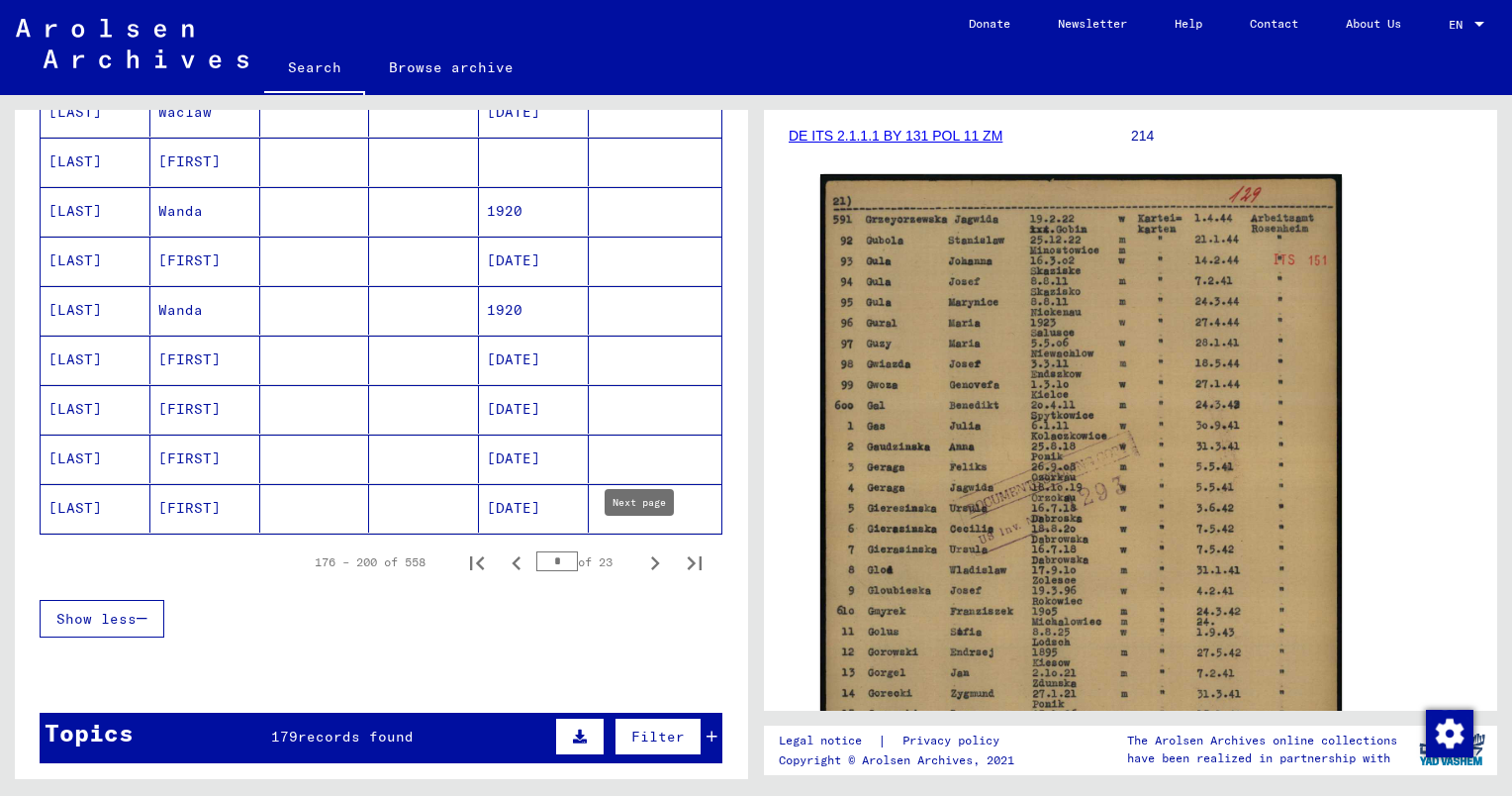 click 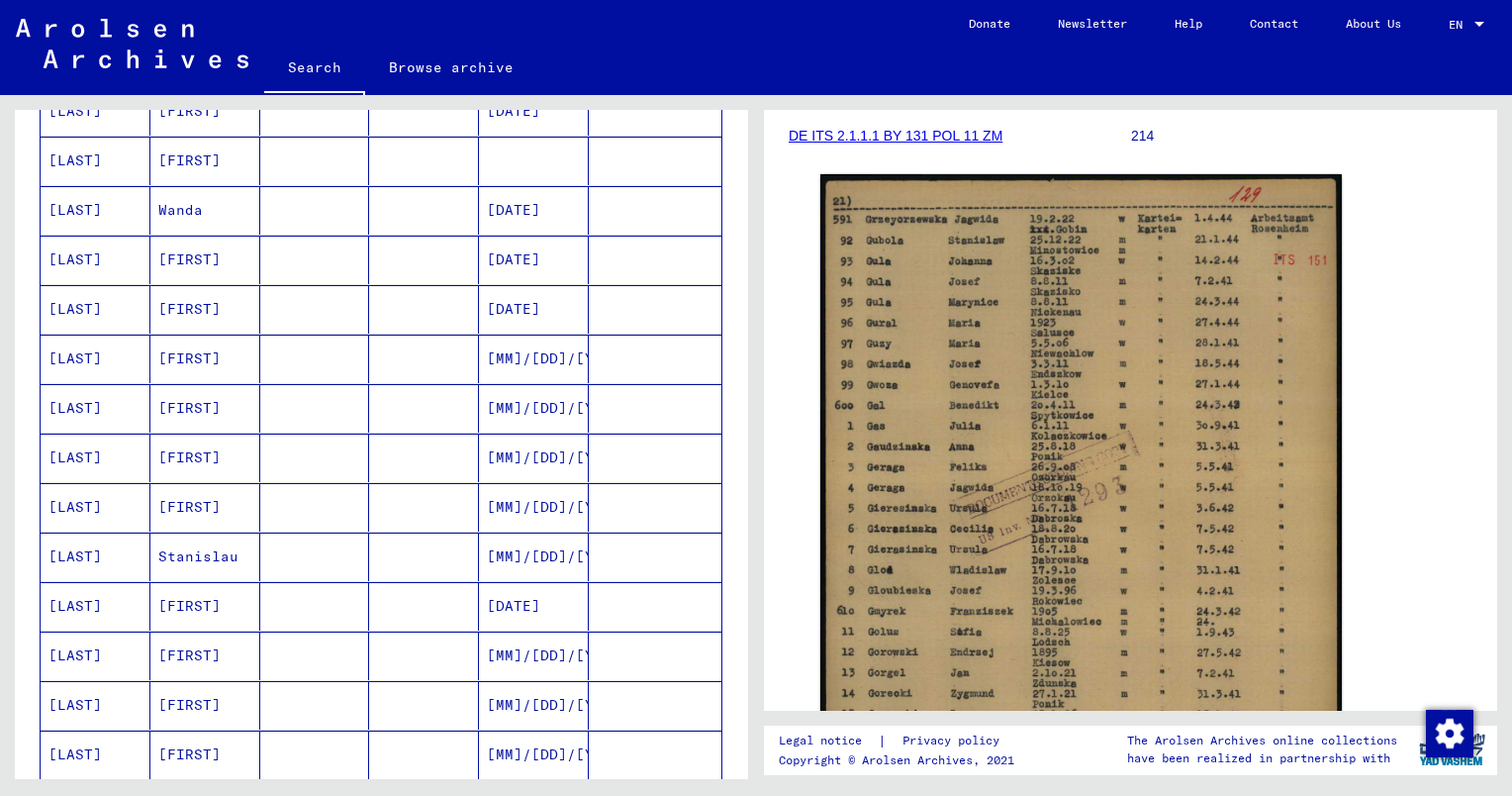 scroll, scrollTop: 359, scrollLeft: 0, axis: vertical 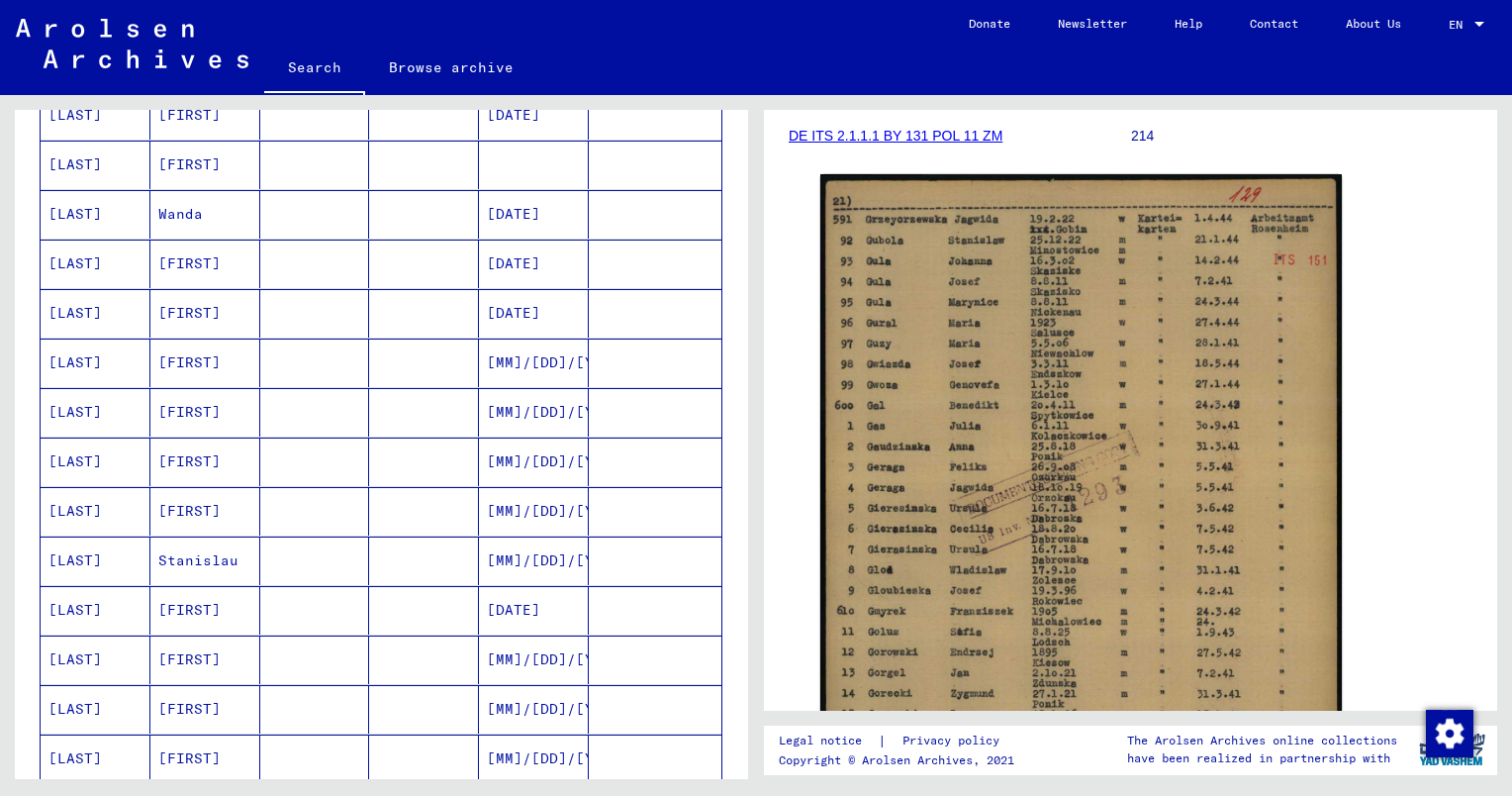 click on "[DATE]" at bounding box center [533, 313] 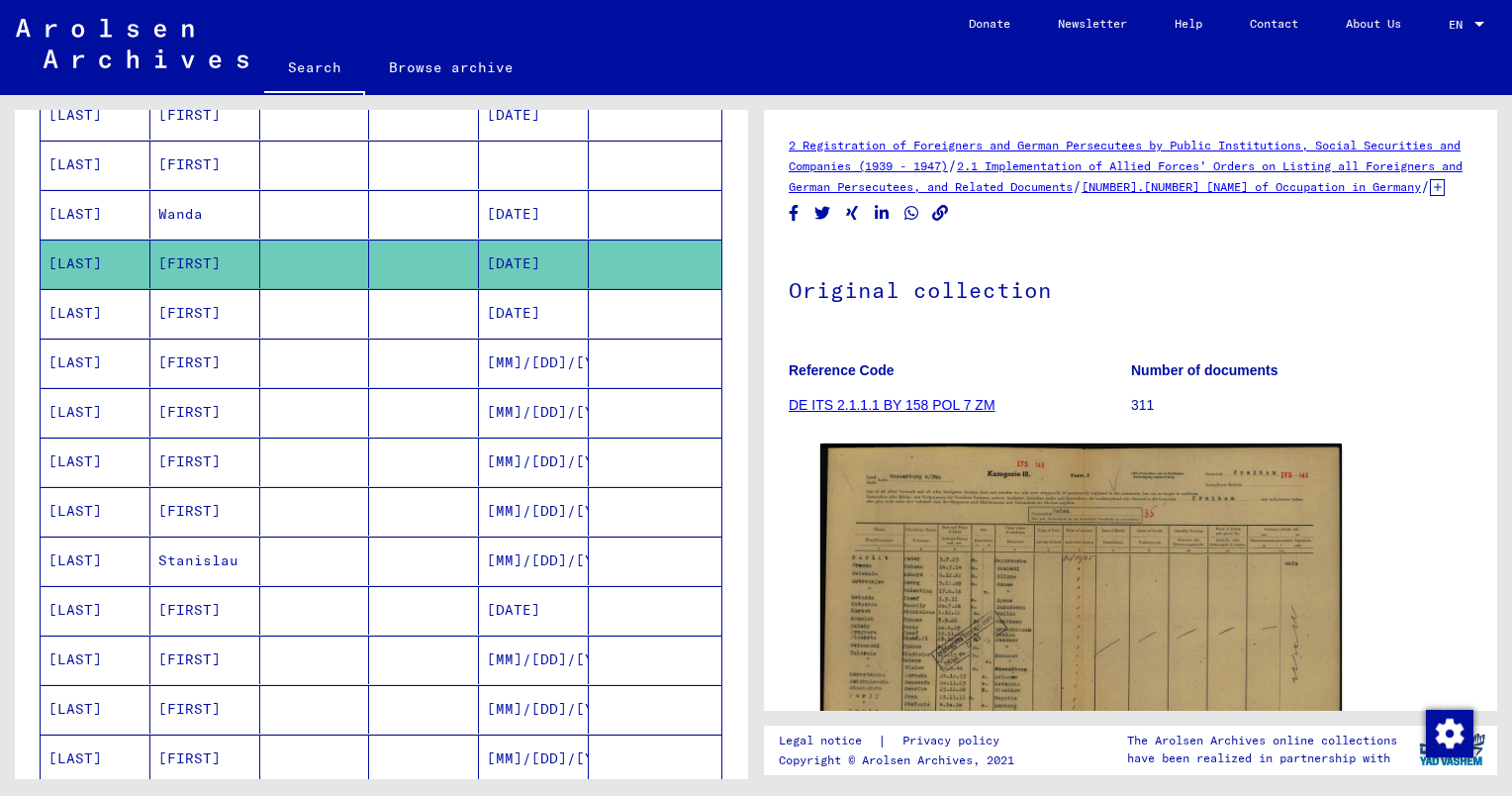 scroll, scrollTop: 0, scrollLeft: 0, axis: both 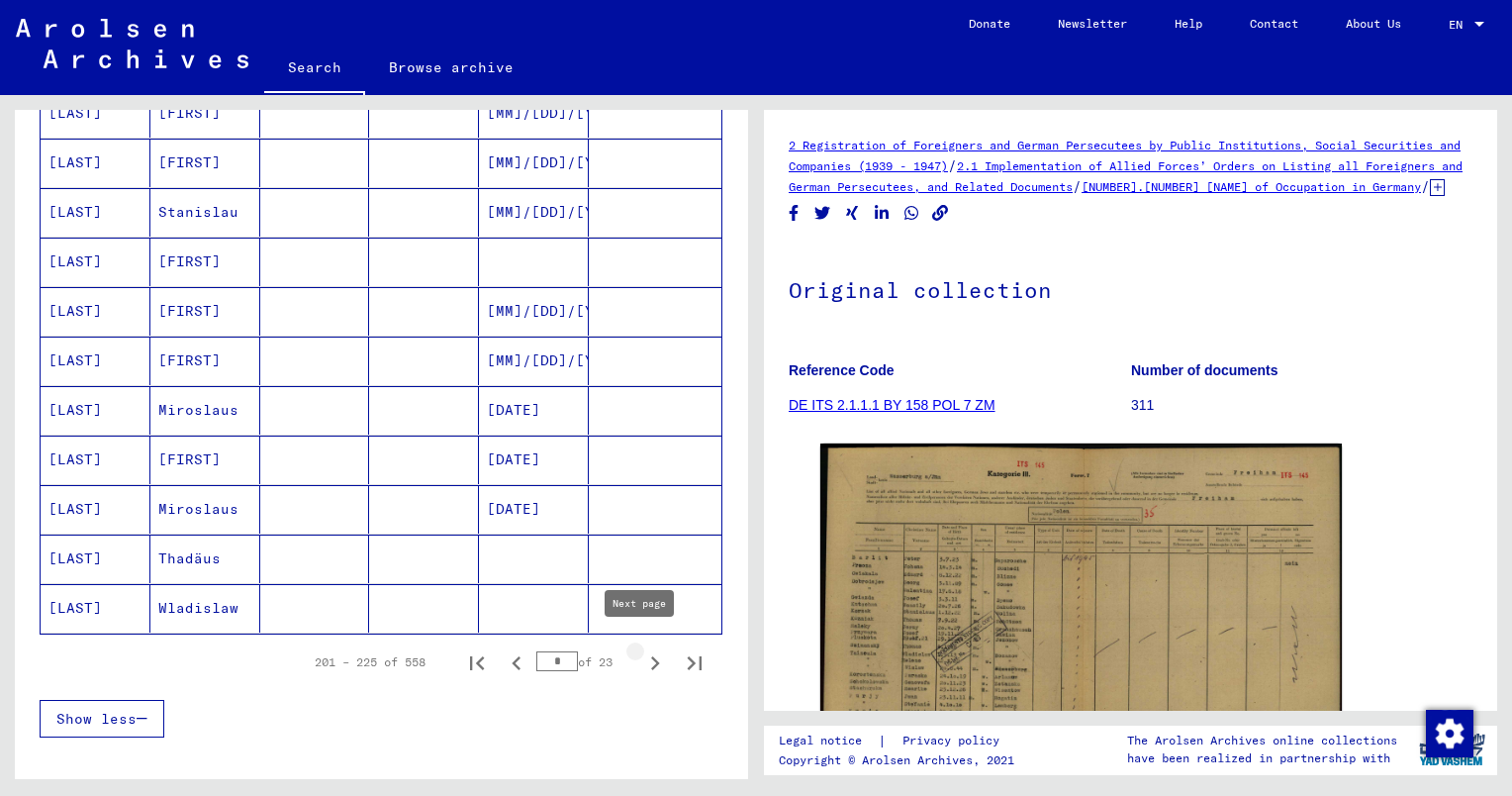 click 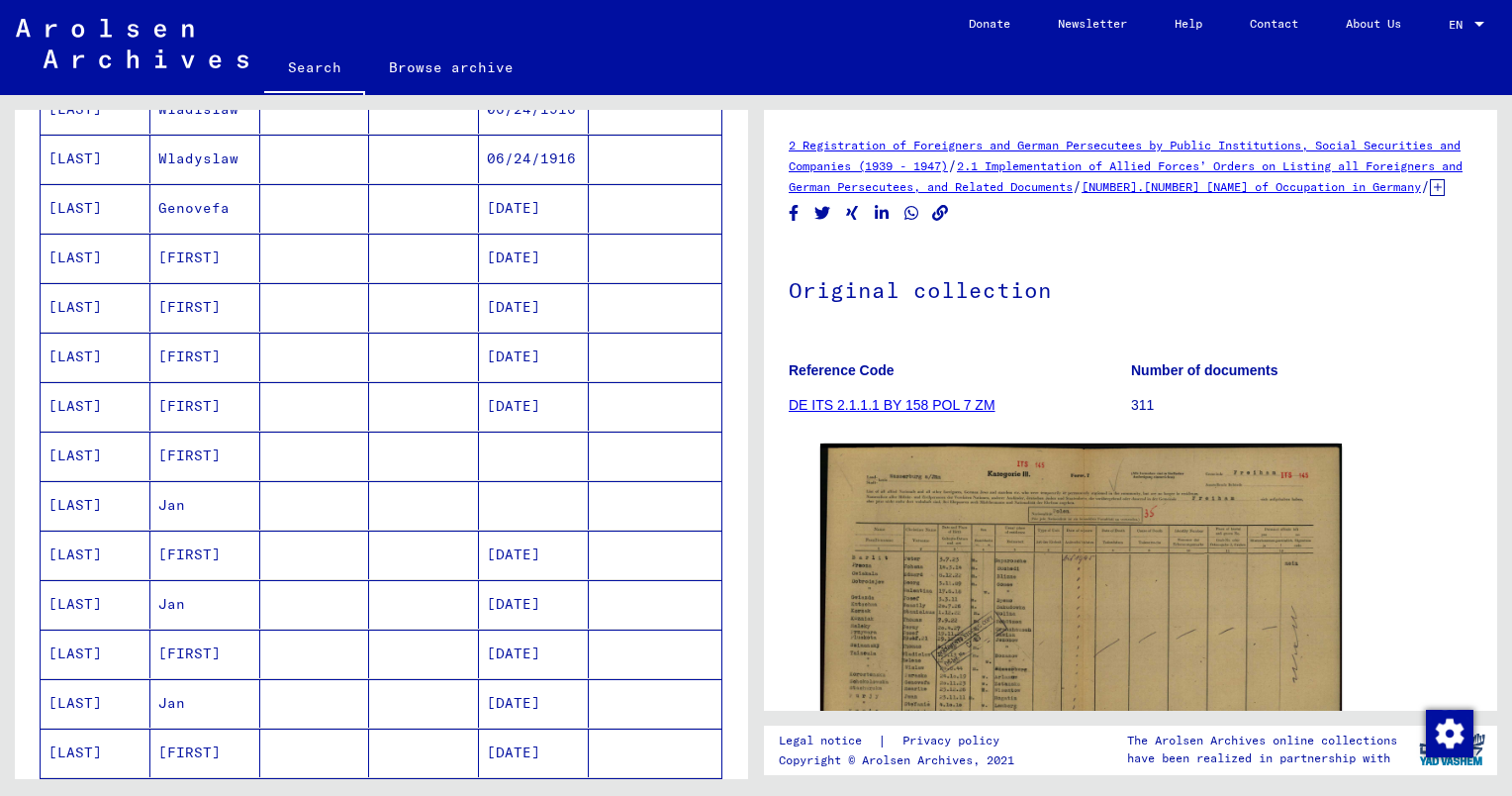 scroll, scrollTop: 308, scrollLeft: 0, axis: vertical 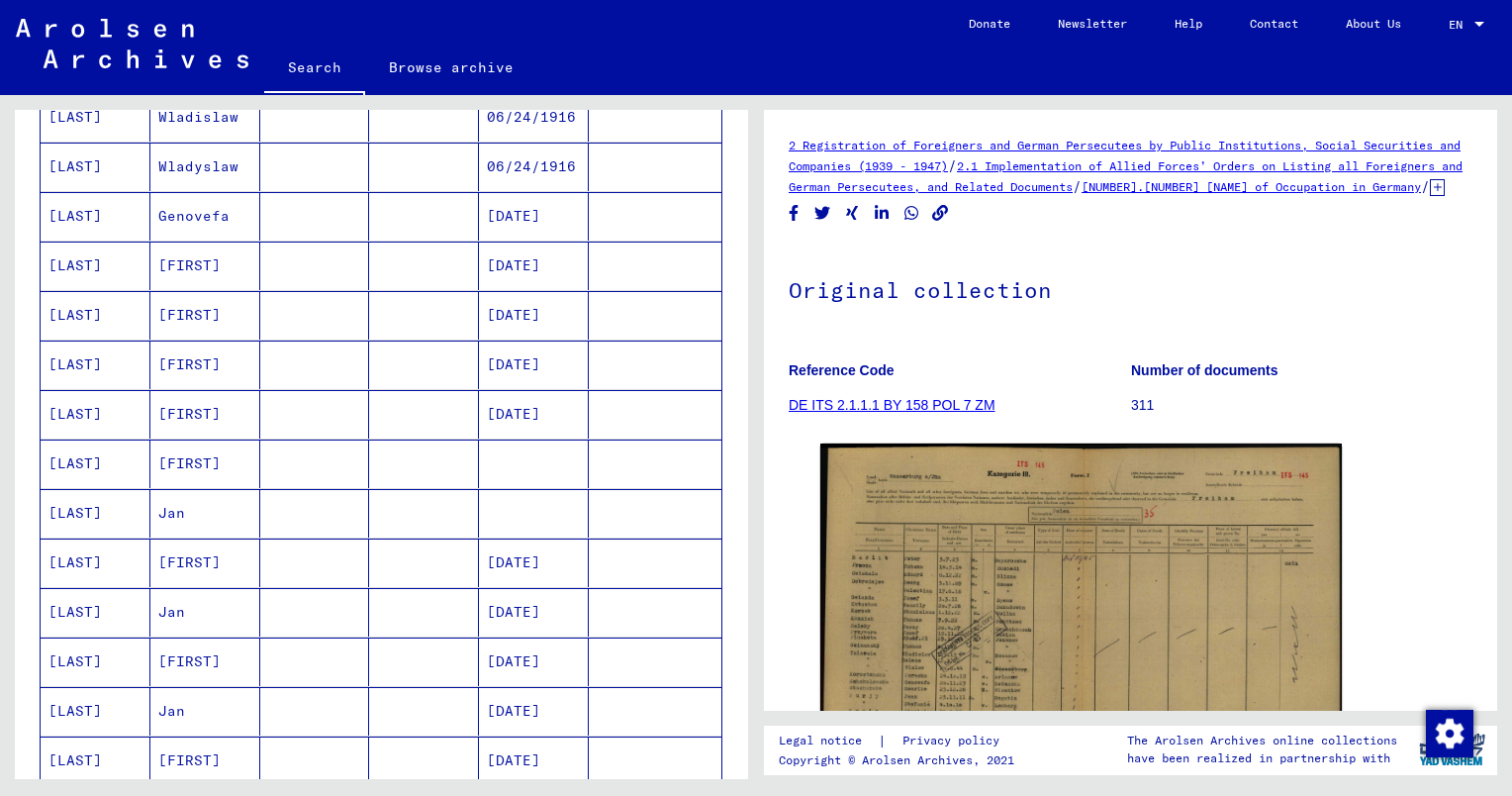click on "[DATE]" at bounding box center [533, 463] 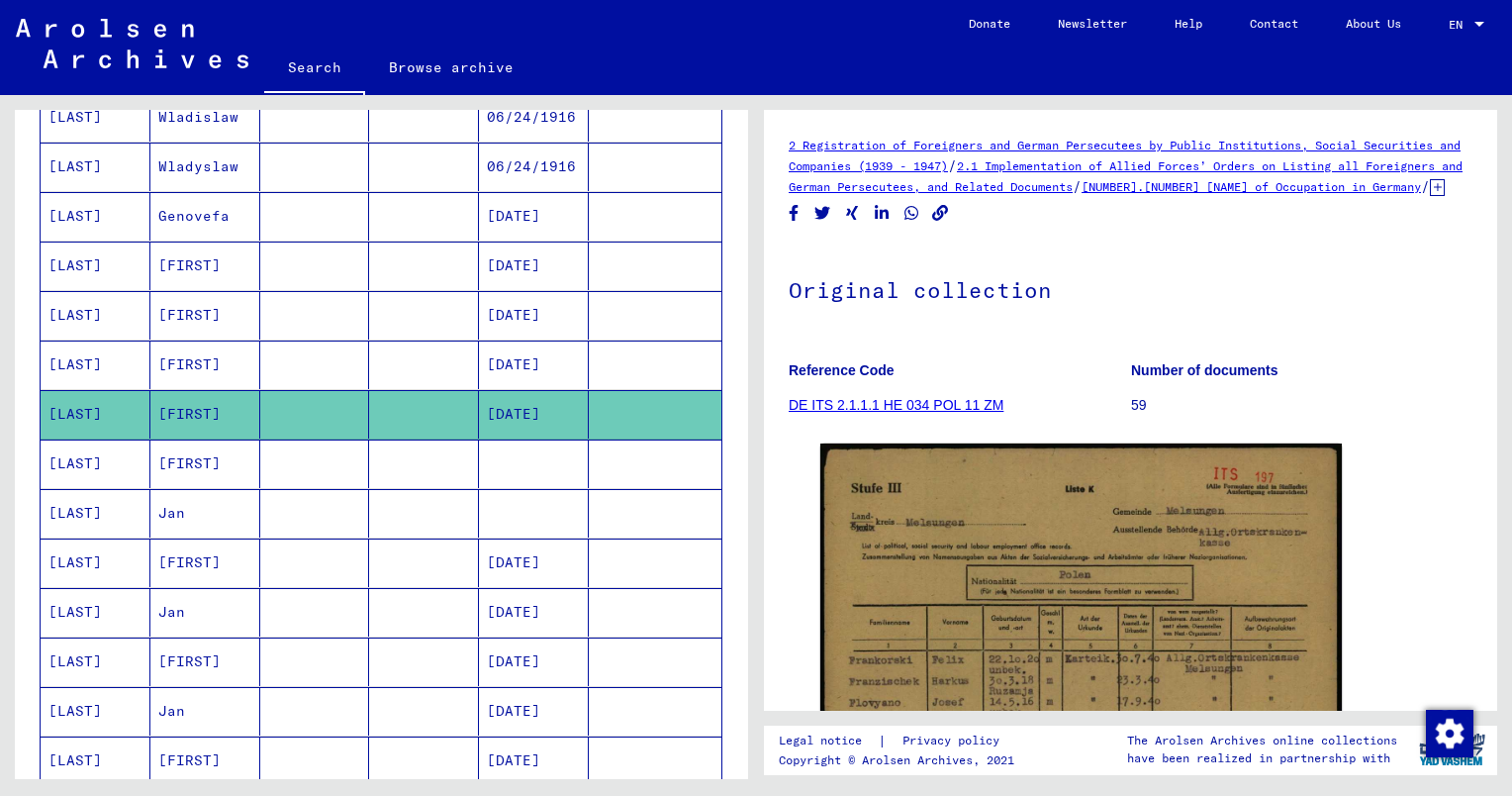 scroll, scrollTop: 0, scrollLeft: 0, axis: both 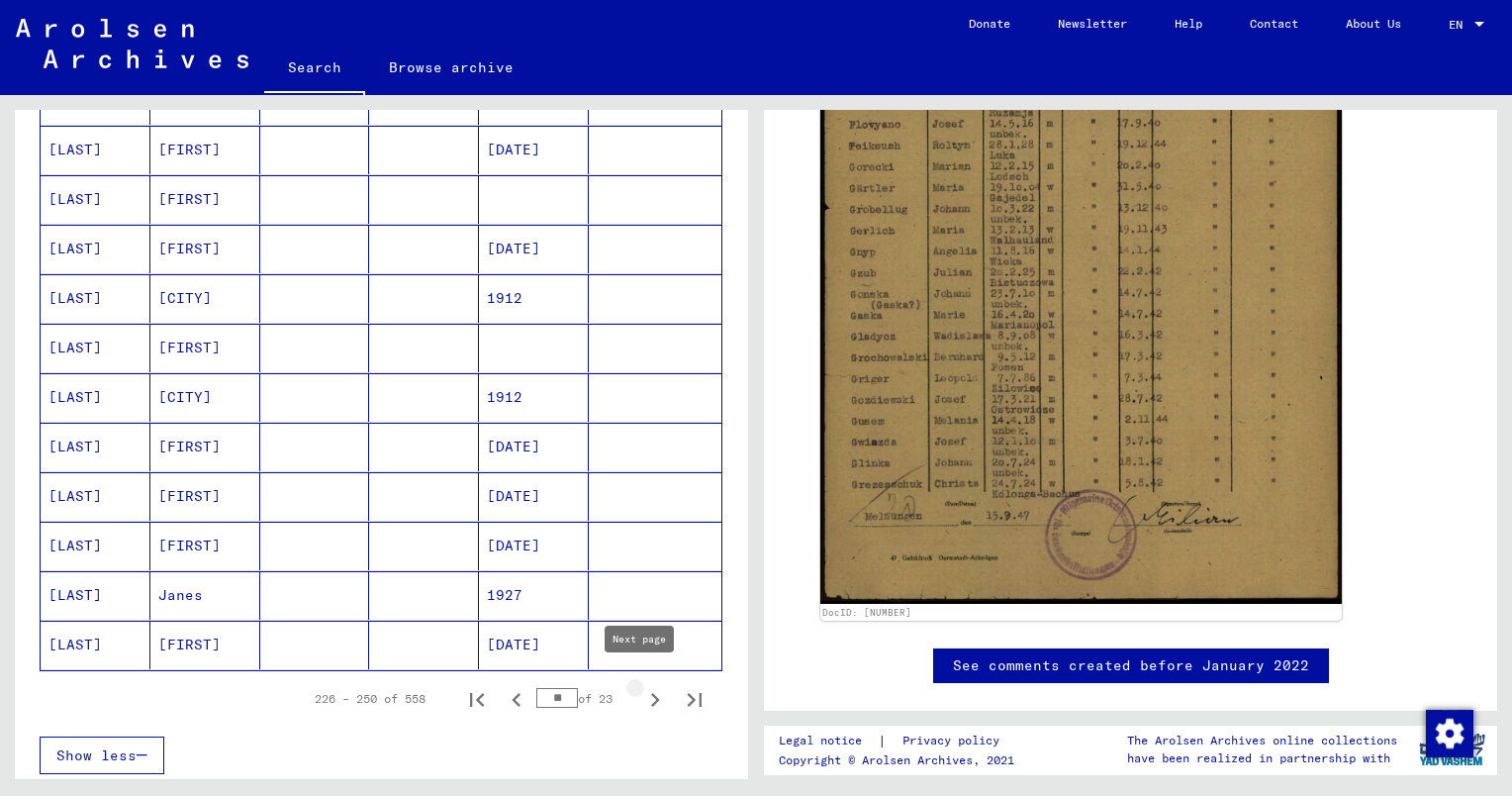 click 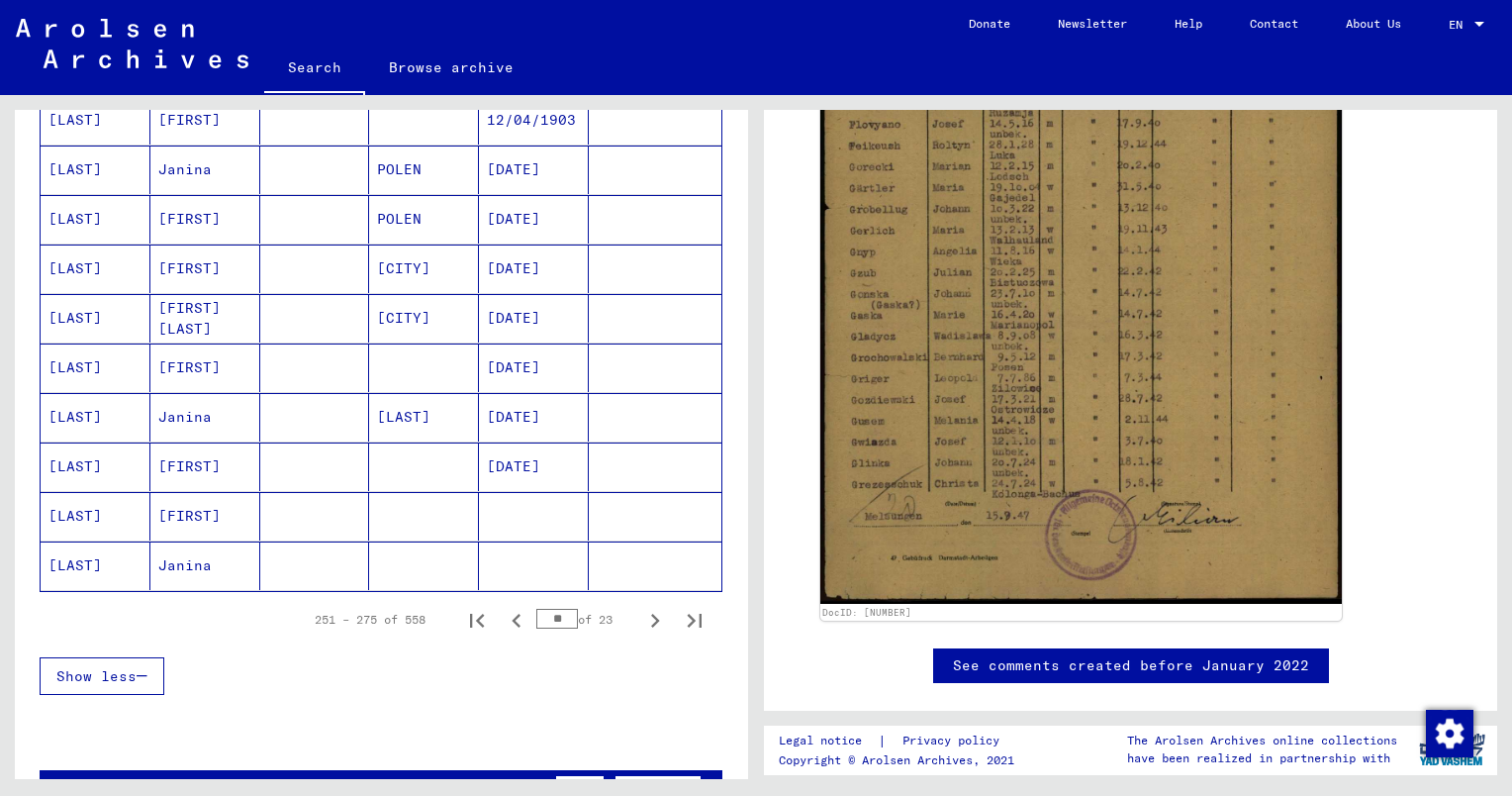 scroll, scrollTop: 1079, scrollLeft: 0, axis: vertical 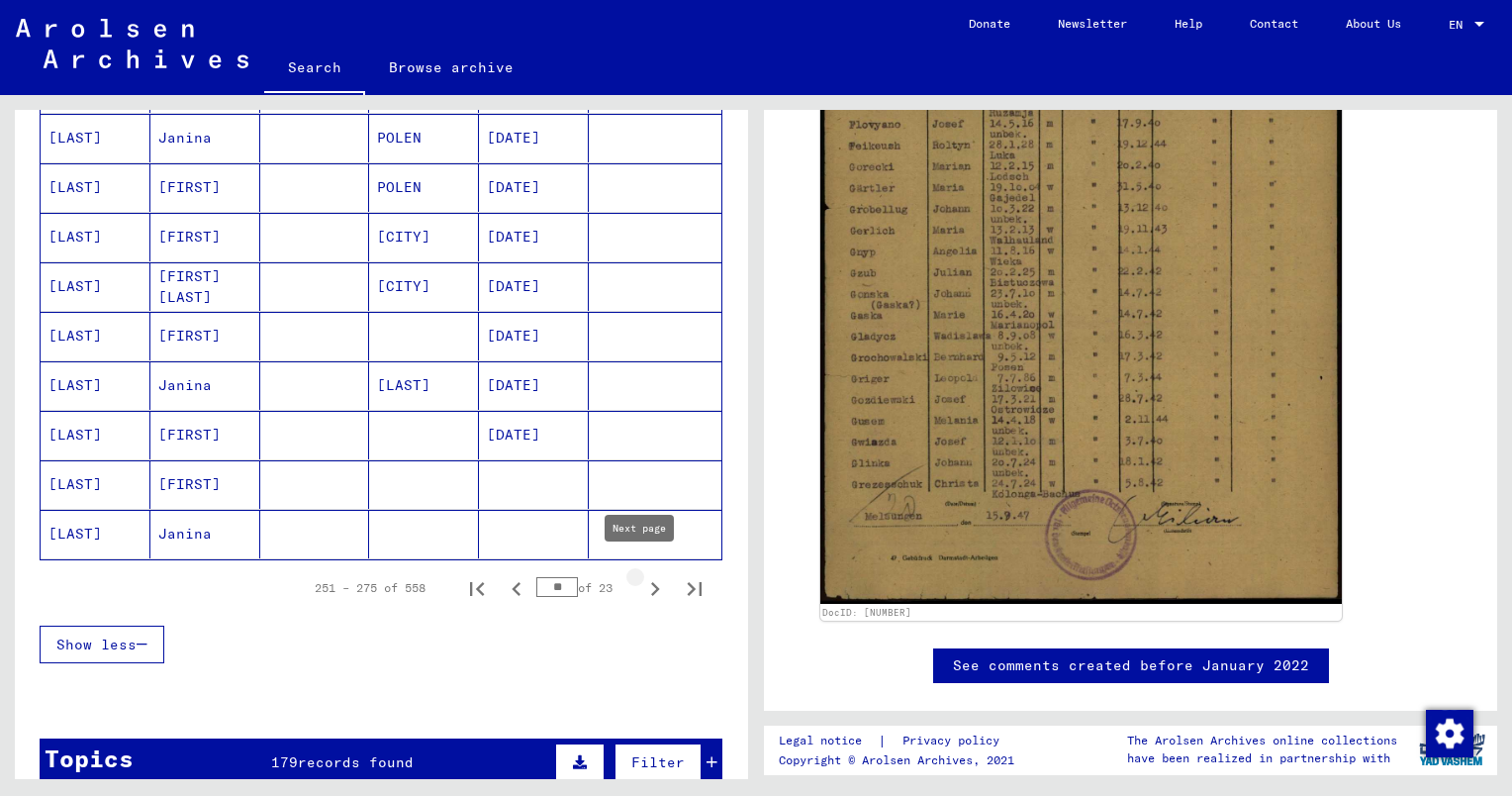 click 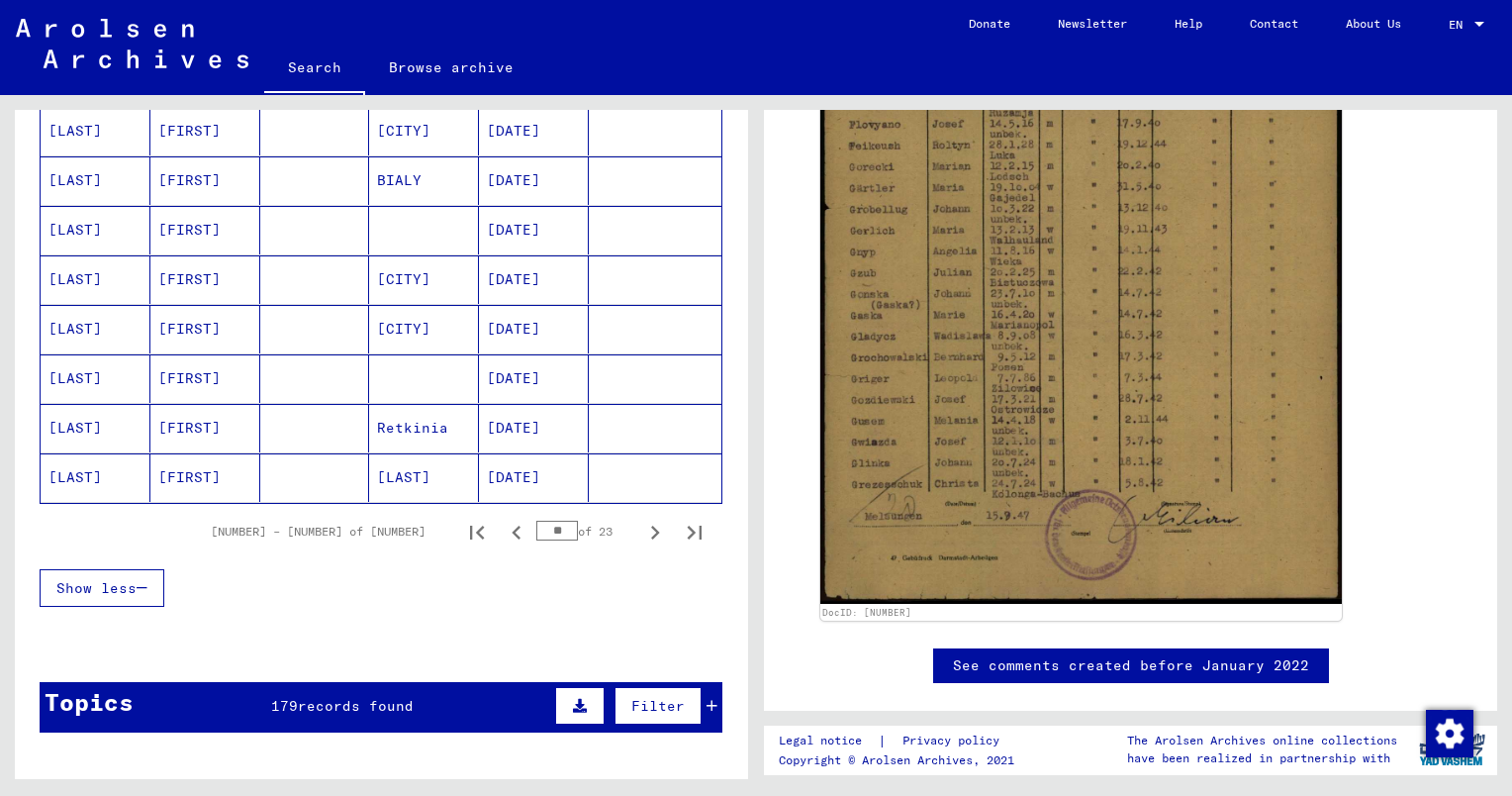 scroll, scrollTop: 1137, scrollLeft: 0, axis: vertical 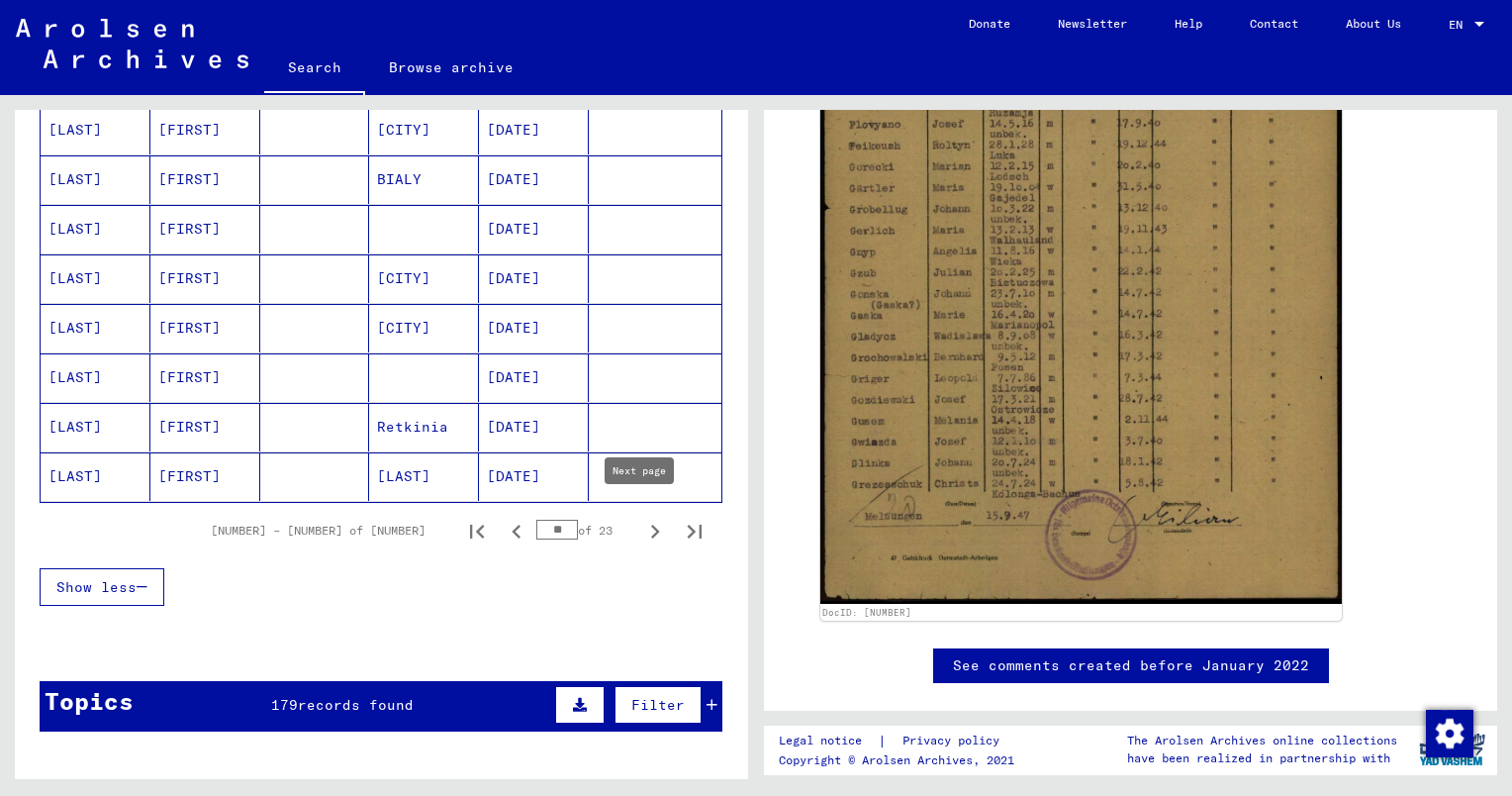 click 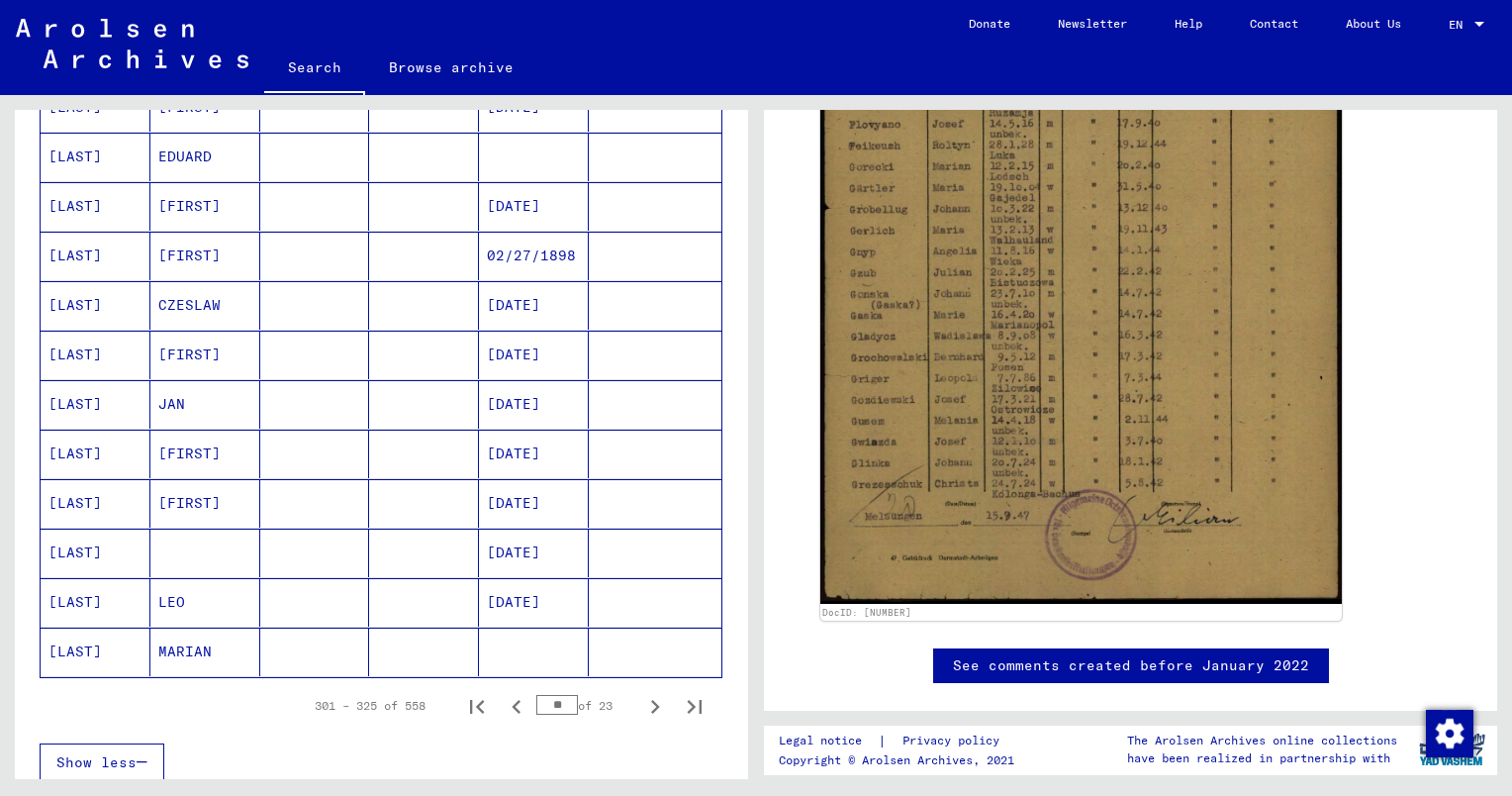 scroll, scrollTop: 962, scrollLeft: 0, axis: vertical 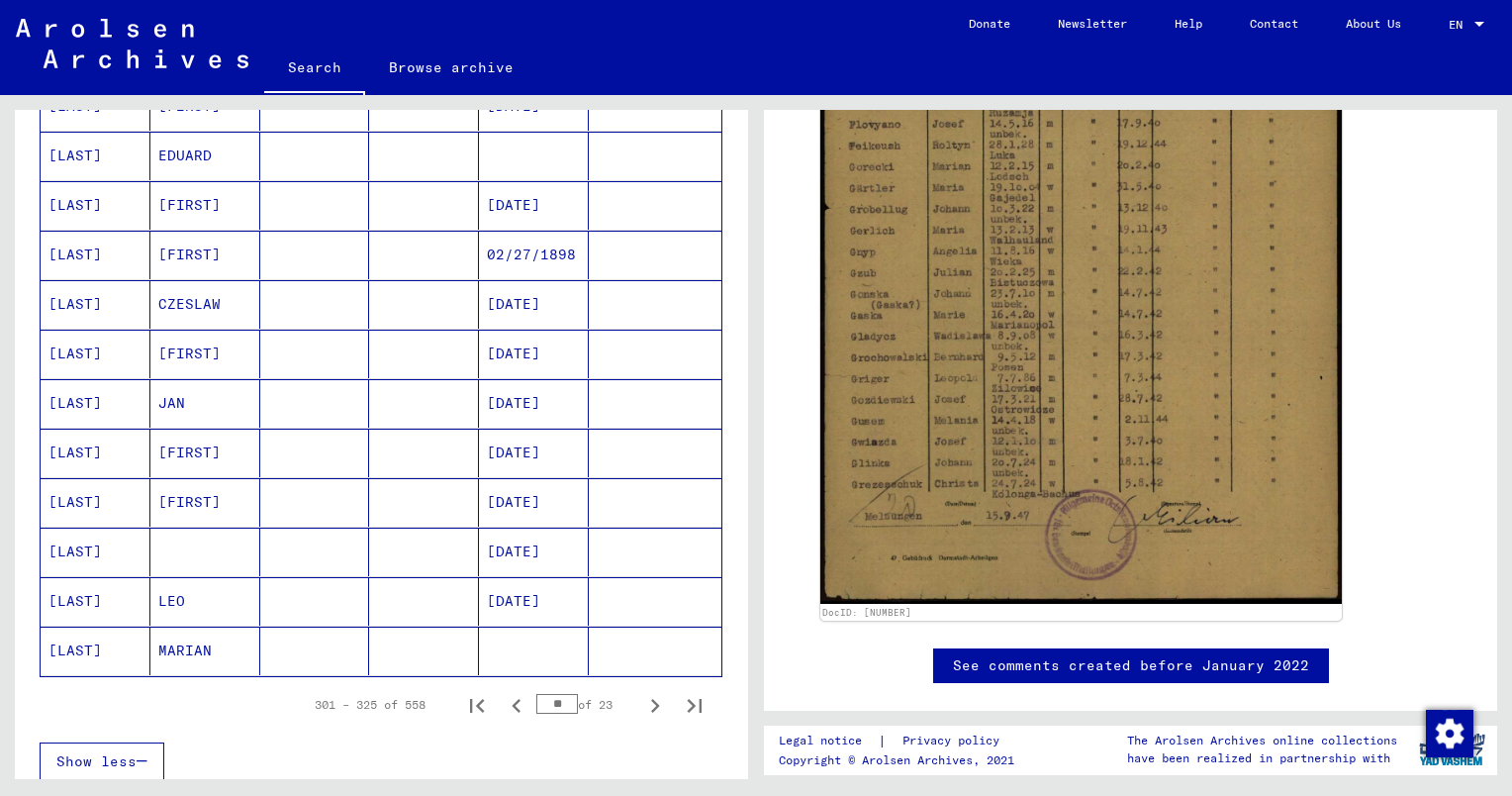click at bounding box center [315, 502] 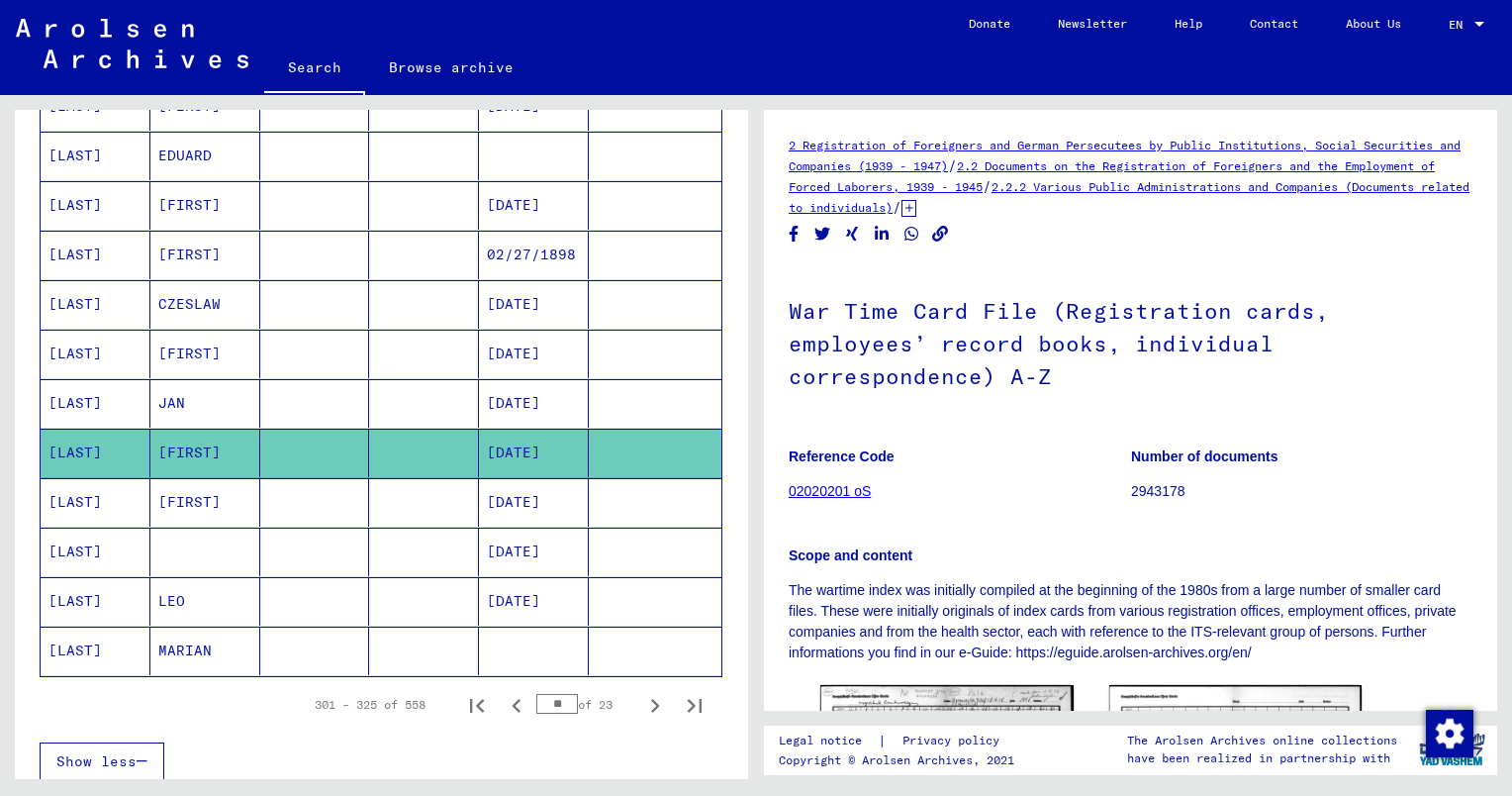 scroll, scrollTop: 0, scrollLeft: 0, axis: both 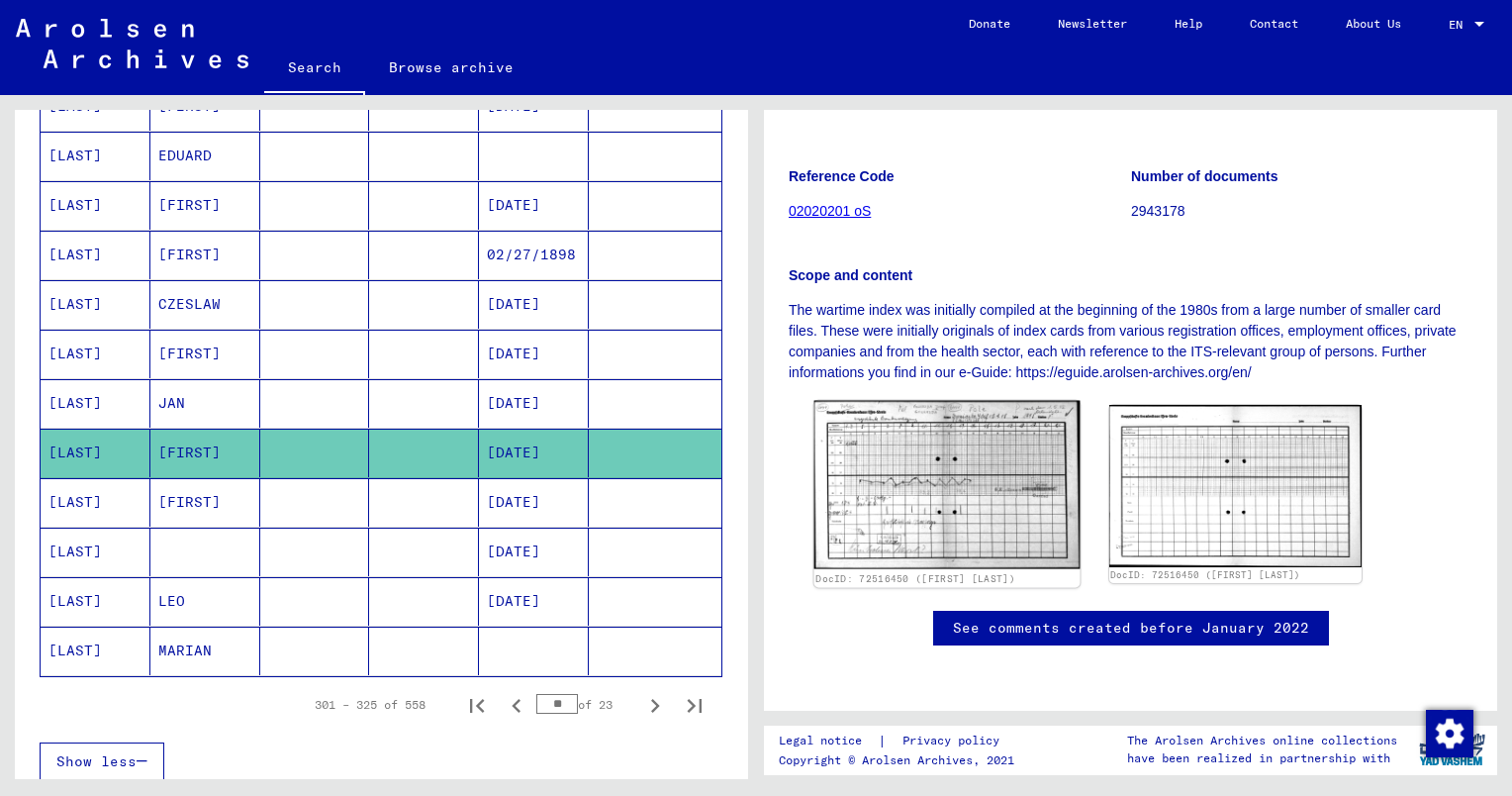 click 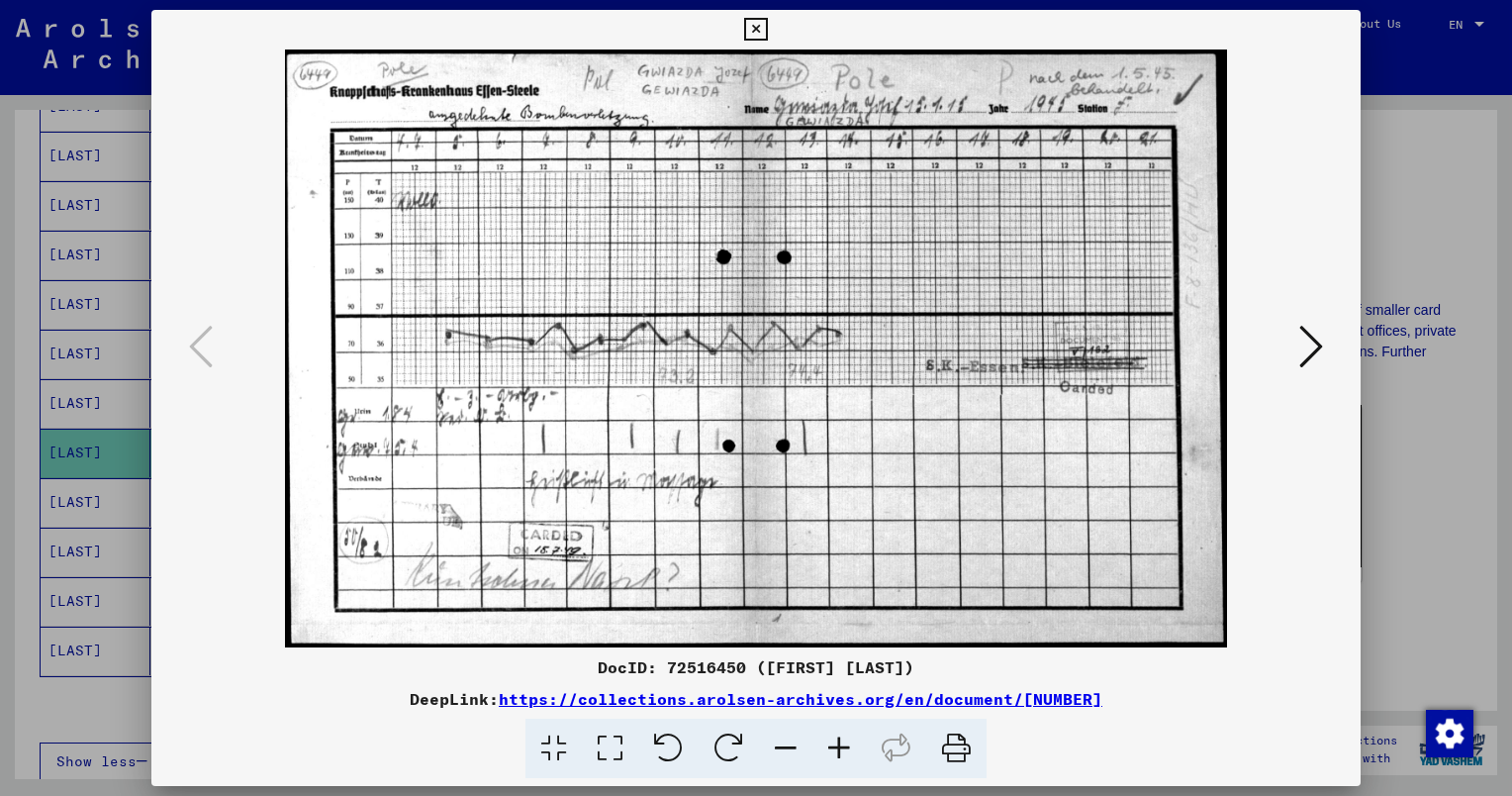 click at bounding box center [756, 398] 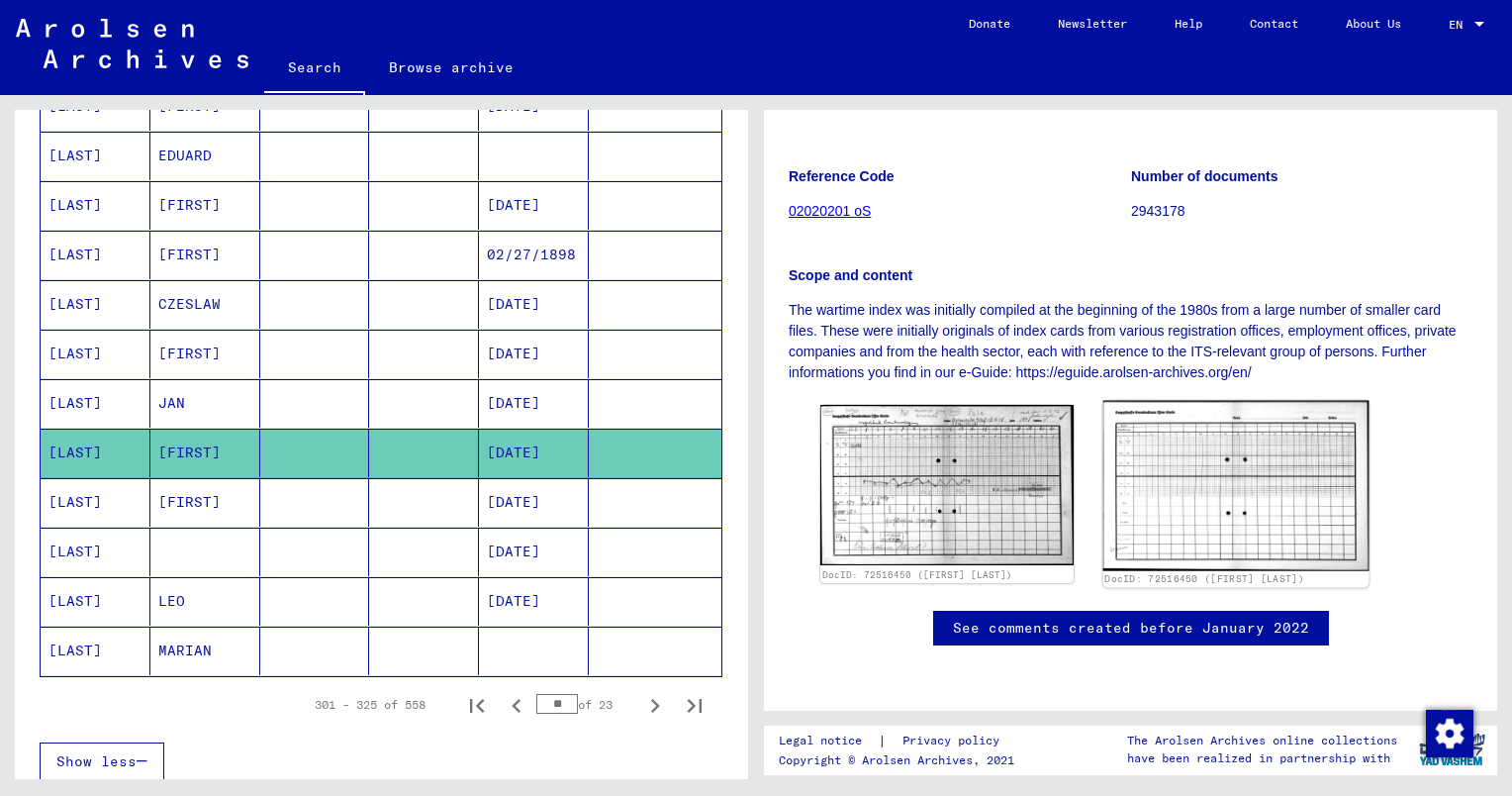 click 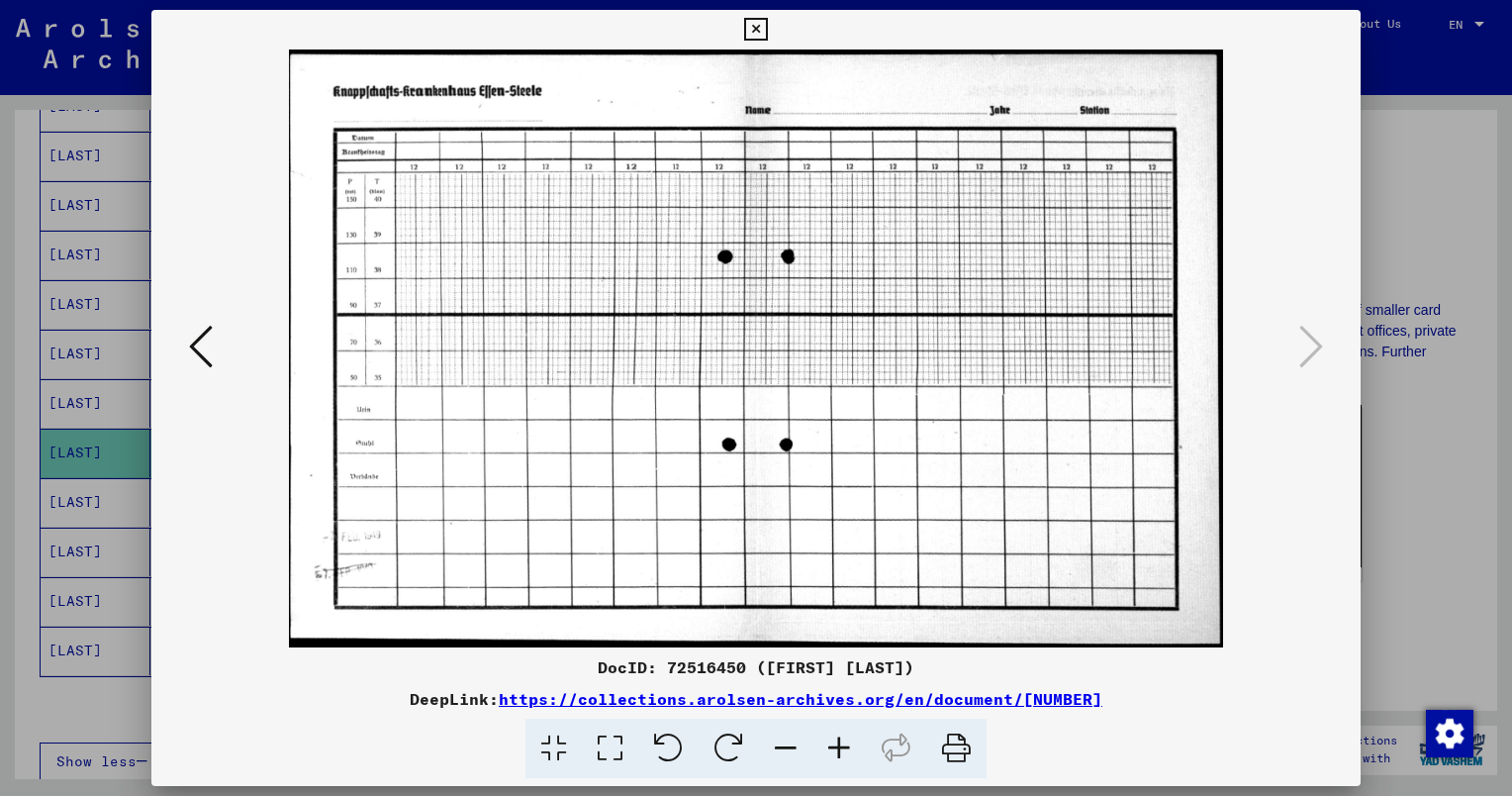 click at bounding box center [756, 398] 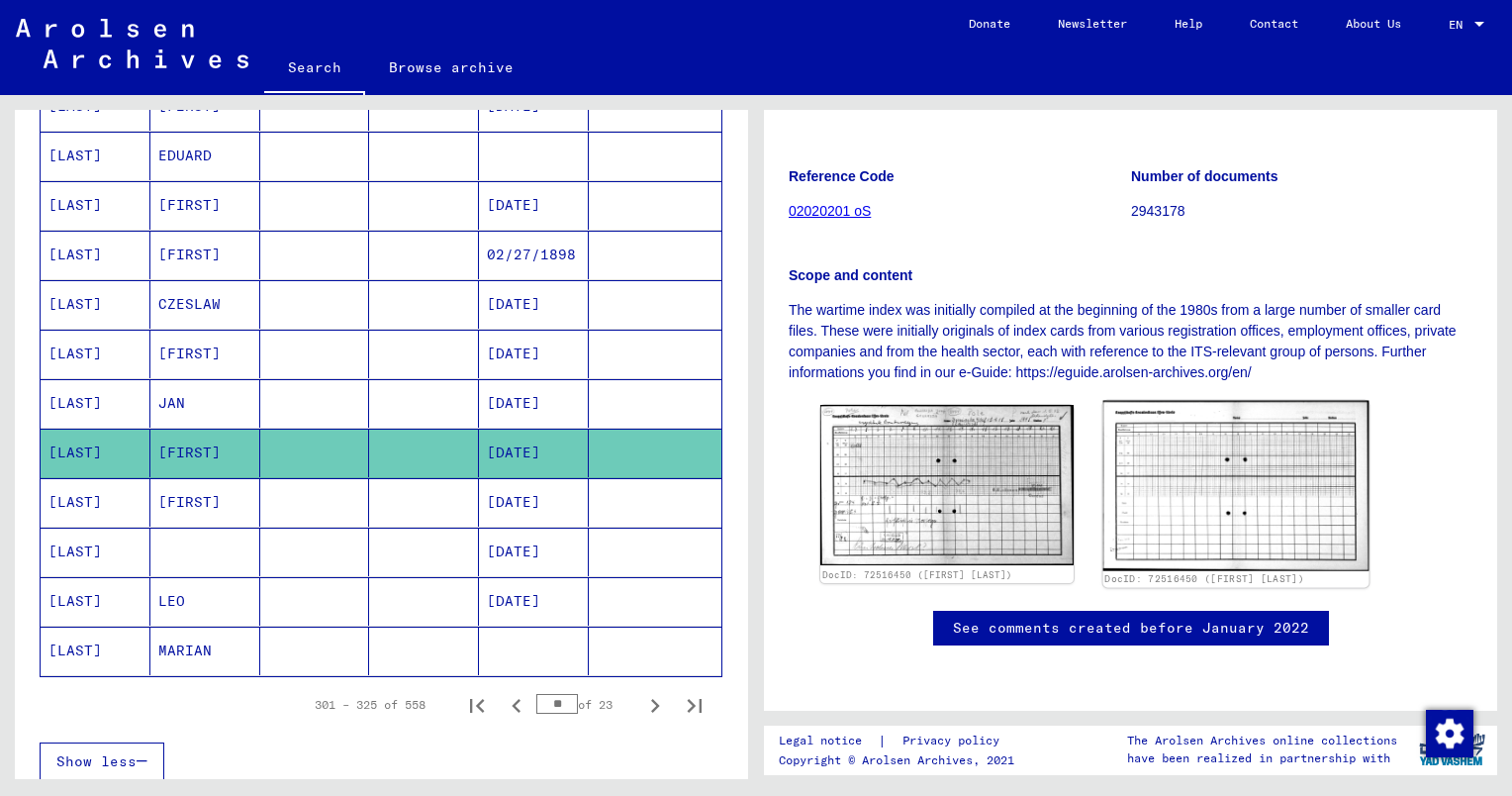 click 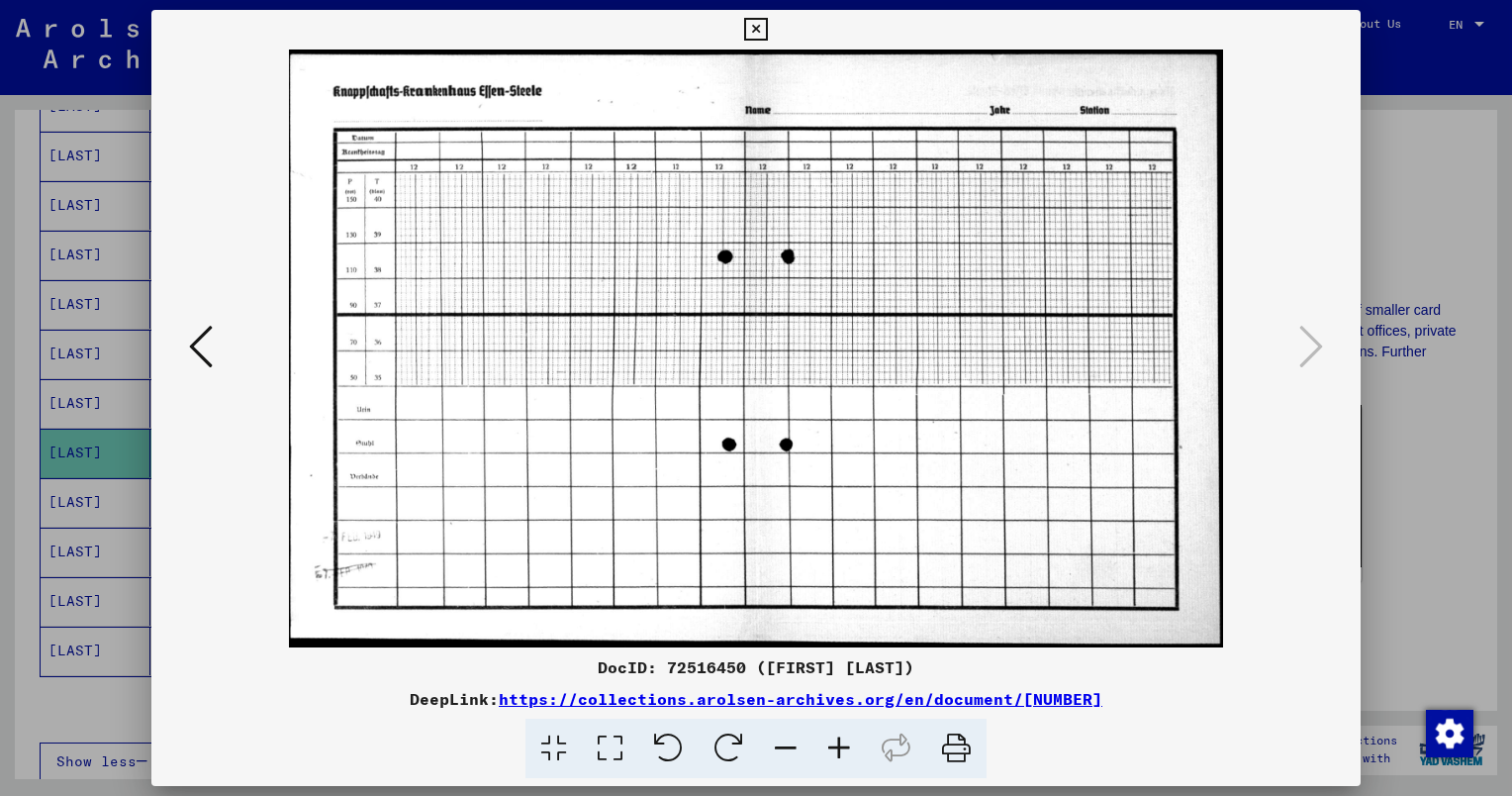 click at bounding box center (756, 398) 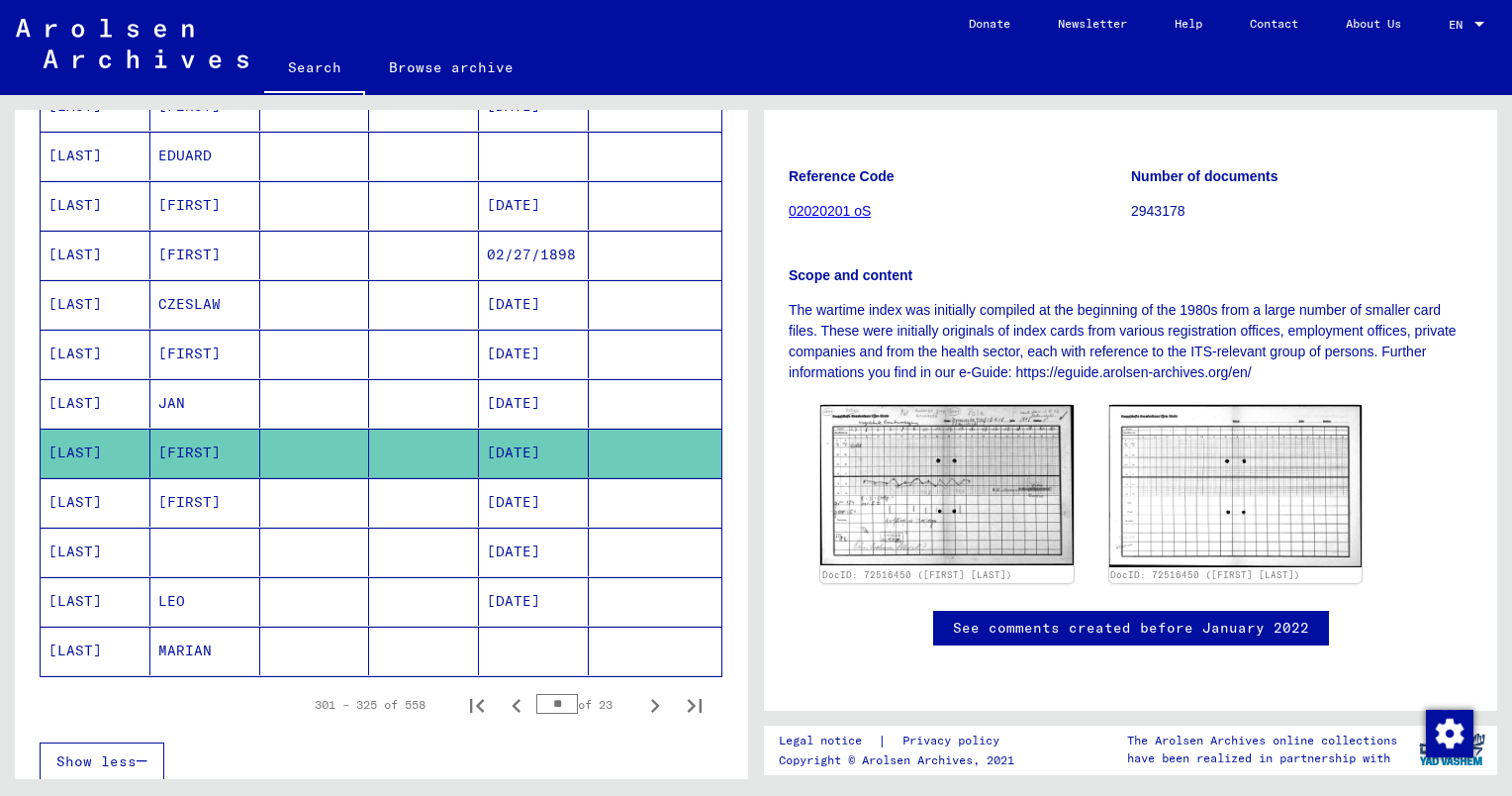 scroll, scrollTop: 1008, scrollLeft: 0, axis: vertical 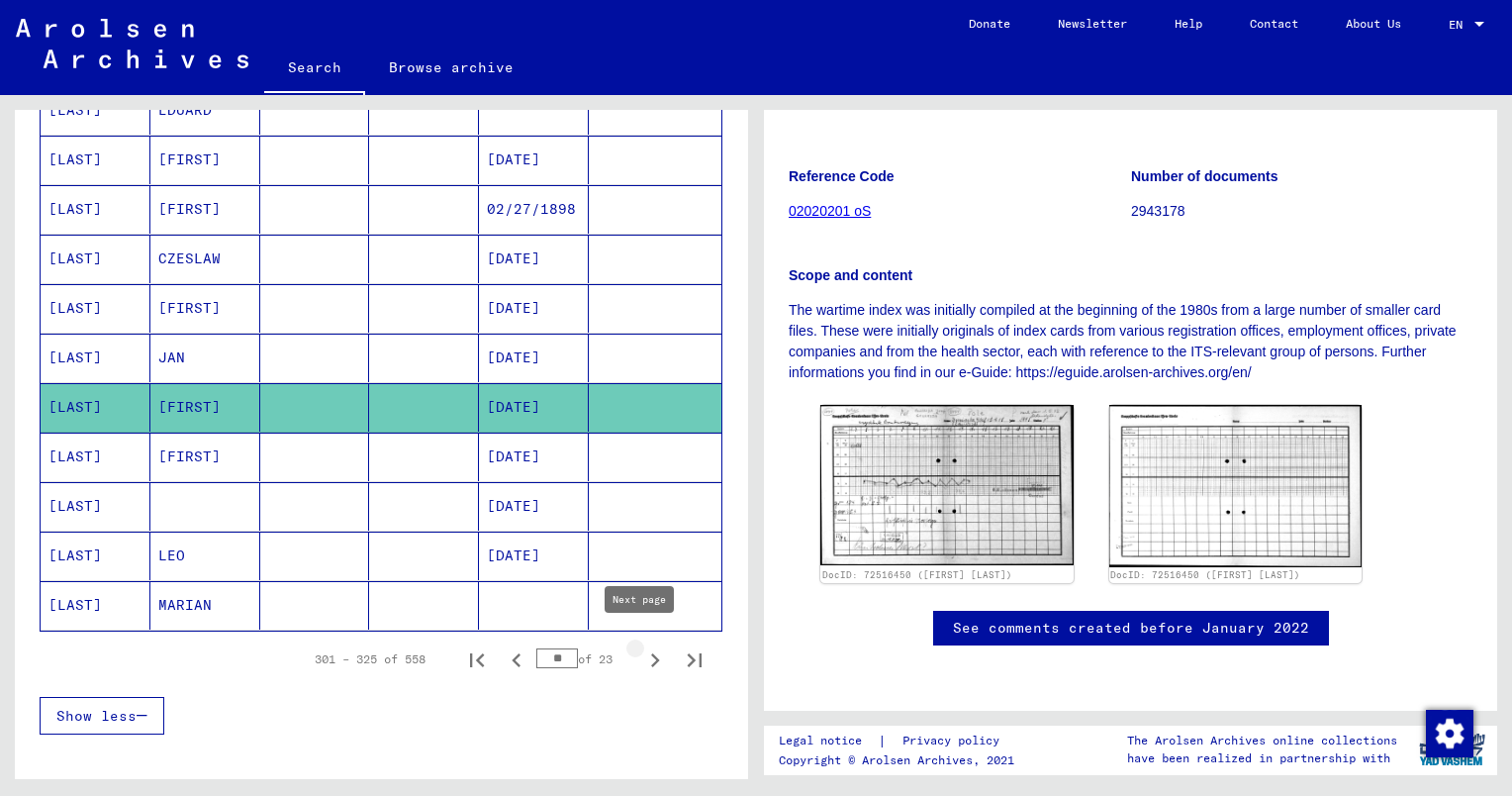 click 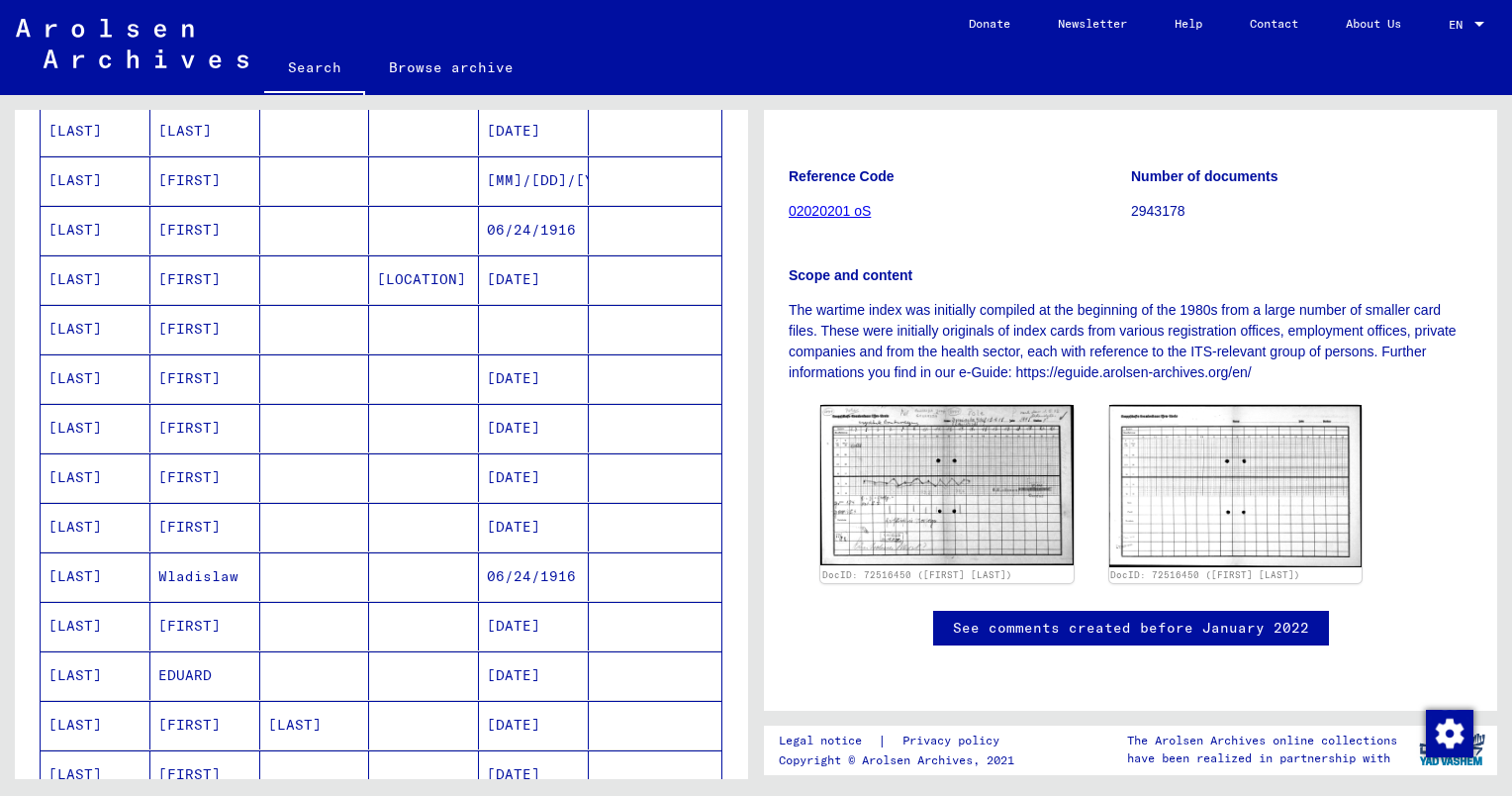 scroll, scrollTop: 507, scrollLeft: 0, axis: vertical 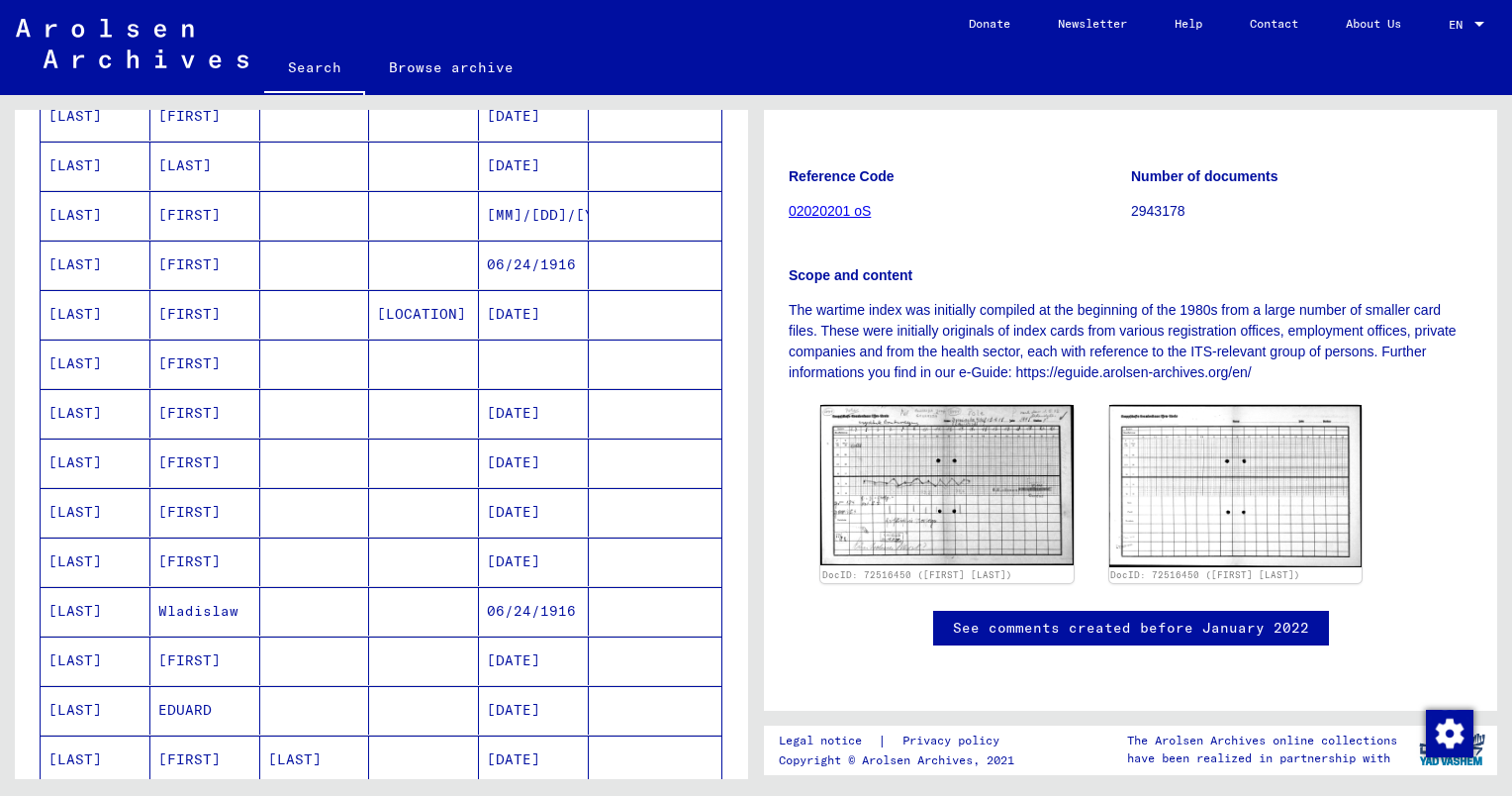 click on "[DATE]" at bounding box center [533, 462] 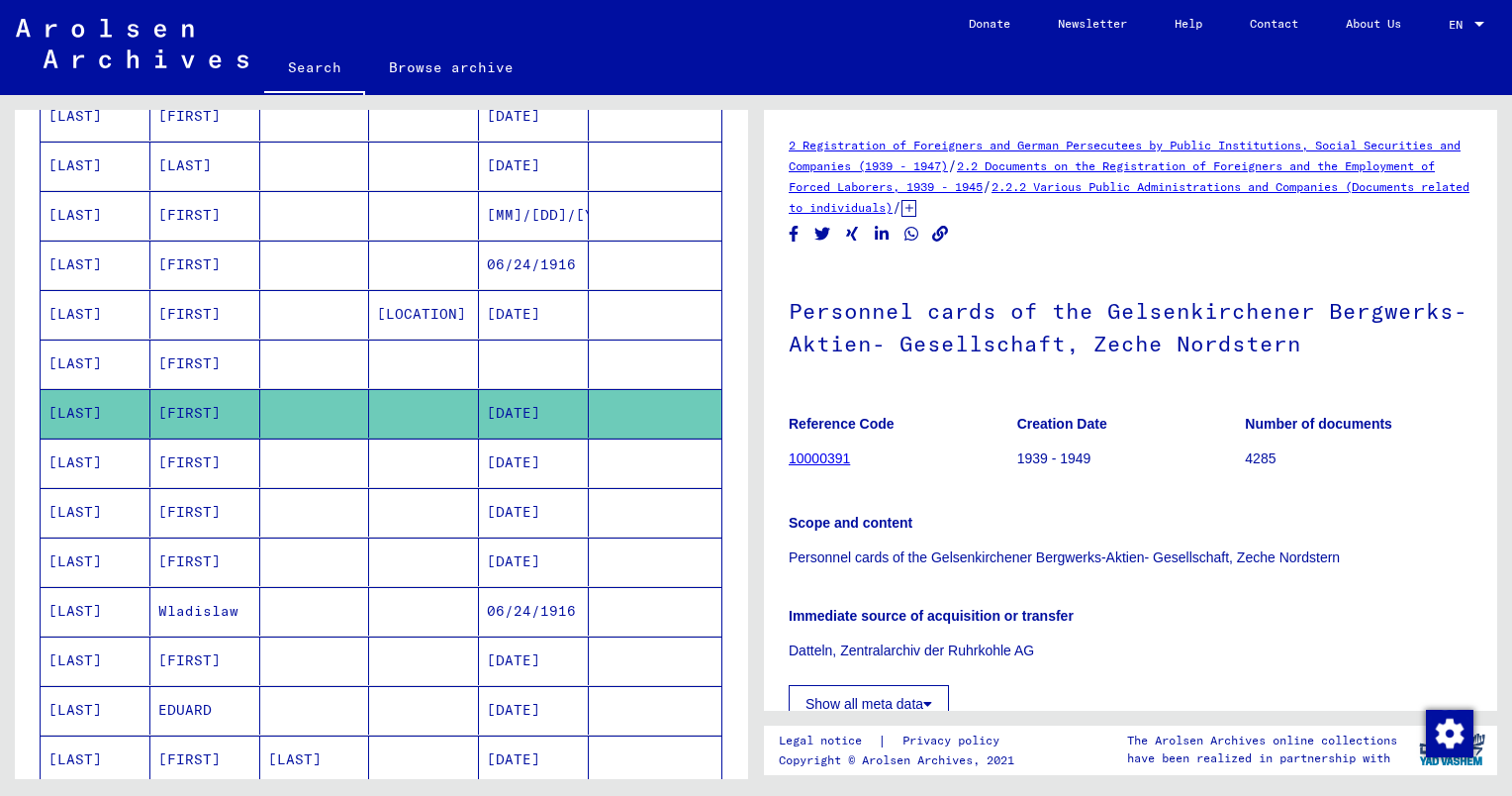scroll, scrollTop: 0, scrollLeft: 0, axis: both 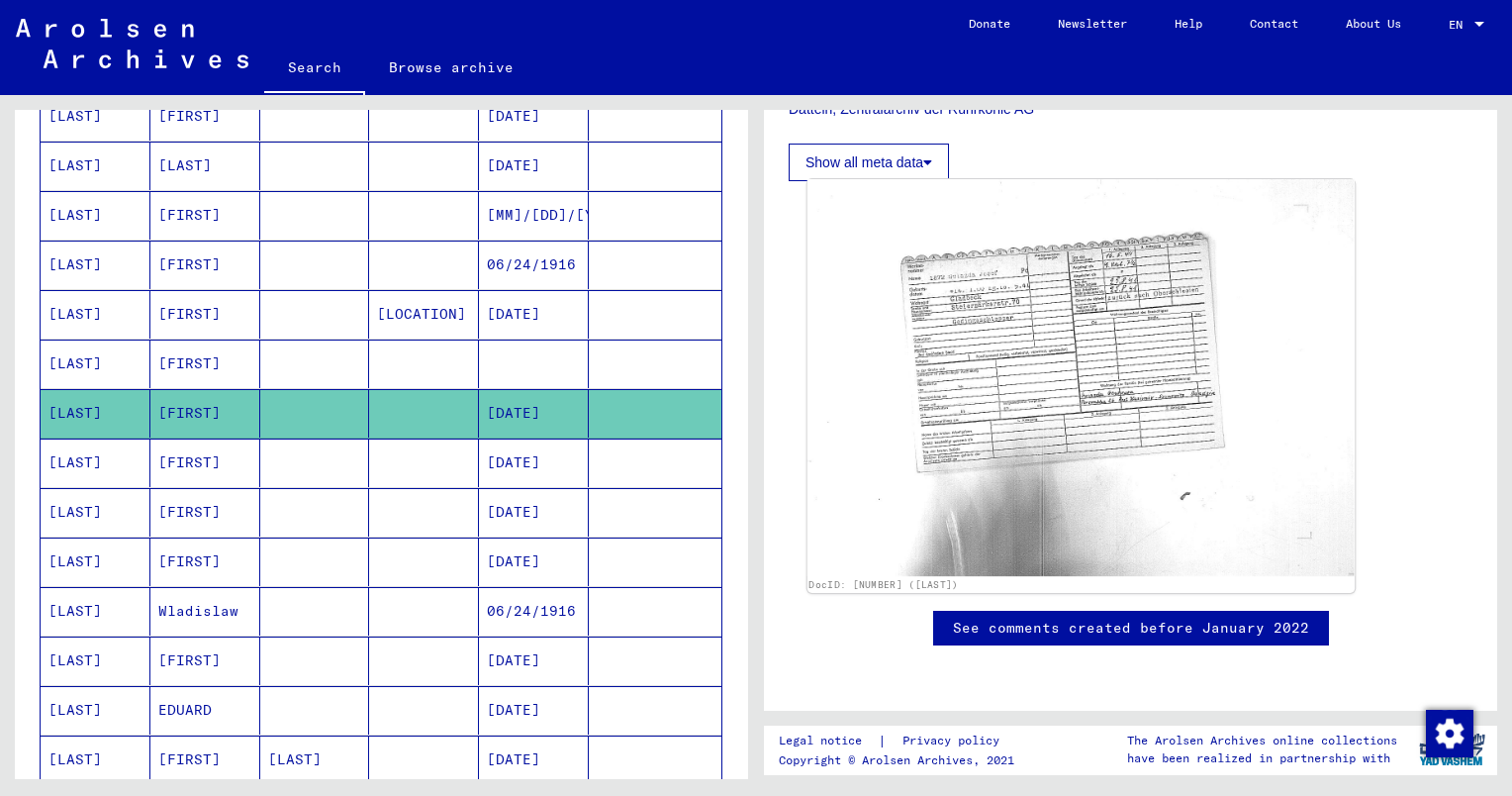 click 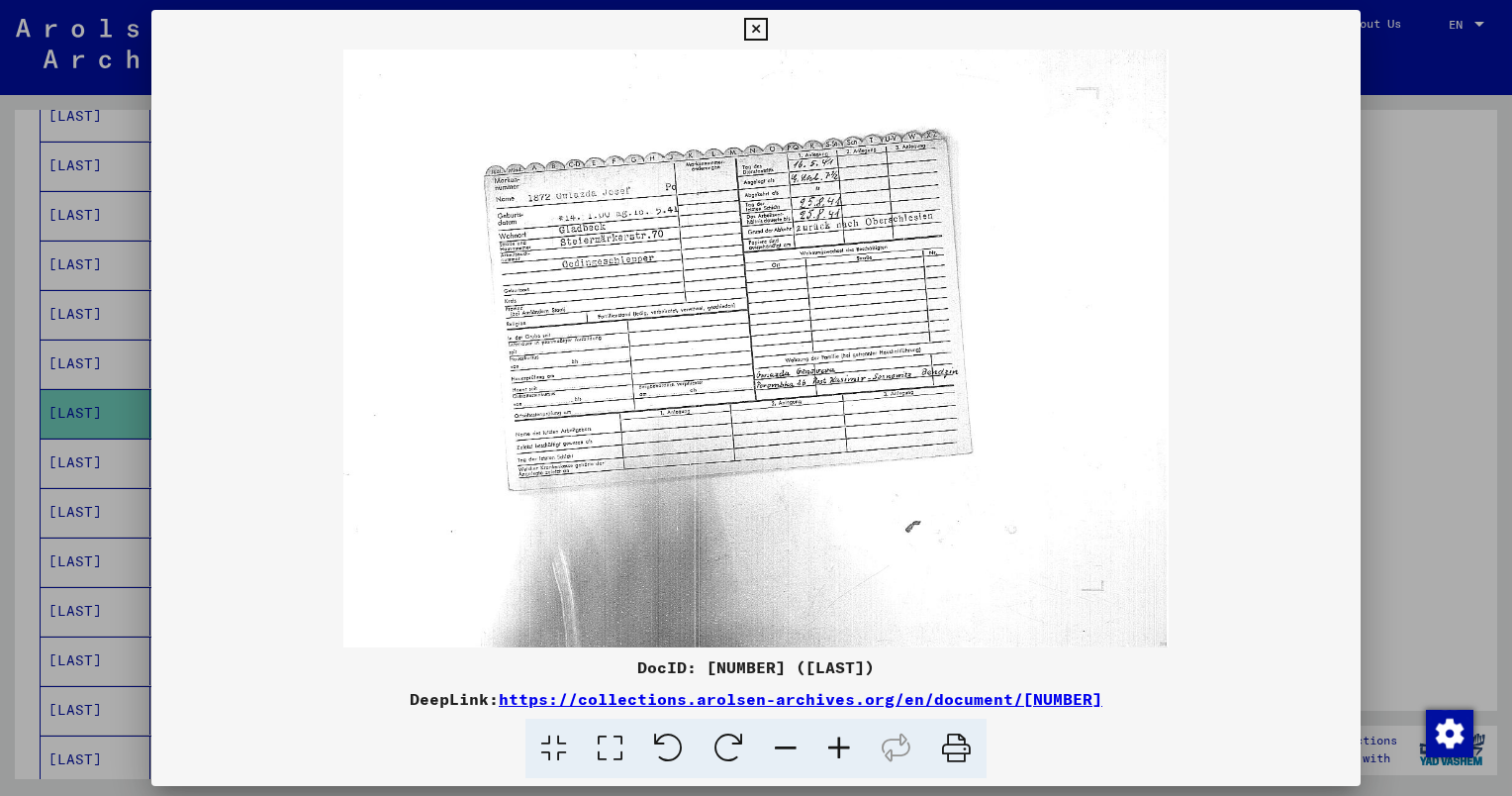 click at bounding box center [756, 398] 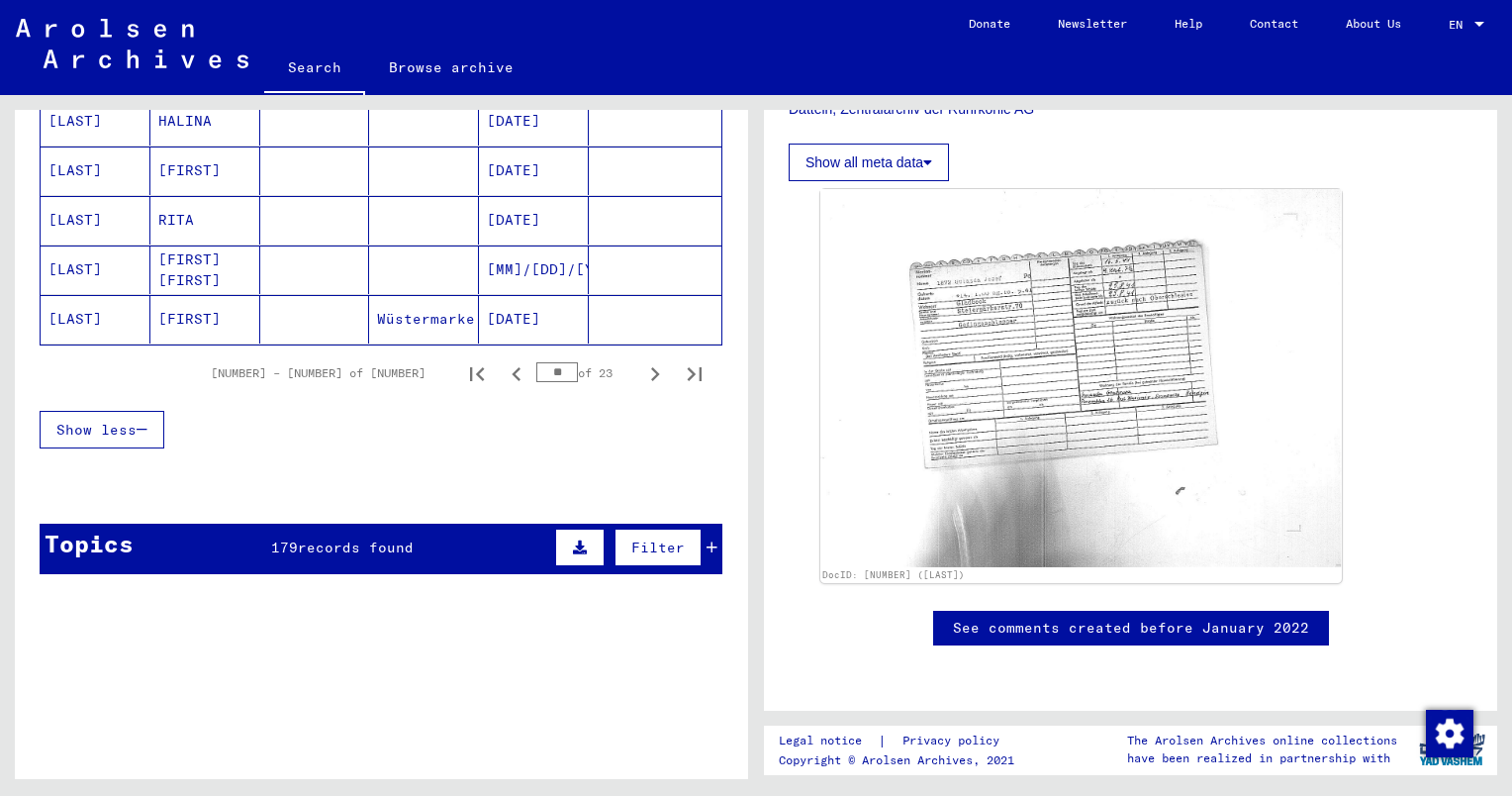 scroll, scrollTop: 1309, scrollLeft: 0, axis: vertical 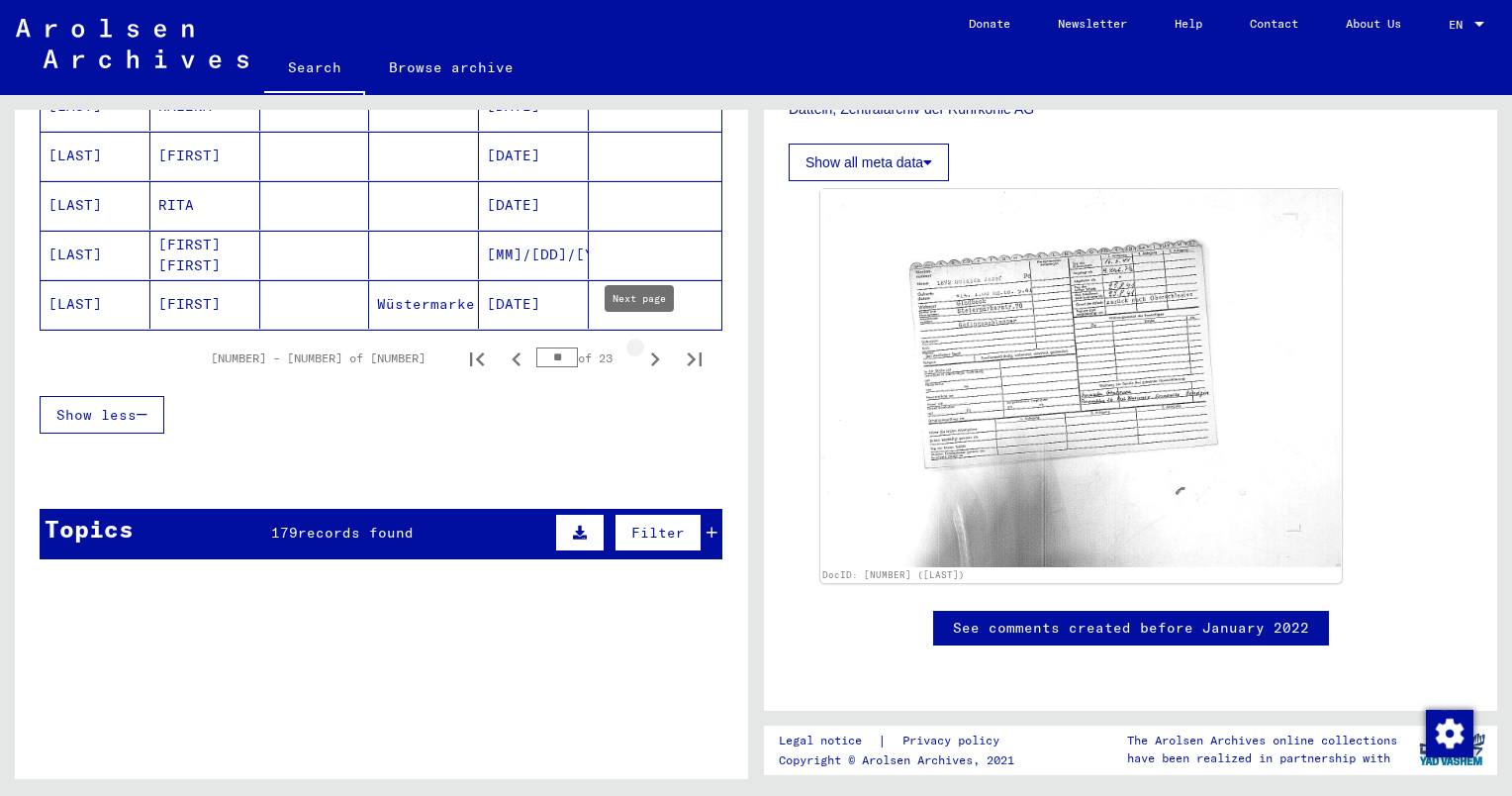 click 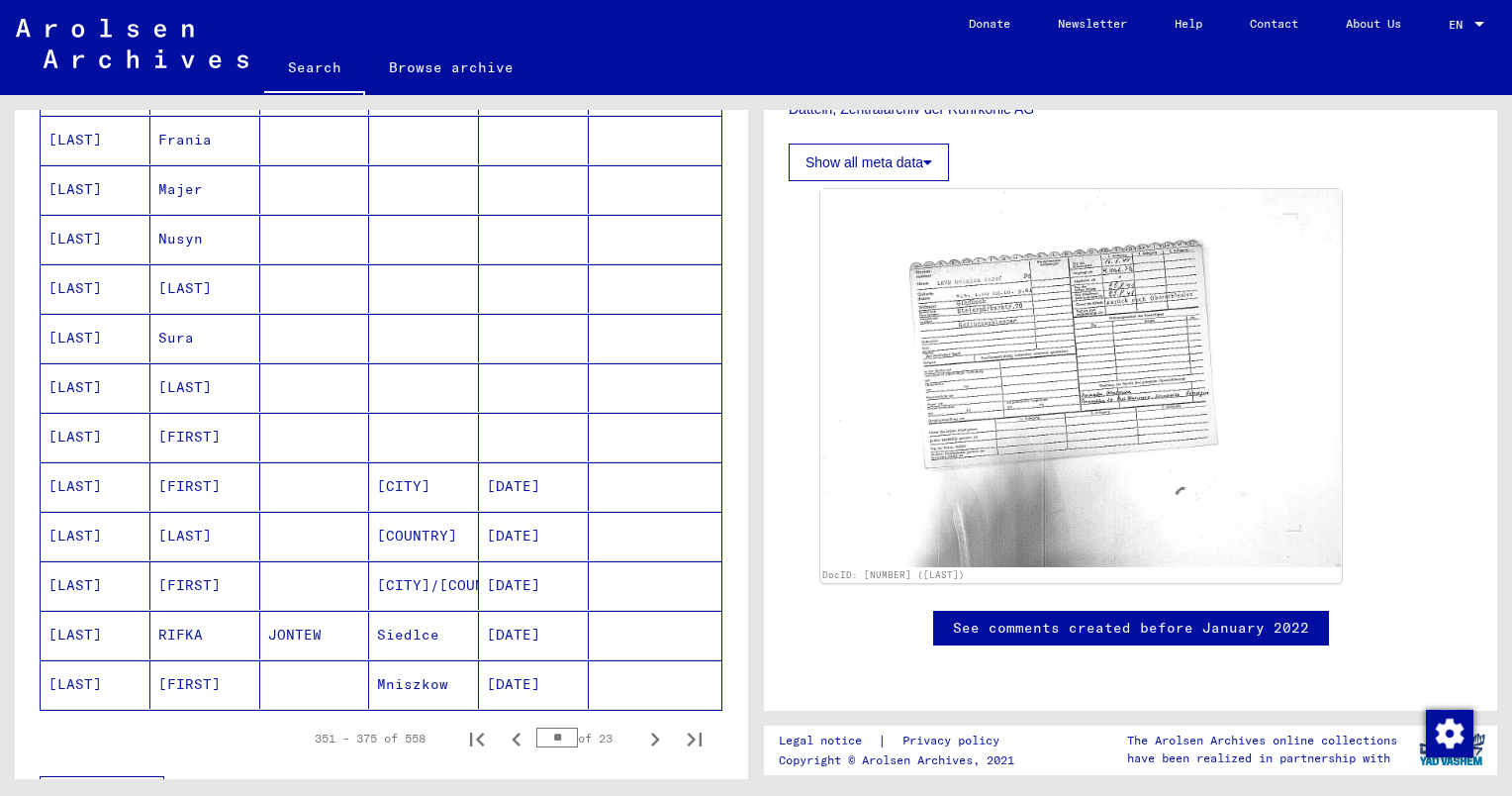 scroll, scrollTop: 931, scrollLeft: 0, axis: vertical 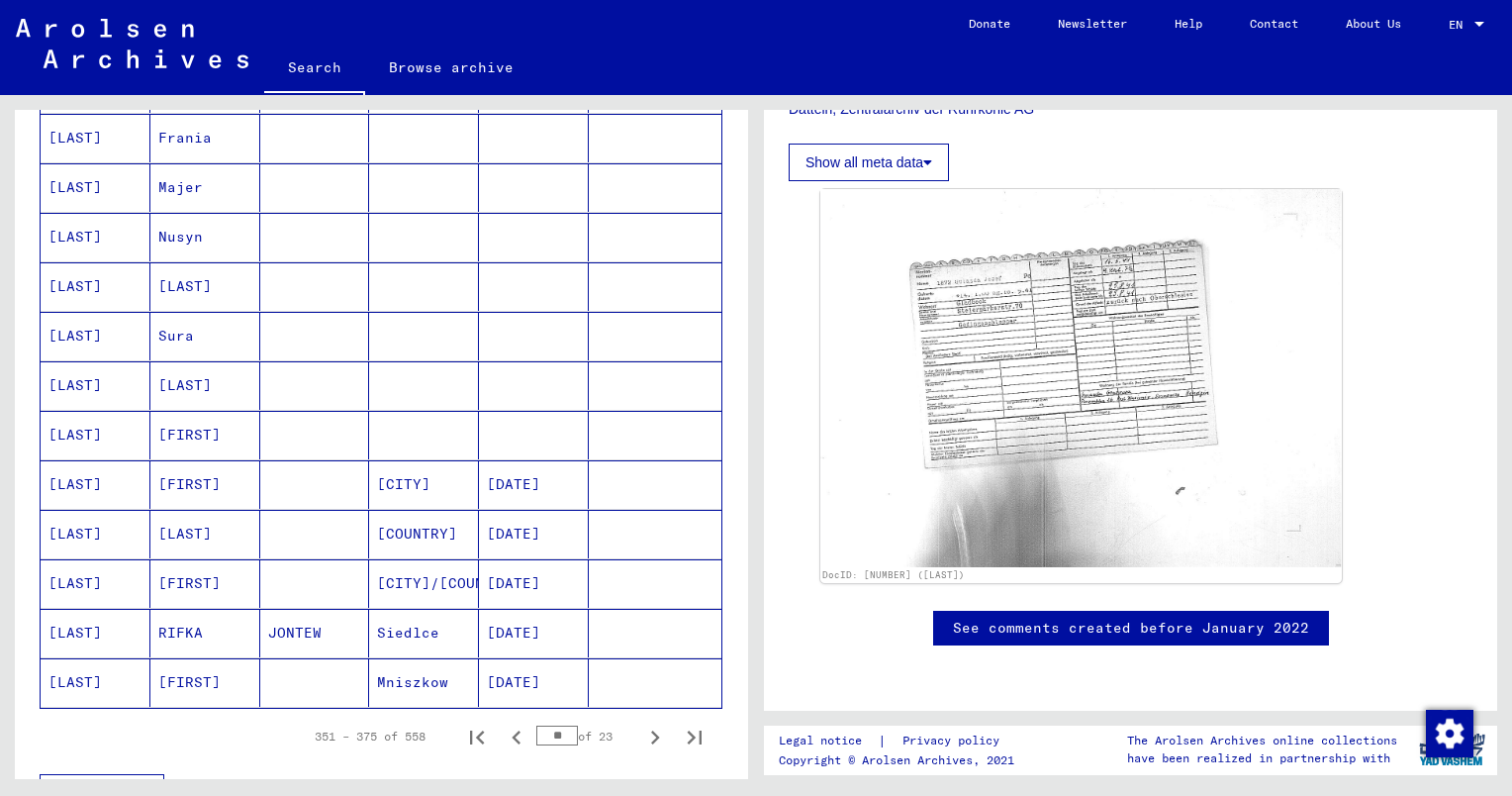 click on "Majer" at bounding box center (205, 237) 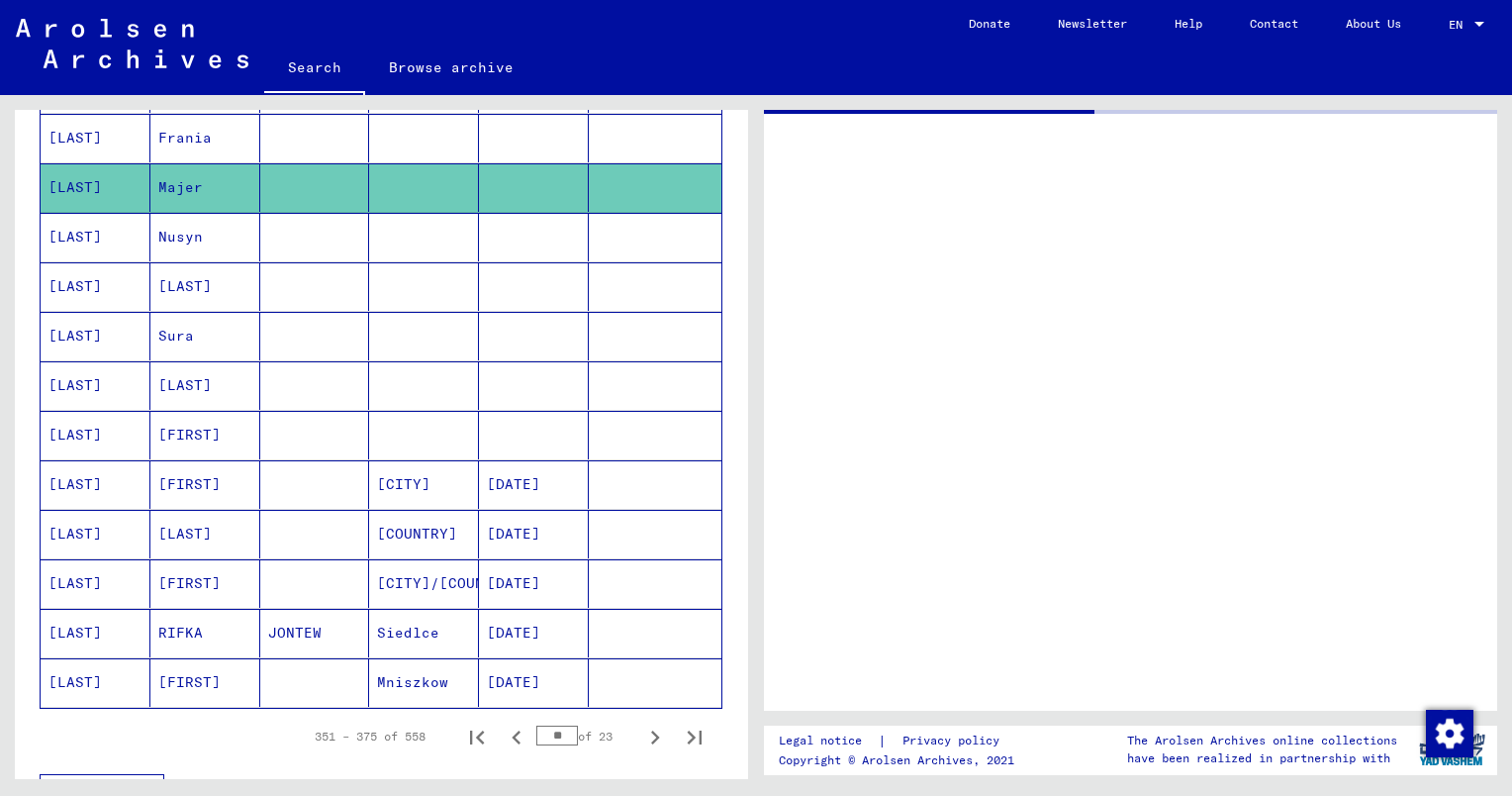 scroll, scrollTop: 0, scrollLeft: 0, axis: both 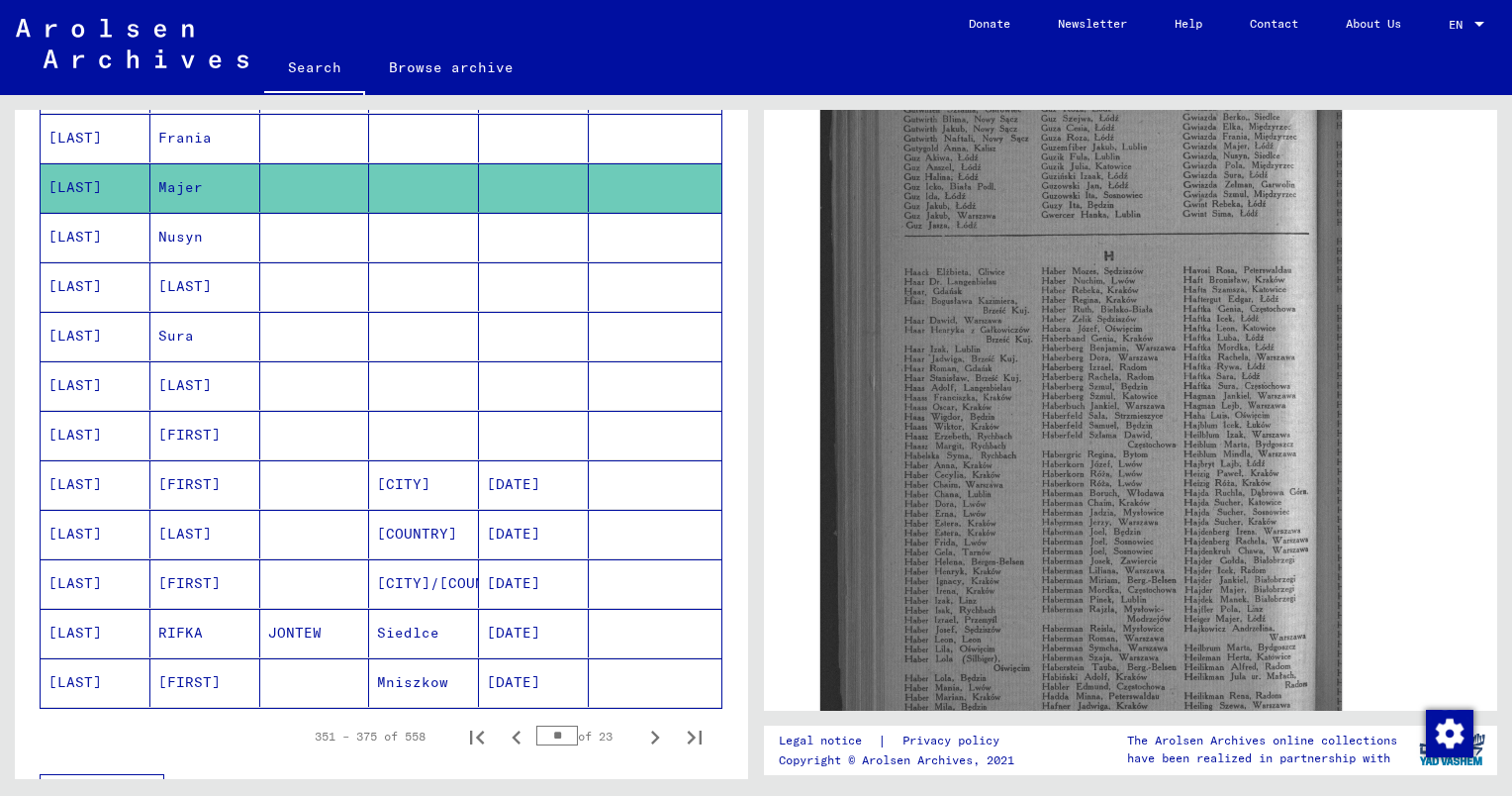 click 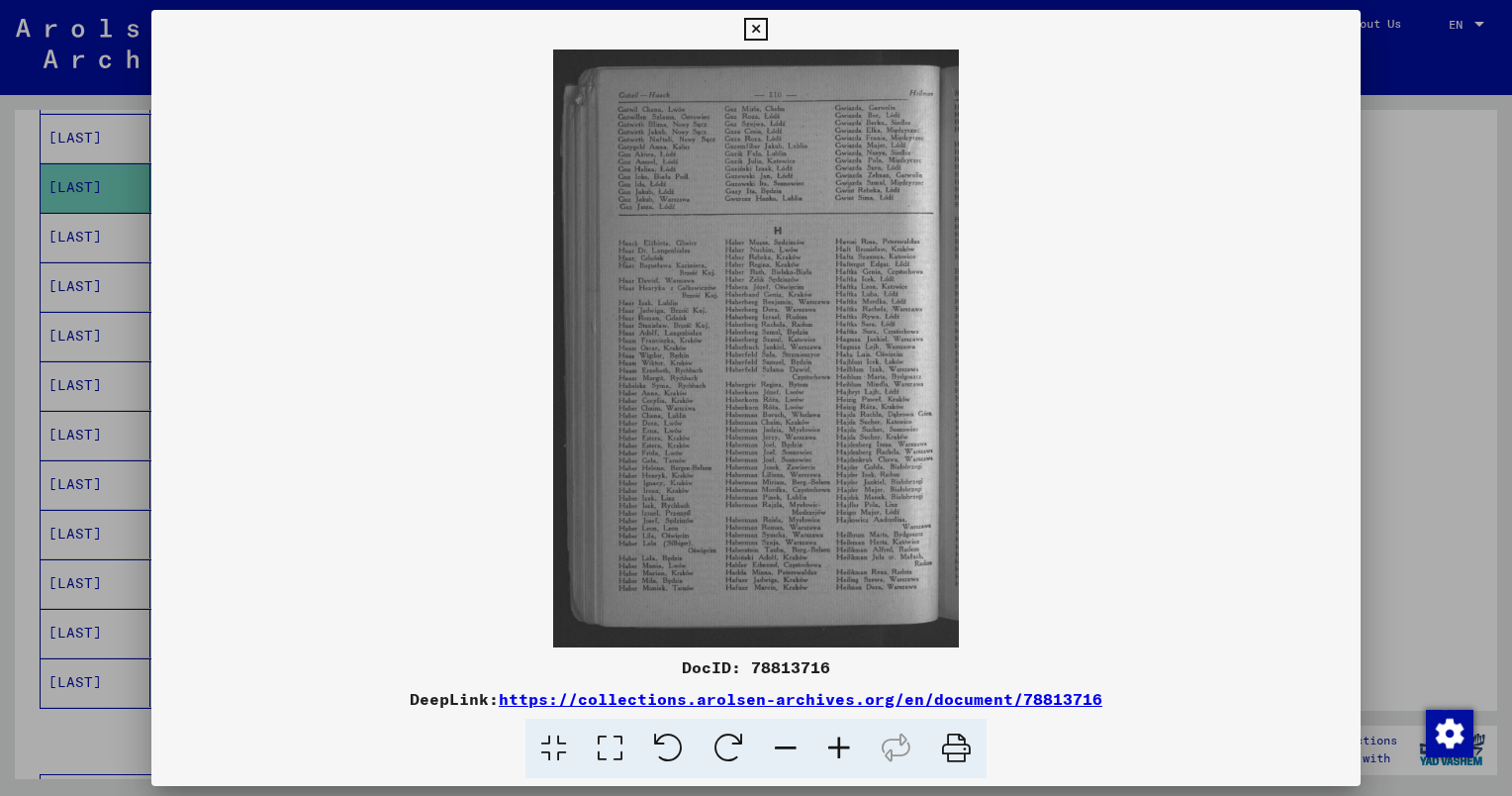 click at bounding box center [755, 30] 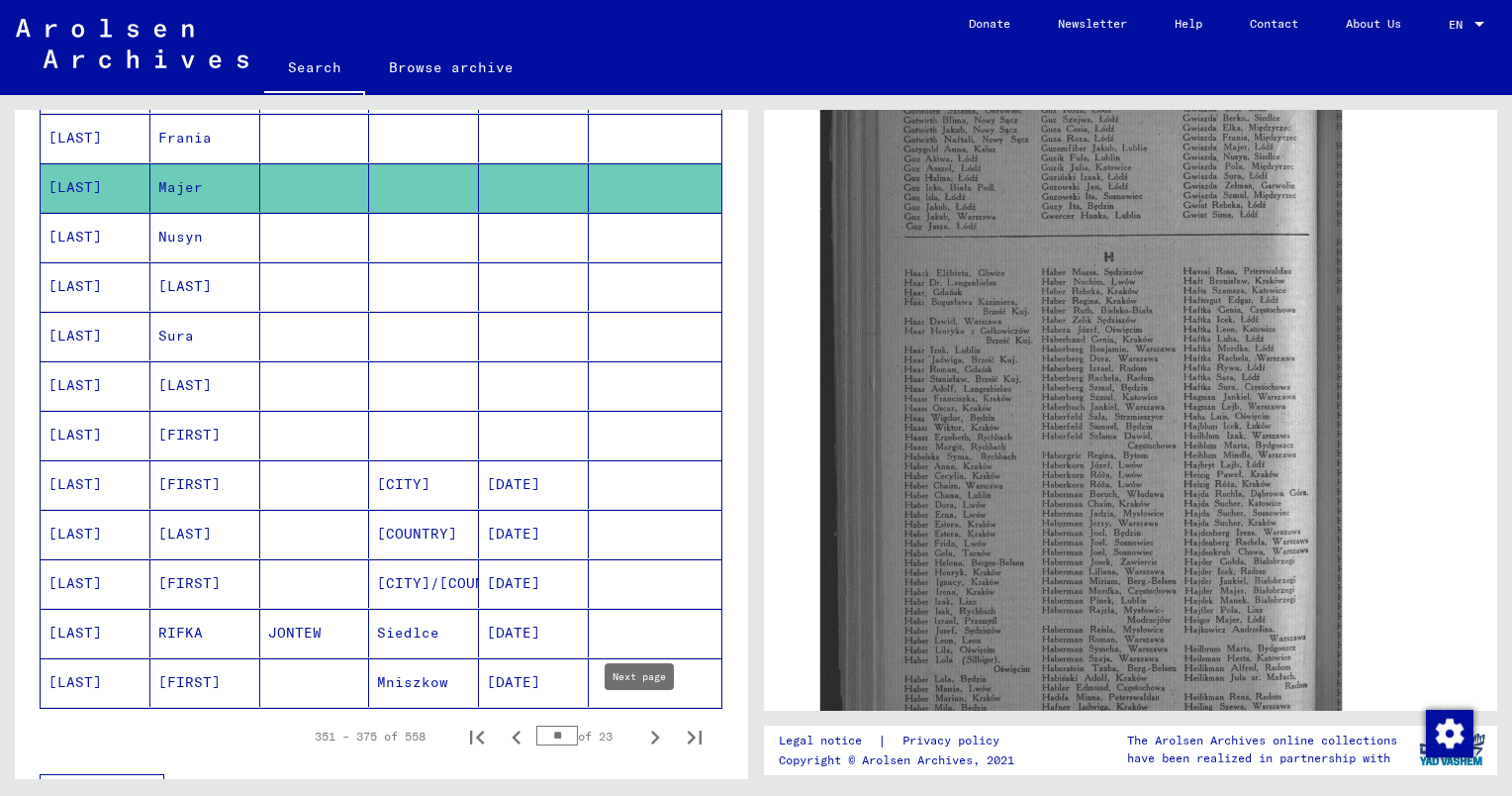 click 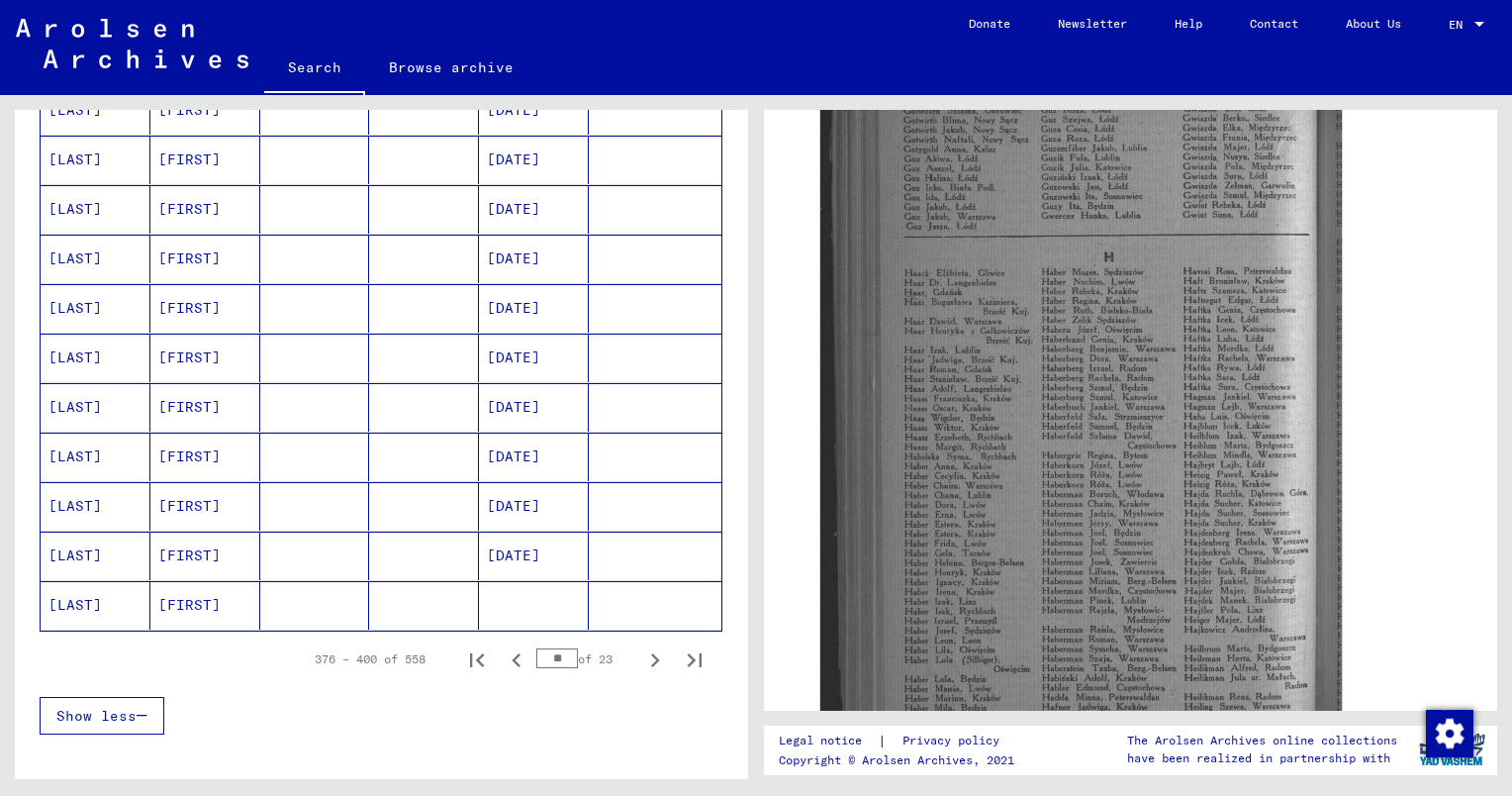 scroll, scrollTop: 1231, scrollLeft: 0, axis: vertical 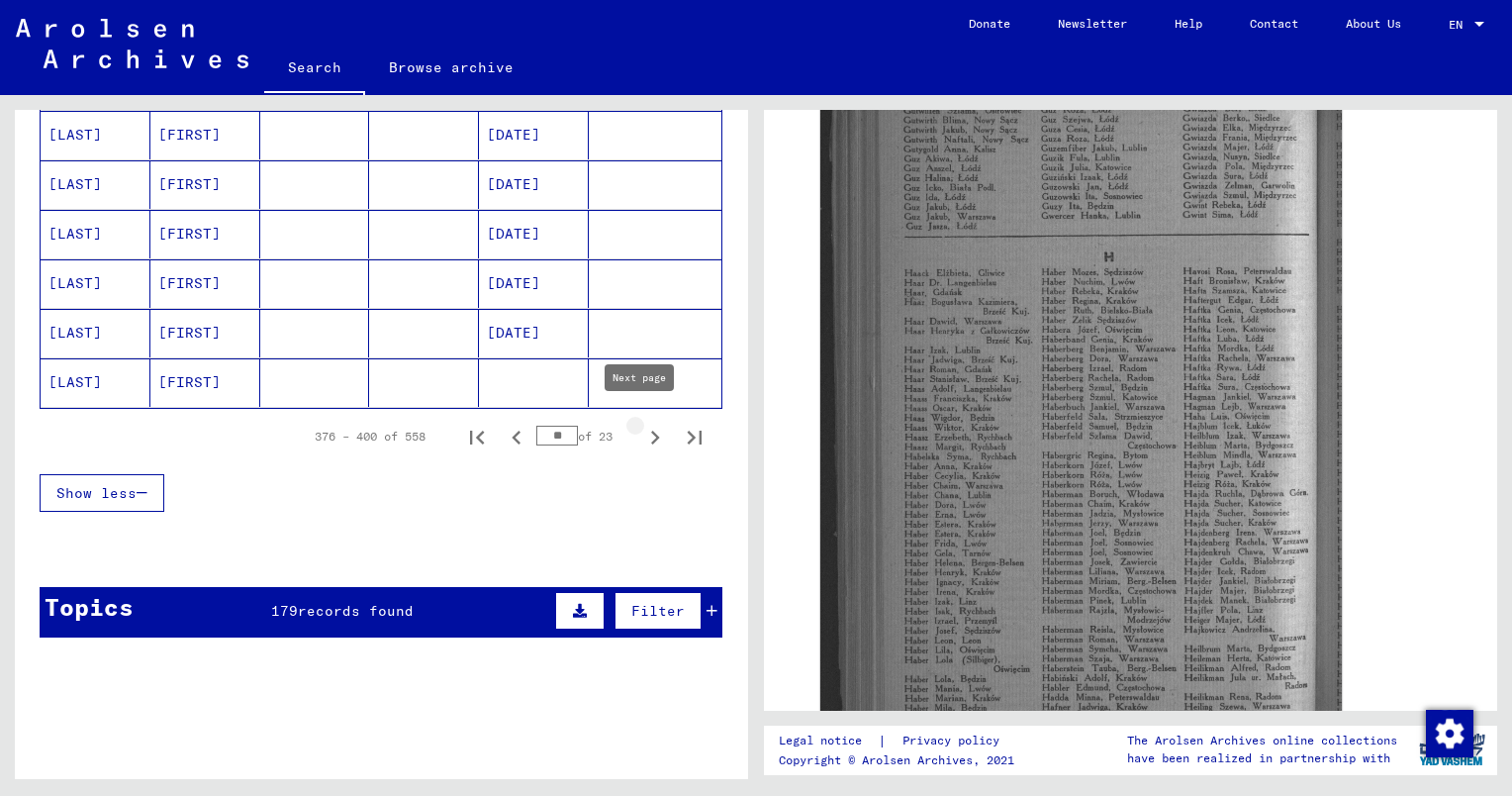 click 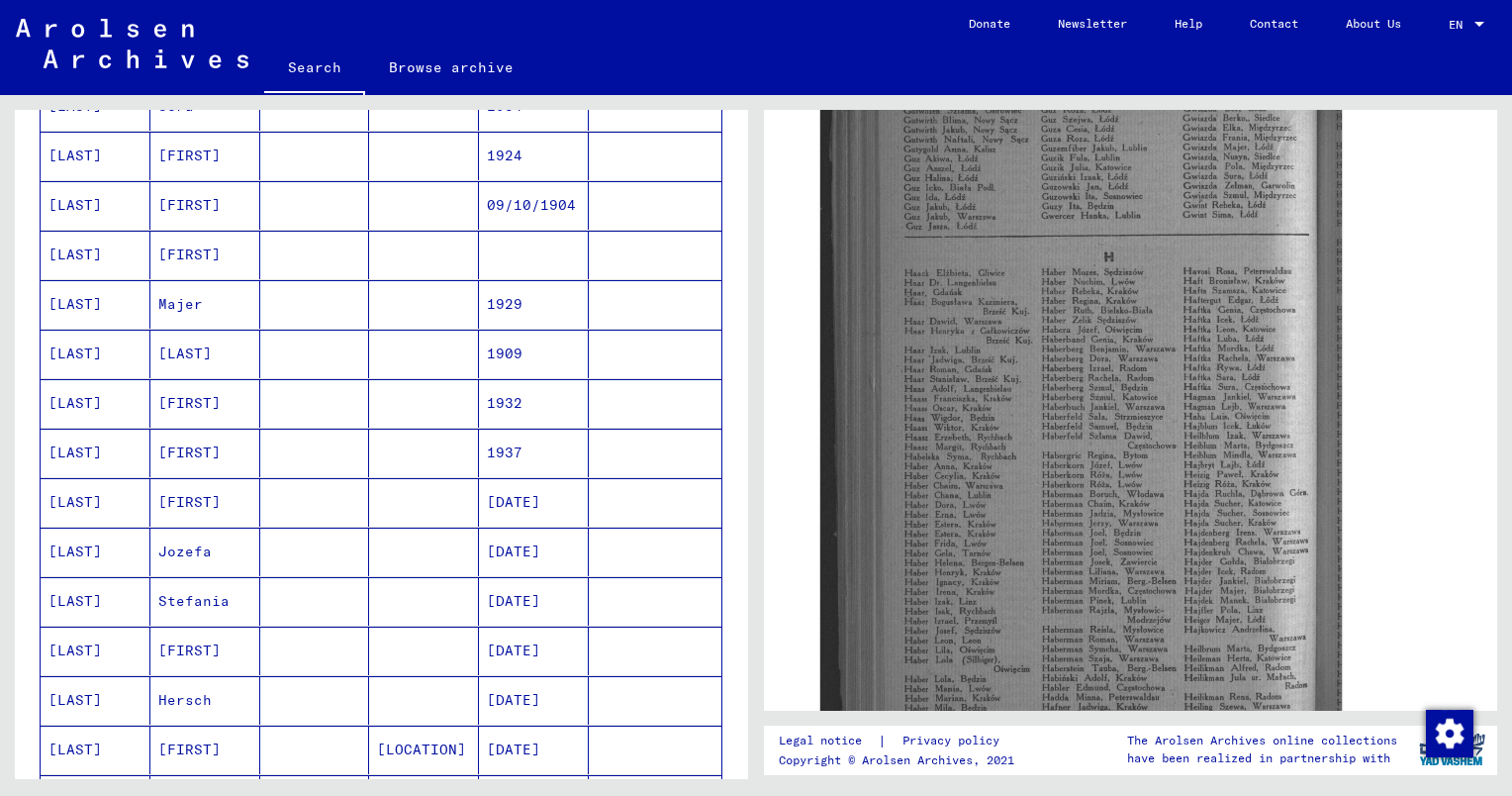 scroll, scrollTop: 781, scrollLeft: 0, axis: vertical 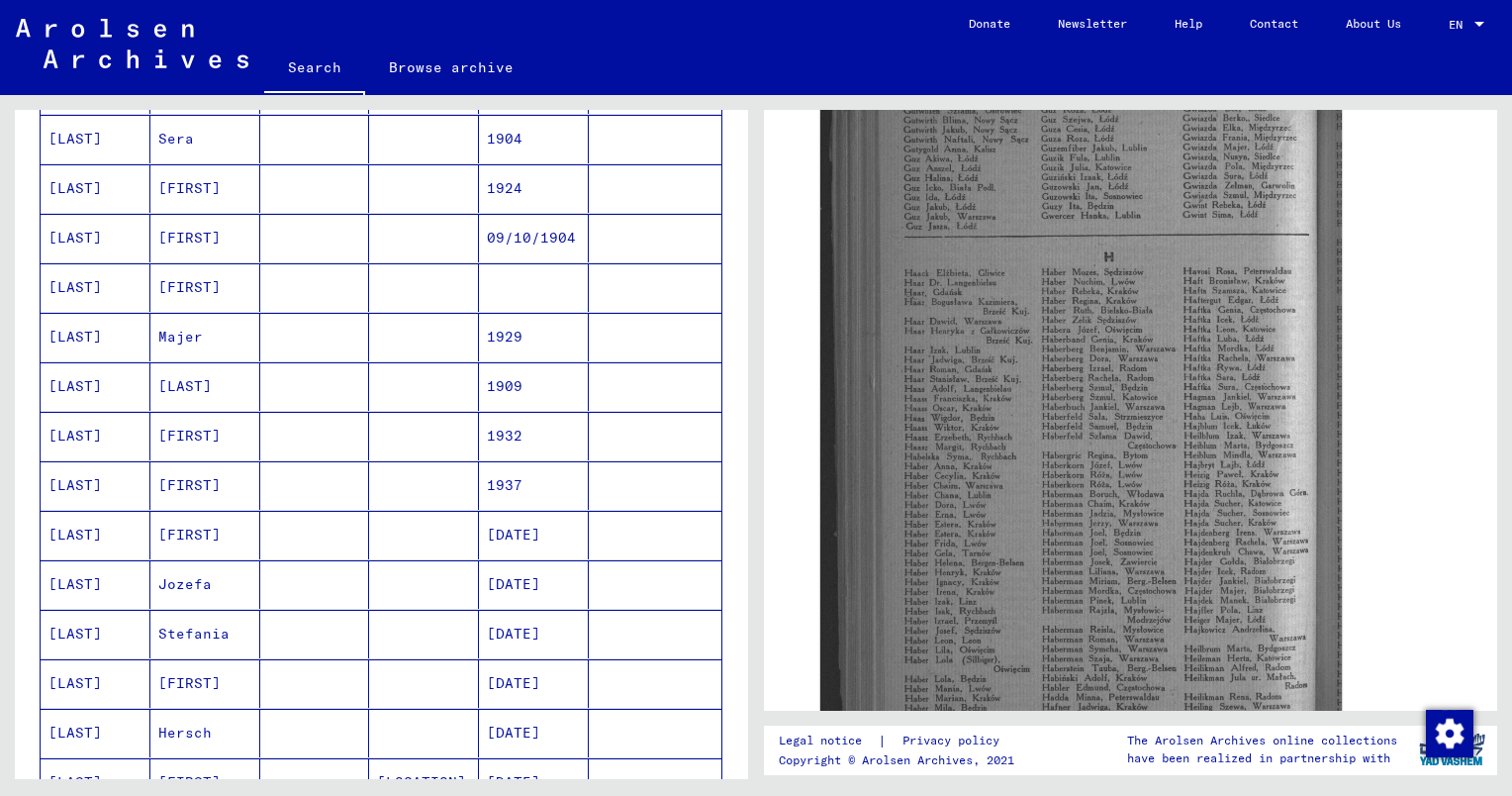 click at bounding box center (315, 386) 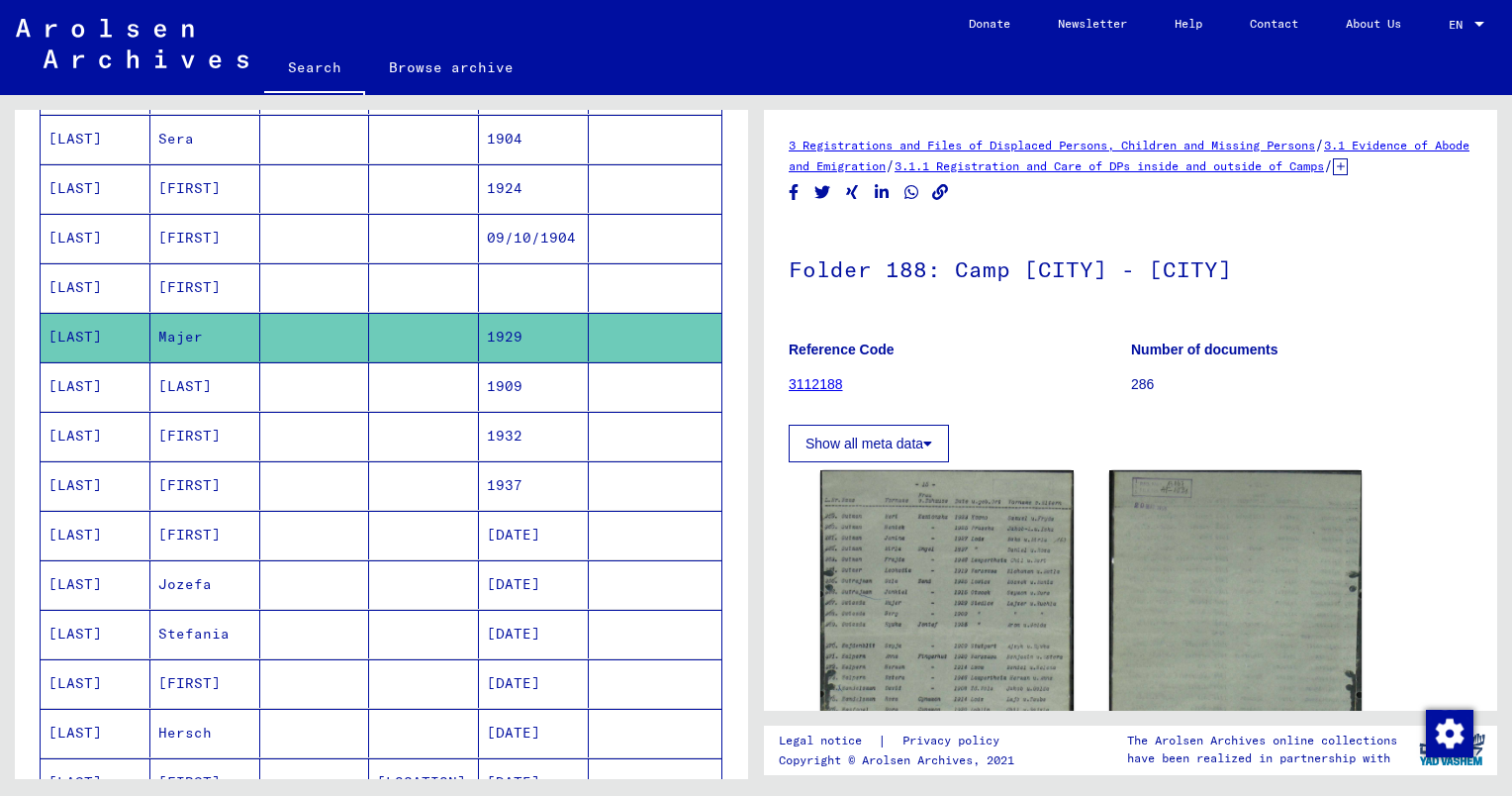 scroll, scrollTop: 0, scrollLeft: 0, axis: both 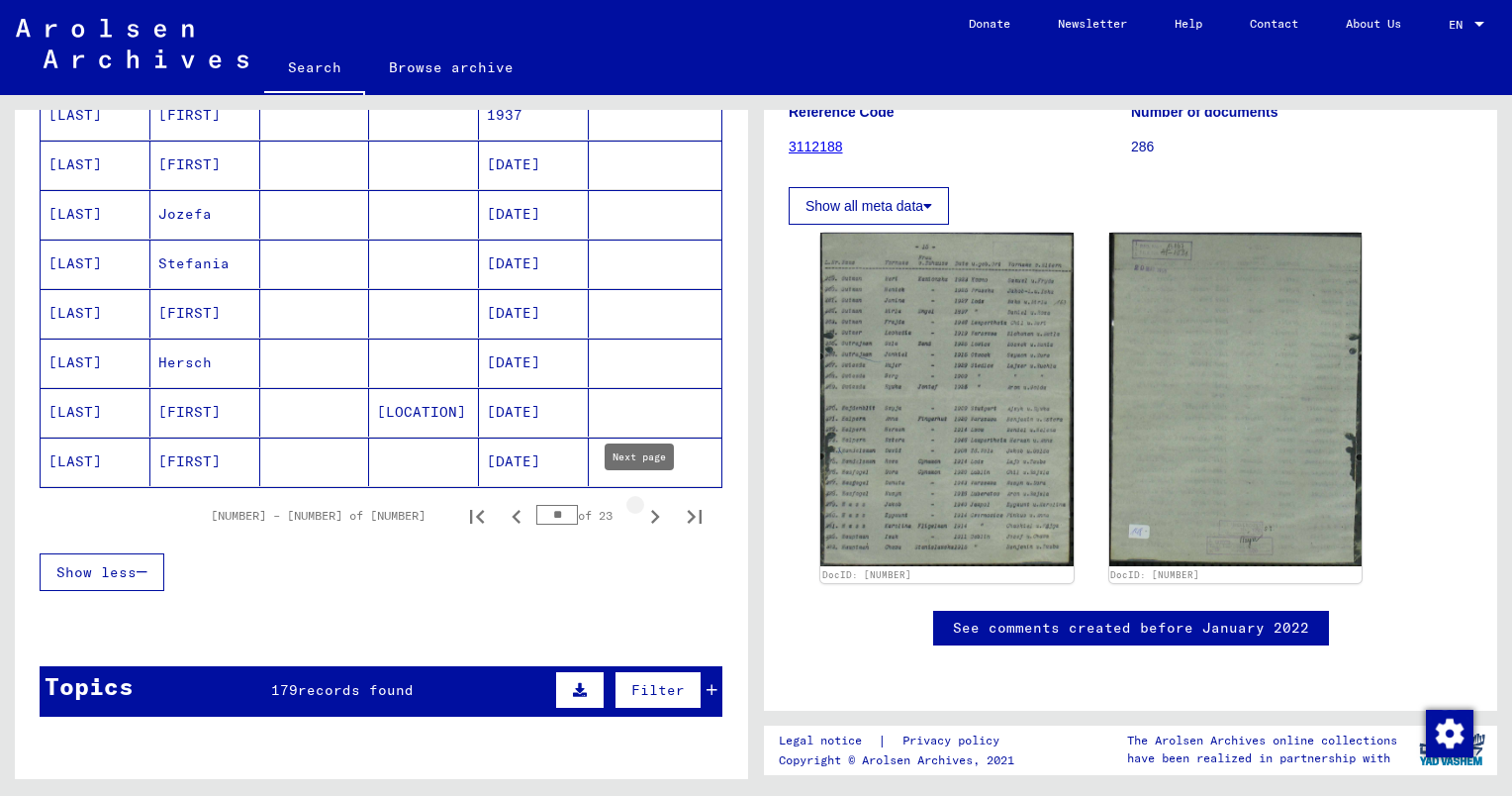 click 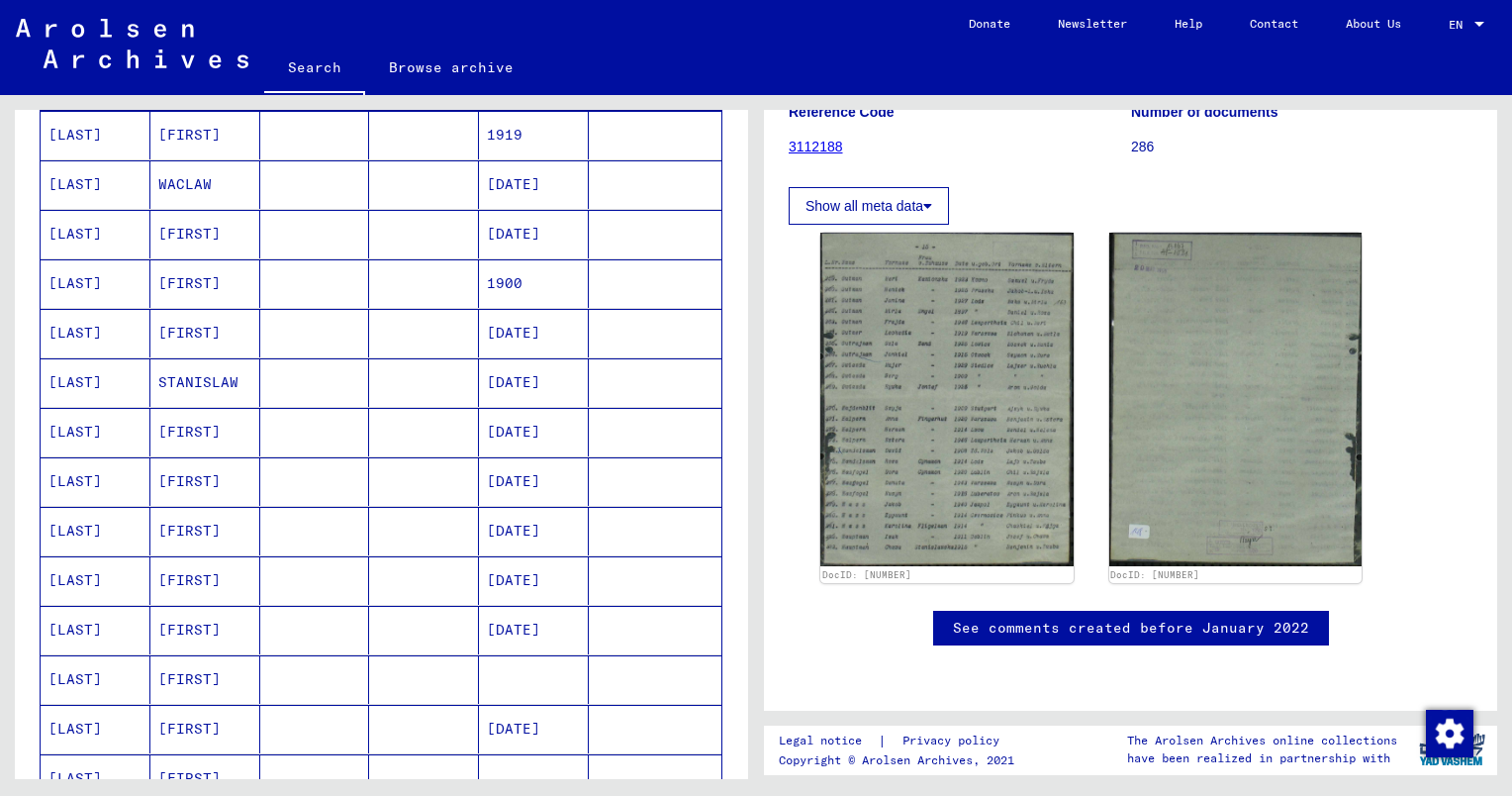 scroll, scrollTop: 209, scrollLeft: 0, axis: vertical 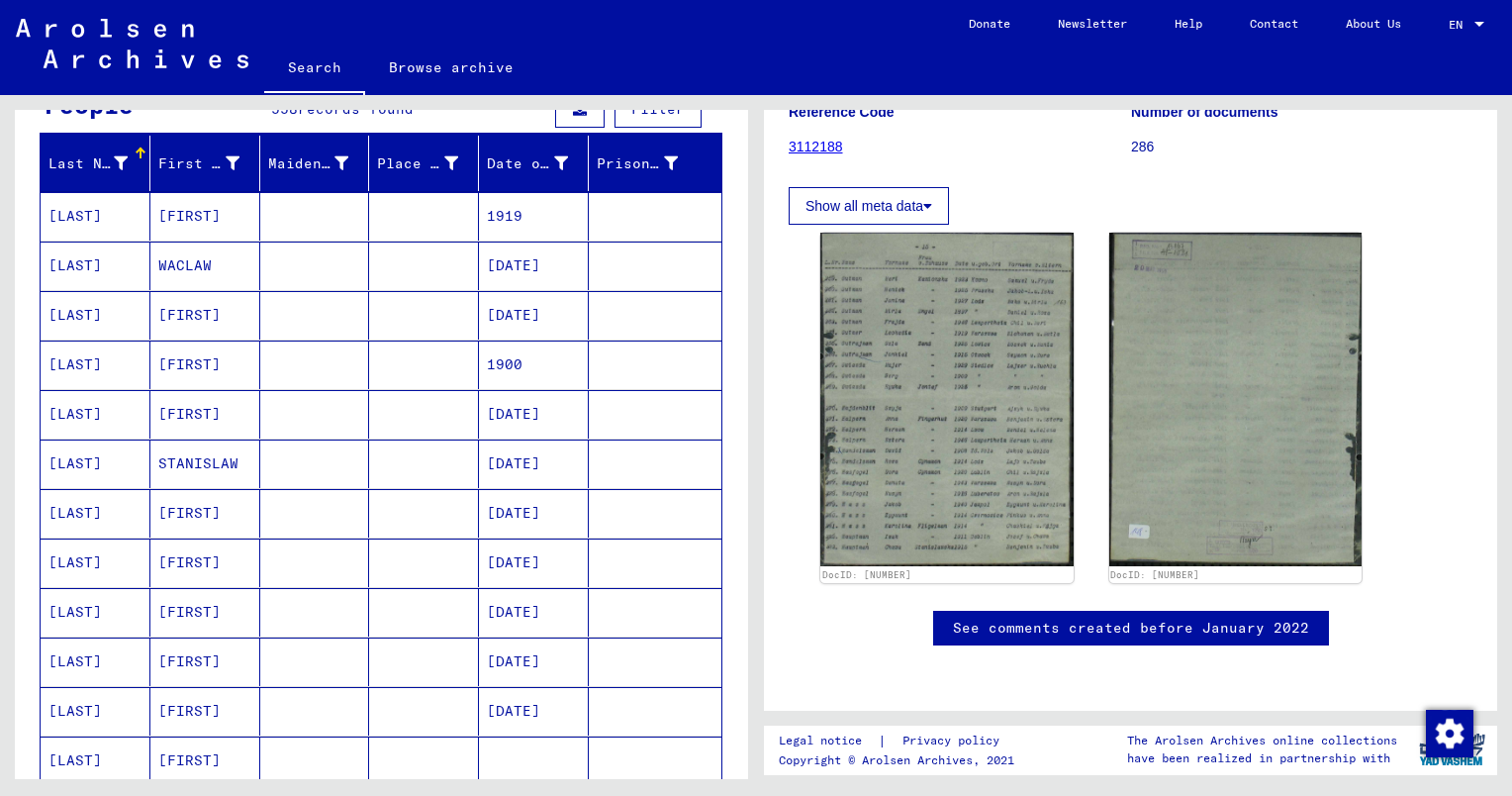 click at bounding box center (424, 265) 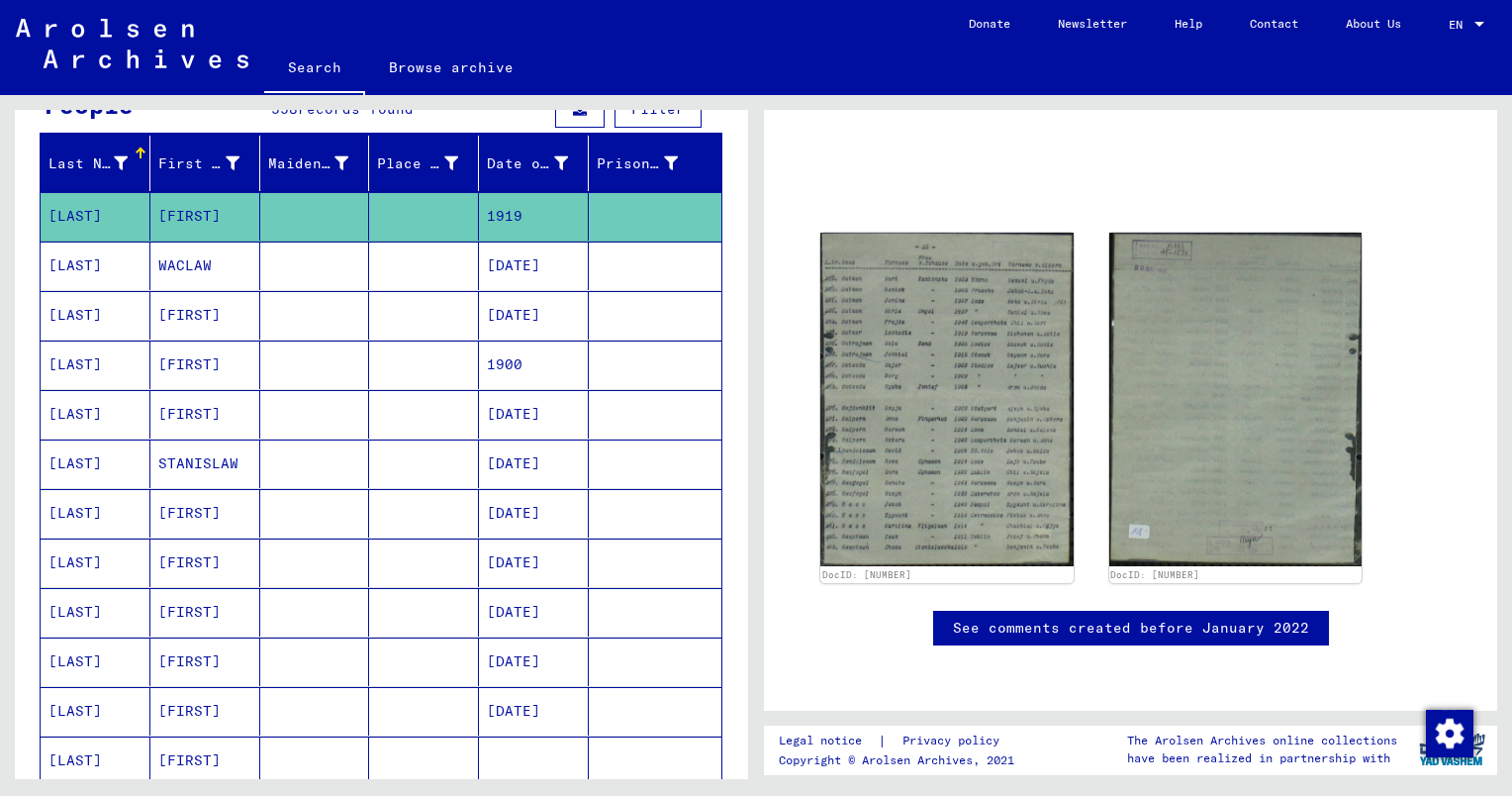 scroll, scrollTop: 165, scrollLeft: 0, axis: vertical 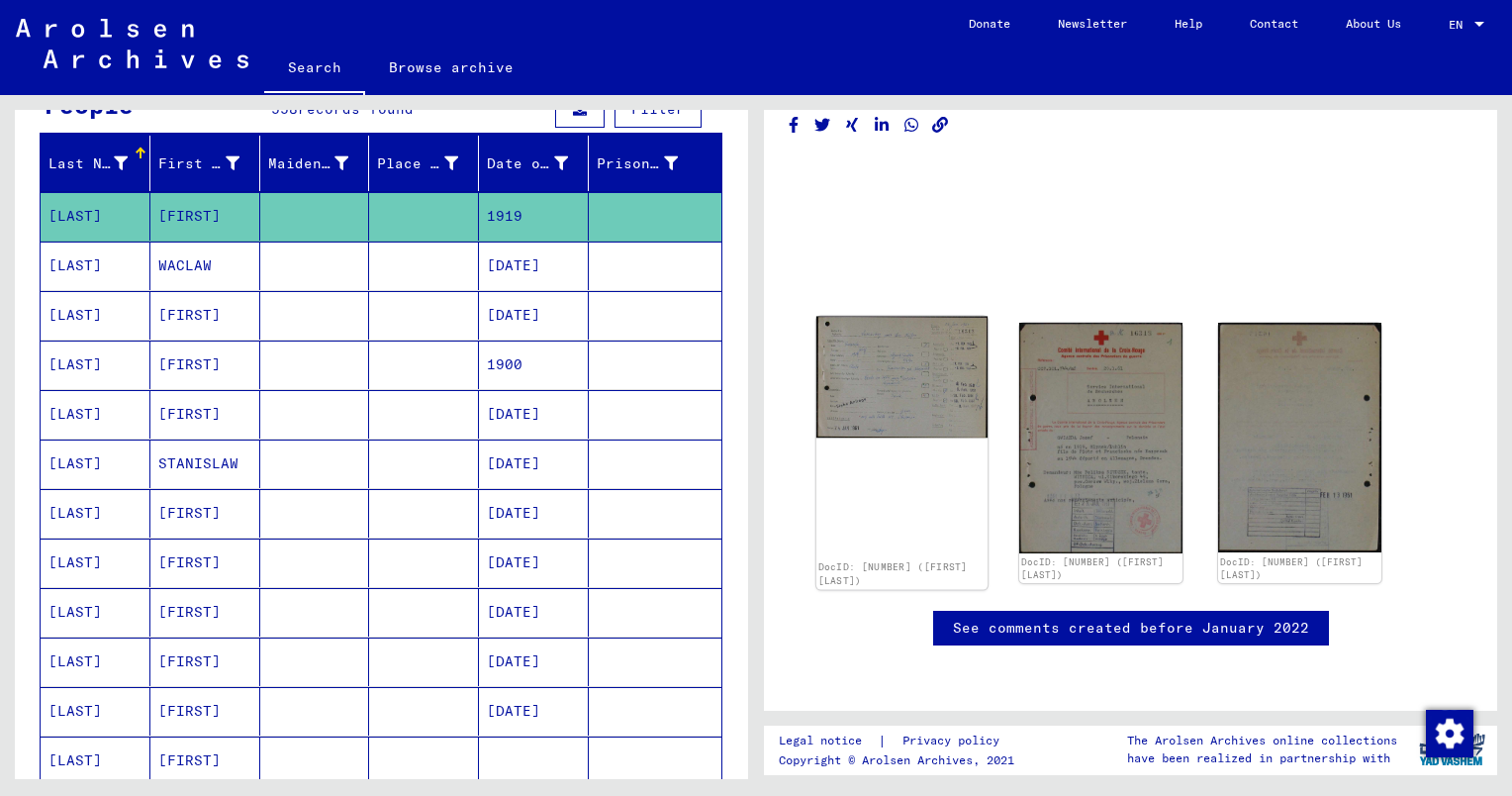 click 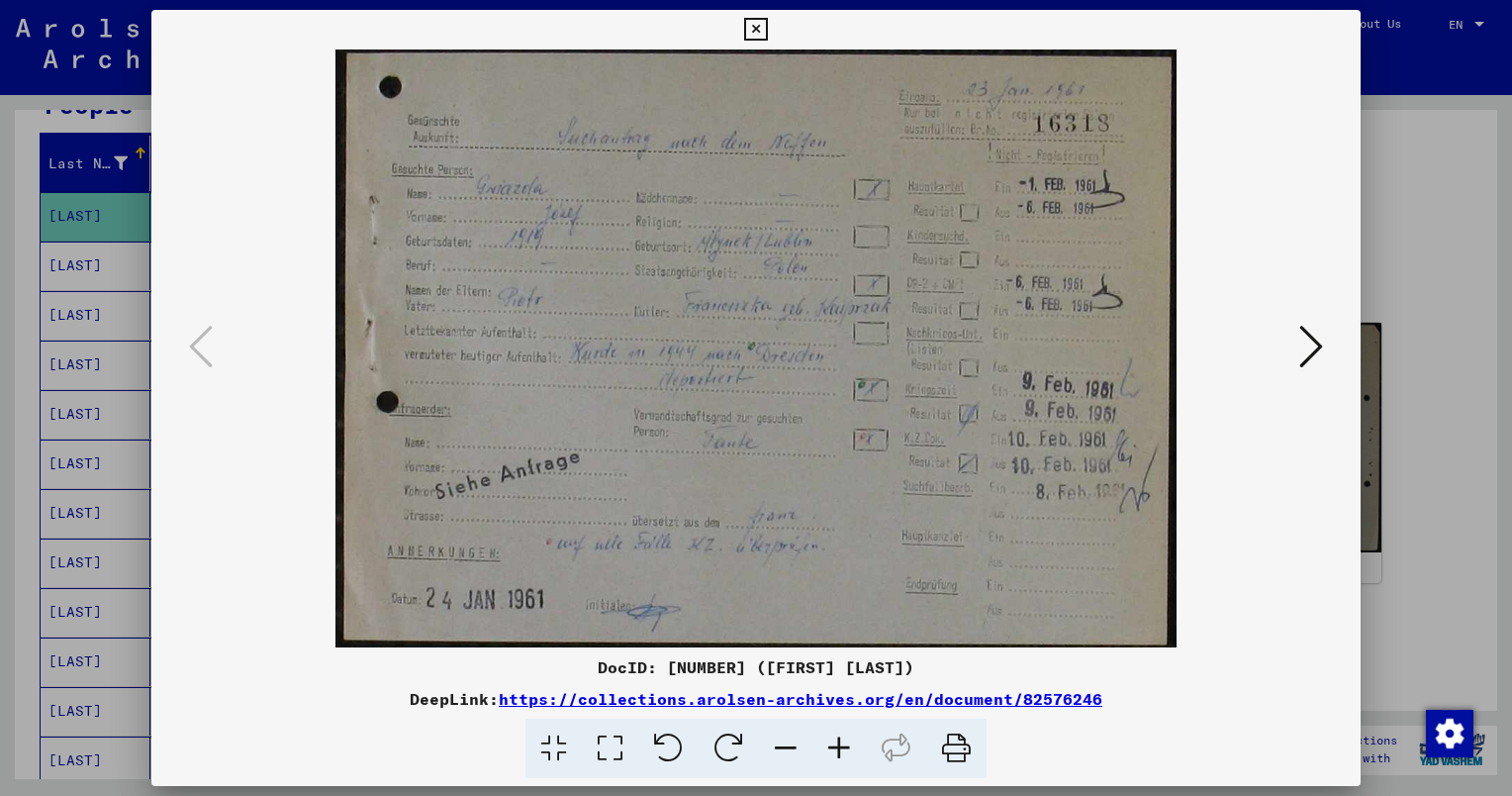 click at bounding box center (756, 348) 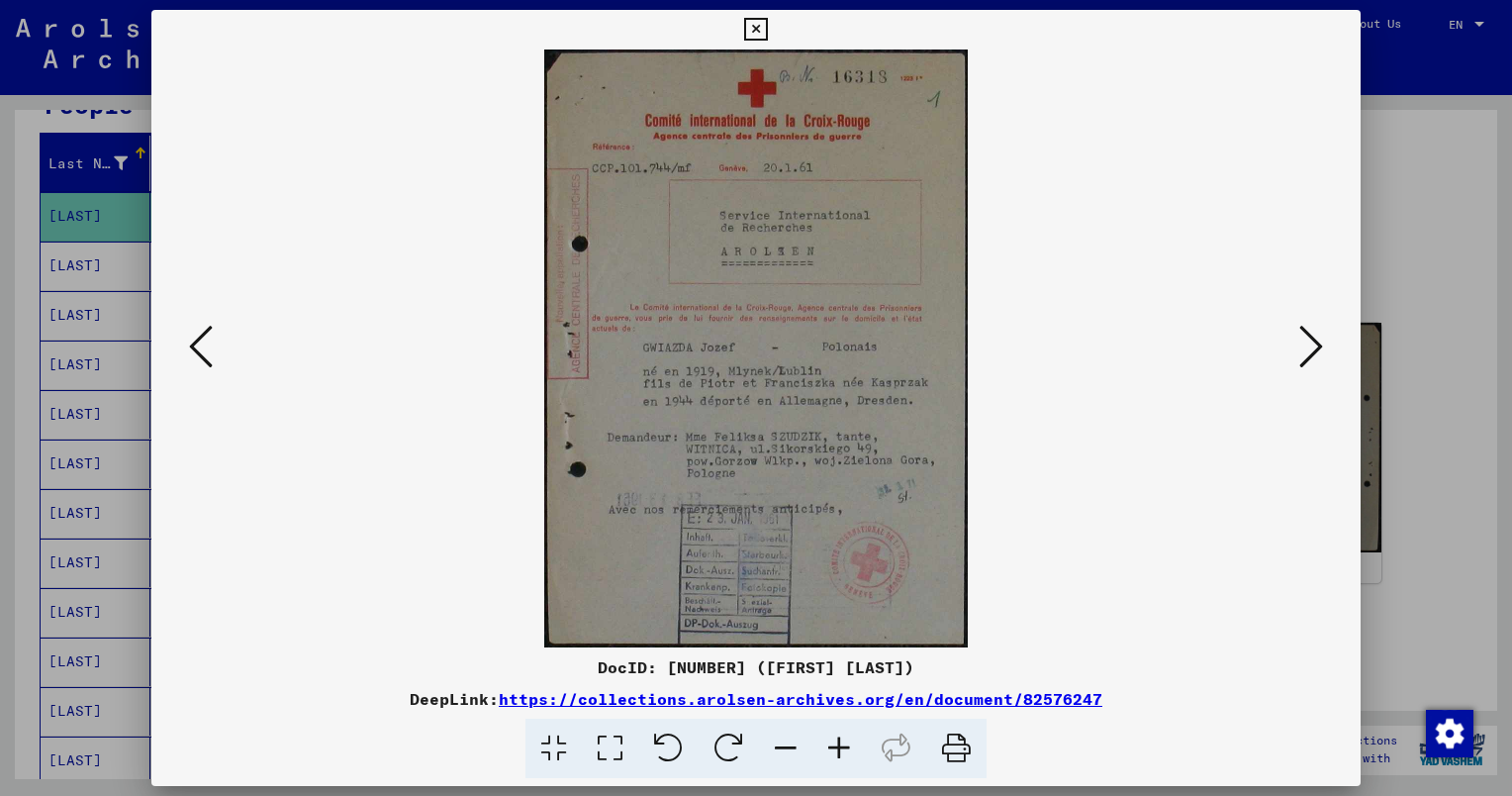 click at bounding box center [1311, 347] 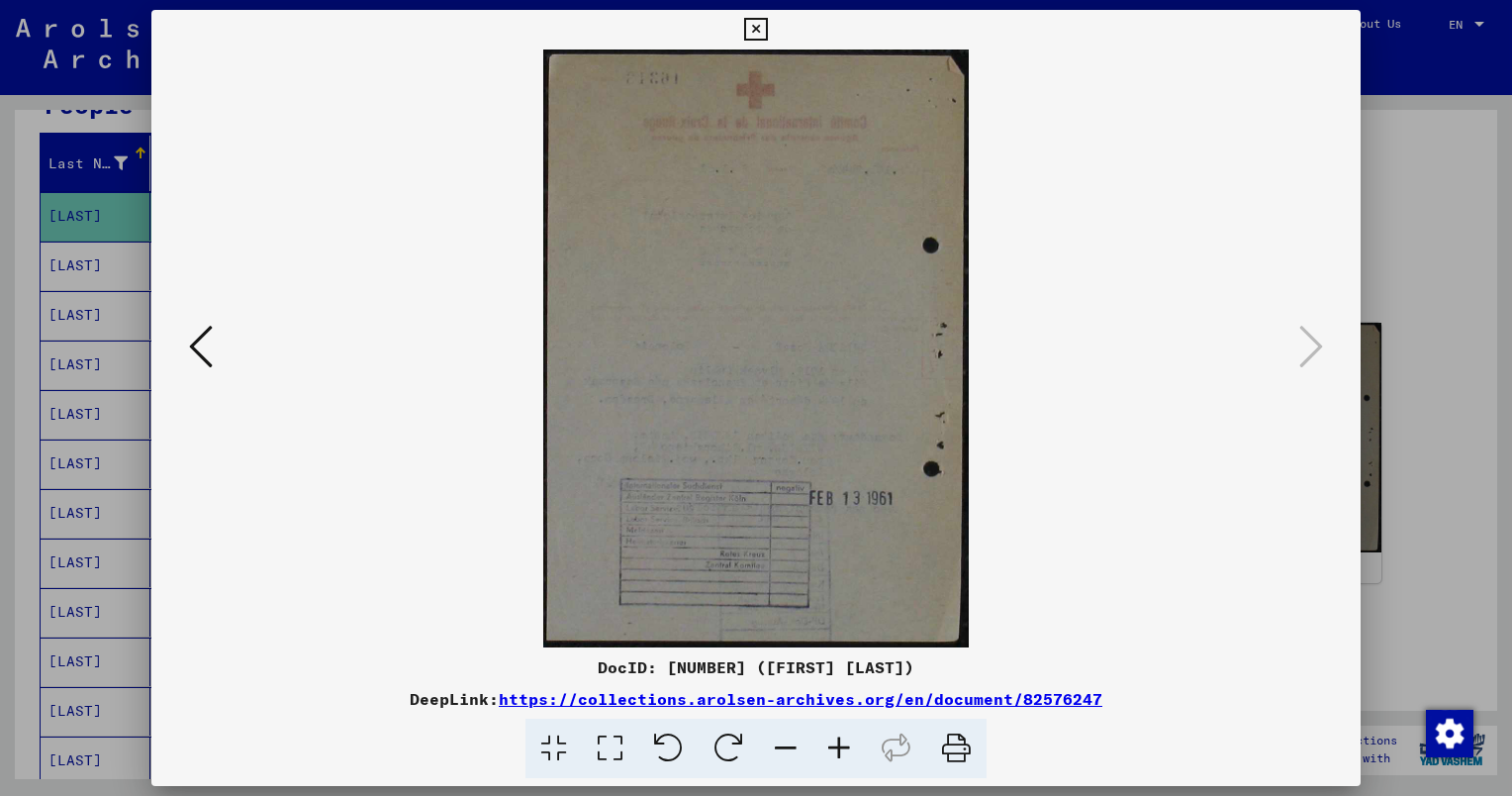 click at bounding box center [755, 30] 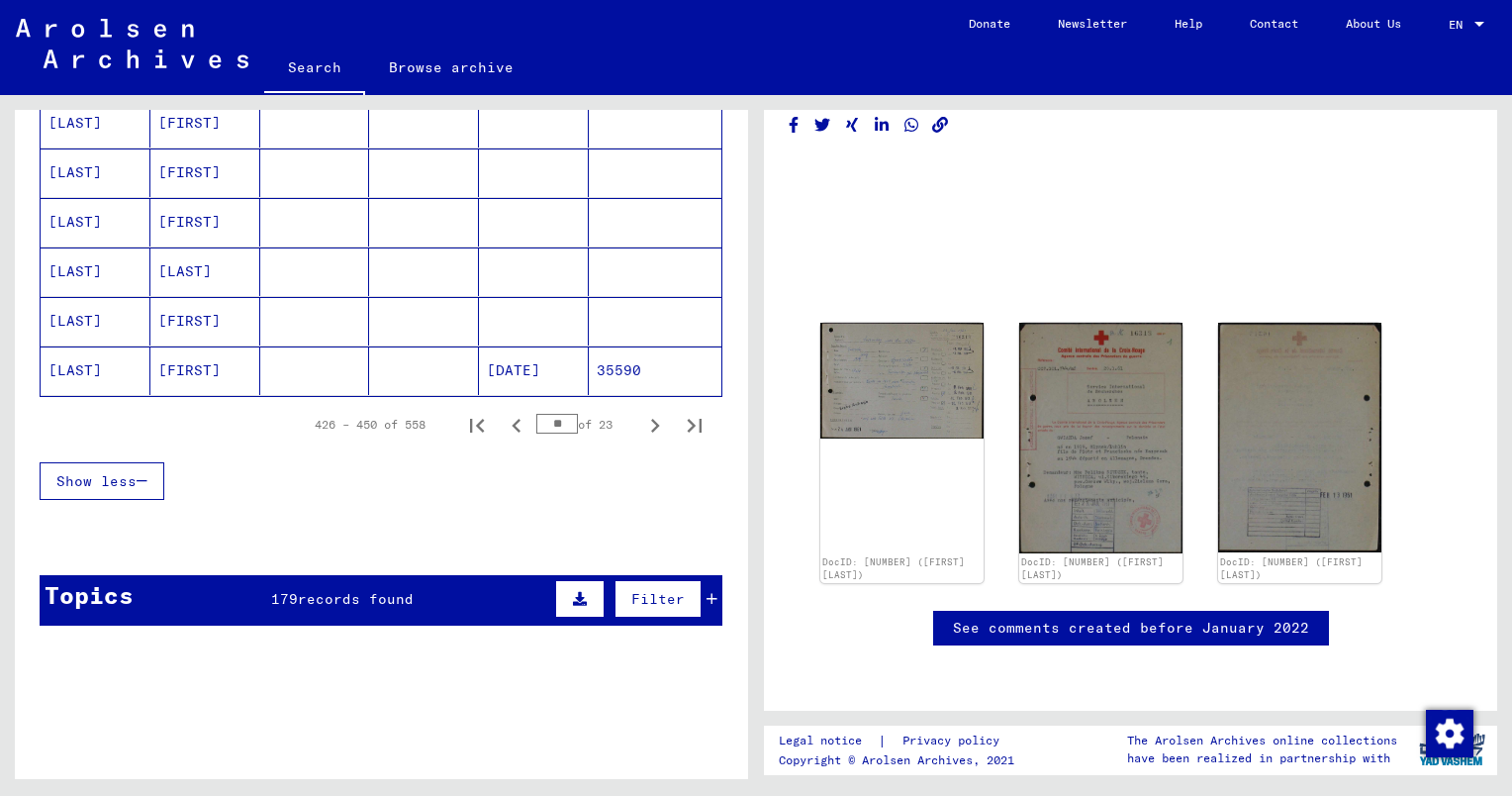 scroll, scrollTop: 1244, scrollLeft: 0, axis: vertical 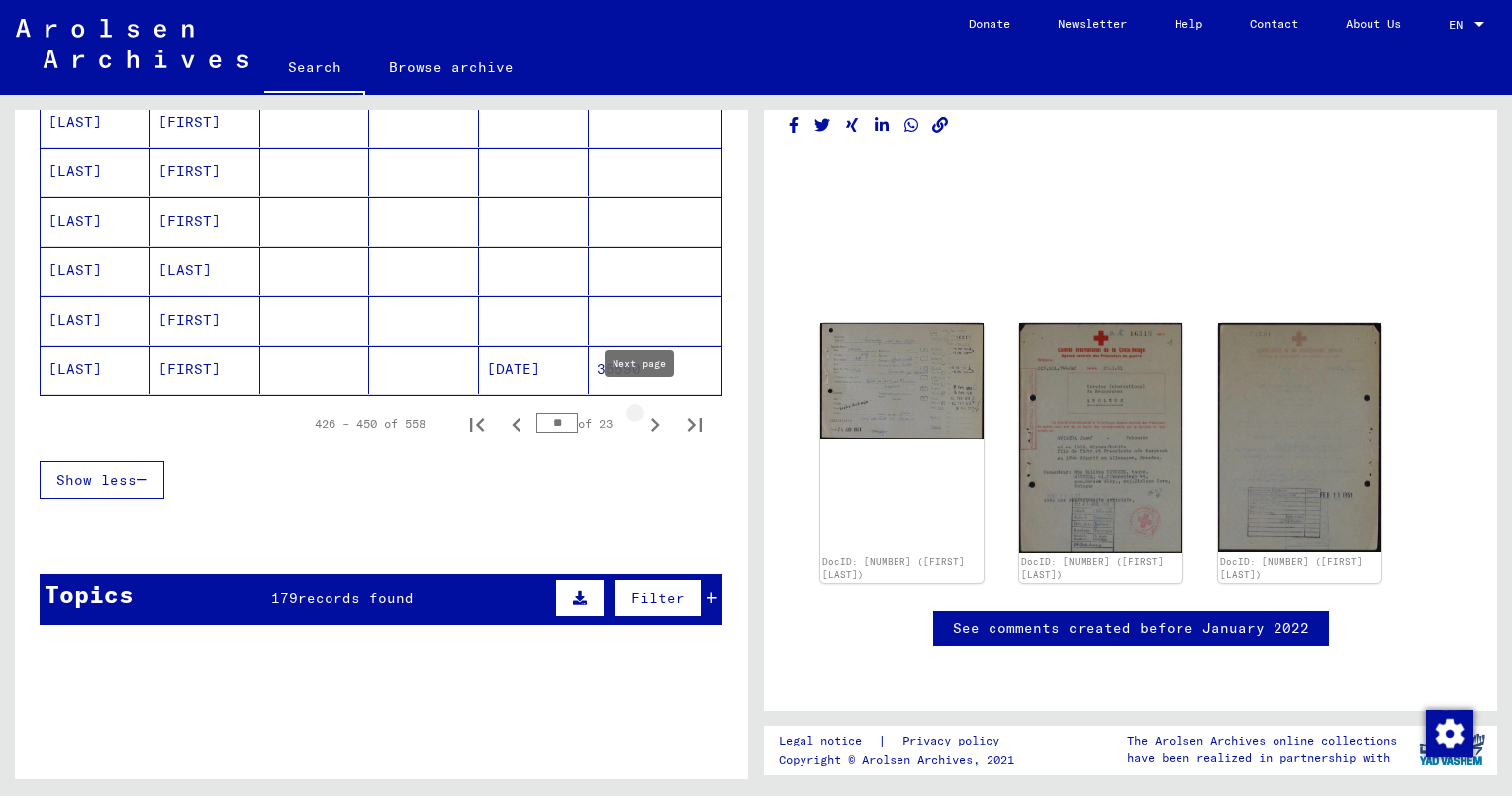 click 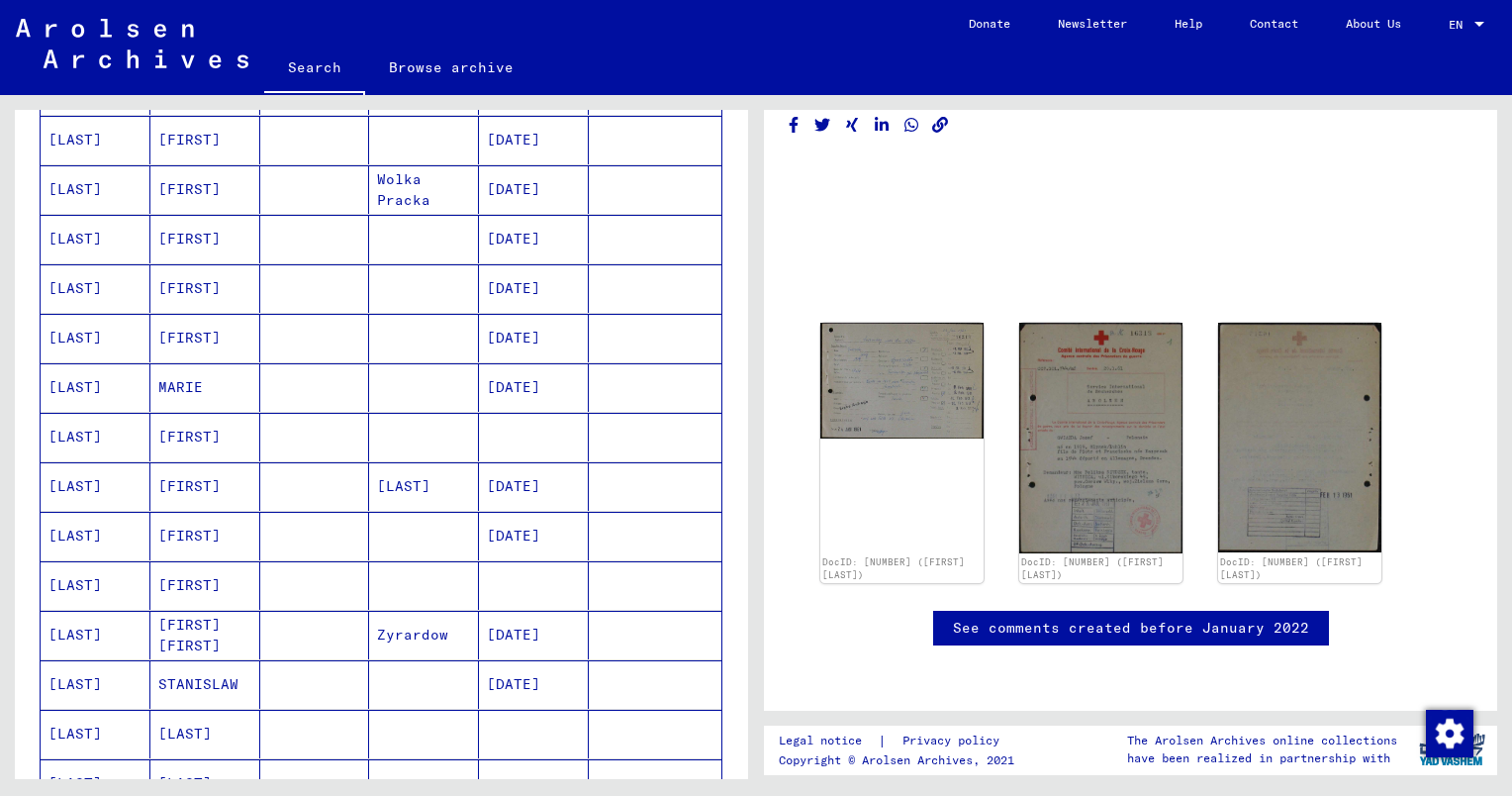 scroll, scrollTop: 779, scrollLeft: 0, axis: vertical 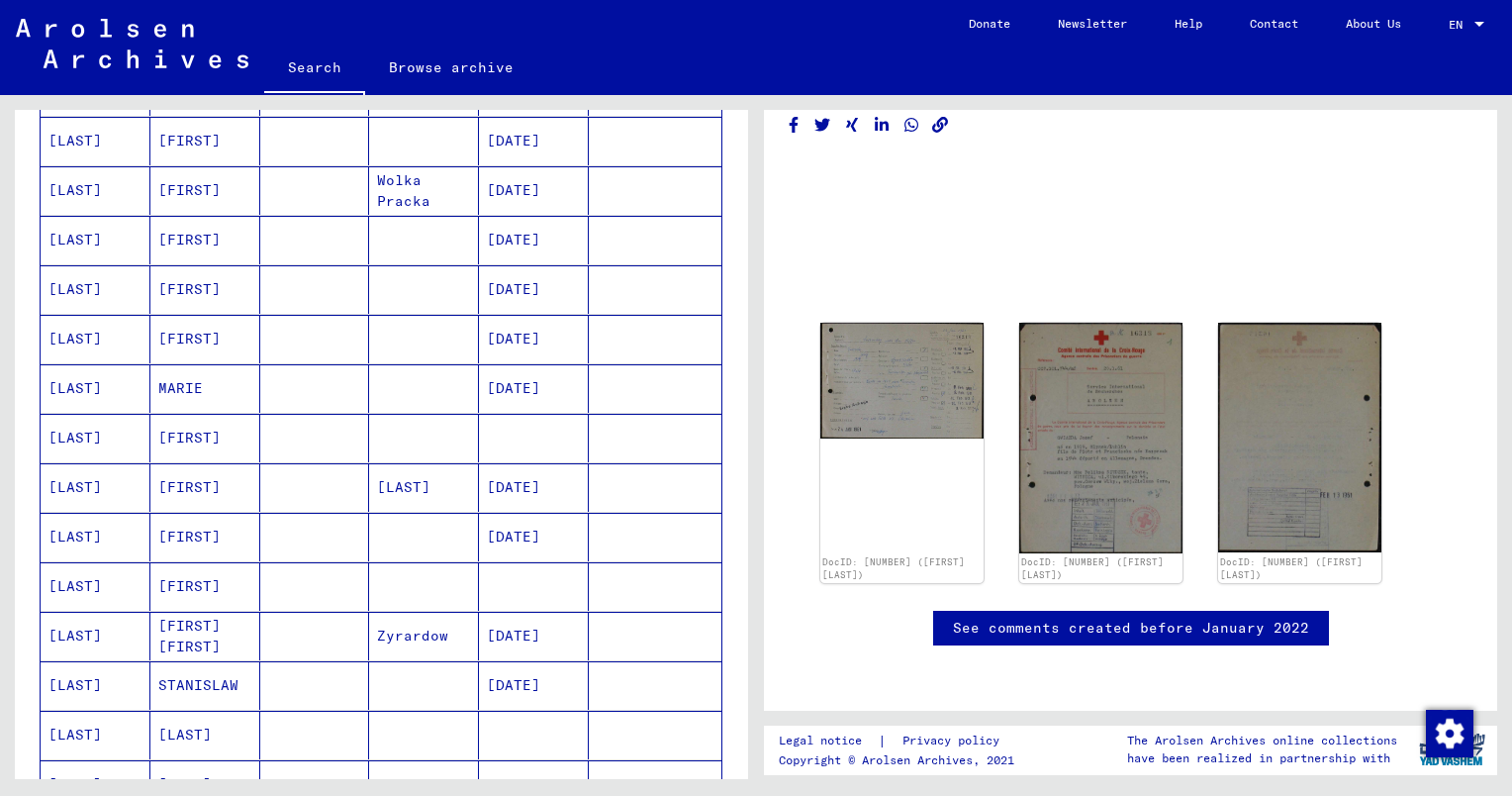 click at bounding box center (315, 388) 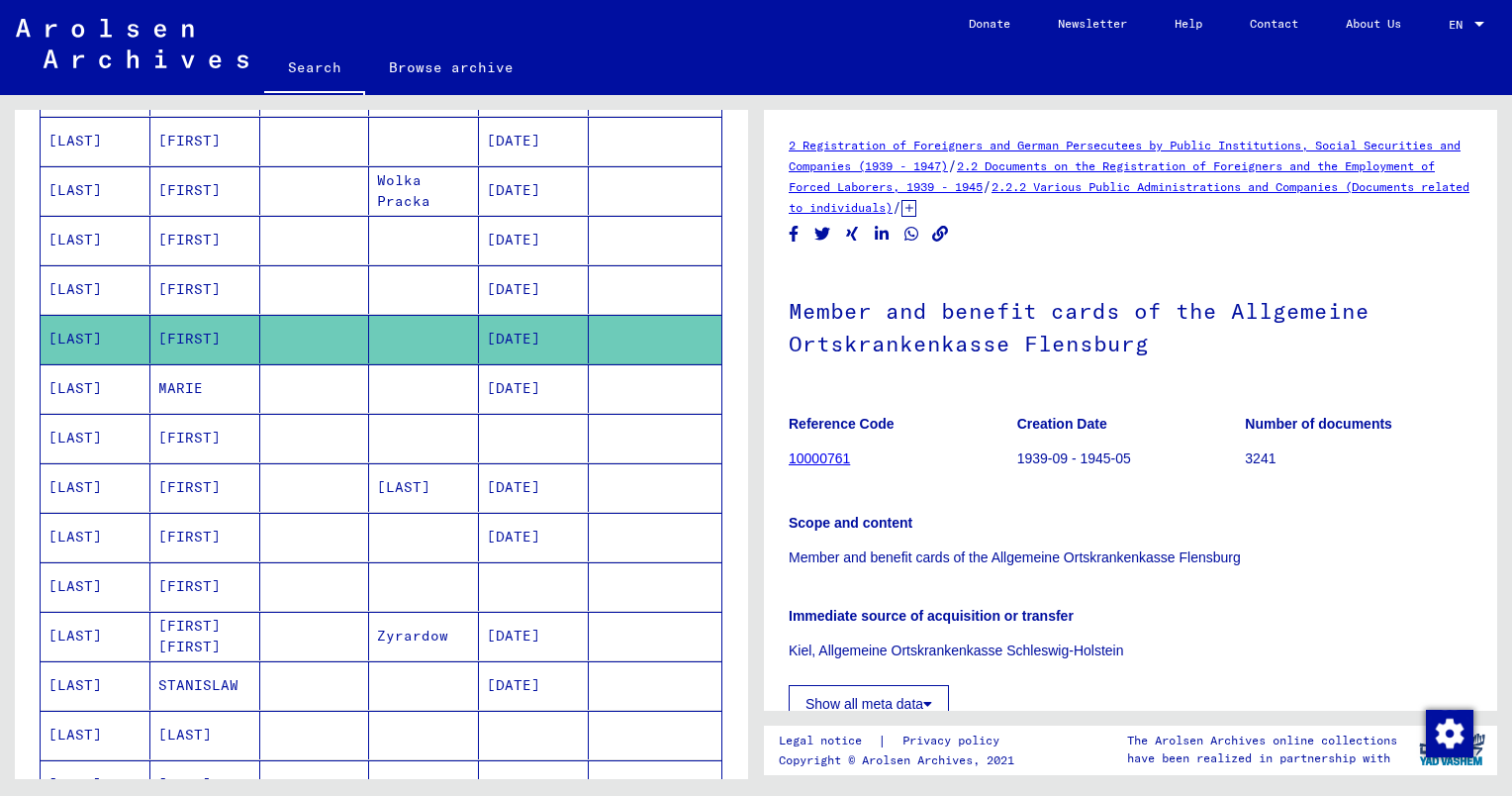 scroll, scrollTop: 0, scrollLeft: 0, axis: both 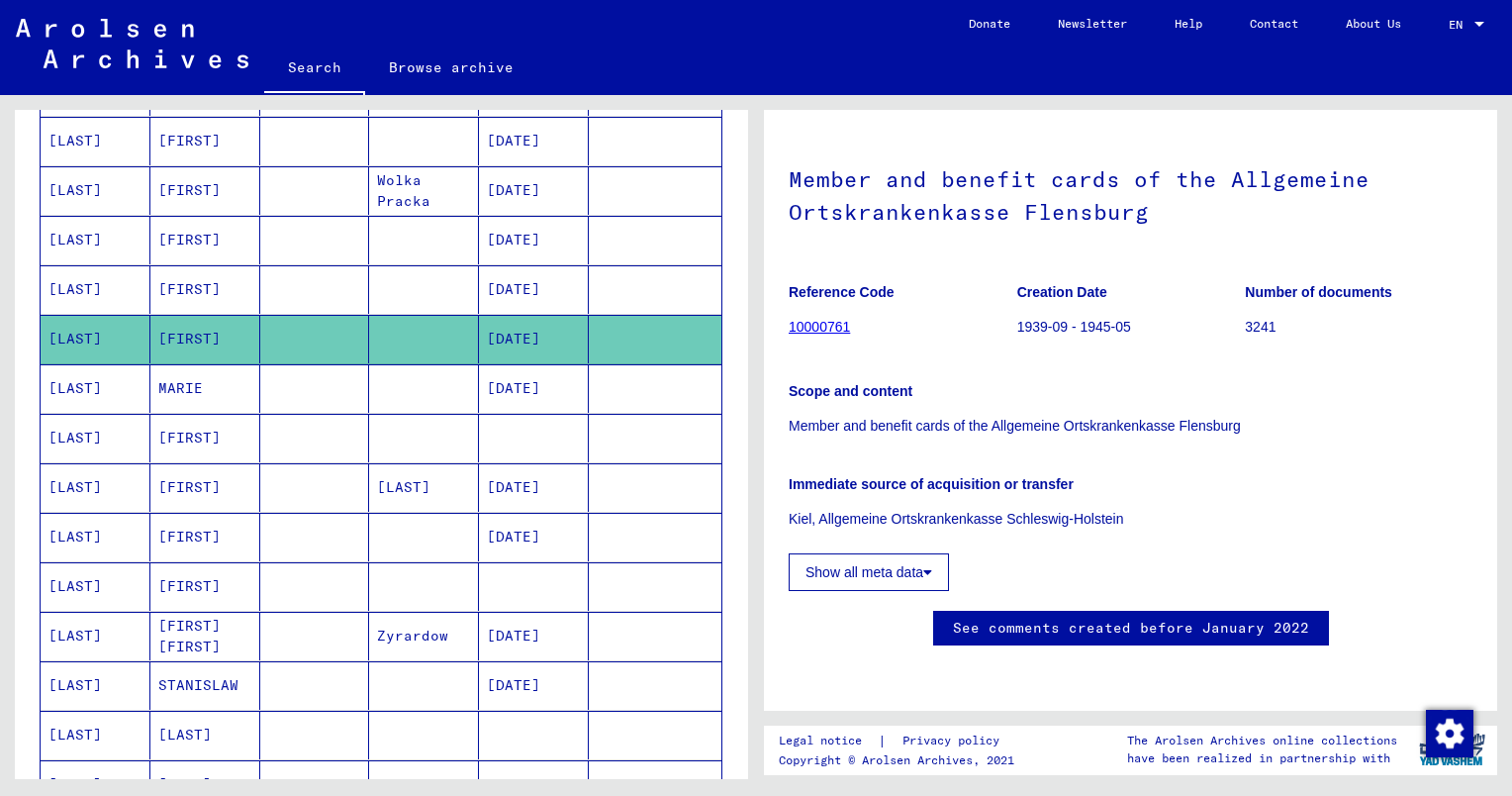 click on "Show all meta data" 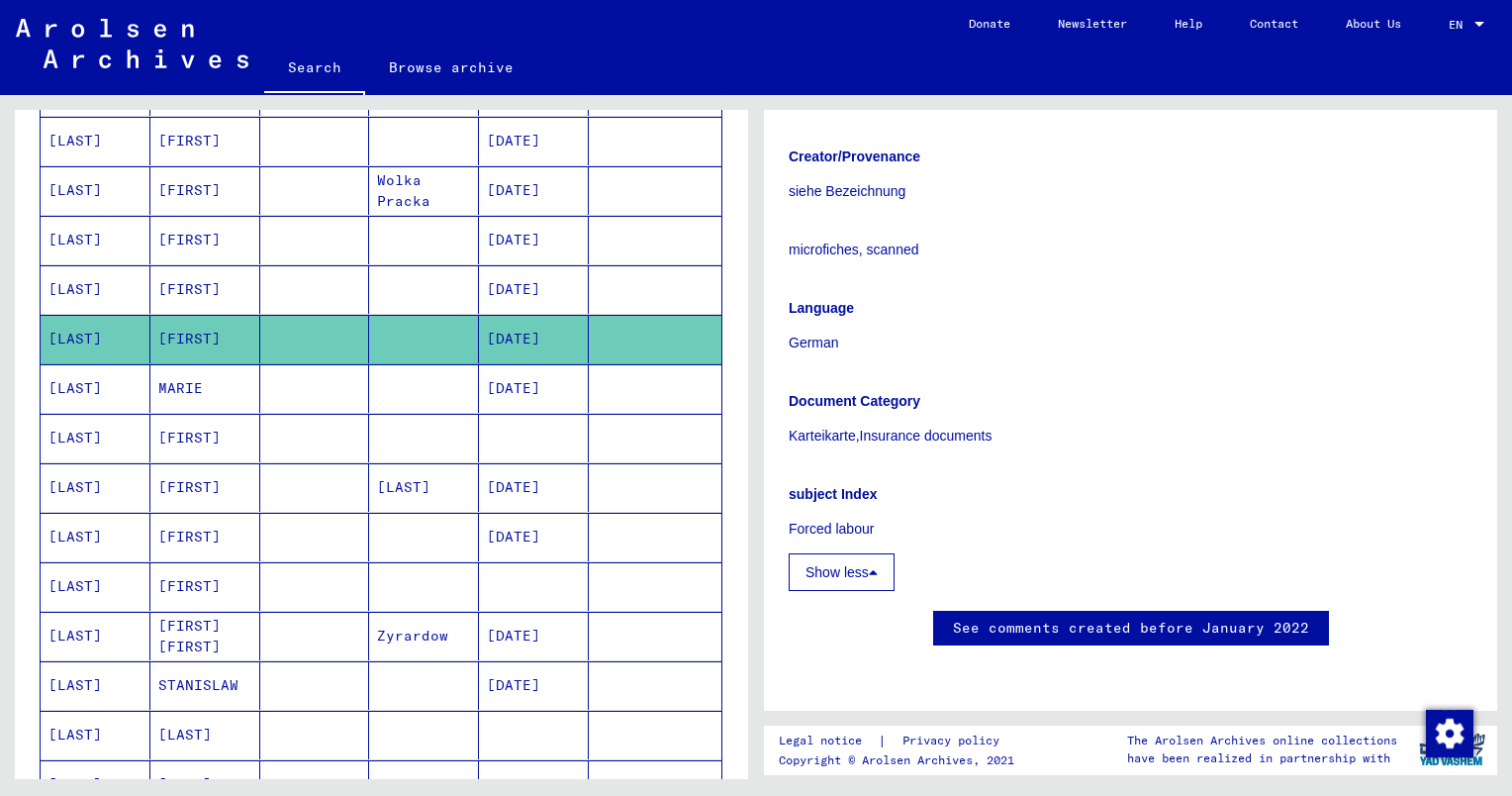 scroll, scrollTop: 1133, scrollLeft: 0, axis: vertical 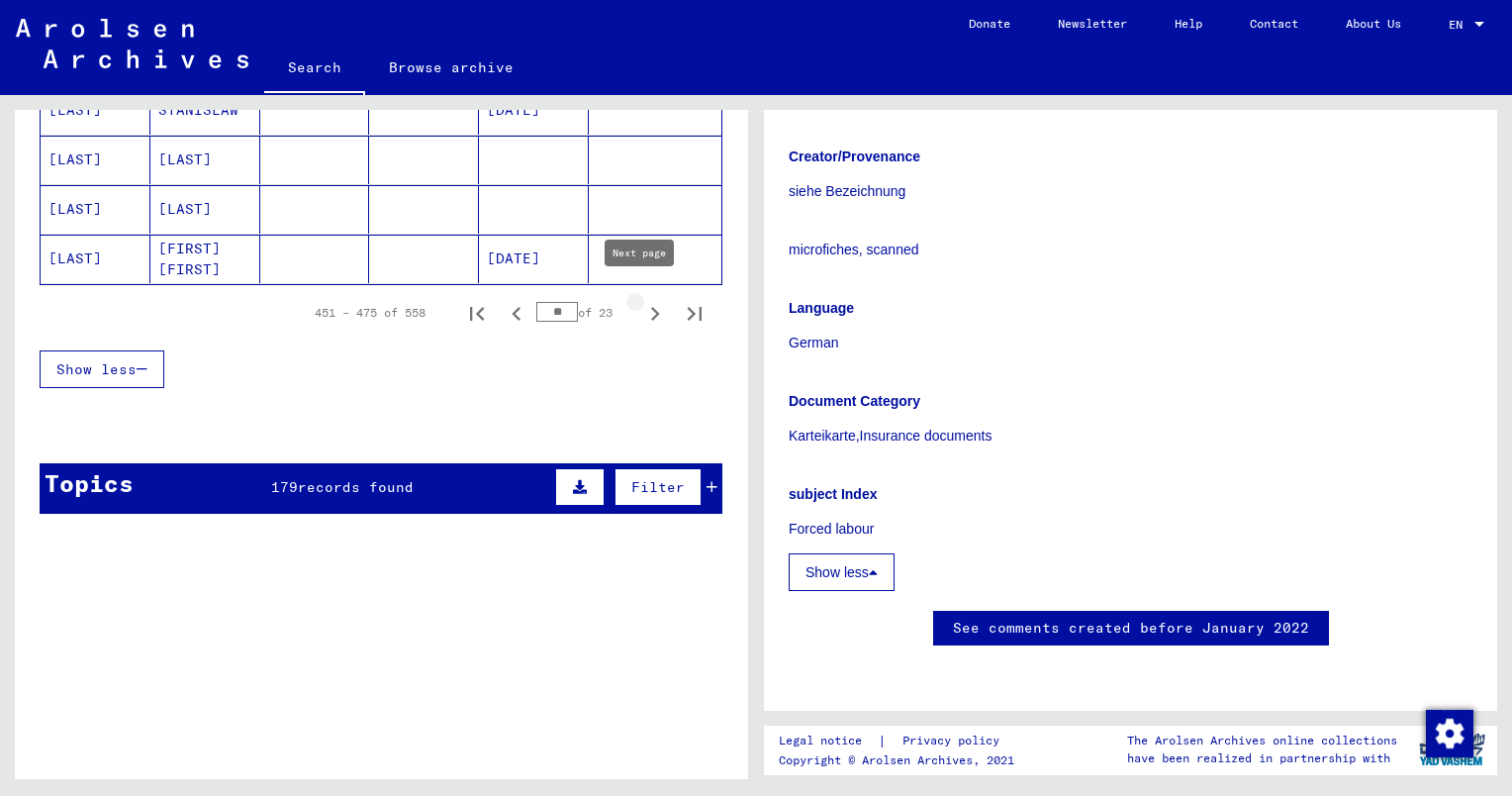 click 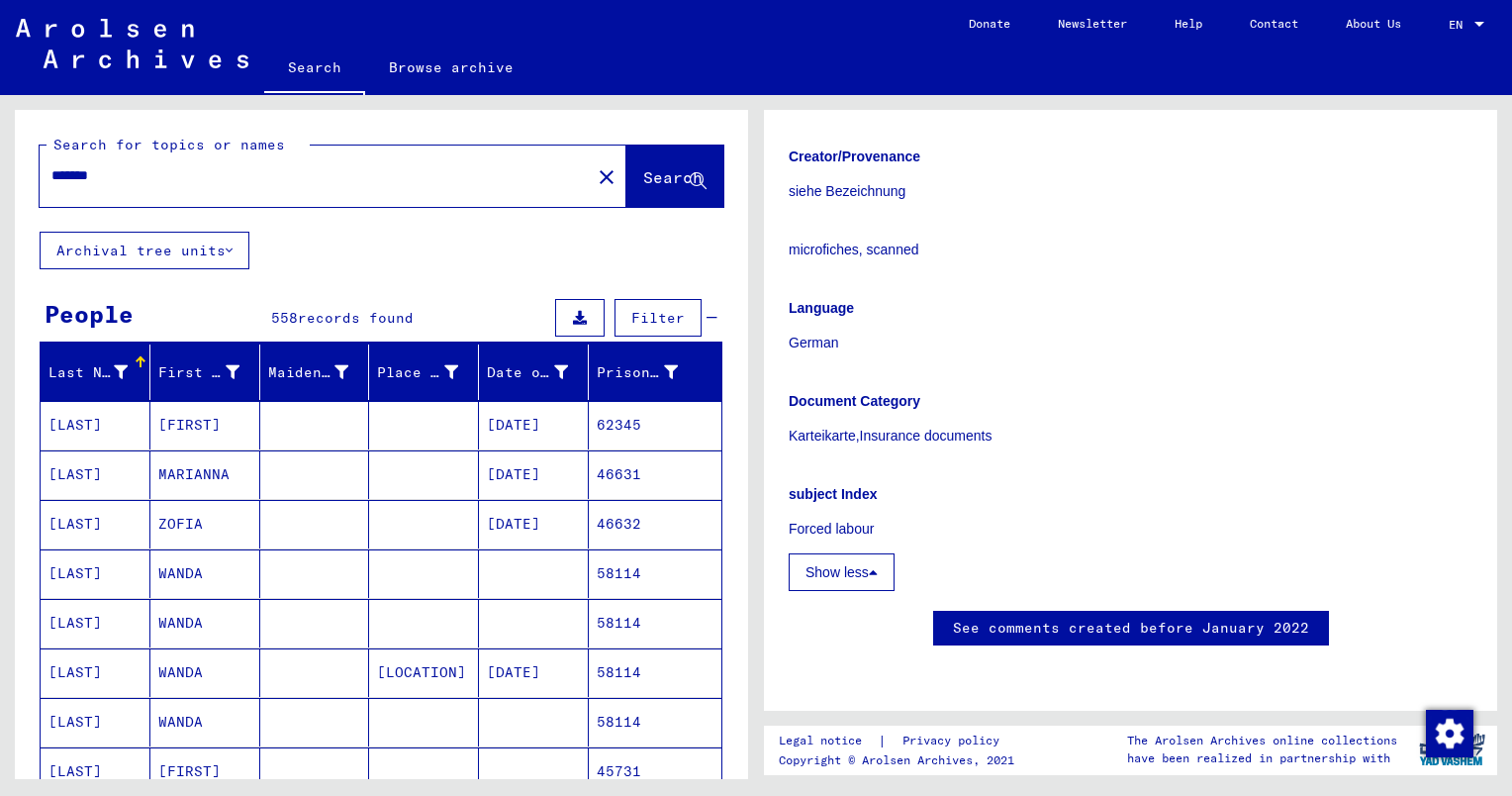 scroll, scrollTop: 106, scrollLeft: 0, axis: vertical 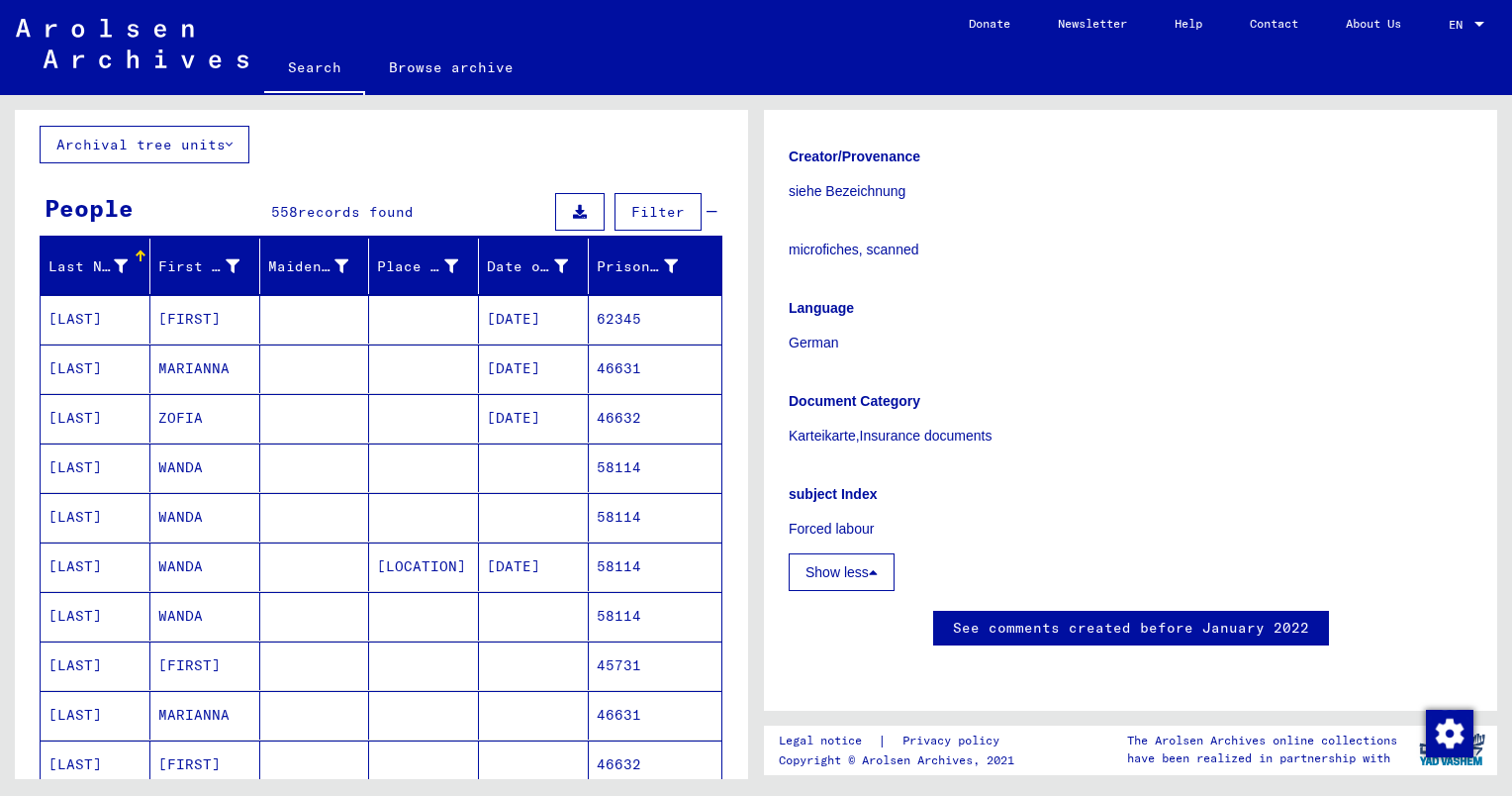 click at bounding box center [424, 418] 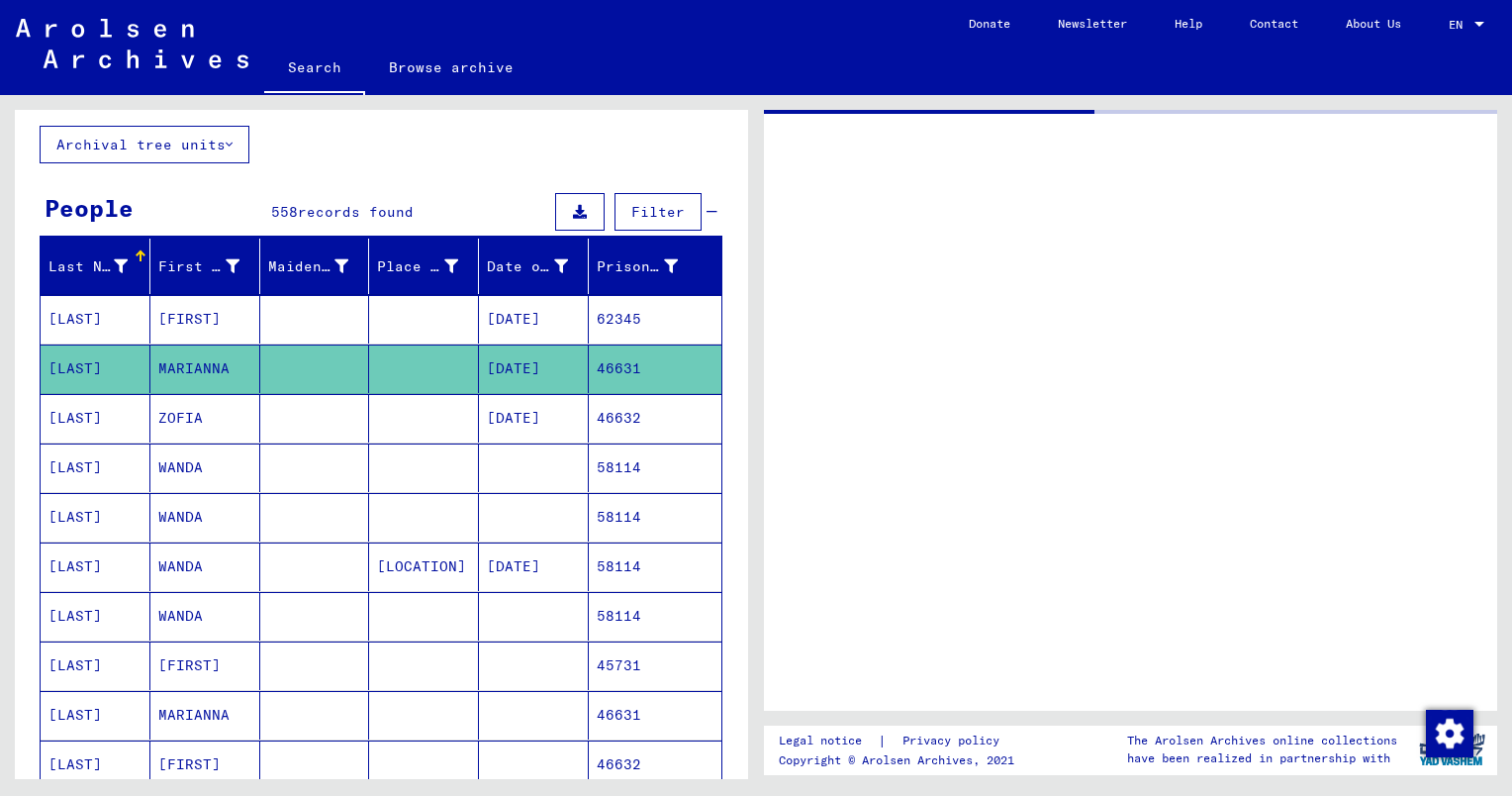 scroll, scrollTop: 0, scrollLeft: 0, axis: both 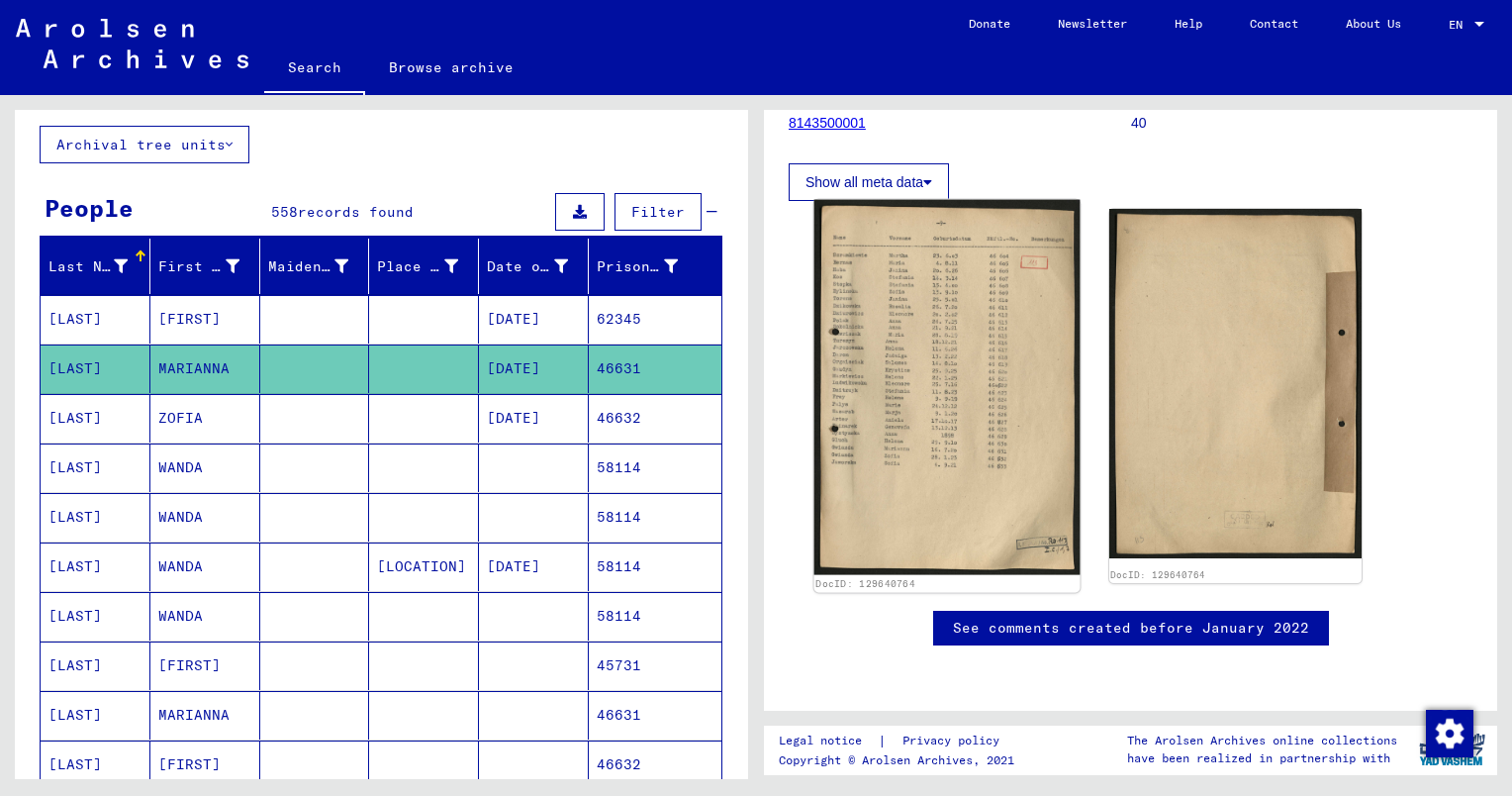click 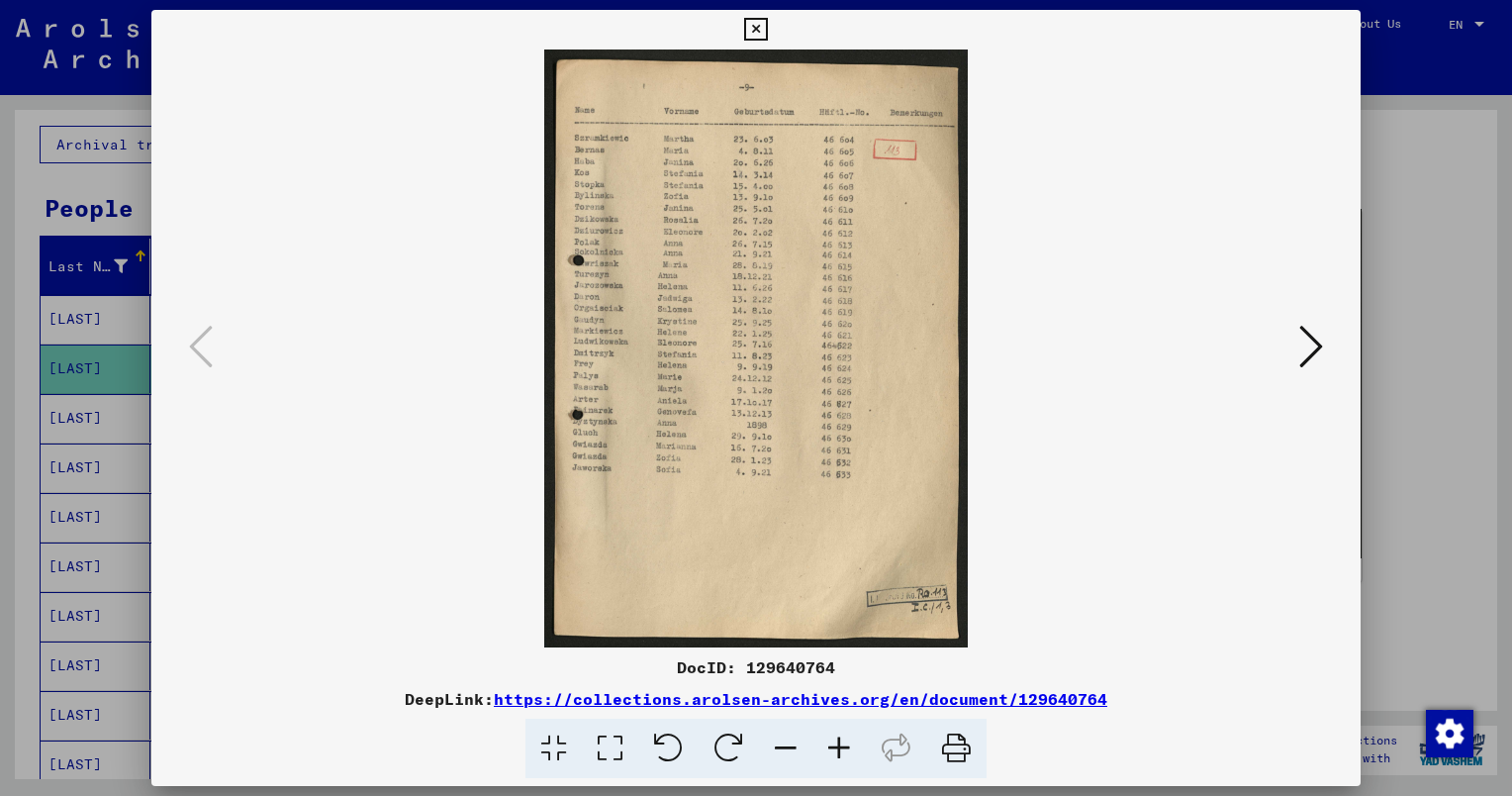 click at bounding box center (755, 30) 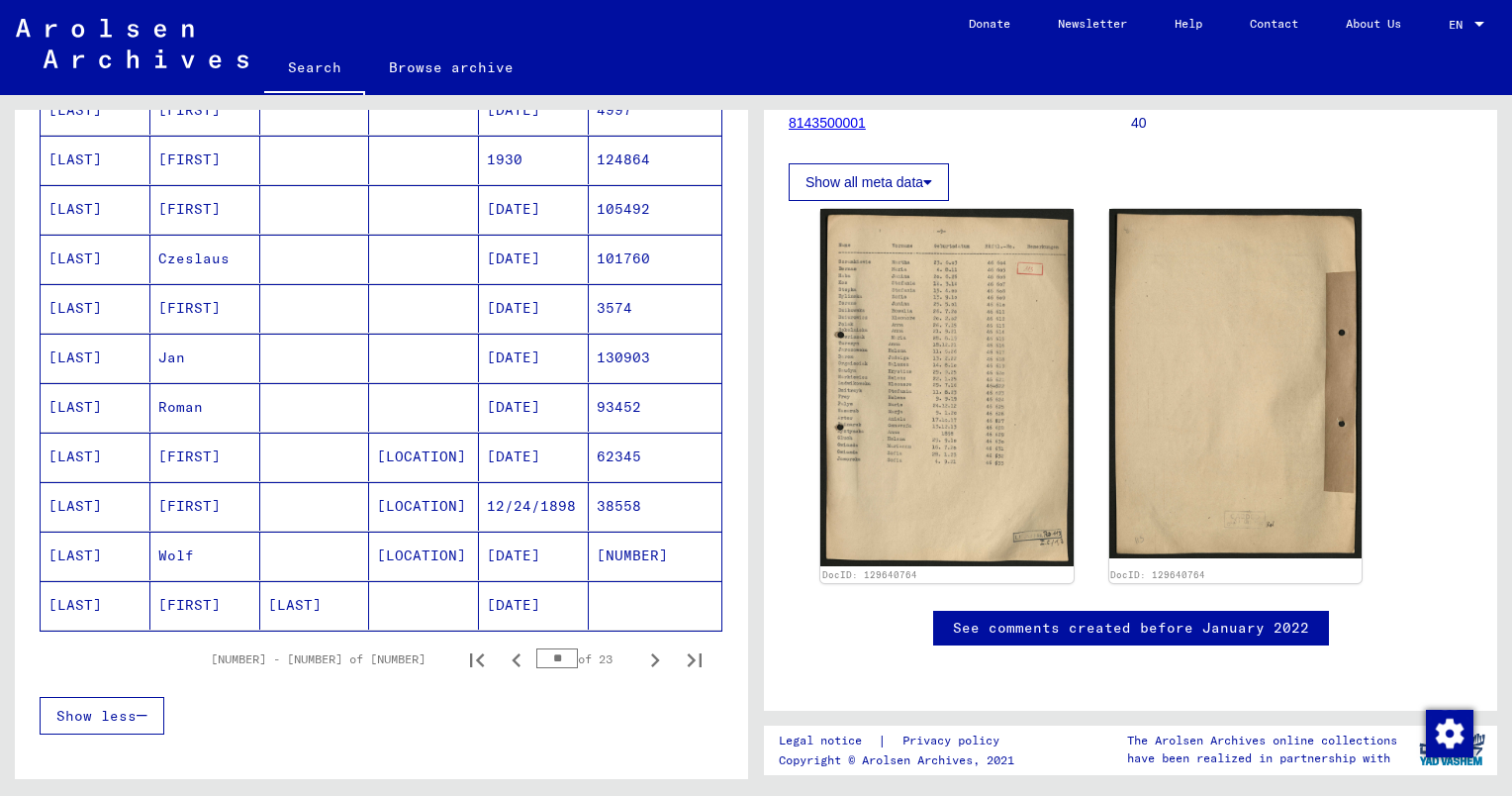 scroll, scrollTop: 1009, scrollLeft: 0, axis: vertical 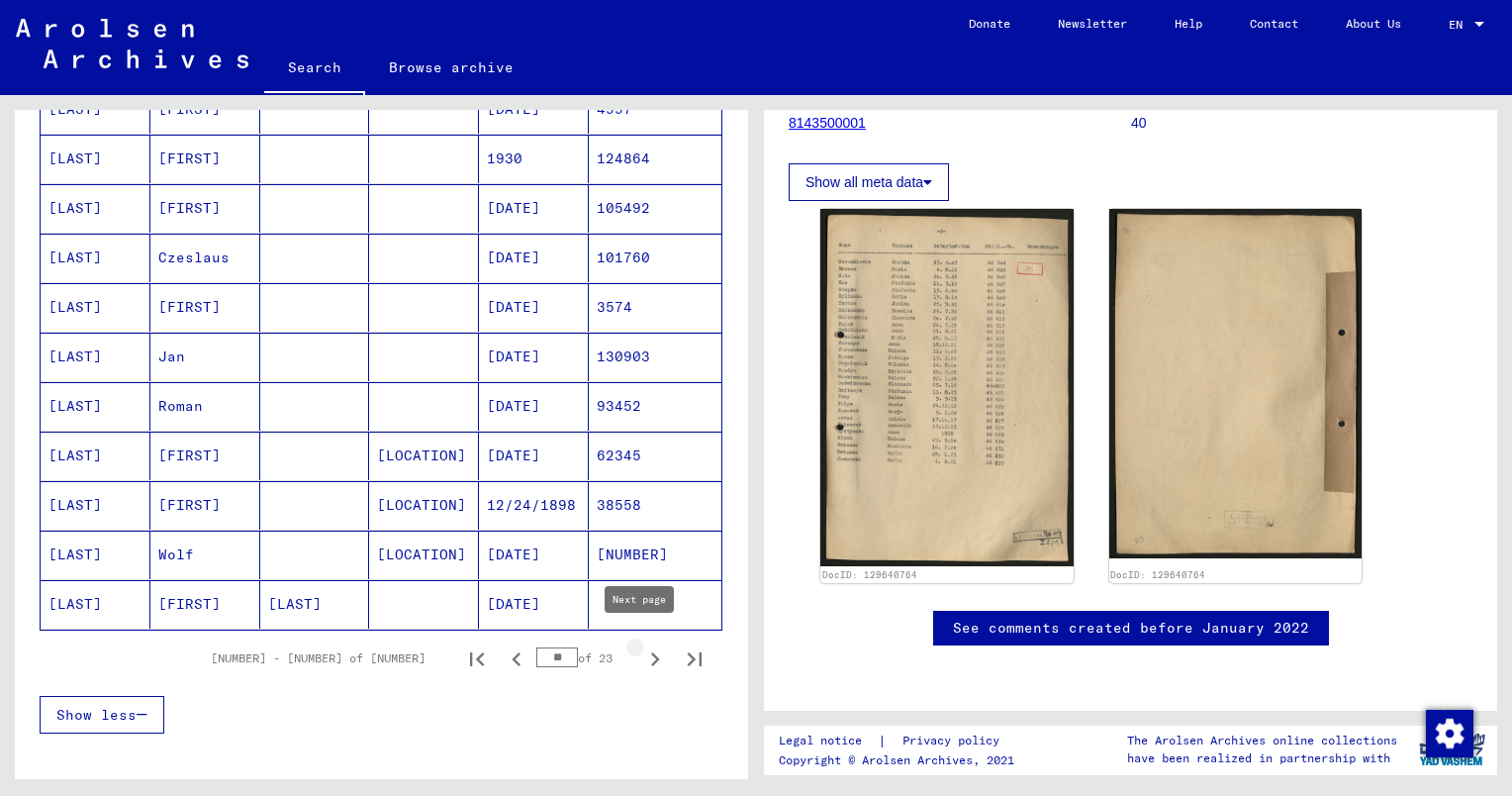 click 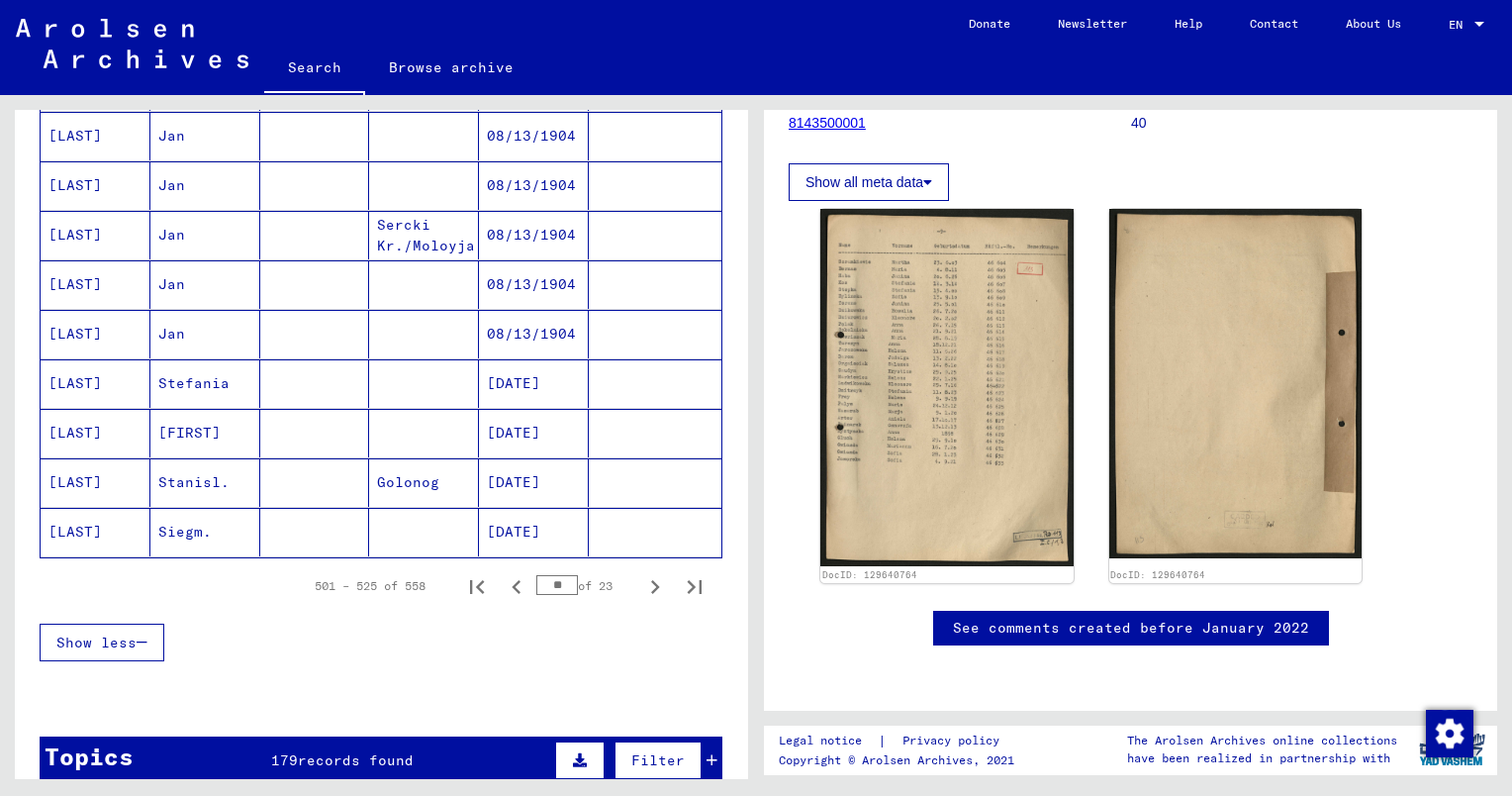 scroll, scrollTop: 1144, scrollLeft: 0, axis: vertical 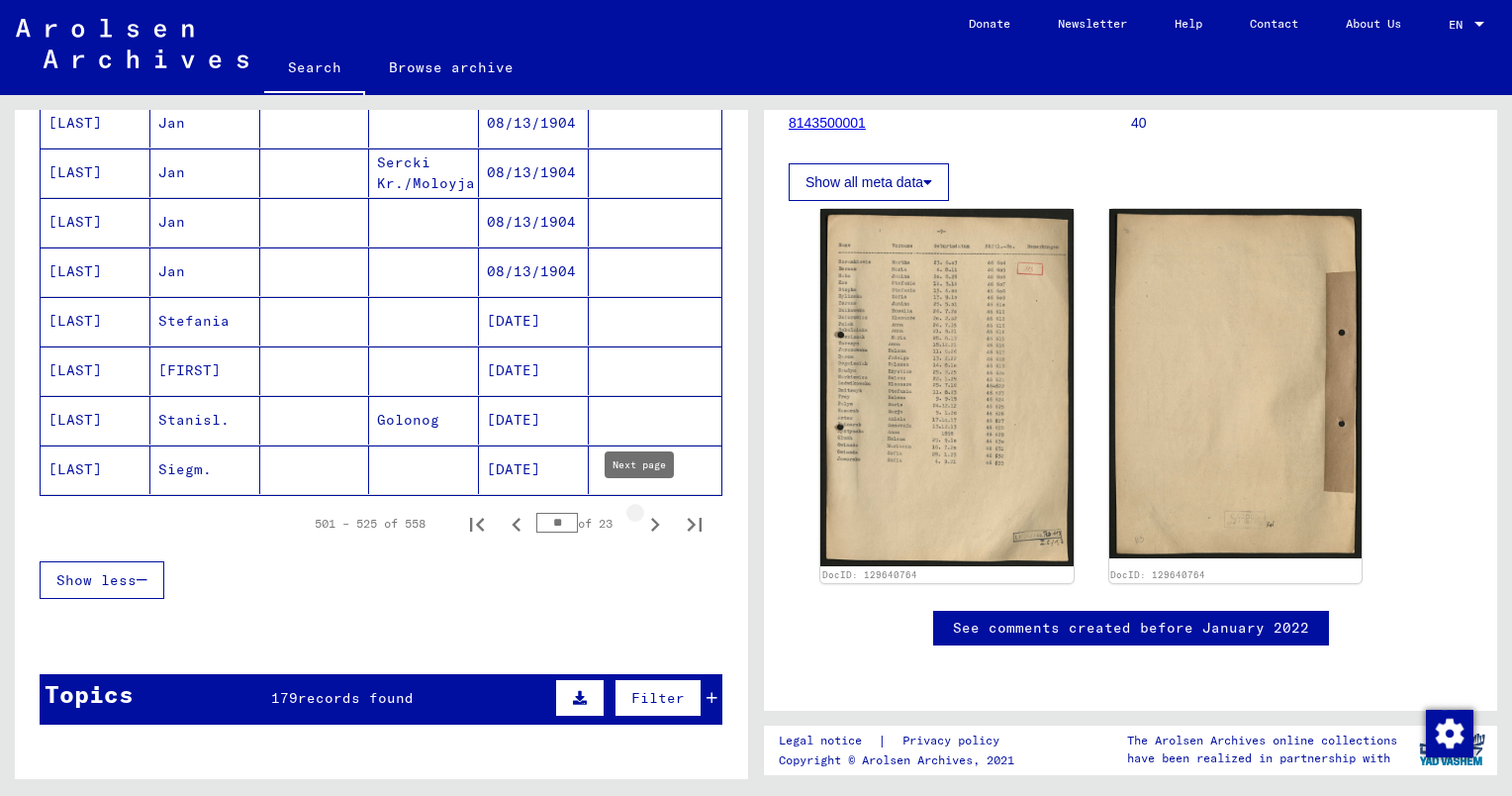 click 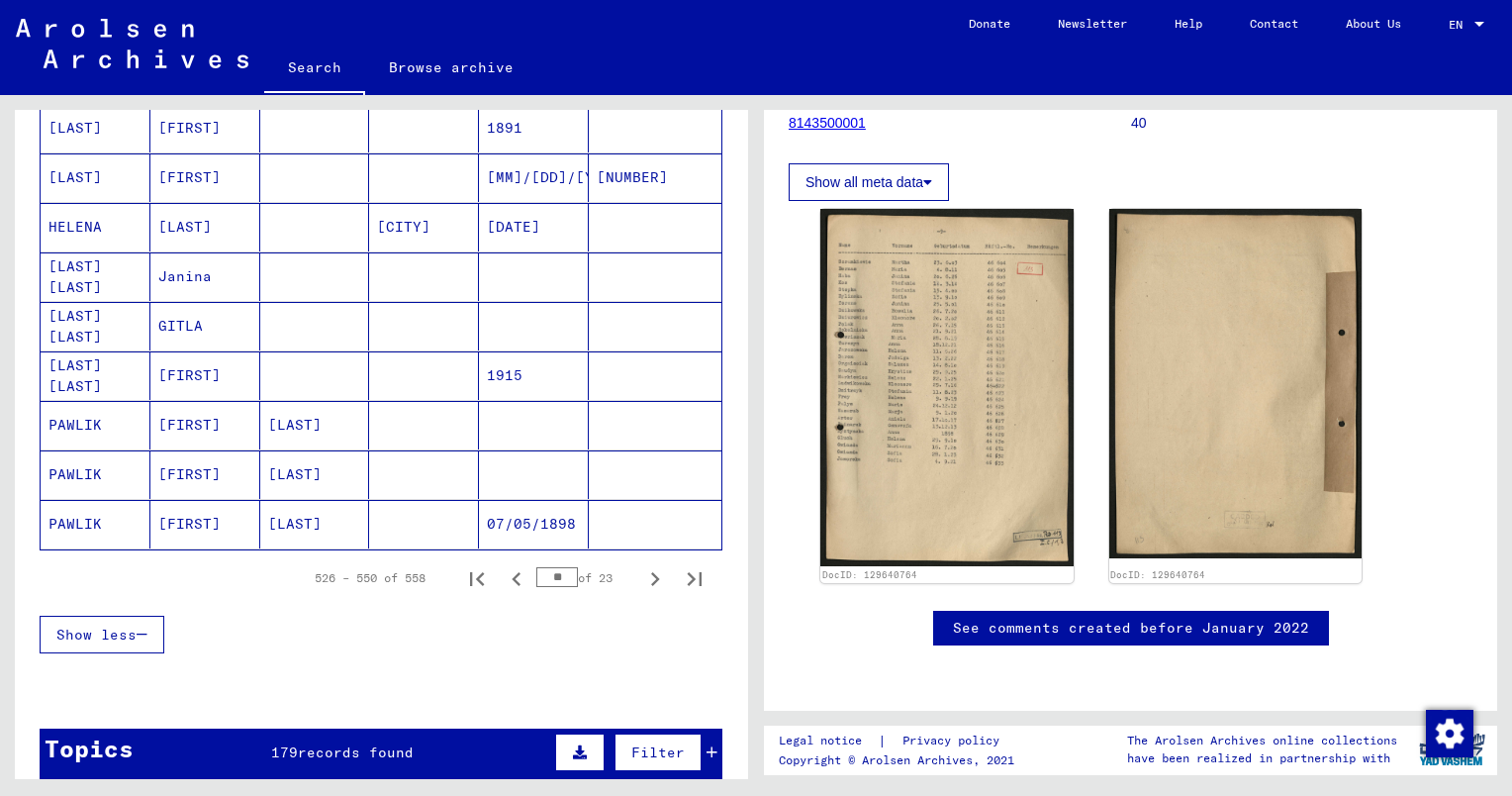 scroll, scrollTop: 1091, scrollLeft: 0, axis: vertical 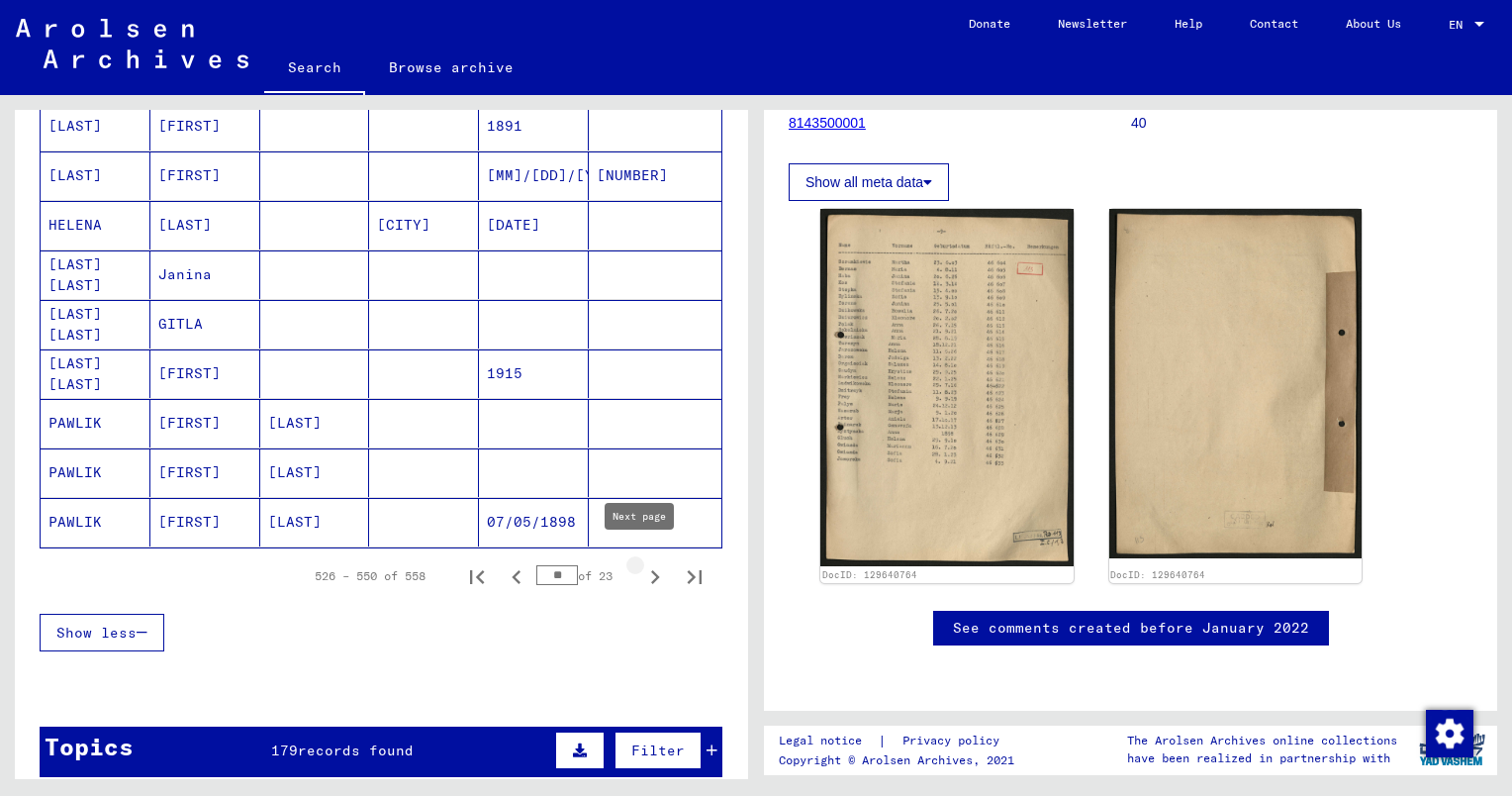 click 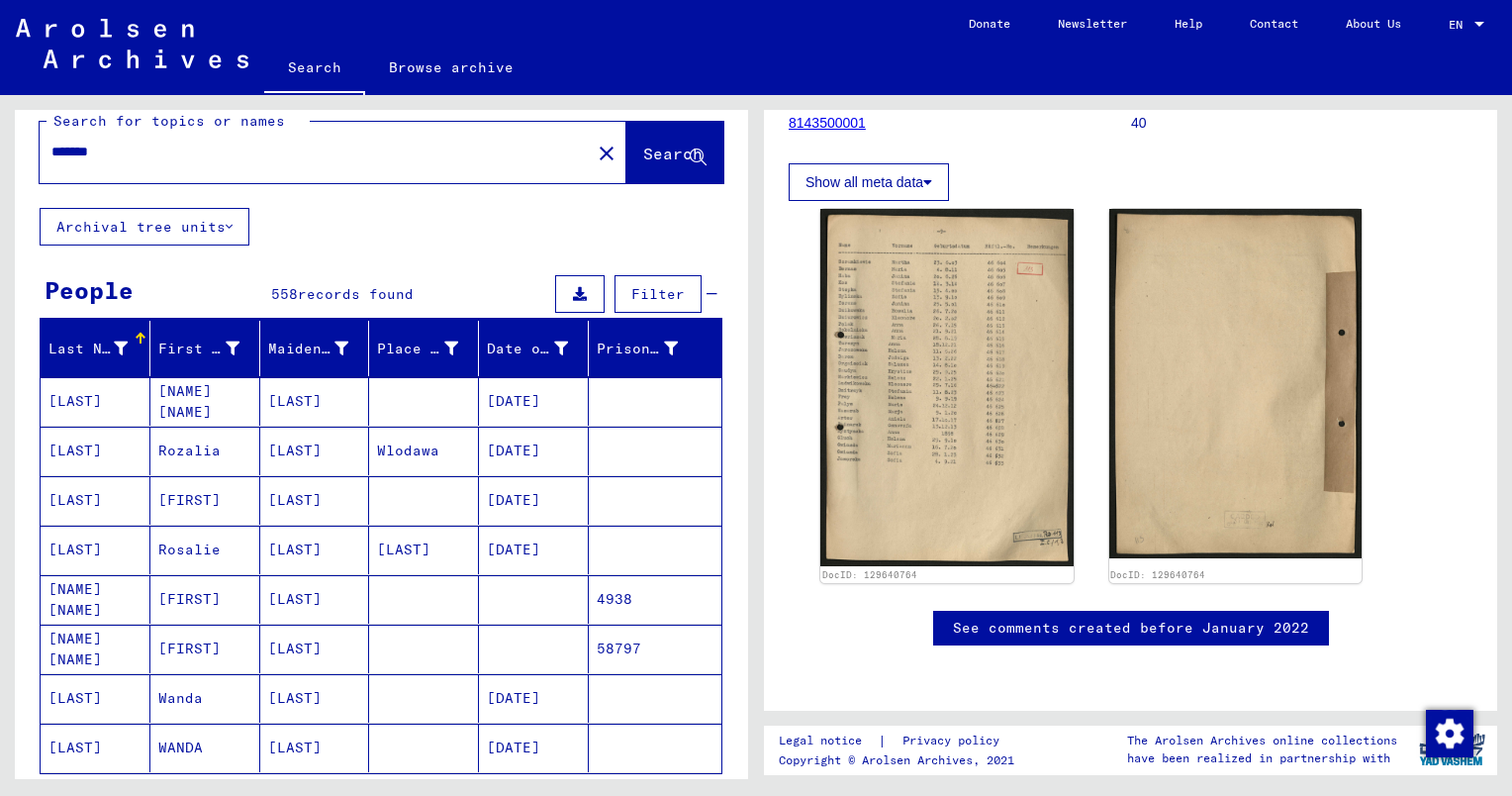 scroll, scrollTop: 23, scrollLeft: 0, axis: vertical 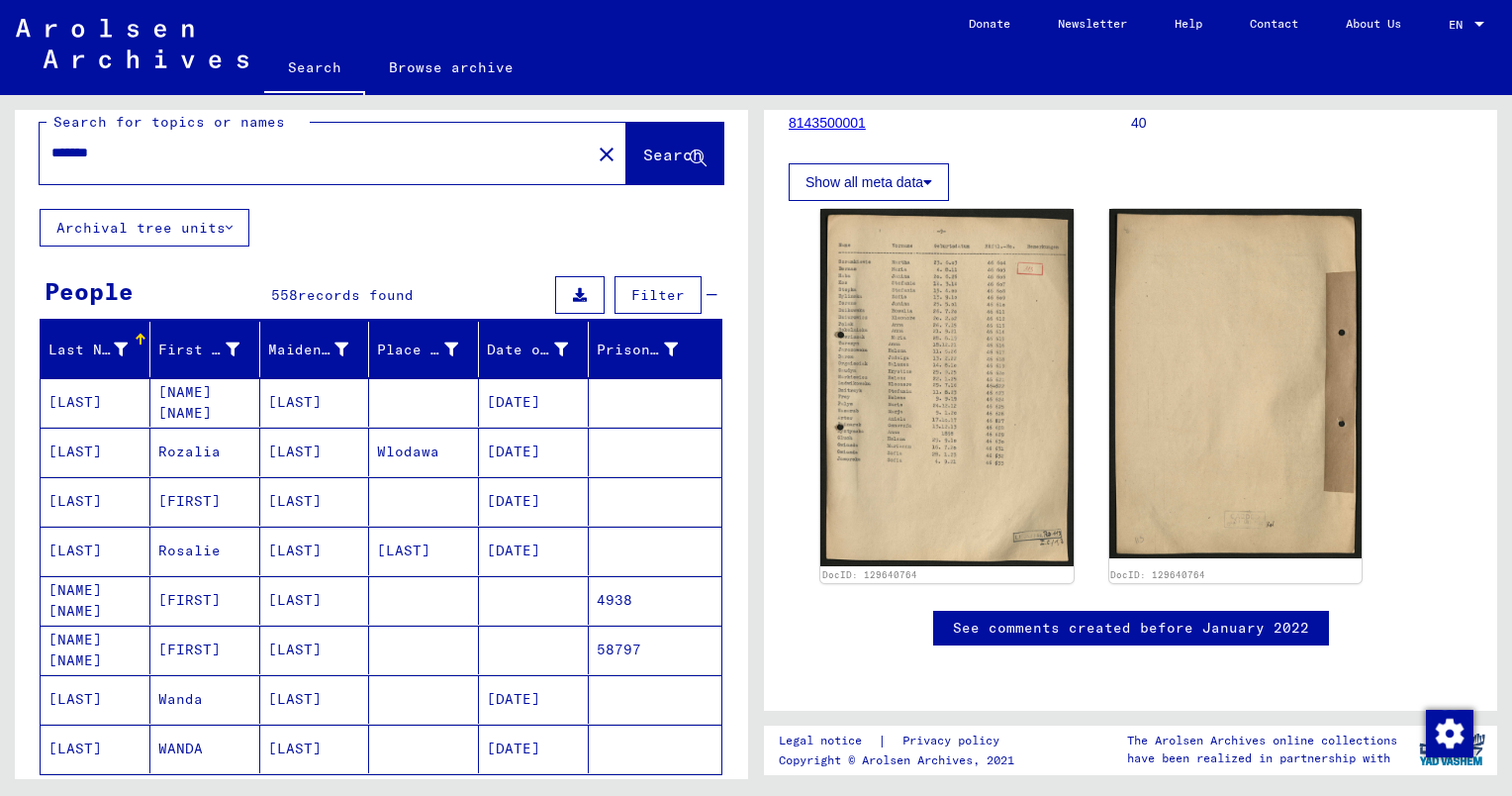 click on "*******" at bounding box center [315, 152] 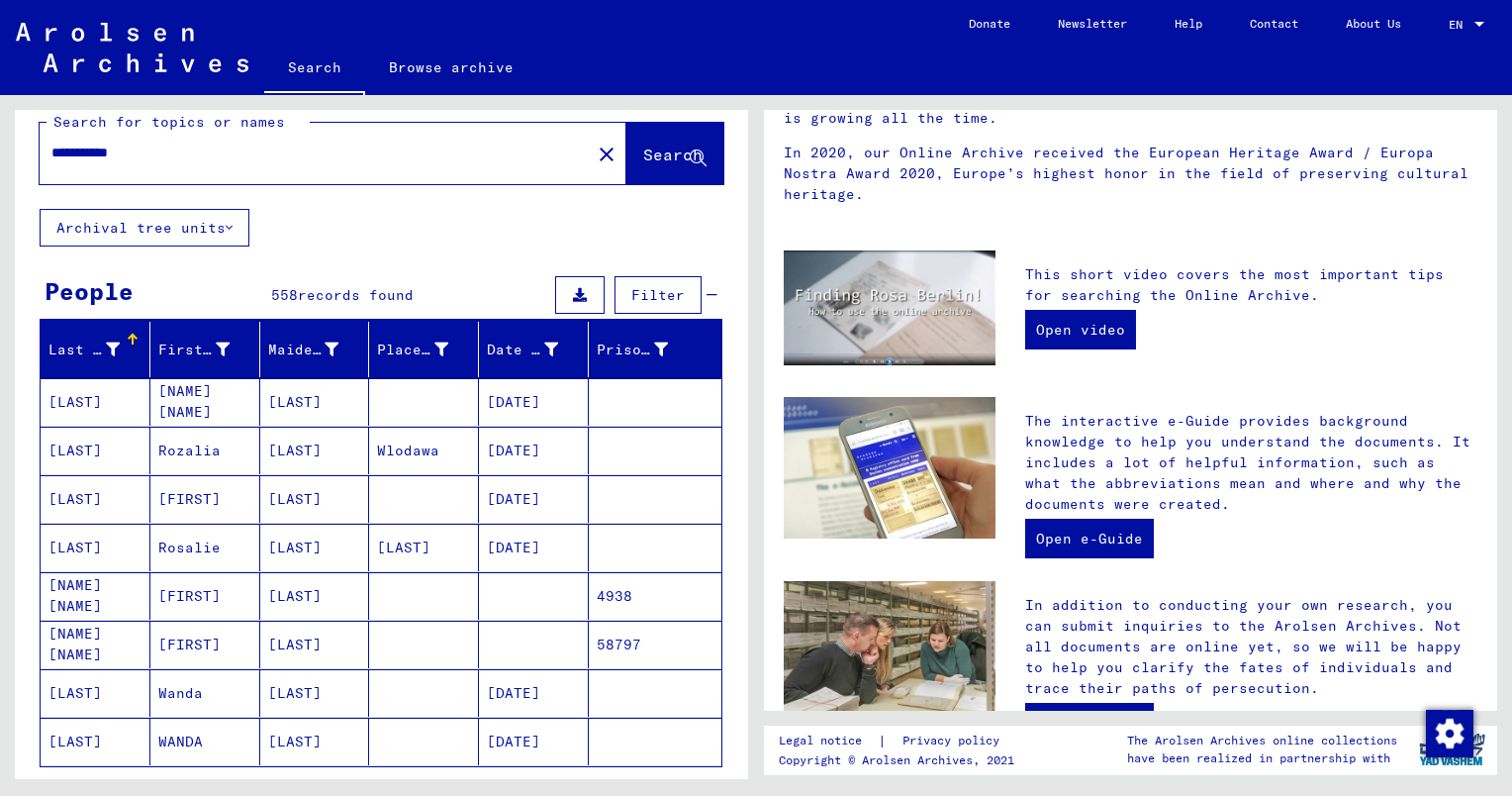 scroll, scrollTop: 0, scrollLeft: 0, axis: both 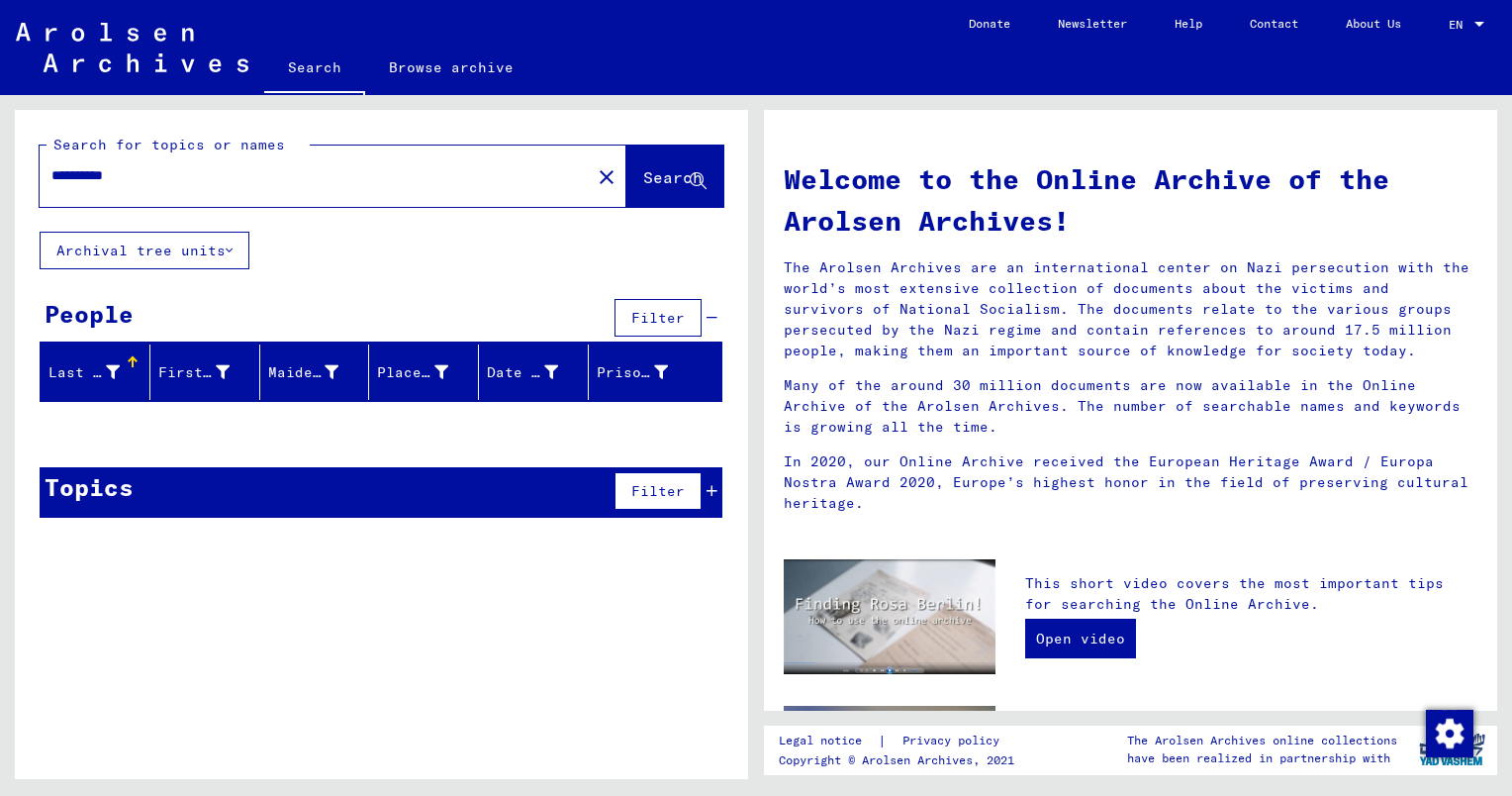 click on "**********" 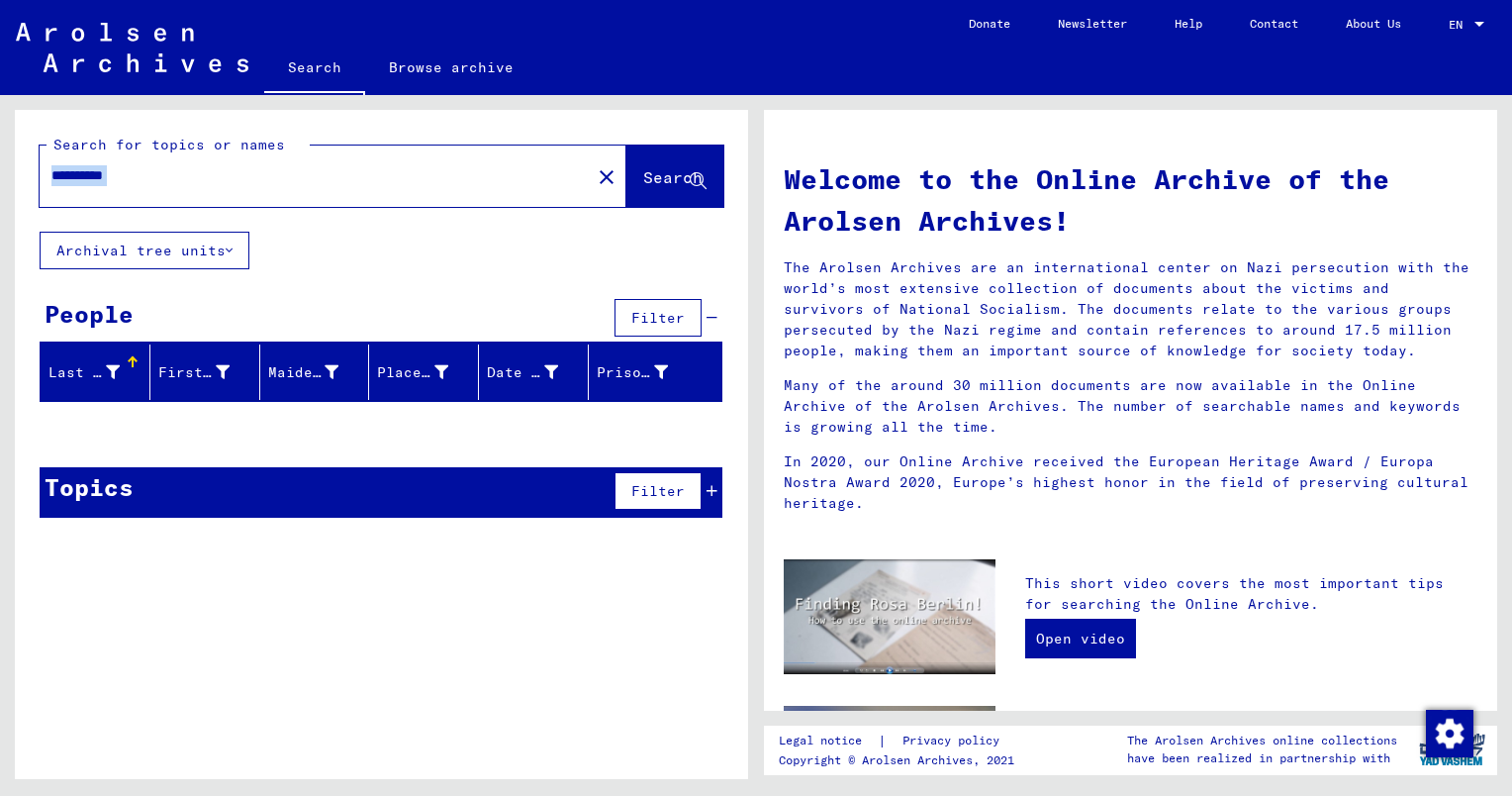 click on "**********" 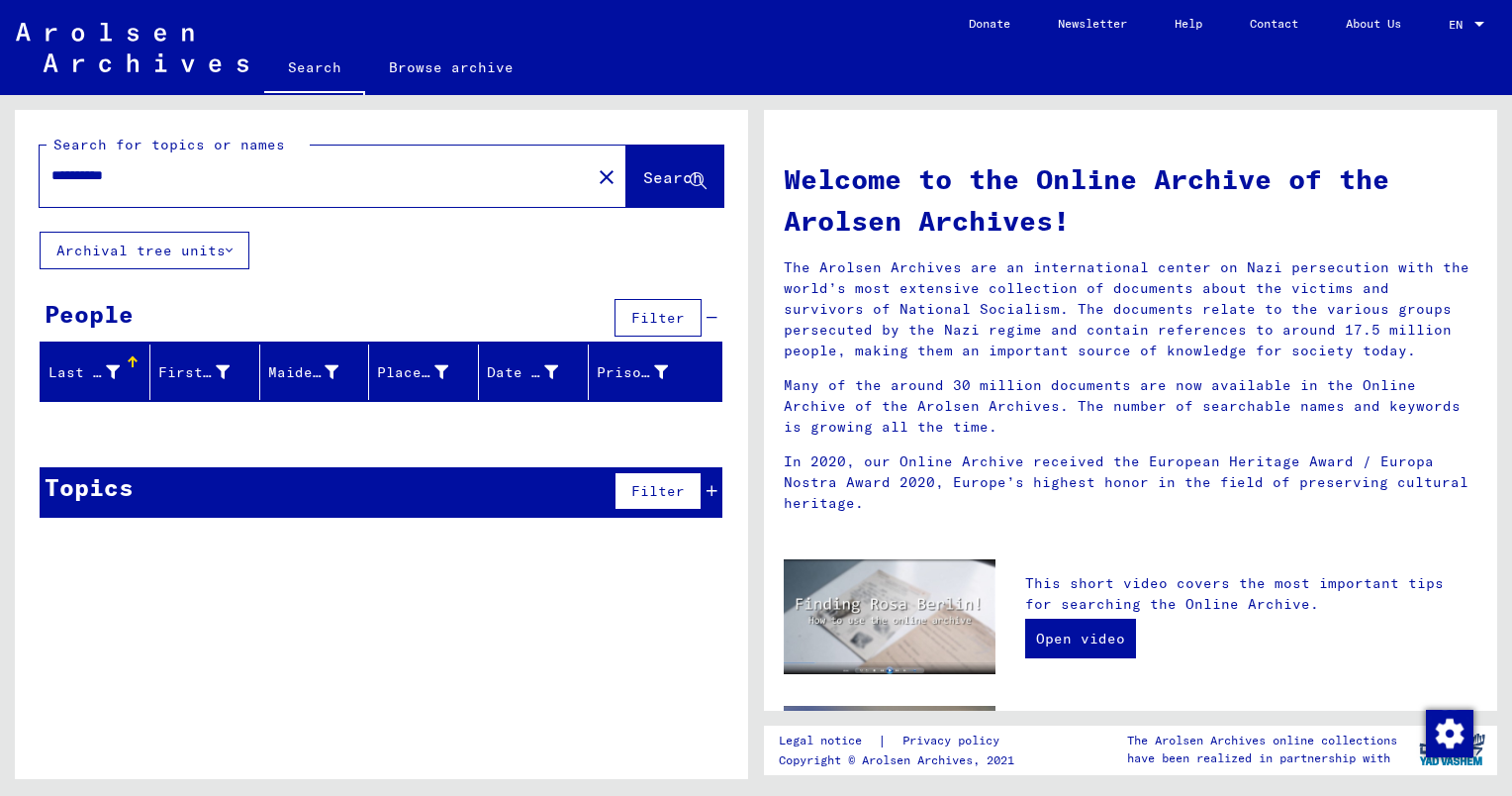 click on "**********" at bounding box center [309, 175] 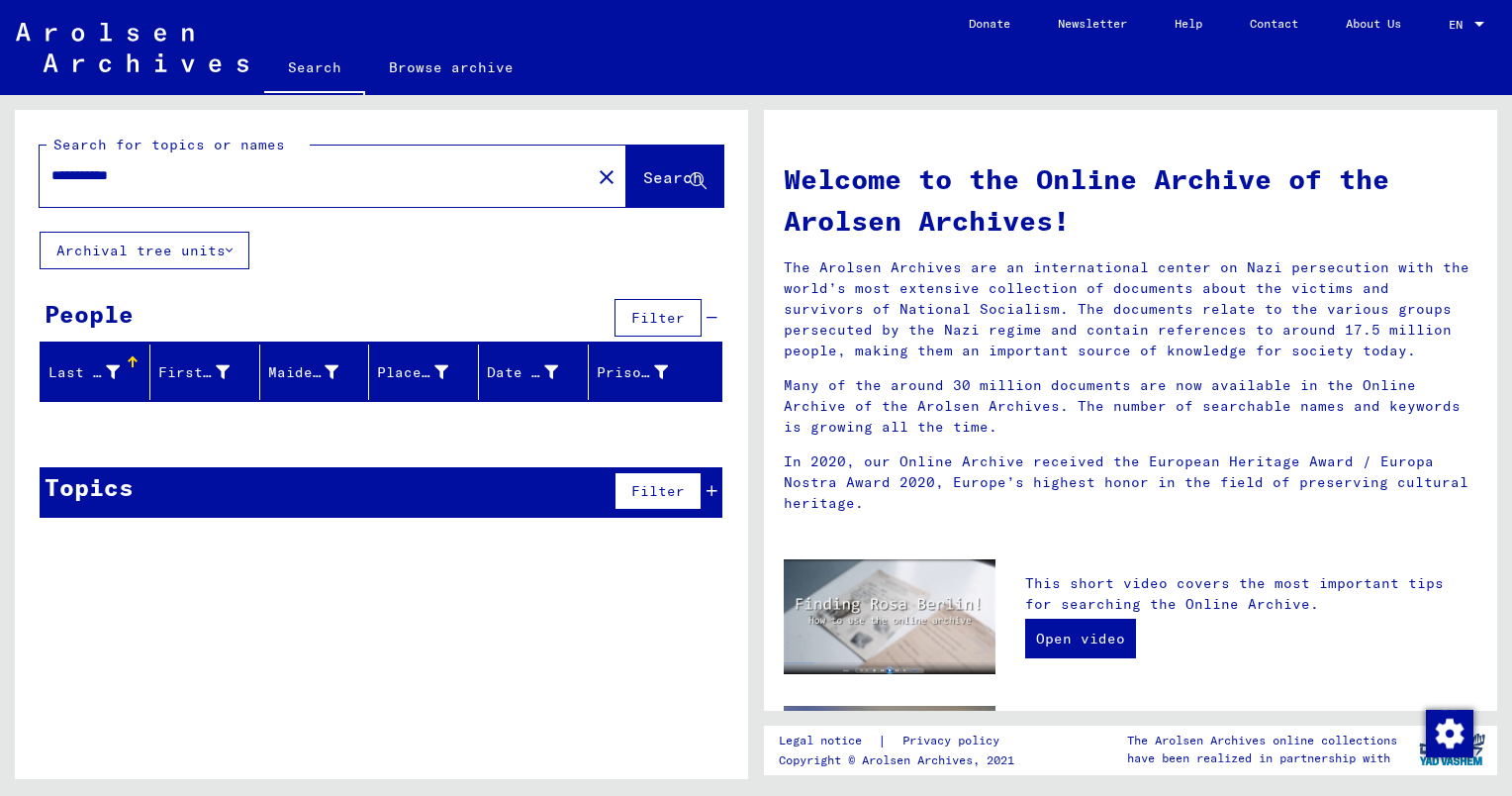 type on "**********" 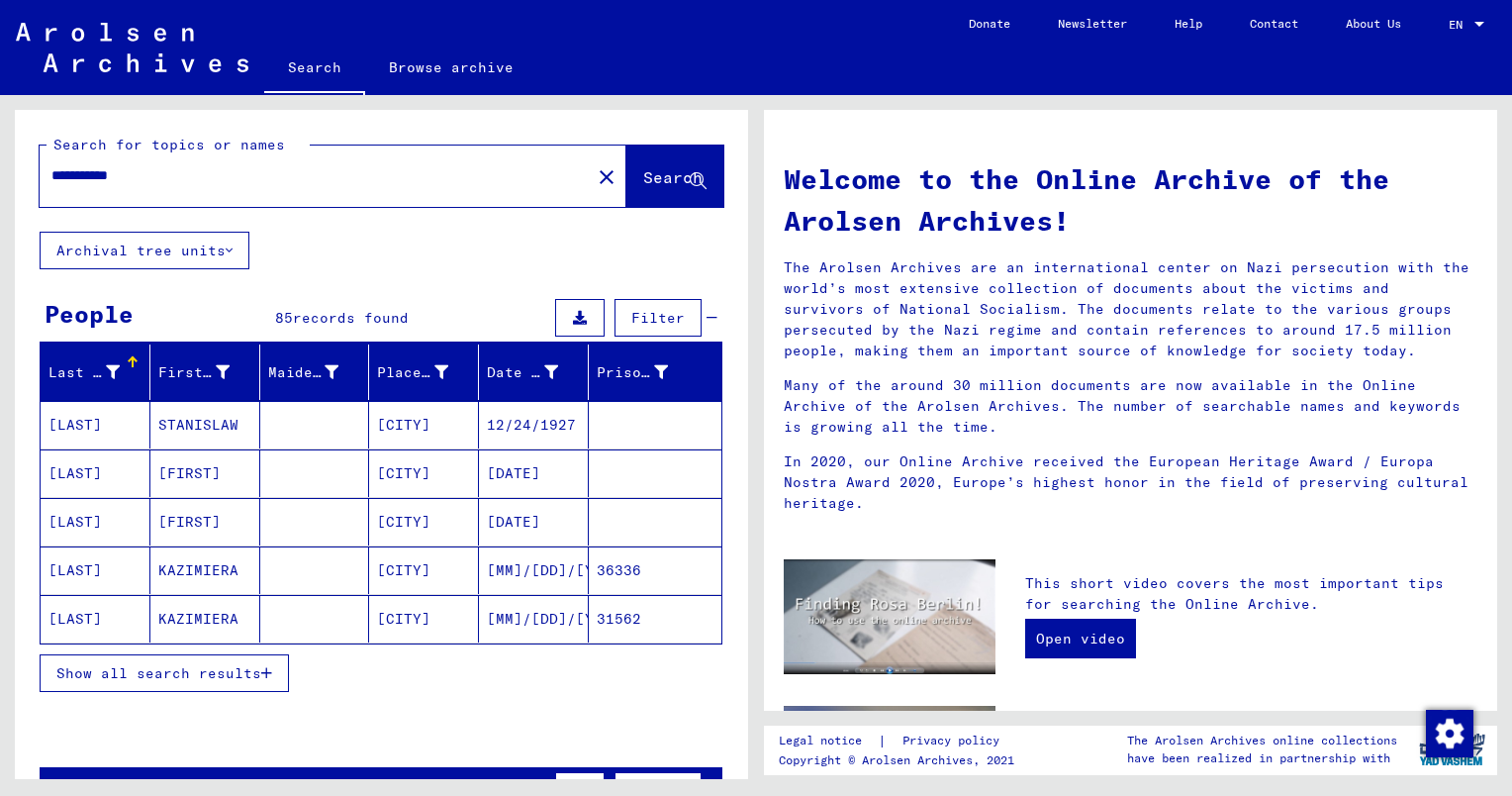 scroll, scrollTop: 483, scrollLeft: 0, axis: vertical 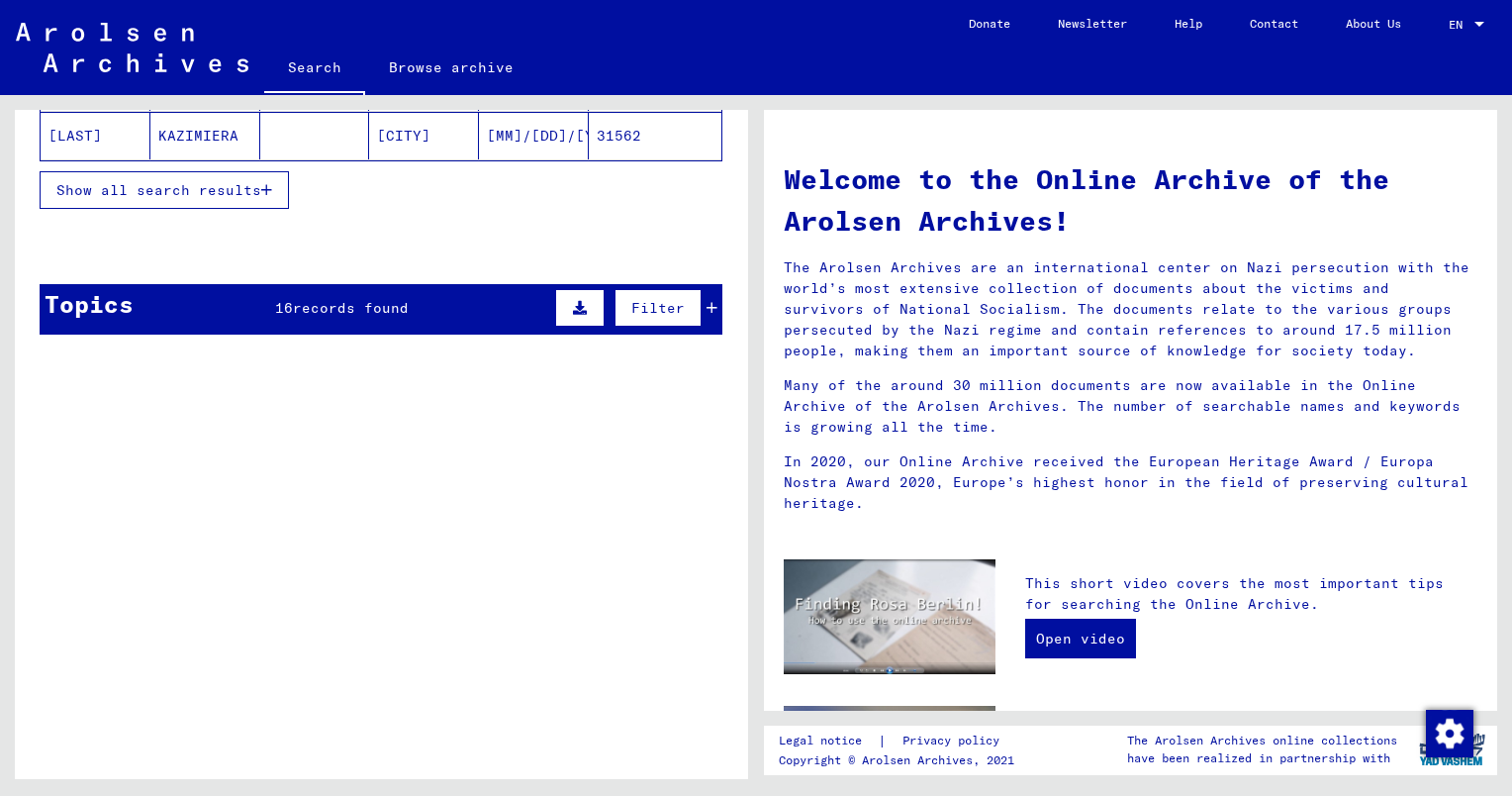 click at bounding box center (711, 308) 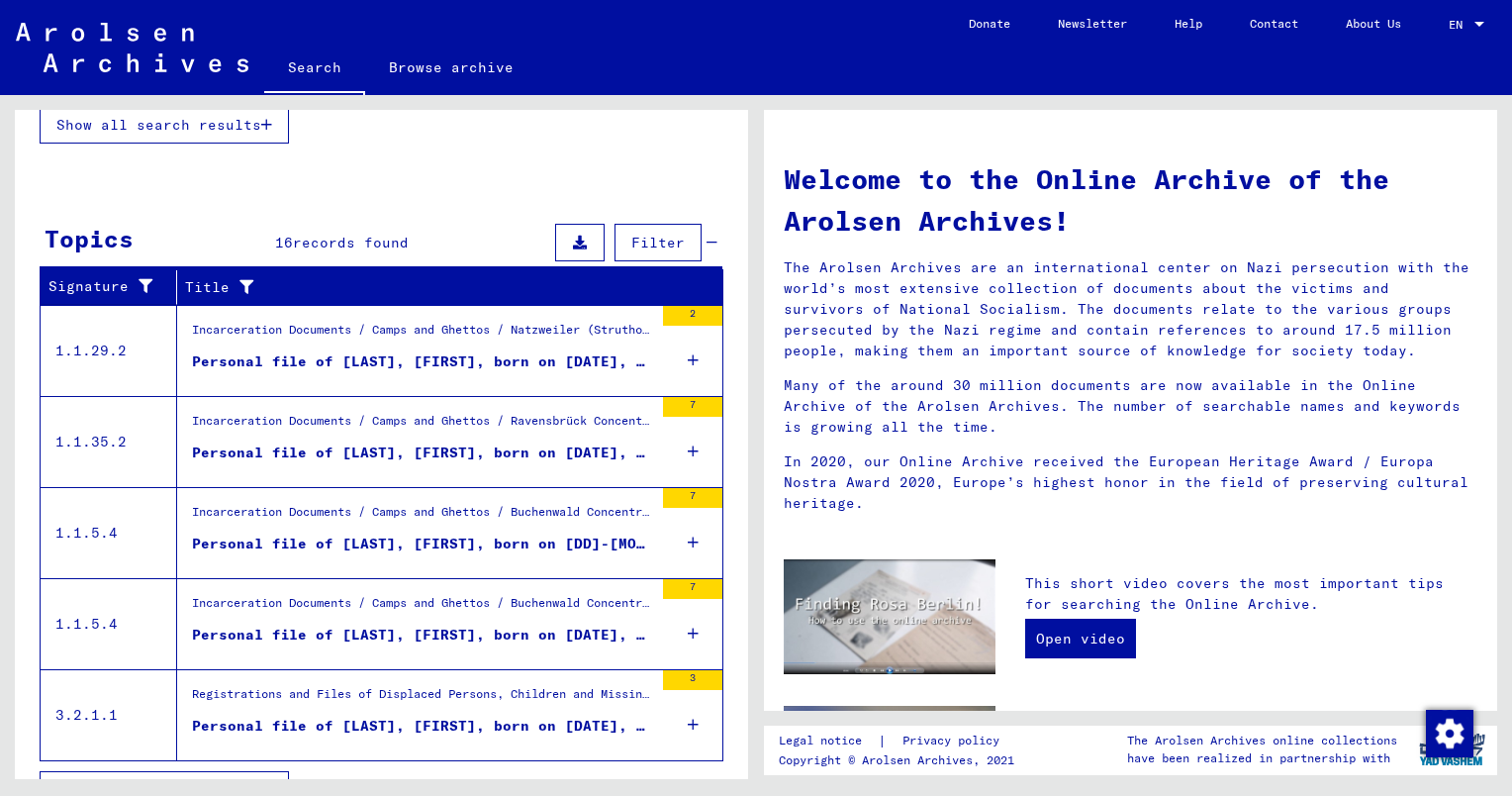 scroll, scrollTop: 582, scrollLeft: 0, axis: vertical 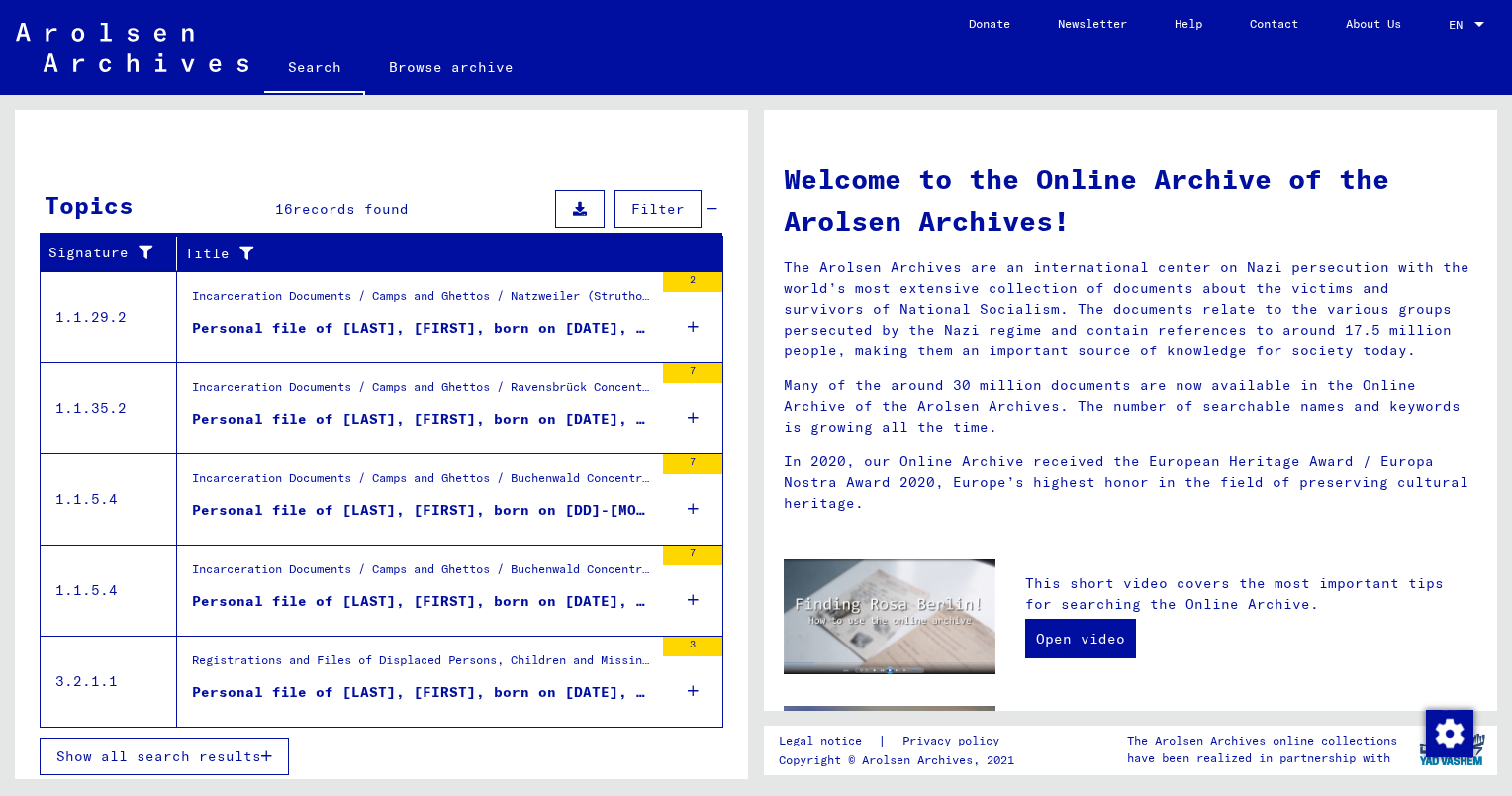 click on "Show all search results" at bounding box center [158, 756] 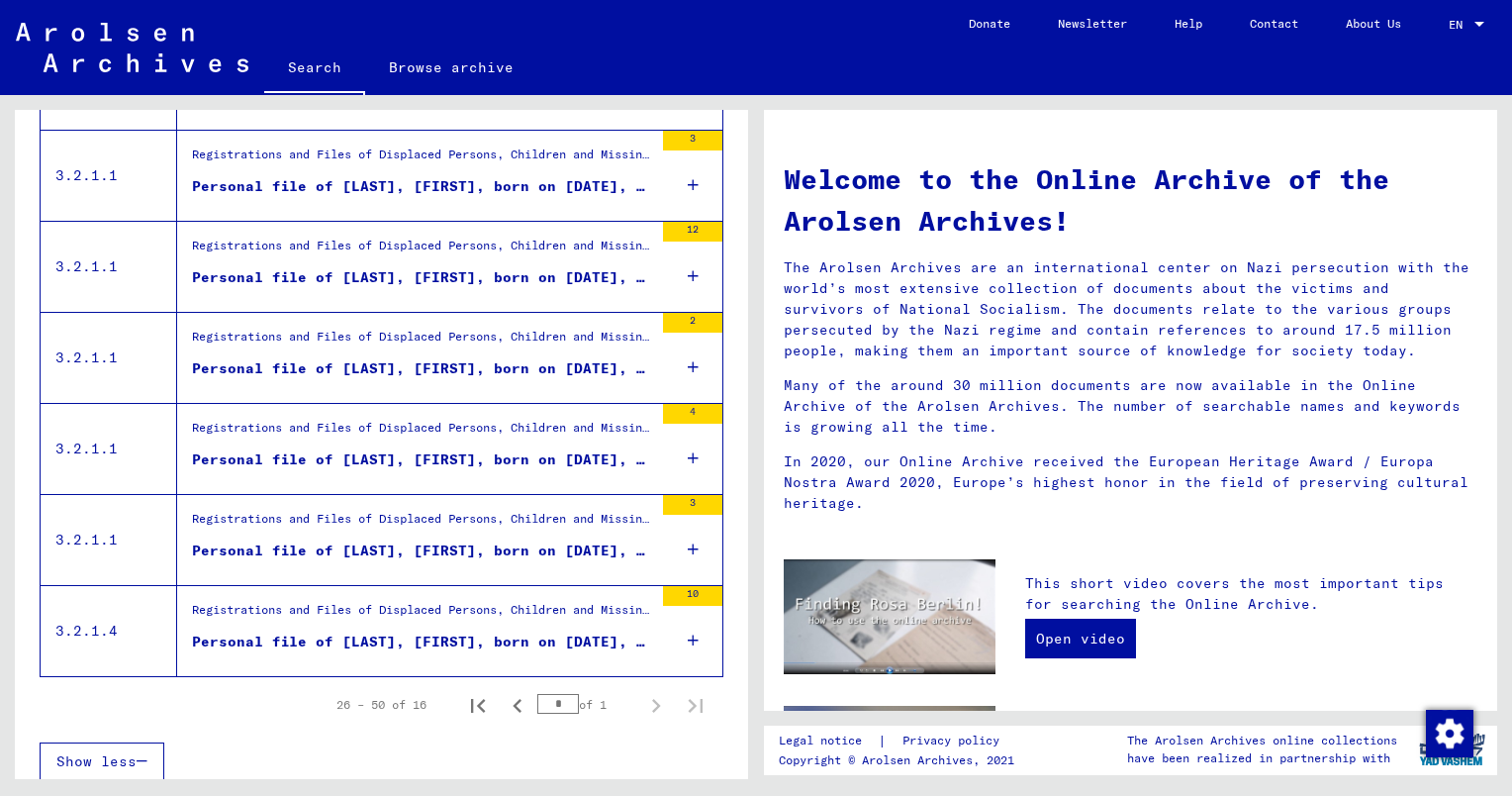 scroll, scrollTop: 1281, scrollLeft: 0, axis: vertical 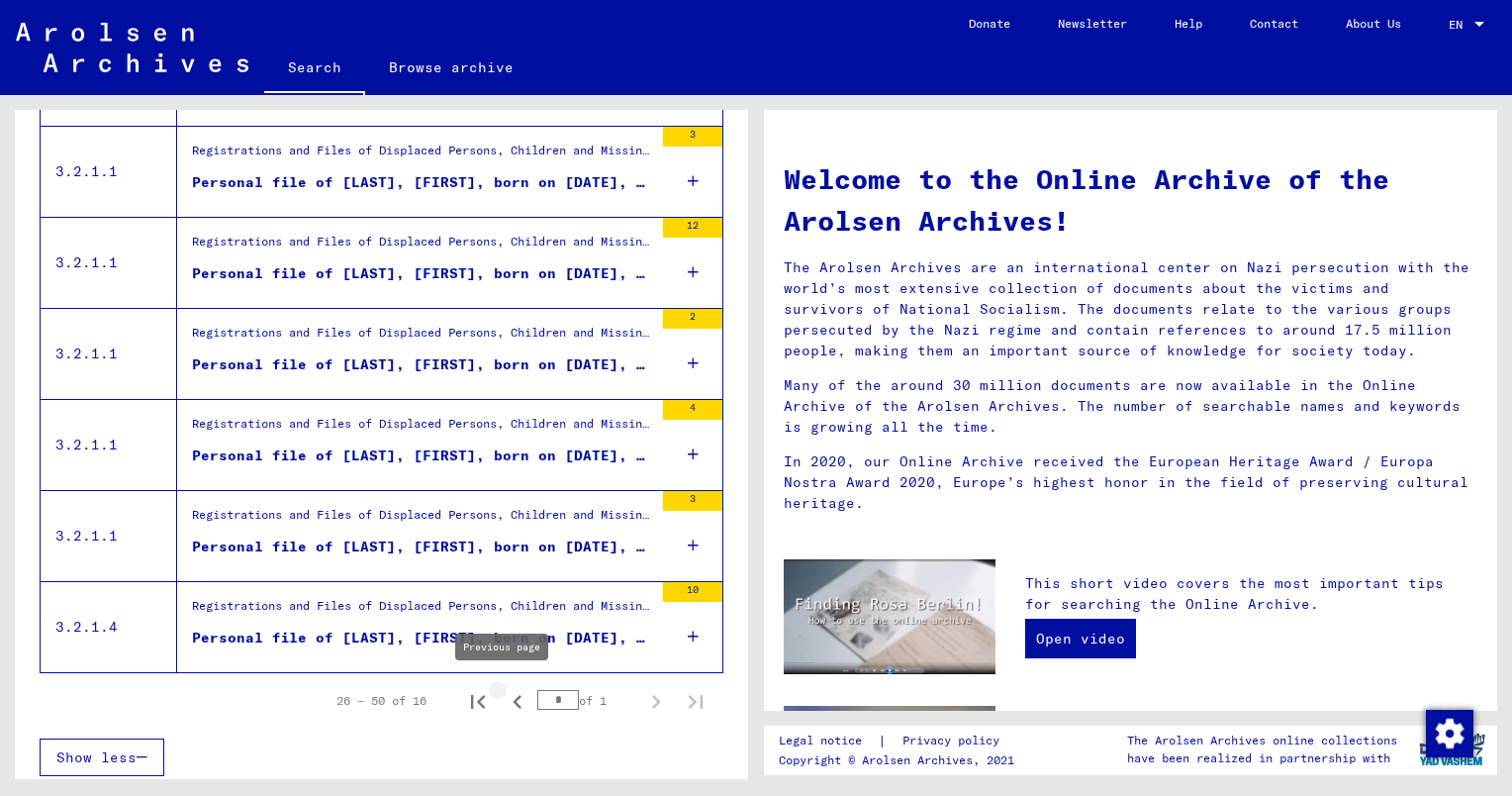click 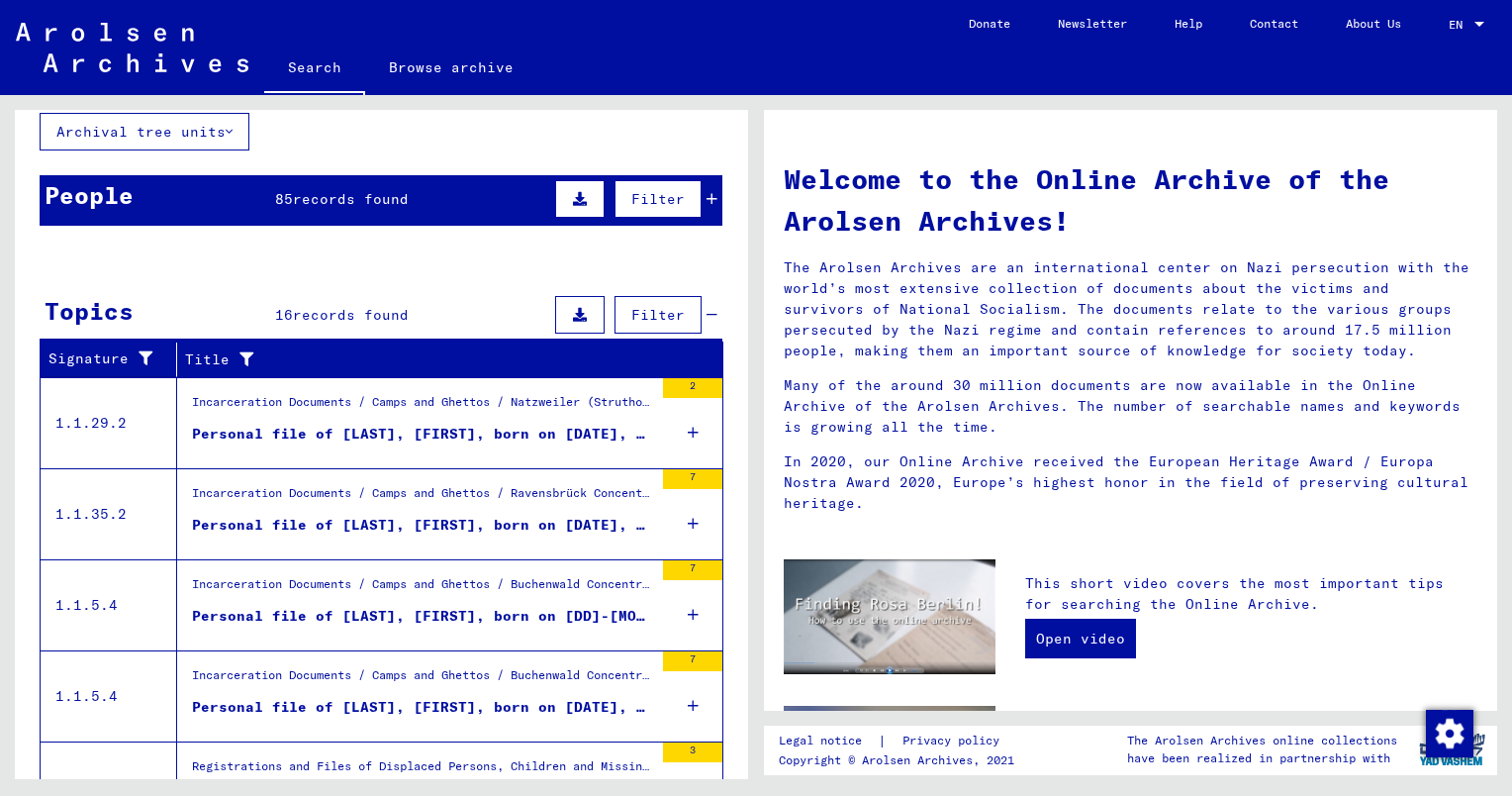 scroll, scrollTop: 111, scrollLeft: 0, axis: vertical 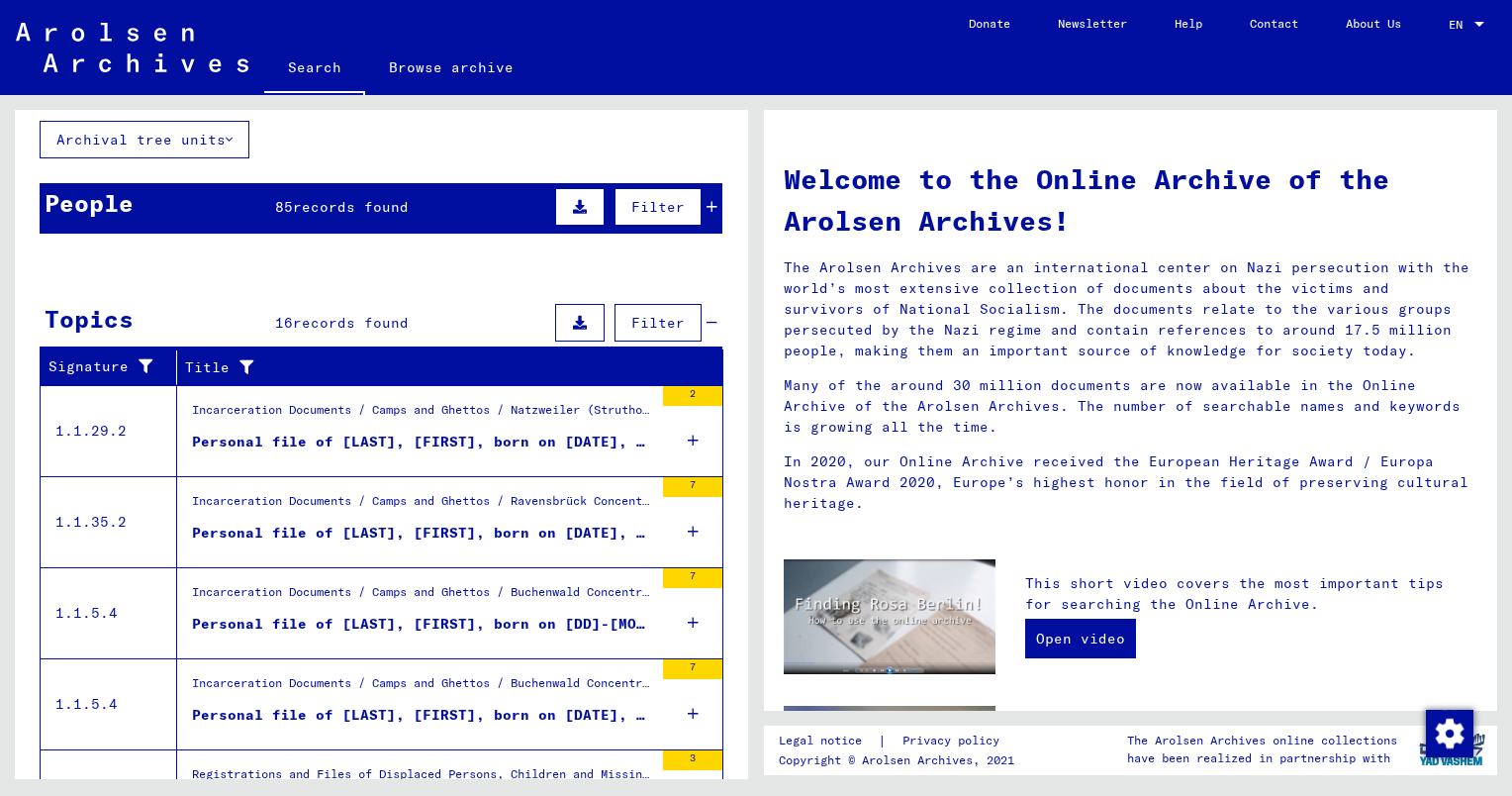 click on "36336" at bounding box center [655, 508] 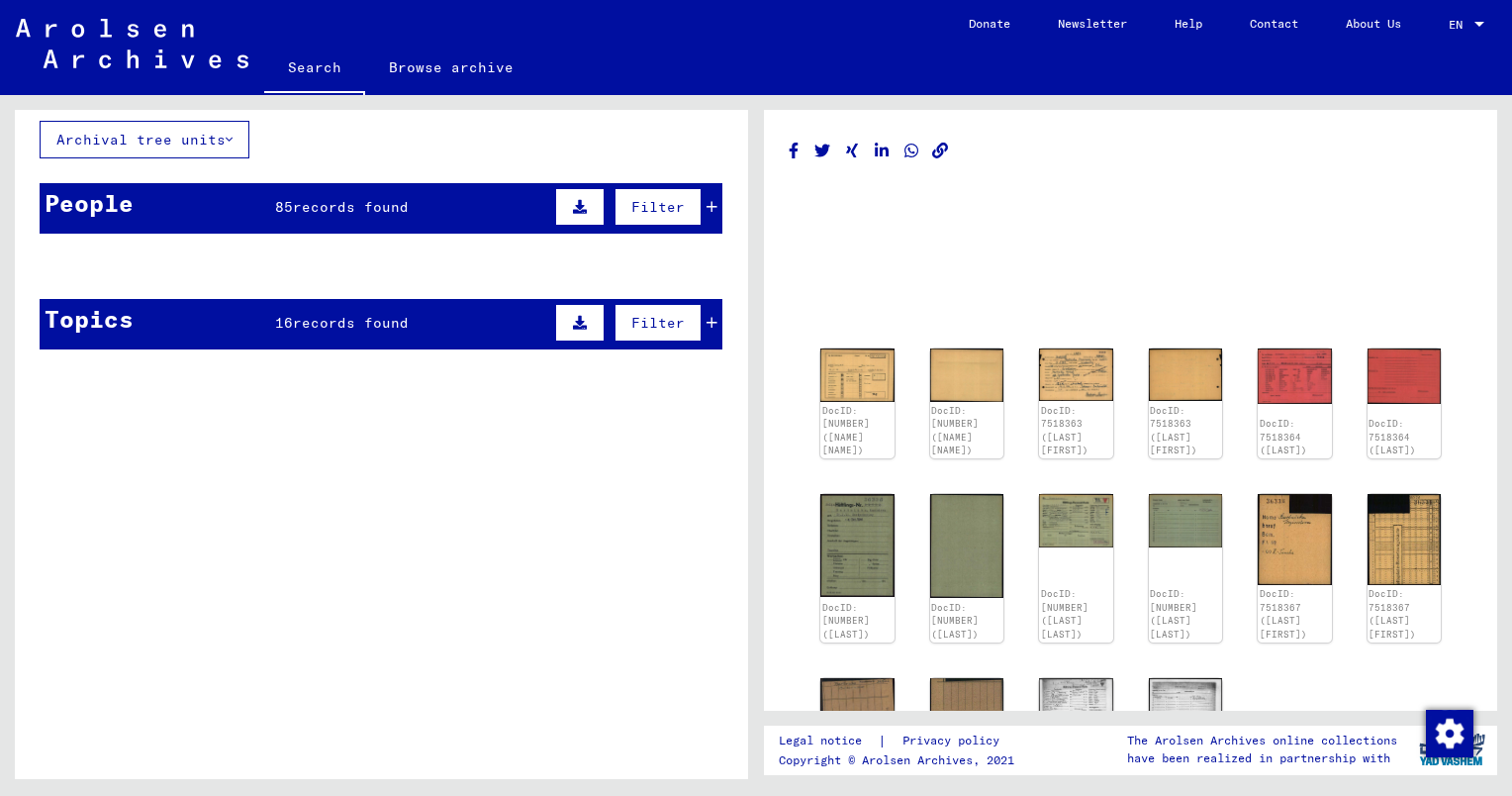 scroll, scrollTop: 0, scrollLeft: 0, axis: both 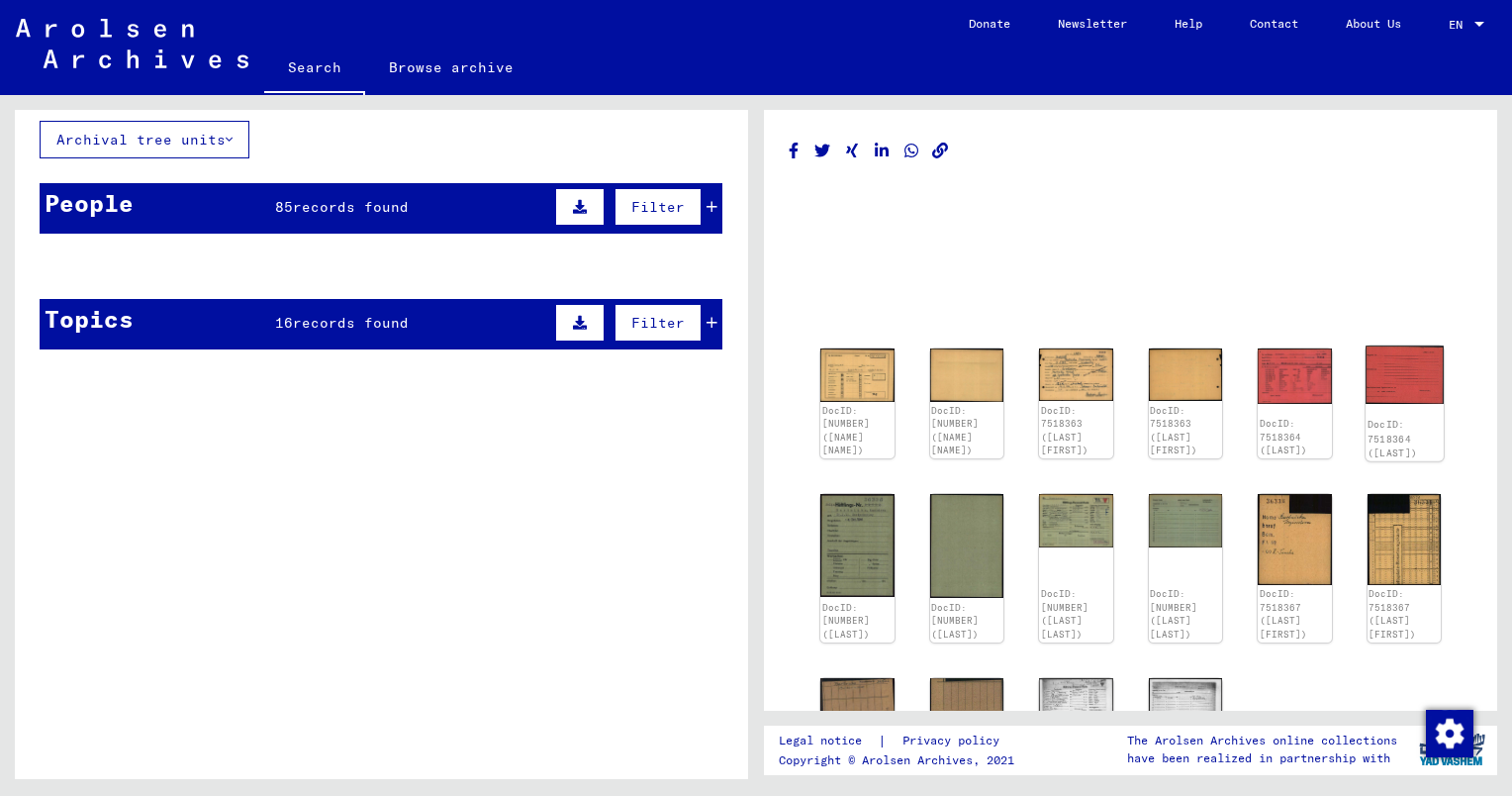 click 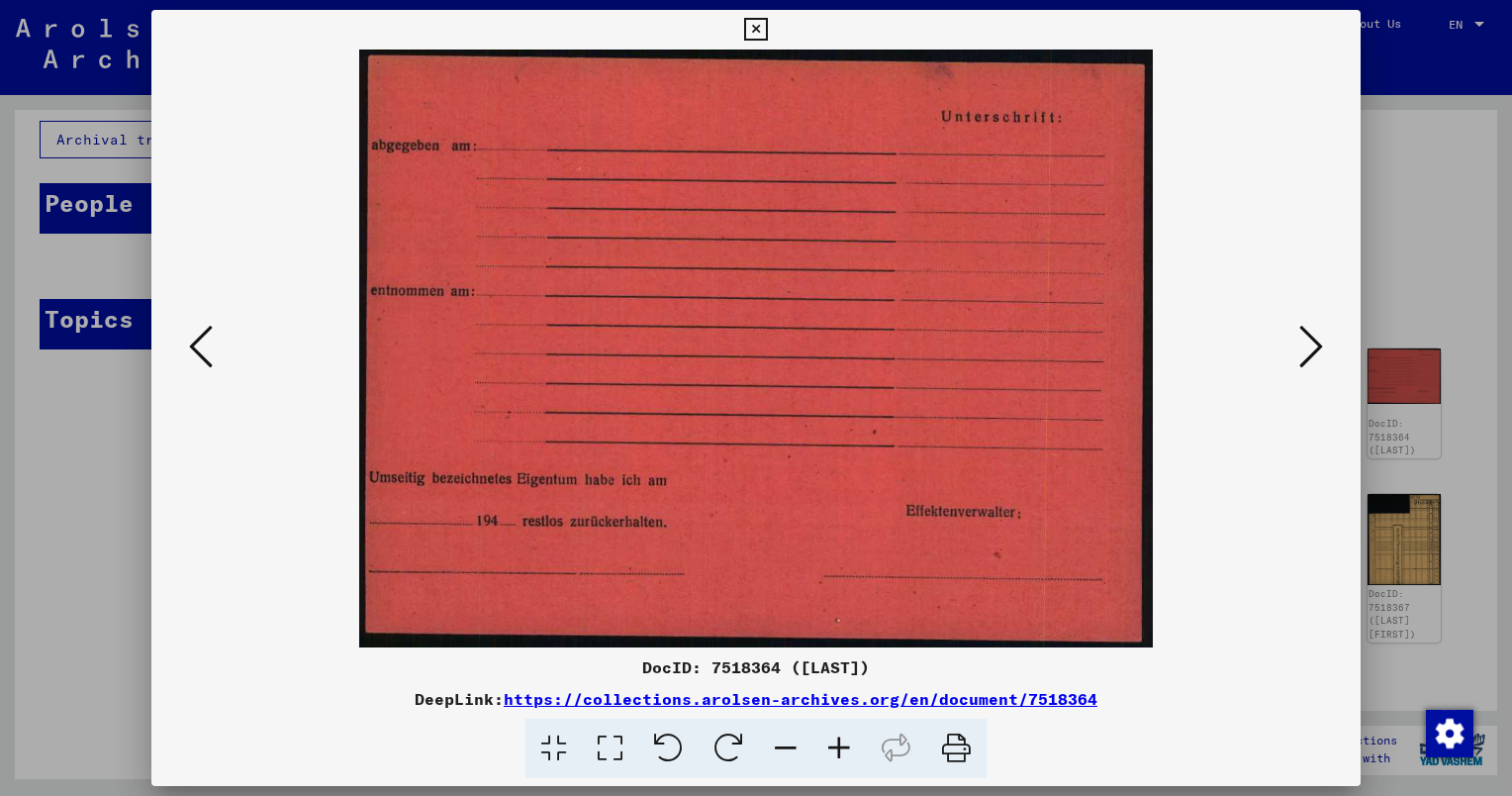click at bounding box center (201, 347) 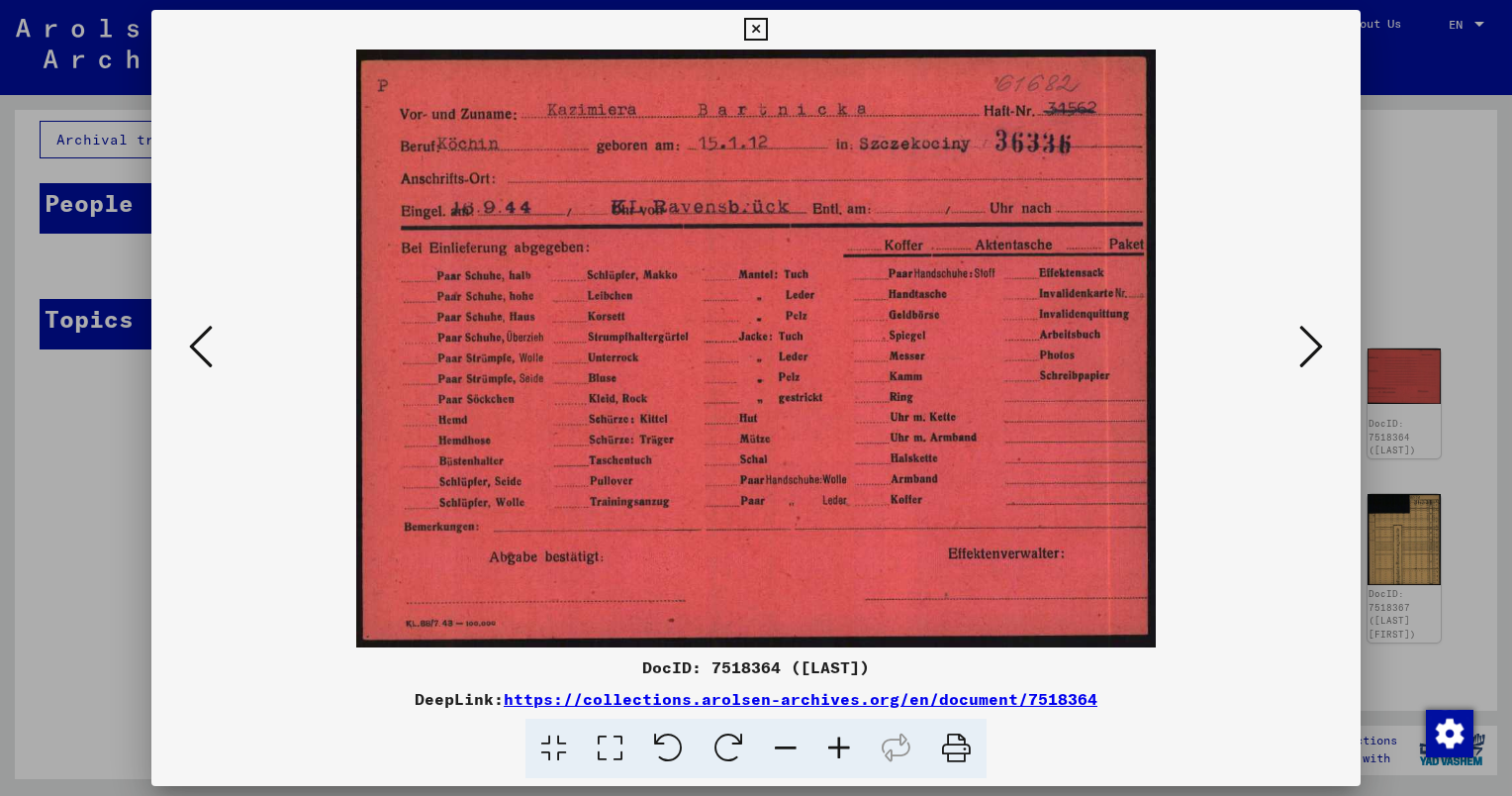 click at bounding box center (201, 347) 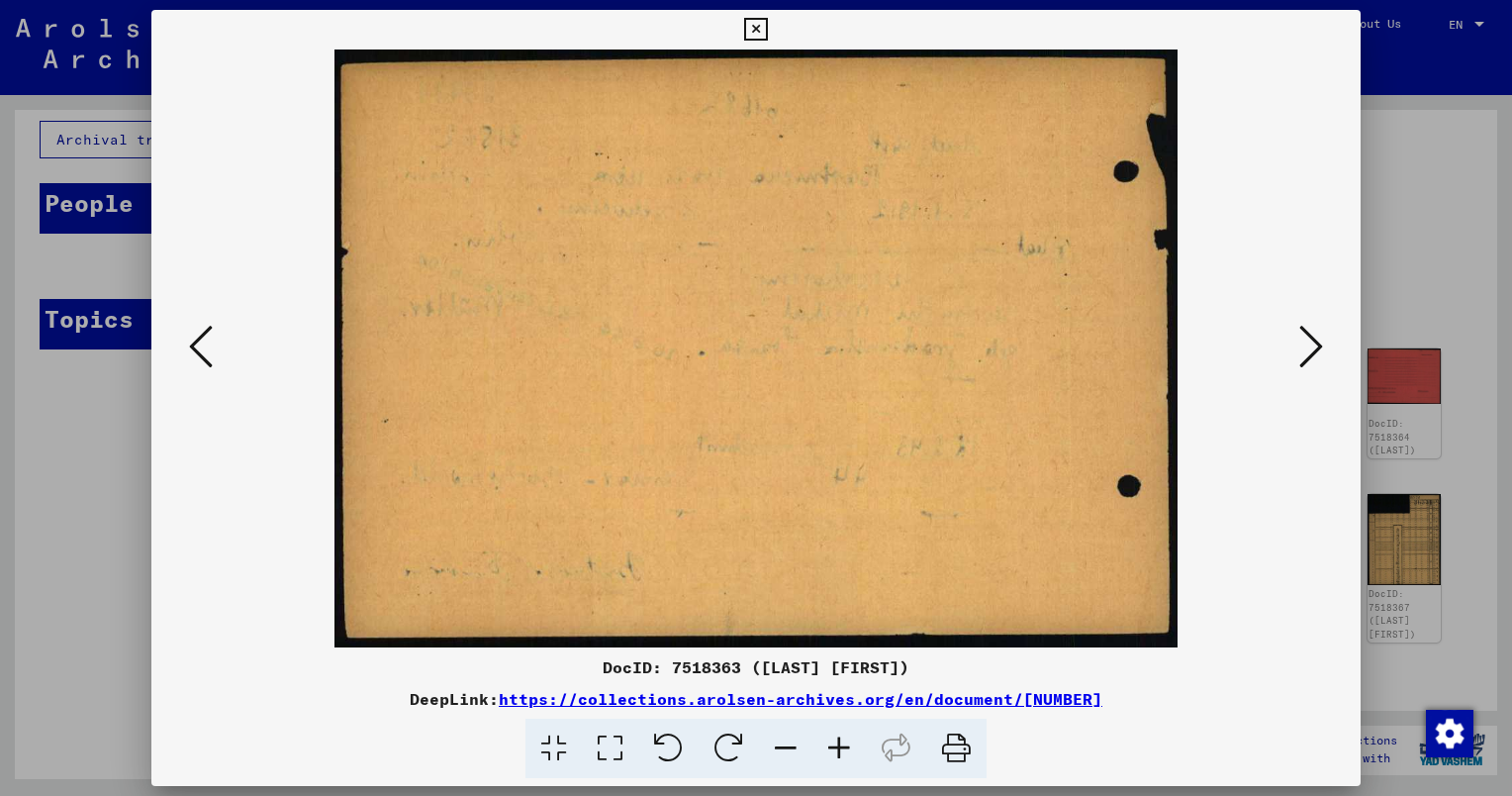 click at bounding box center [201, 347] 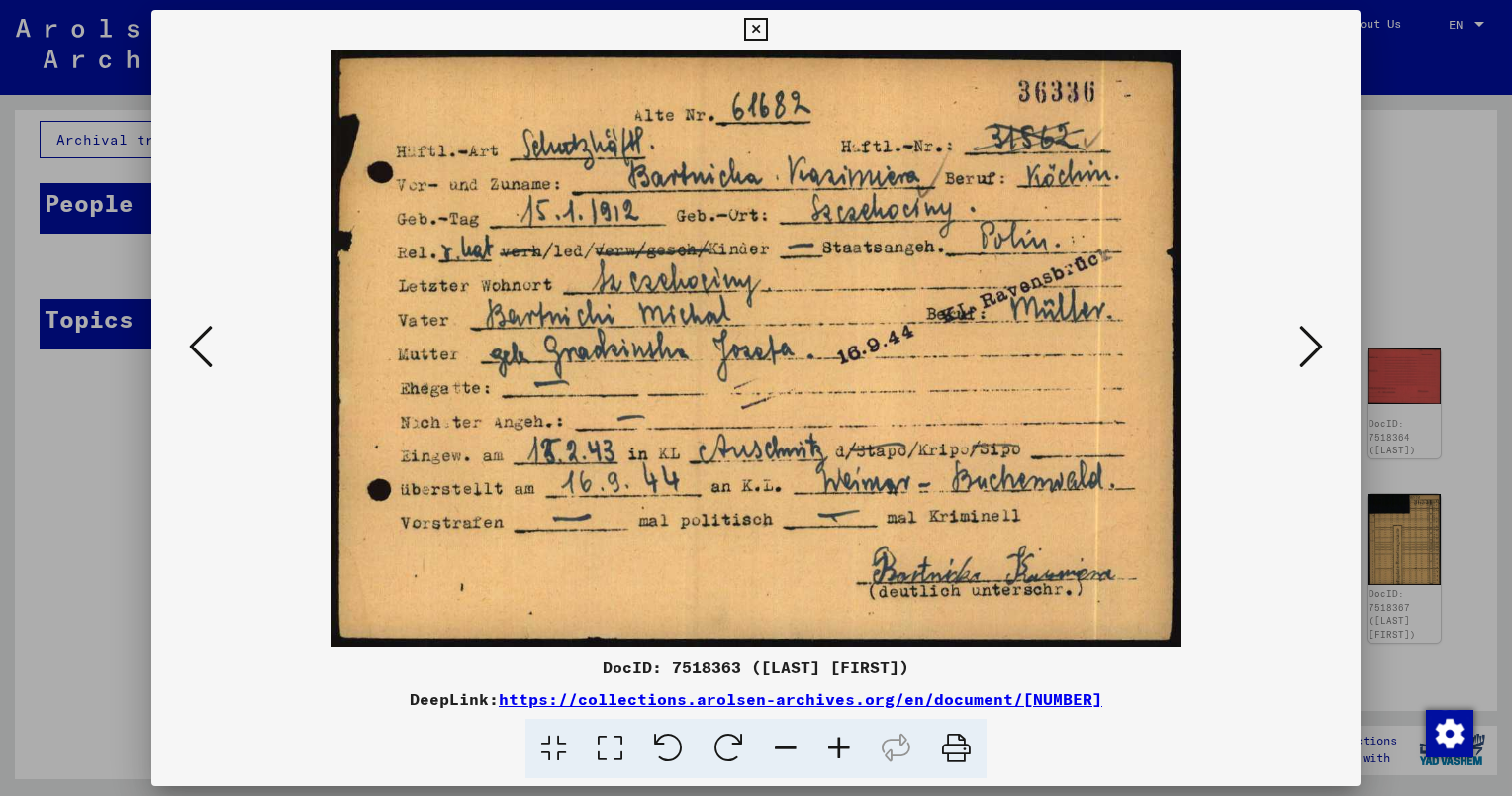 click at bounding box center (201, 347) 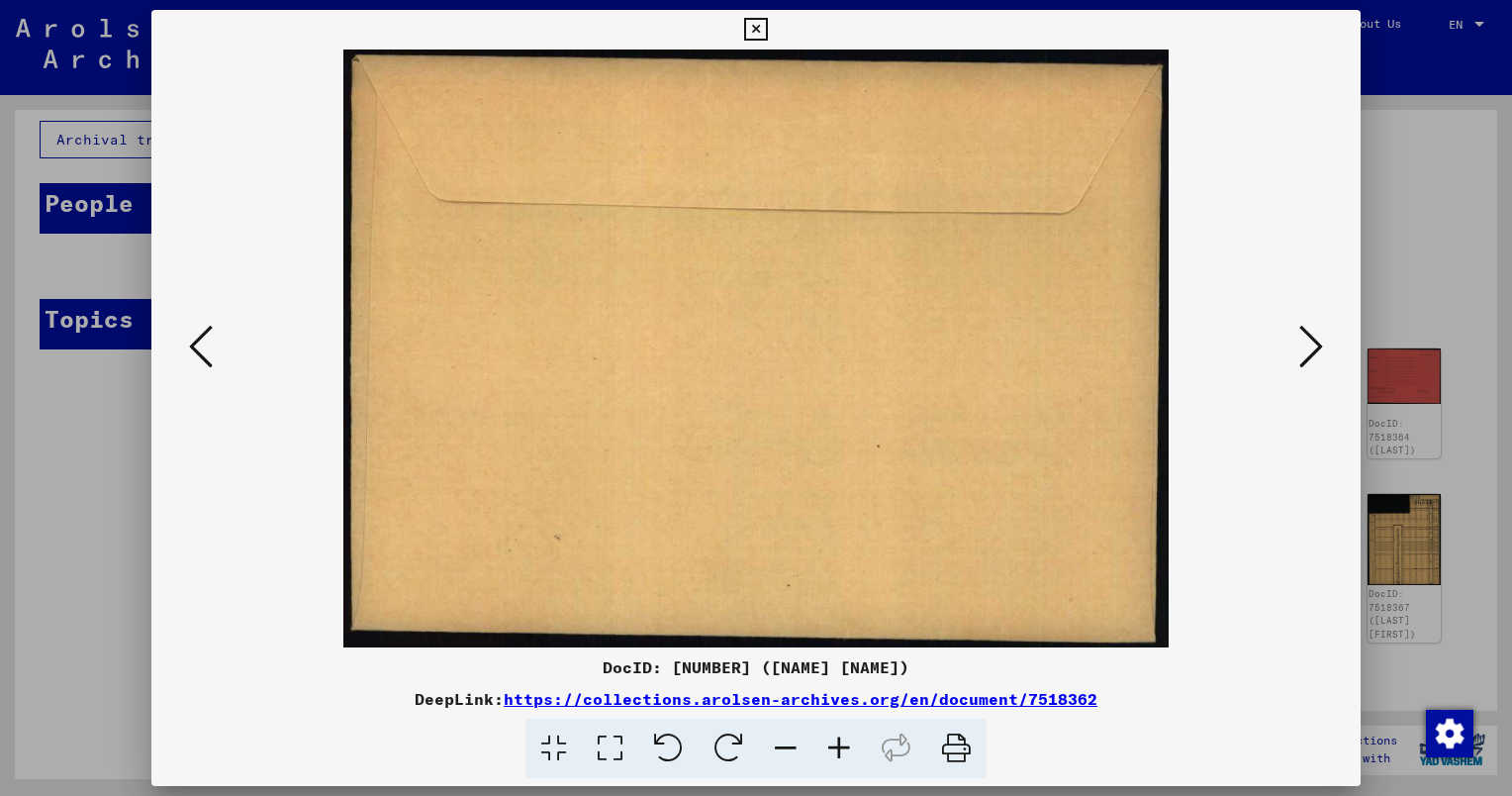 click at bounding box center [201, 347] 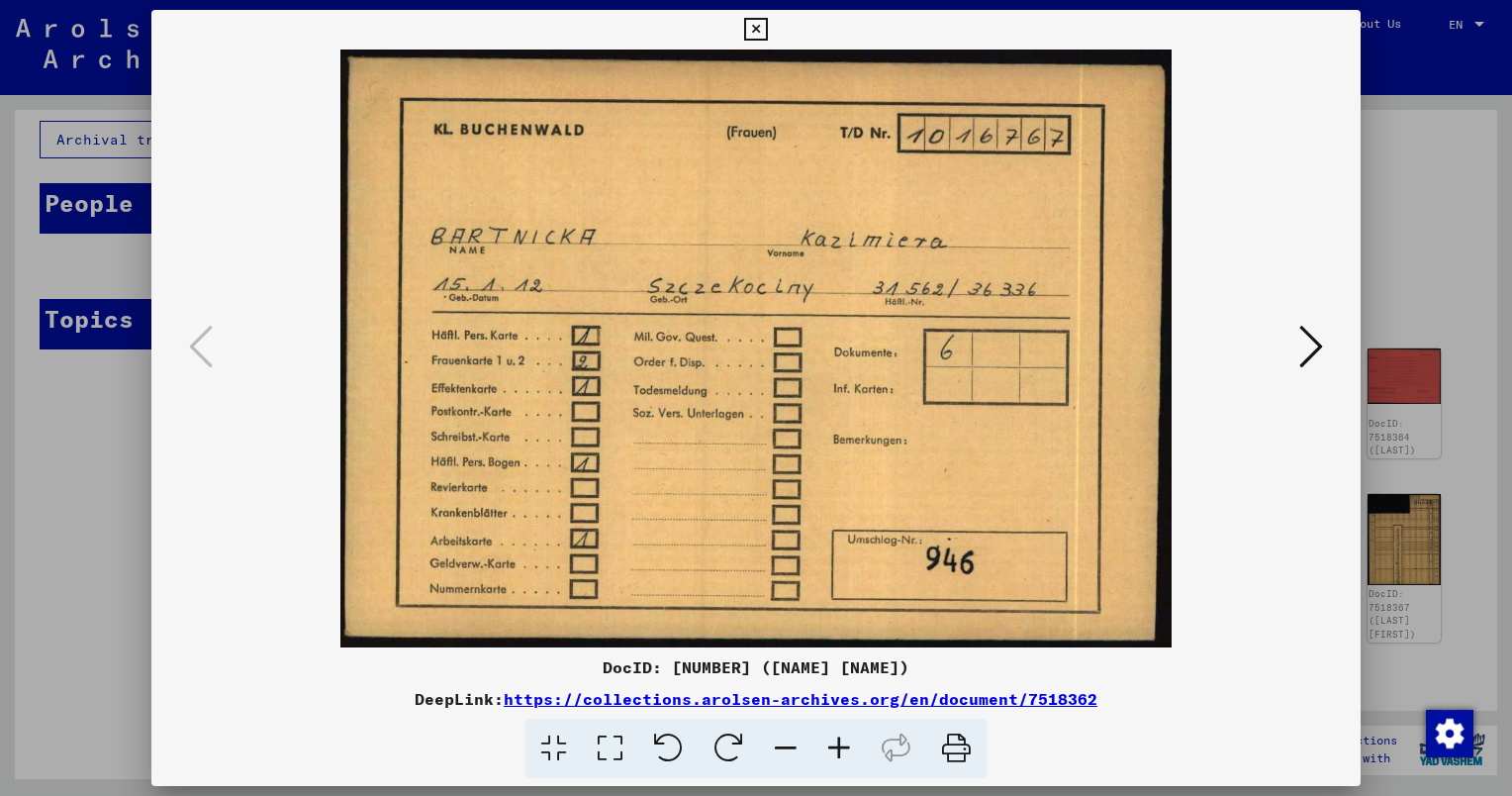 click at bounding box center [755, 30] 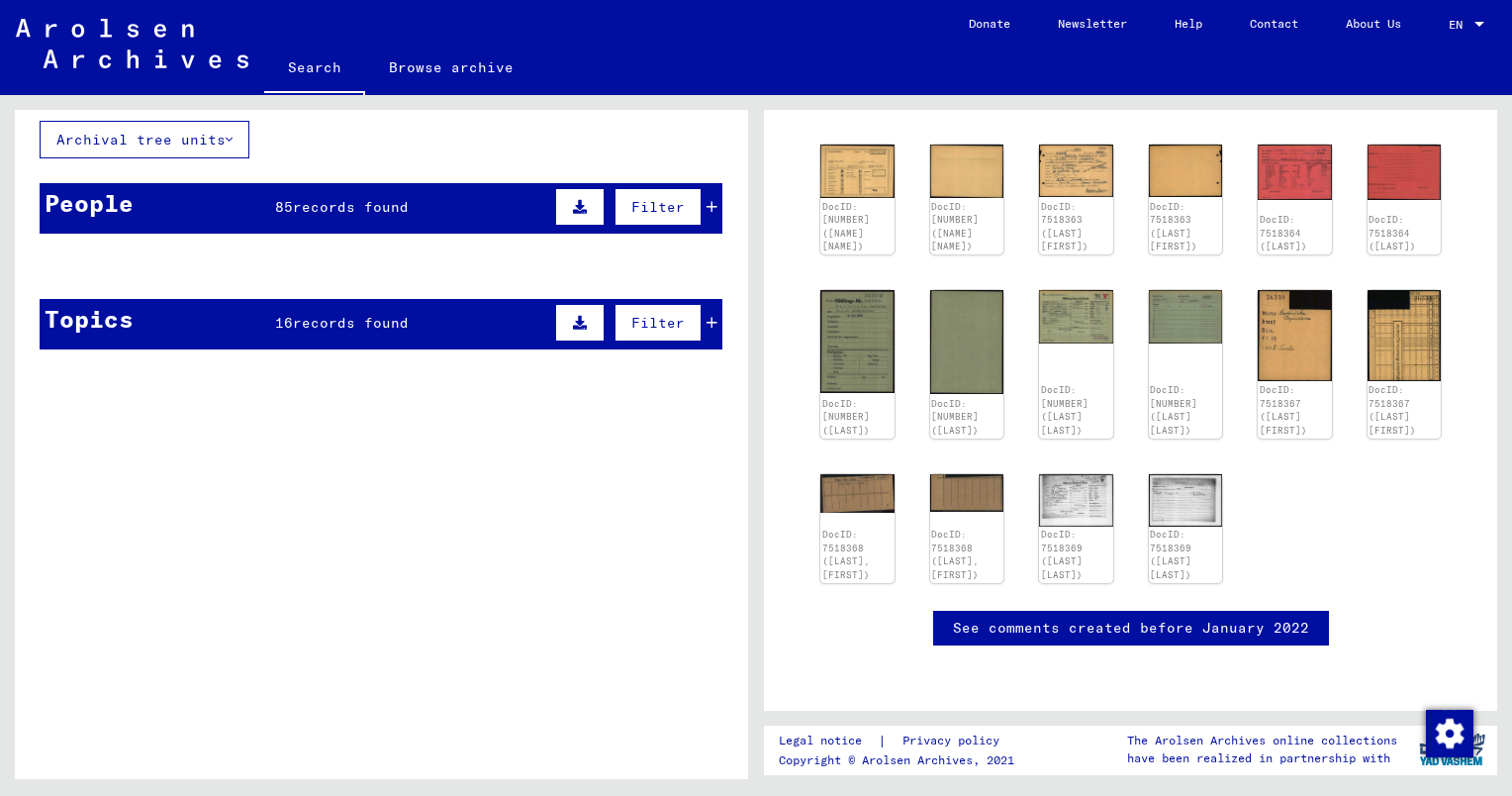 scroll, scrollTop: 307, scrollLeft: 0, axis: vertical 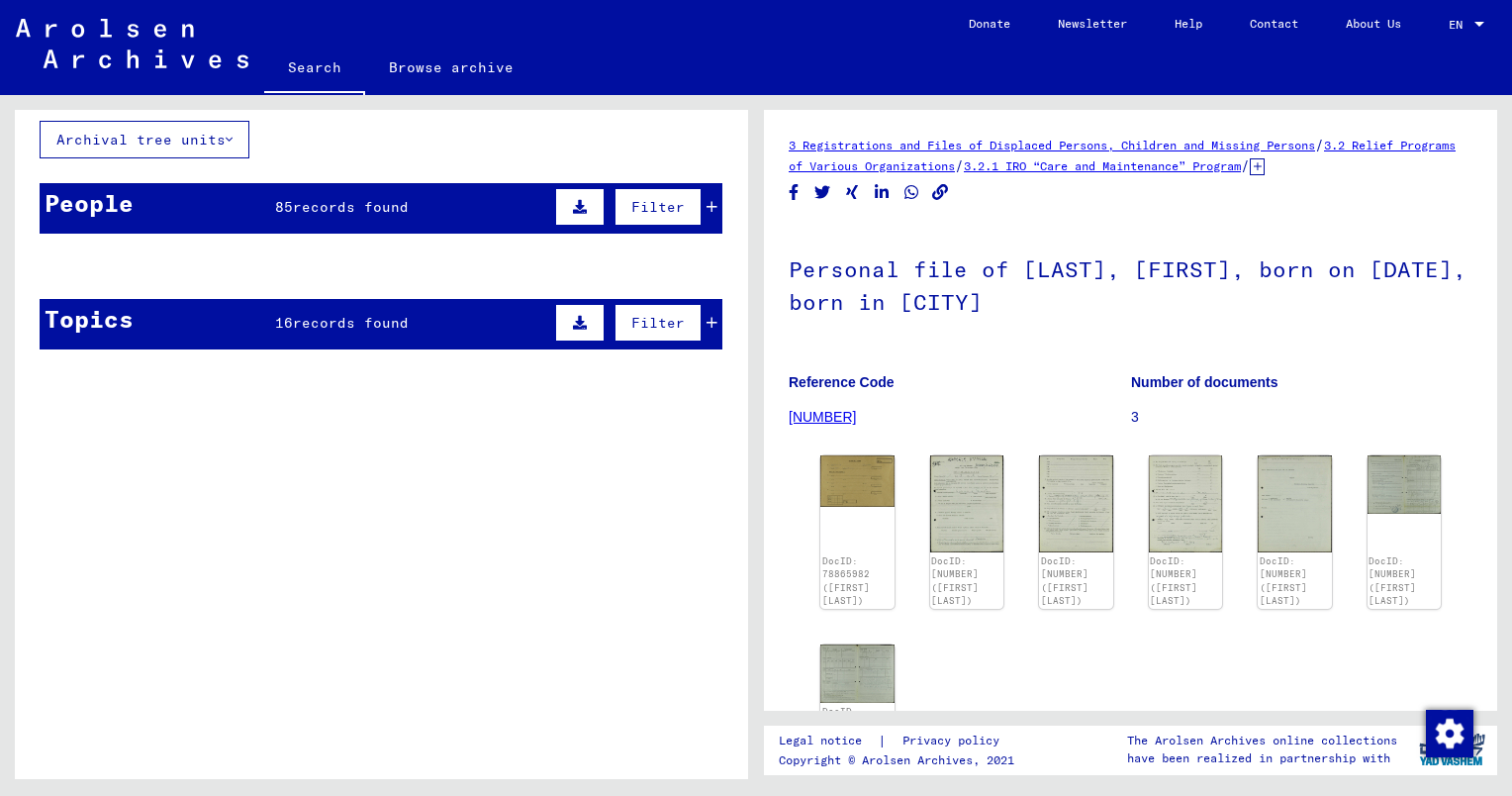 click 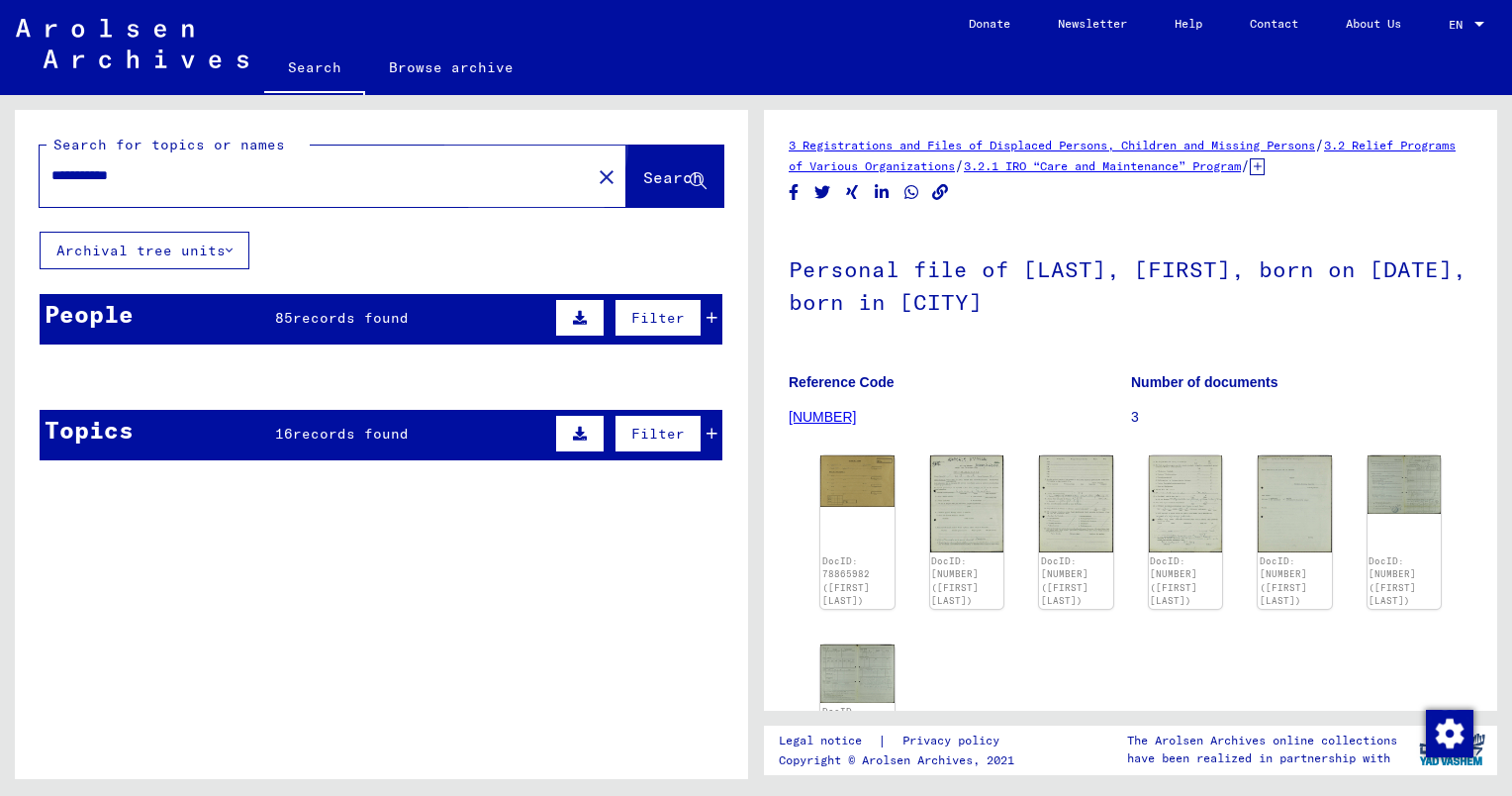 click on "Search" 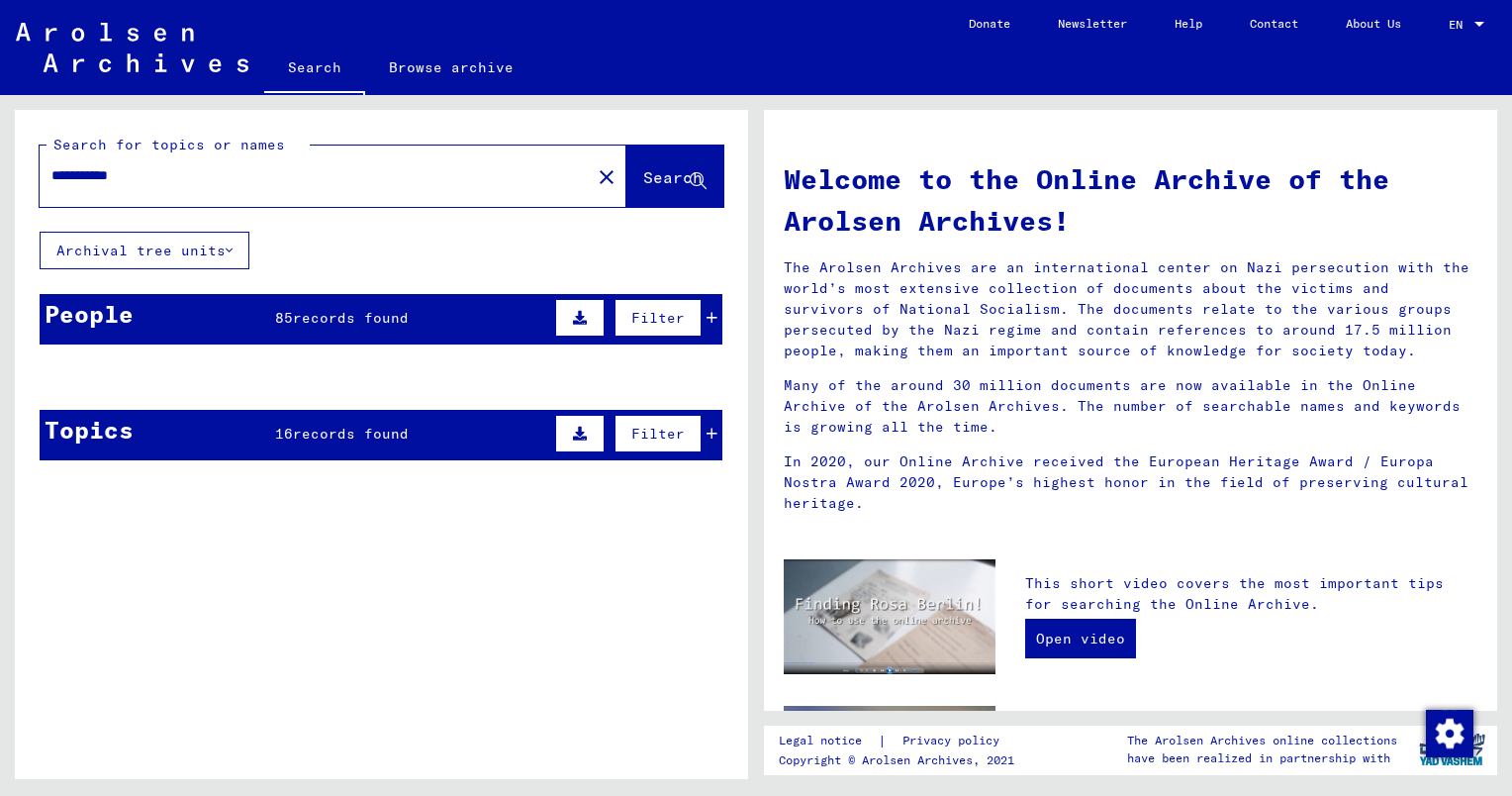 click 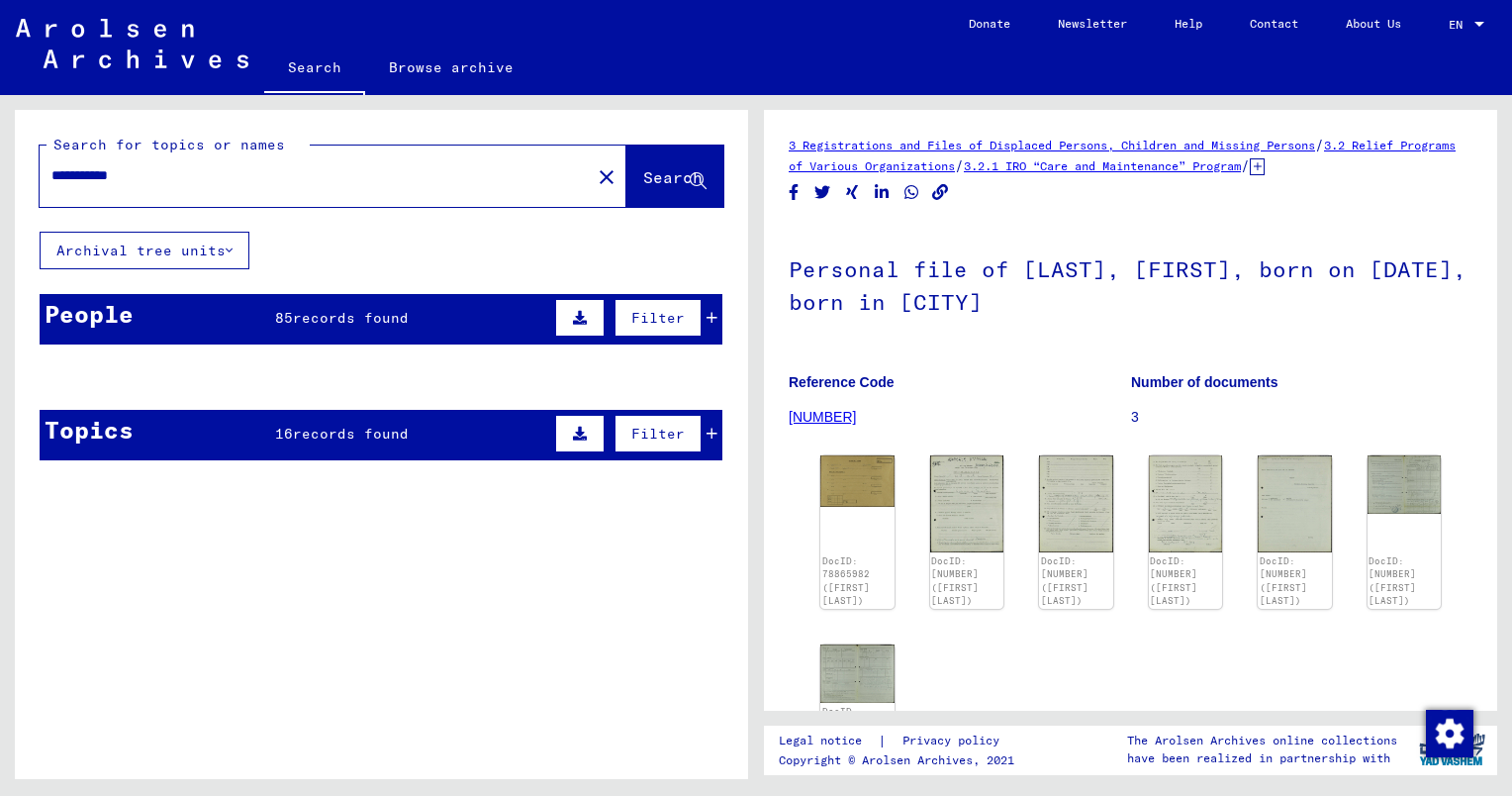 scroll, scrollTop: 0, scrollLeft: 0, axis: both 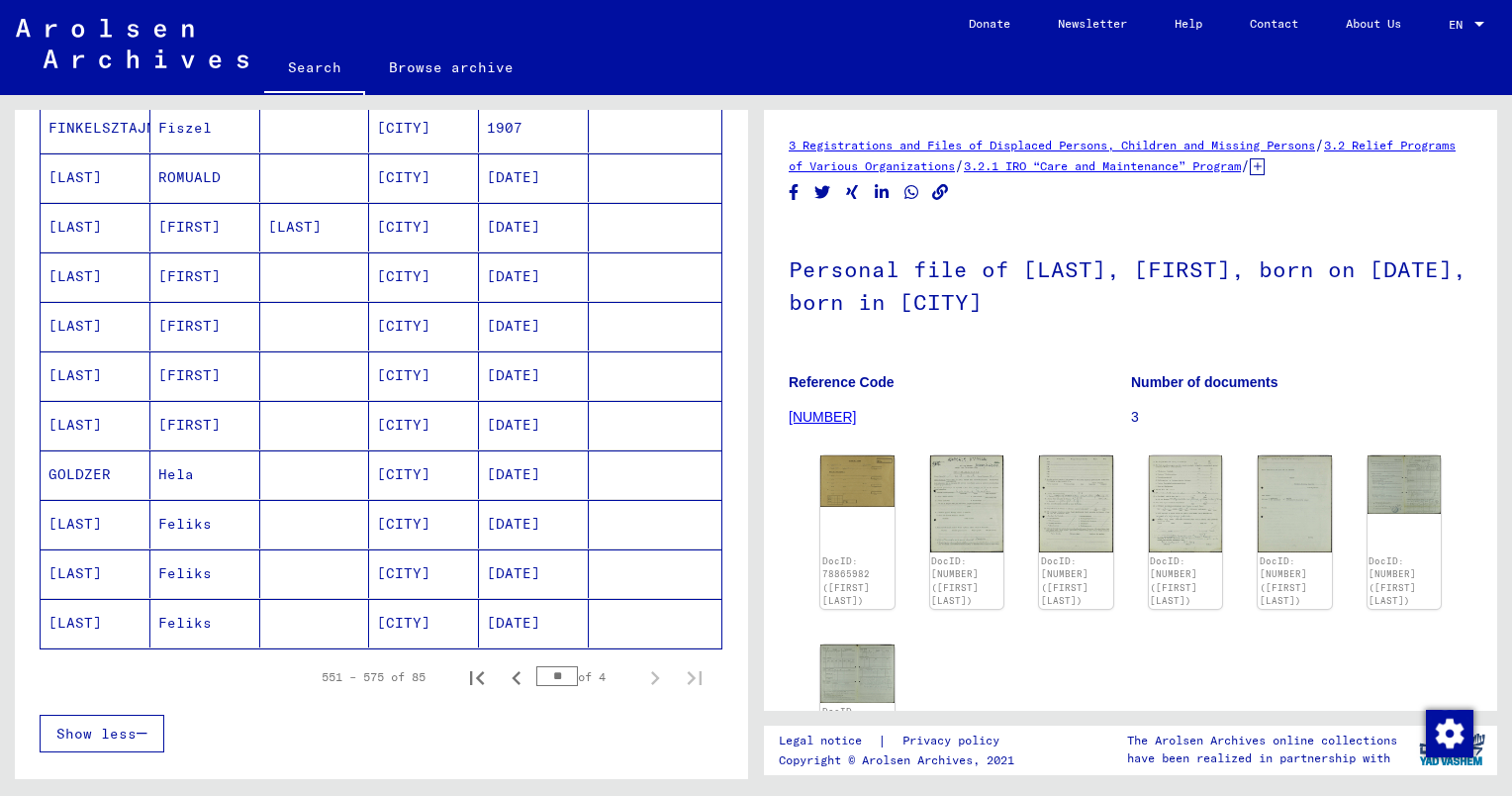 click at bounding box center (315, 573) 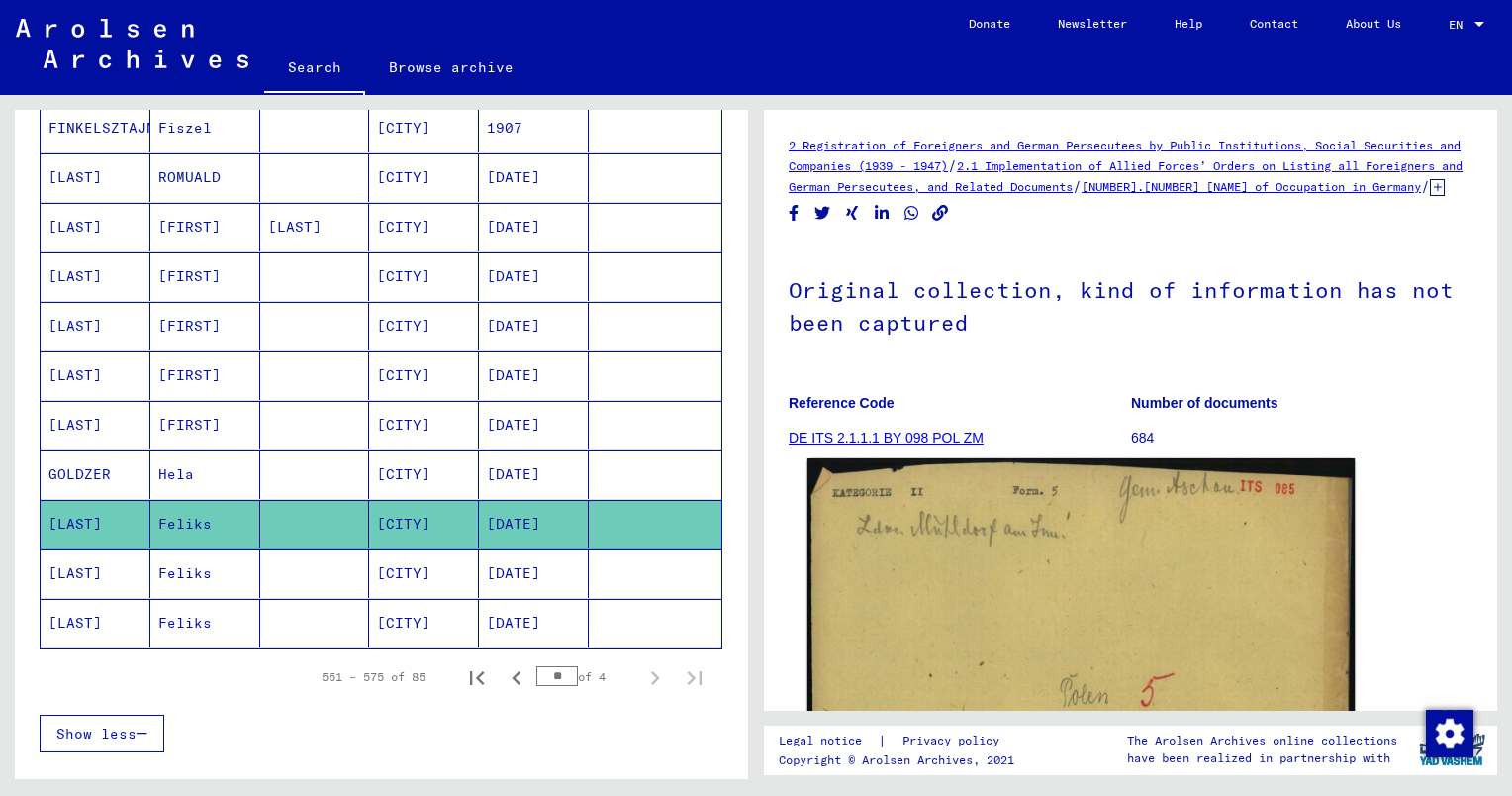scroll, scrollTop: 0, scrollLeft: 0, axis: both 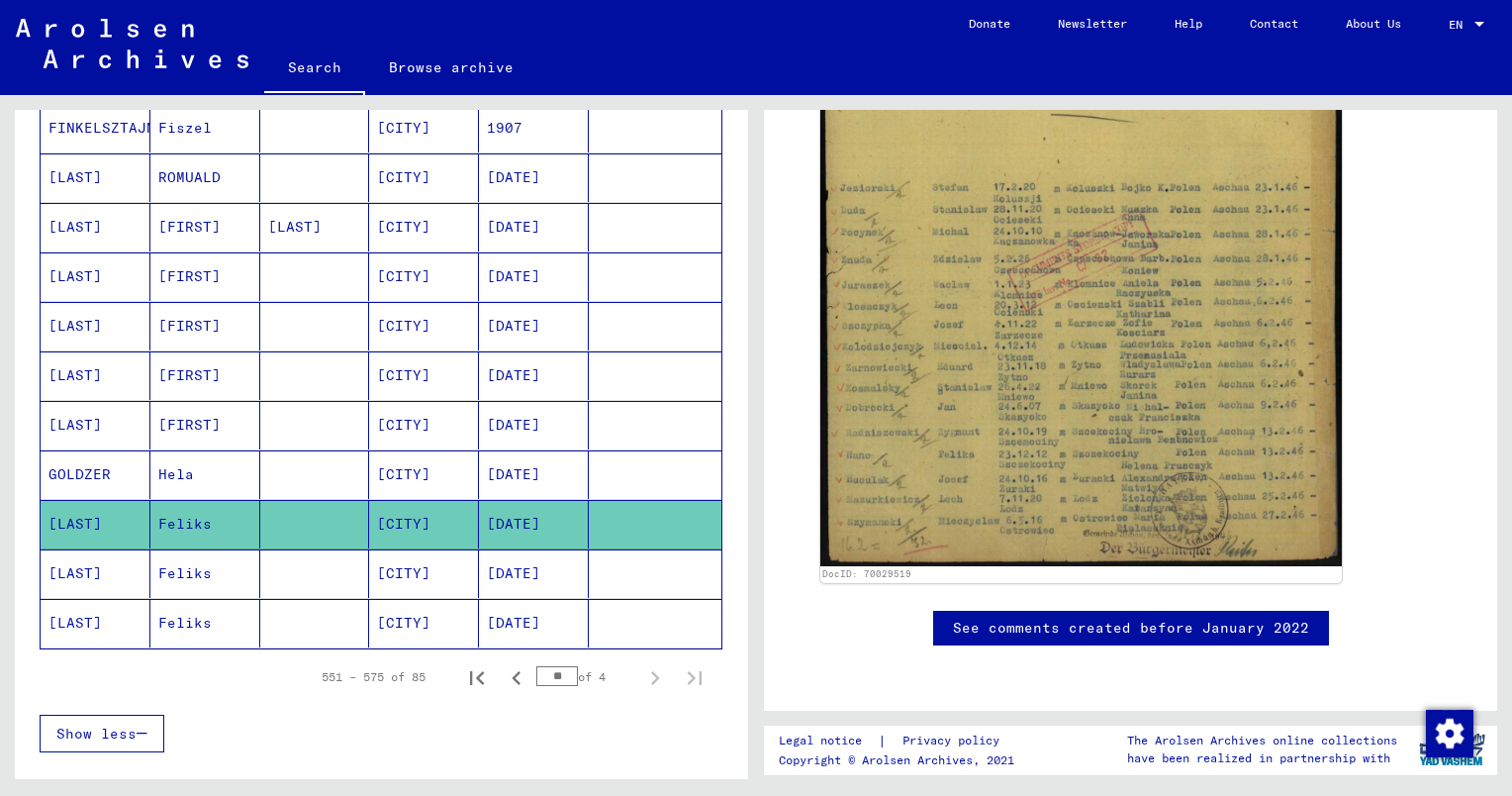 click on "[CITY]" at bounding box center [424, 623] 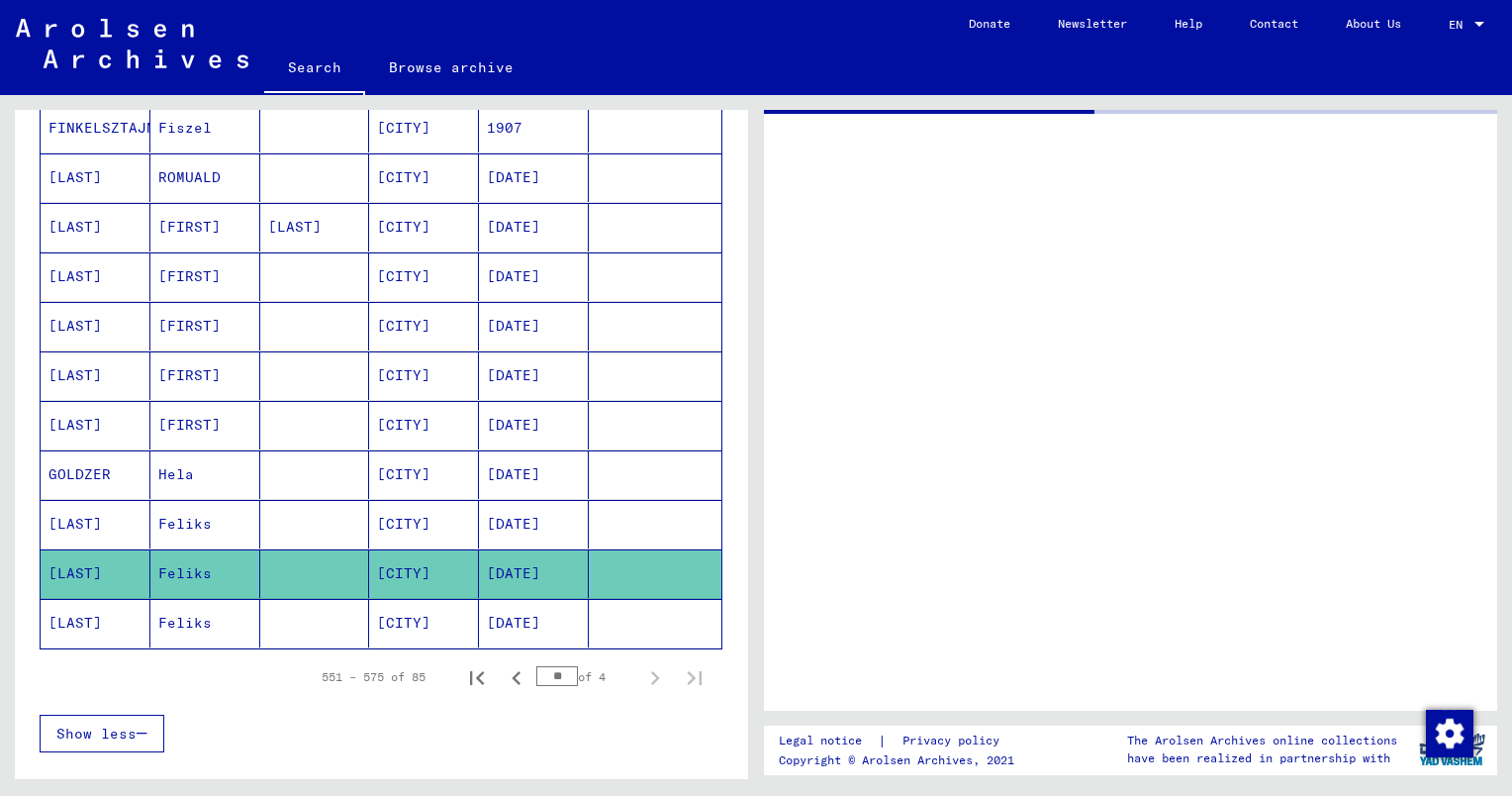 scroll, scrollTop: 0, scrollLeft: 0, axis: both 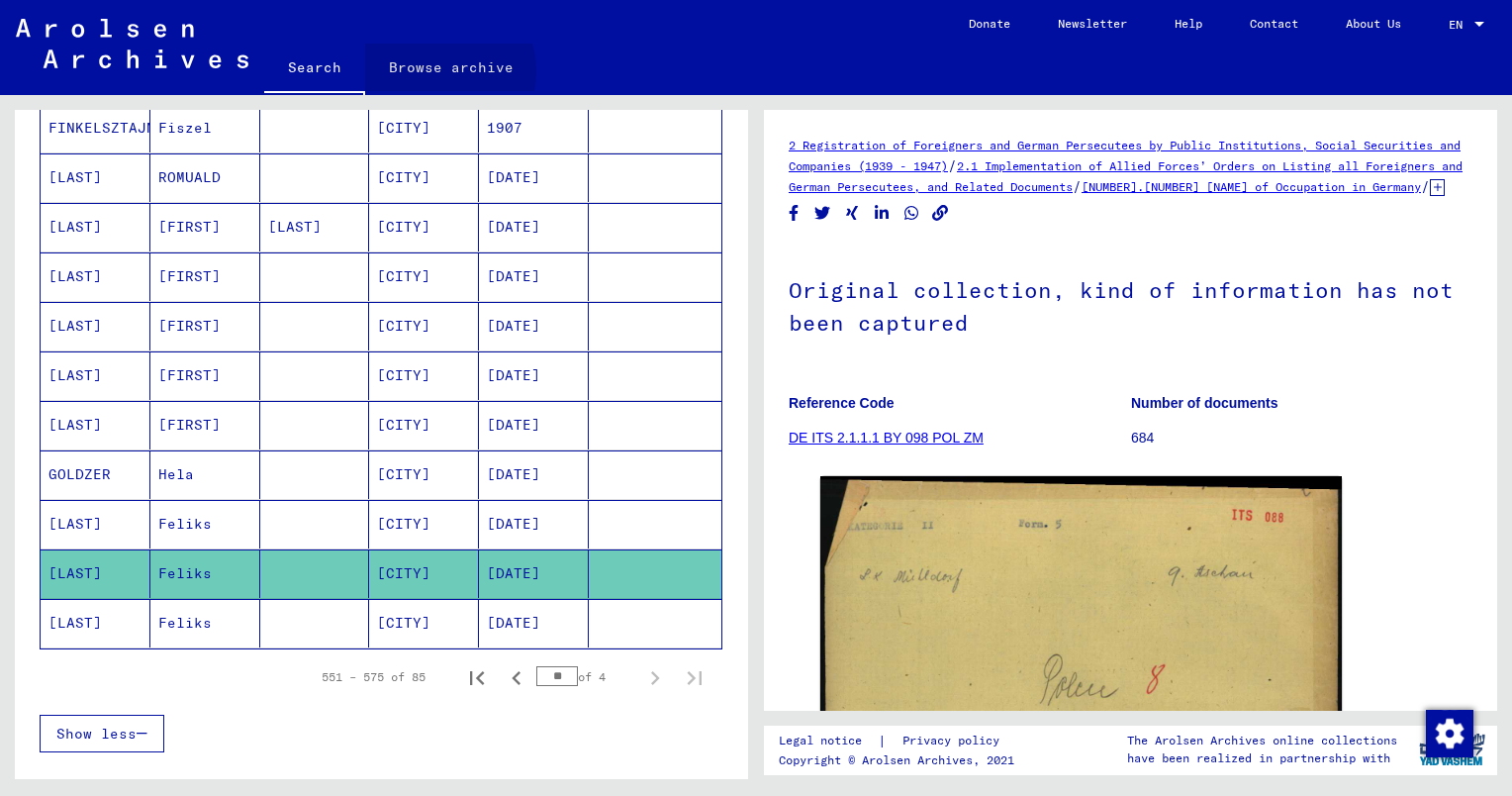click on "Browse archive" 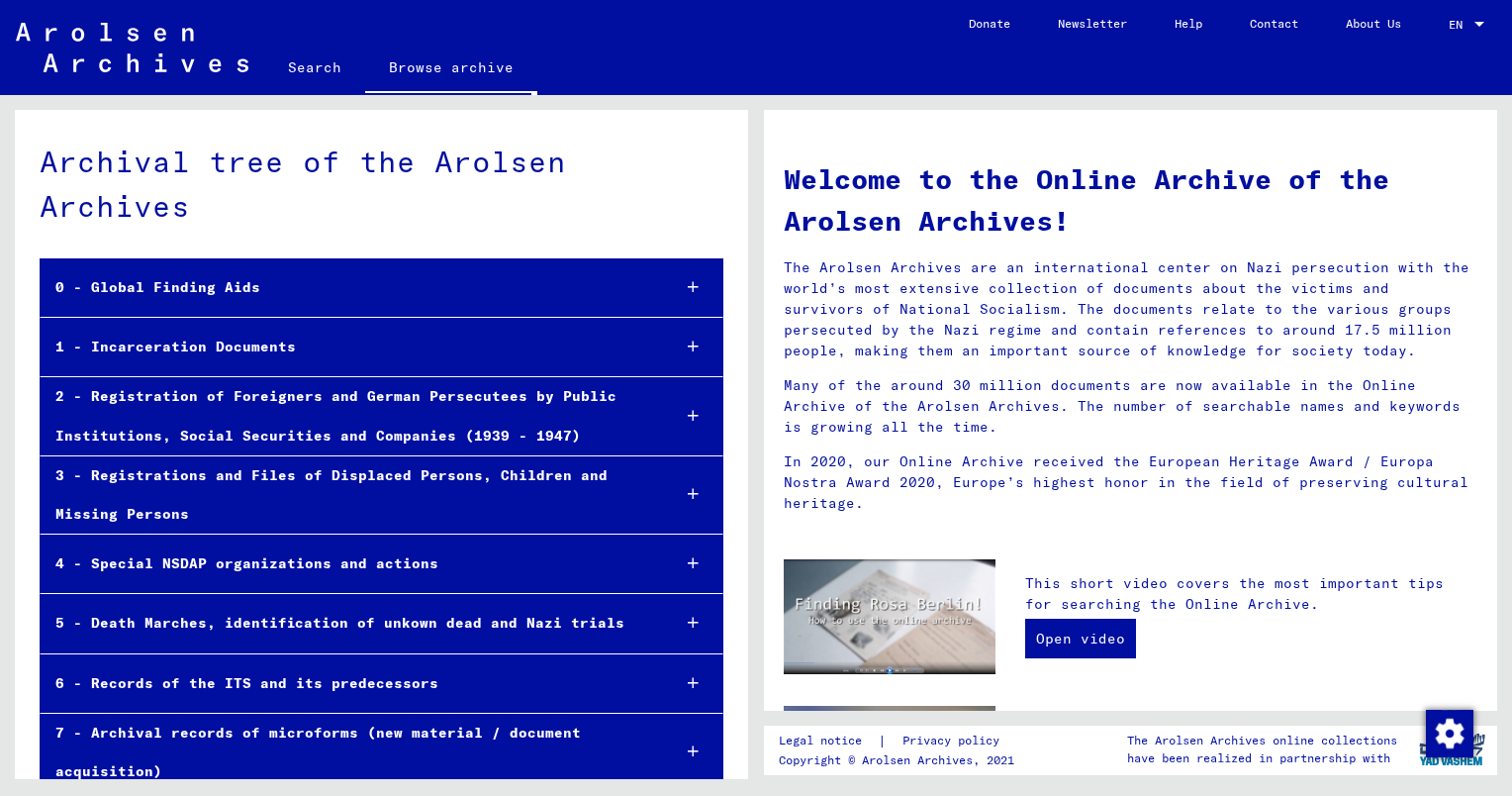scroll, scrollTop: 63, scrollLeft: 0, axis: vertical 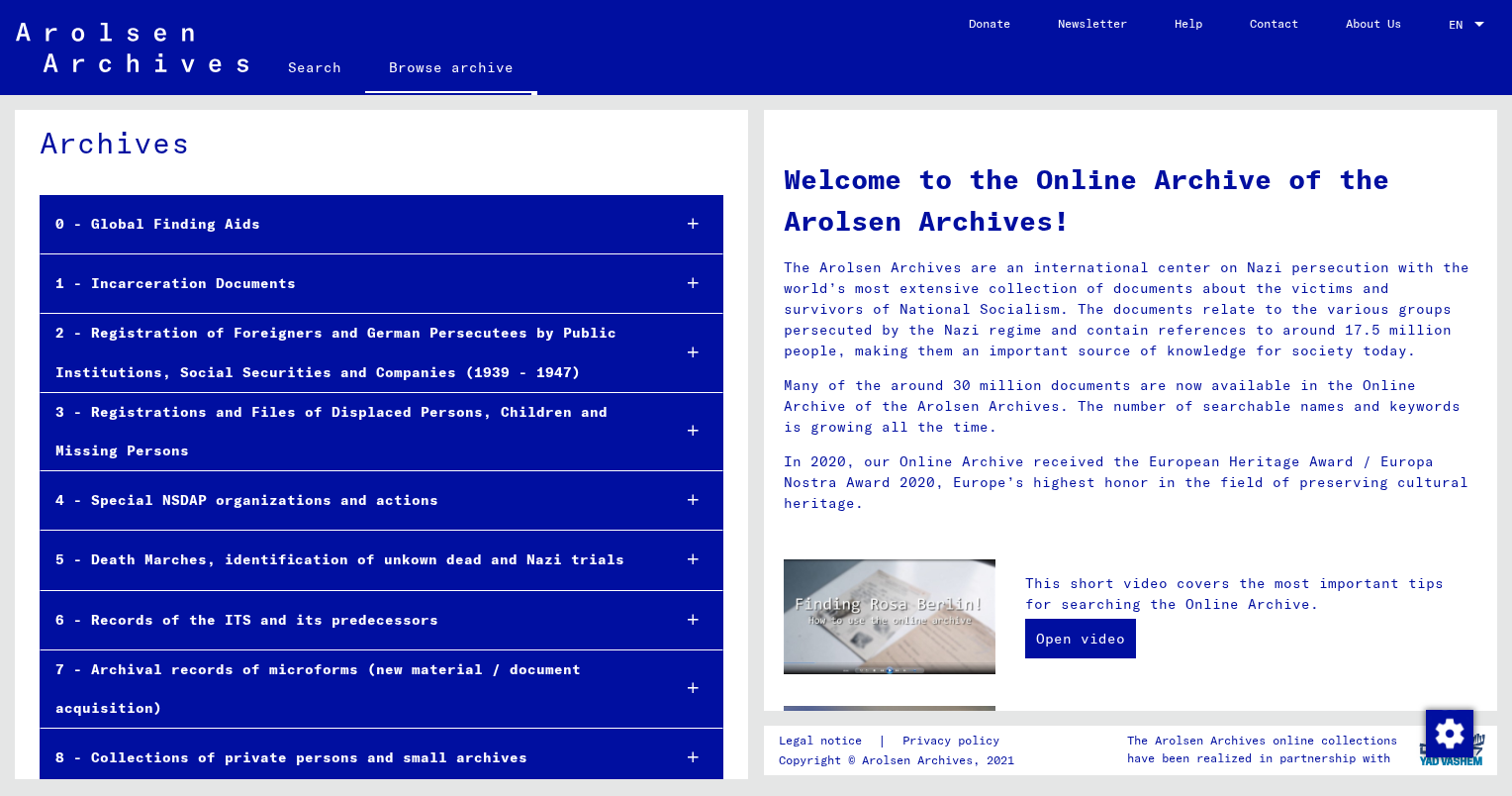 click on "4 - Special NSDAP organizations and actions" at bounding box center [347, 500] 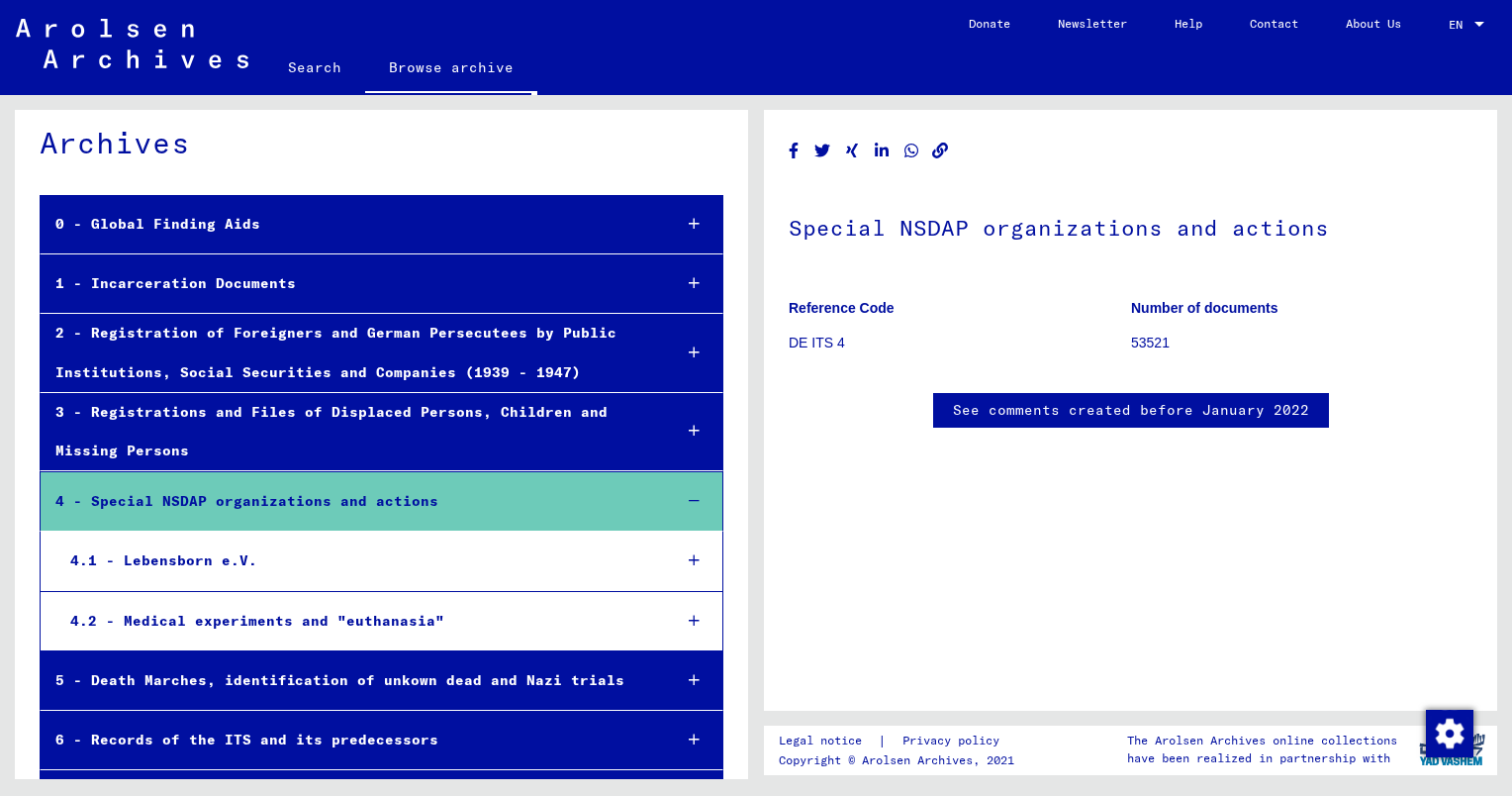 click on "4.2 - Medical experiments and "euthanasia"" at bounding box center [355, 621] 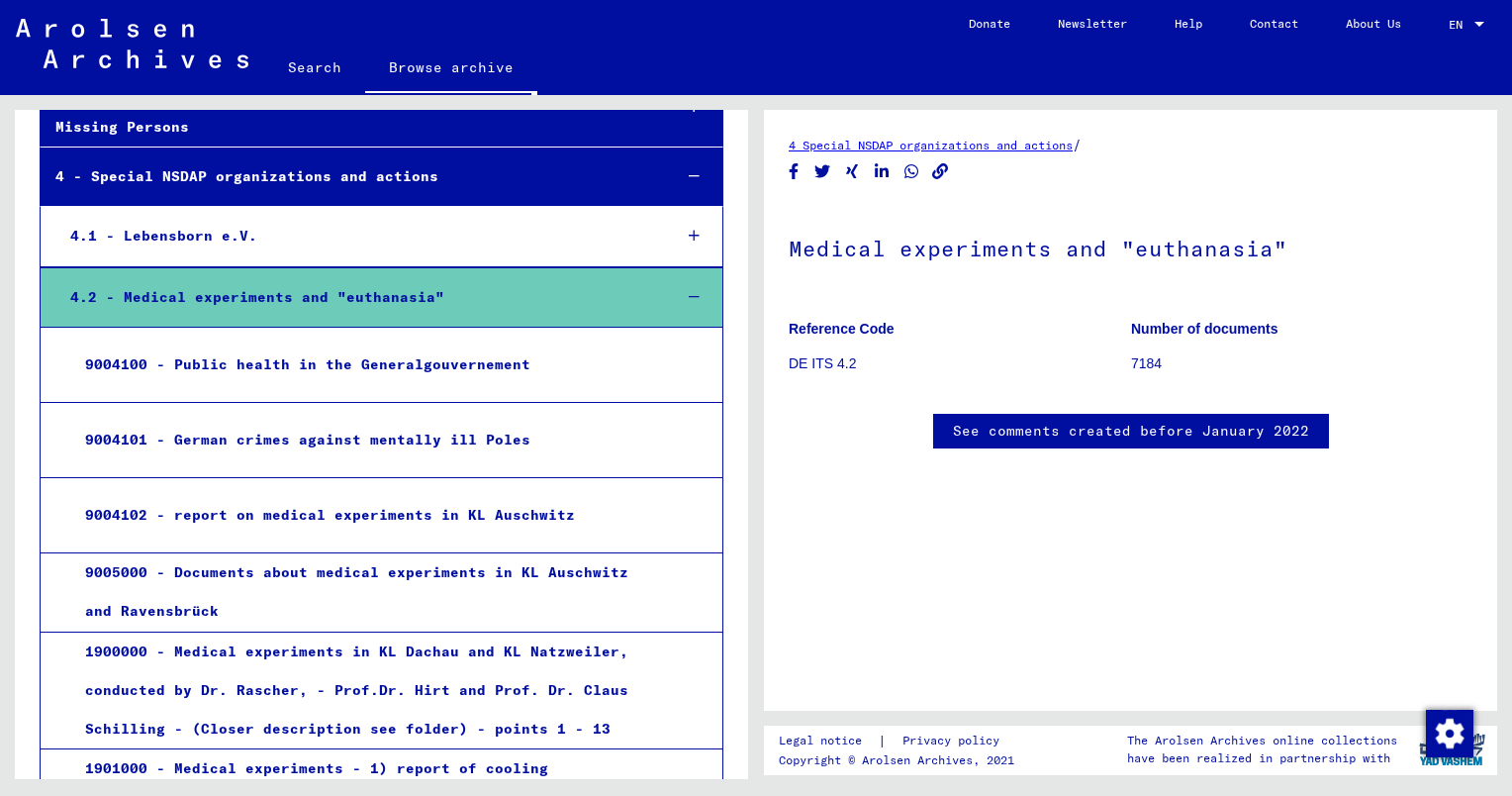 scroll, scrollTop: 388, scrollLeft: 0, axis: vertical 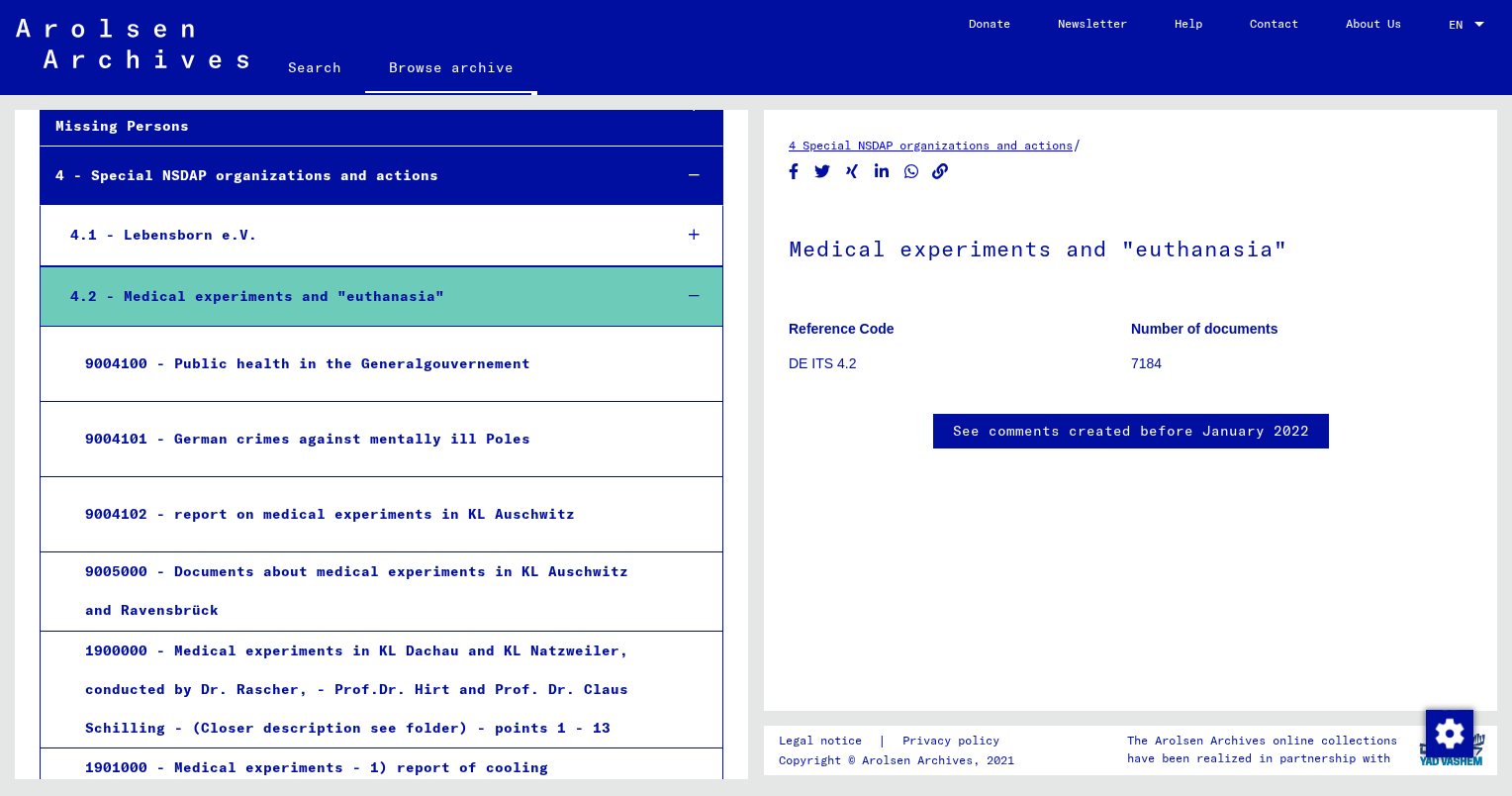 click on "9004102 - report on medical experiments in KL Auschwitz" at bounding box center [361, 514] 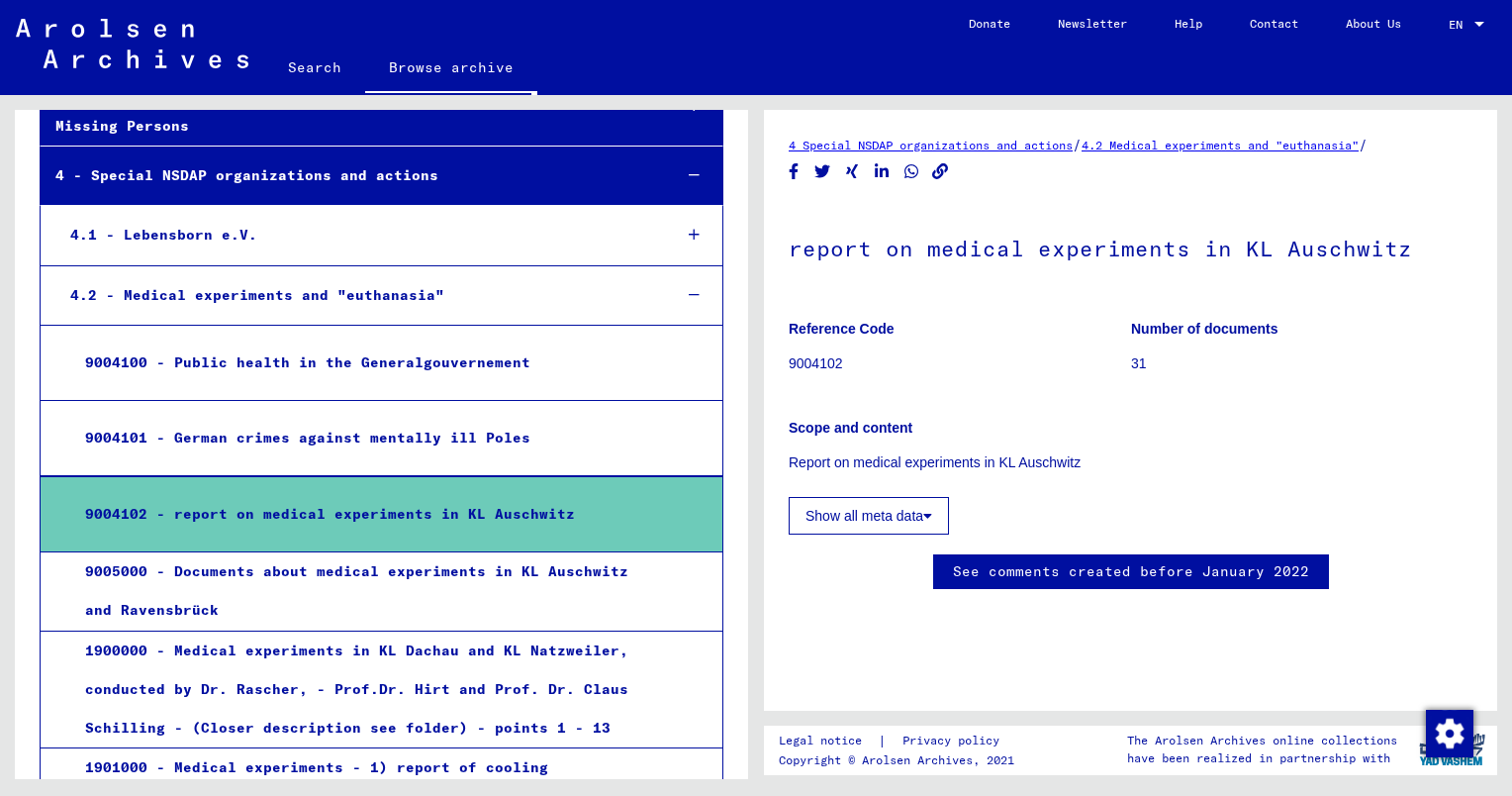scroll, scrollTop: 0, scrollLeft: 0, axis: both 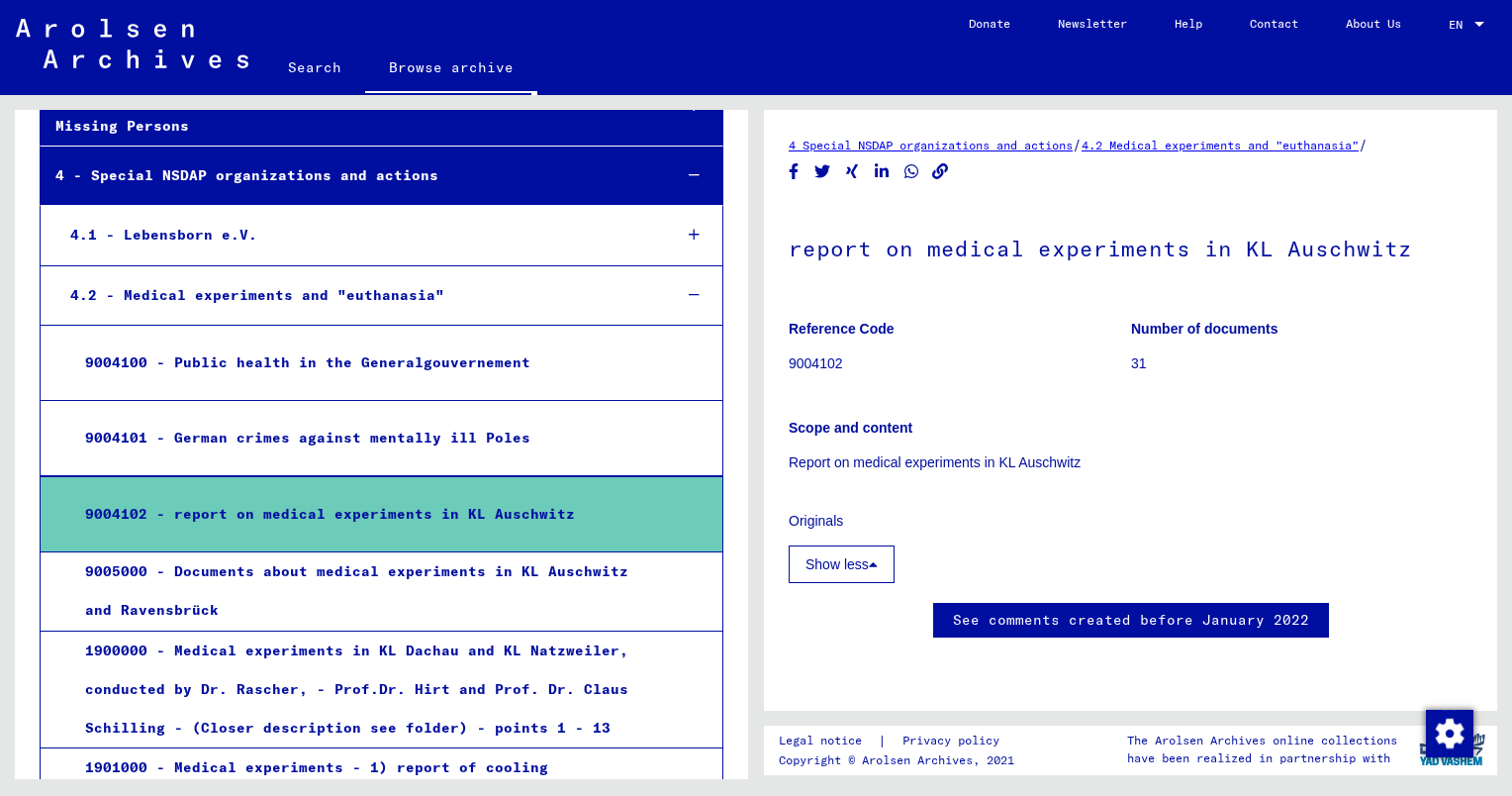 click on "9005000 - Documents about medical experiments in KL Auschwitz and Ravensbrück" at bounding box center [361, 591] 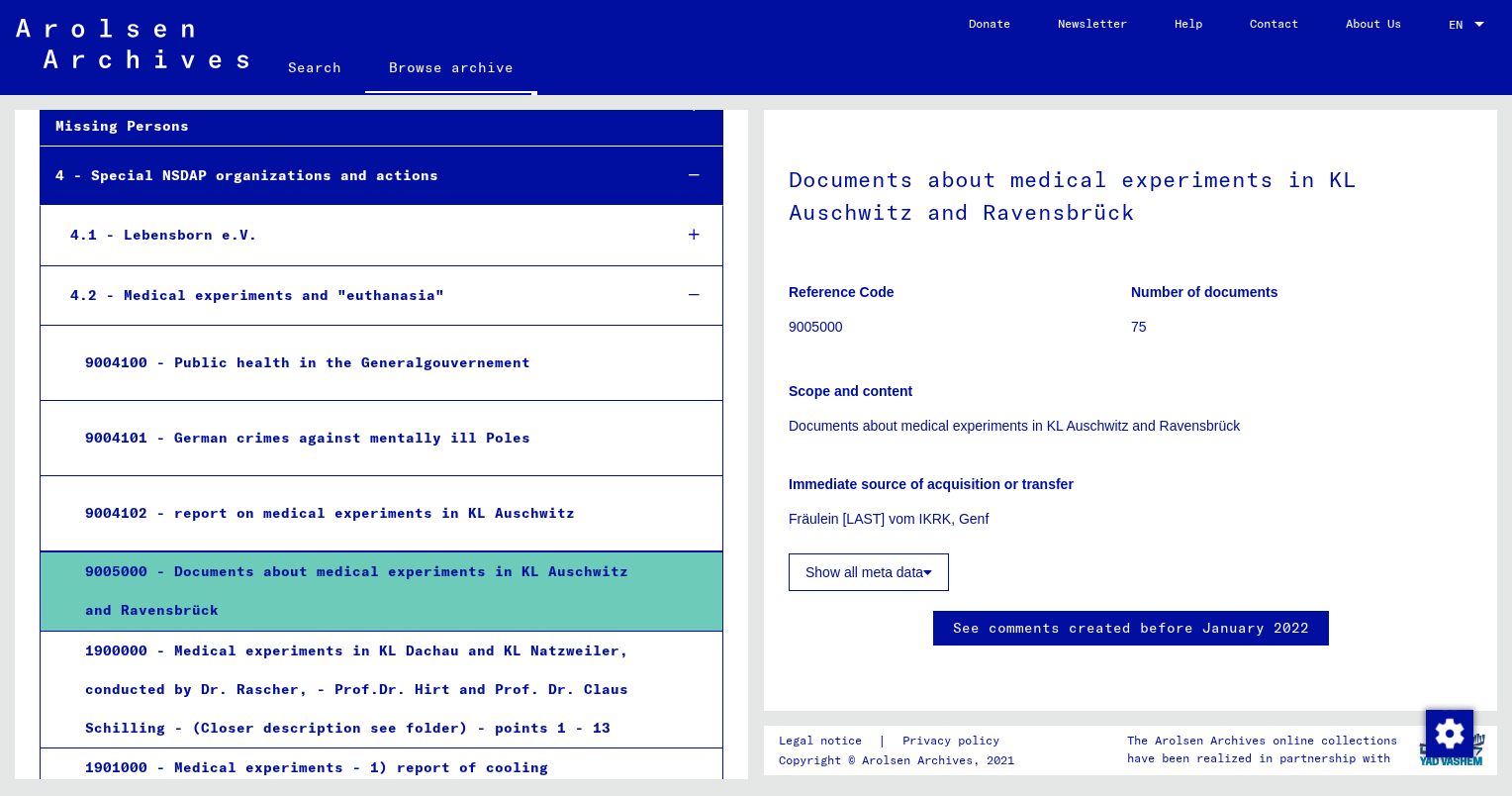 scroll, scrollTop: 0, scrollLeft: 0, axis: both 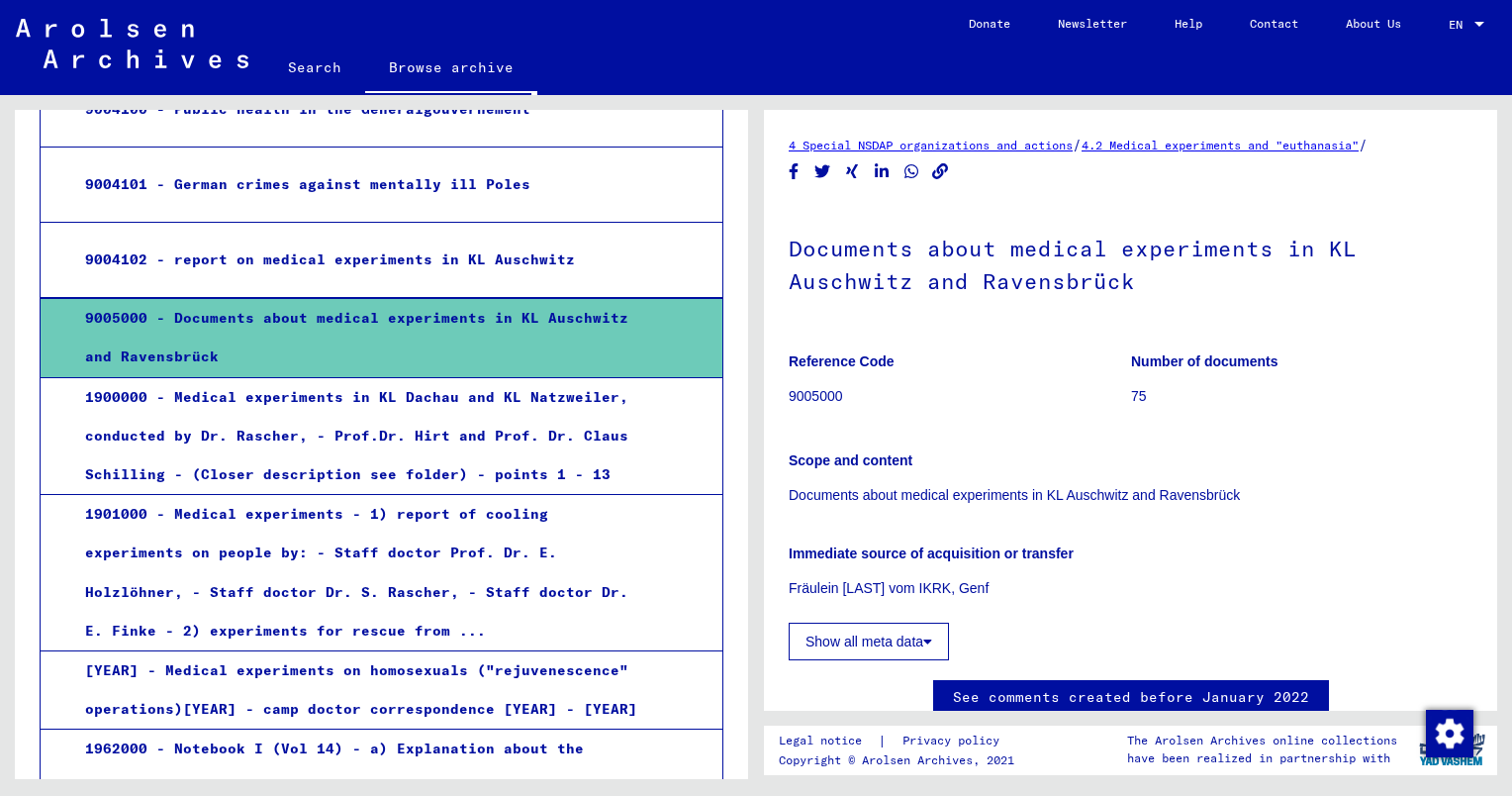 click on "1900000 - Medical experiments in KL Dachau and KL Natzweiler, conducted by Dr. Rascher, - Prof.Dr. Hirt and Prof. Dr. Claus Schilling - (Closer description see folder) - points 1 - 13" at bounding box center [361, 437] 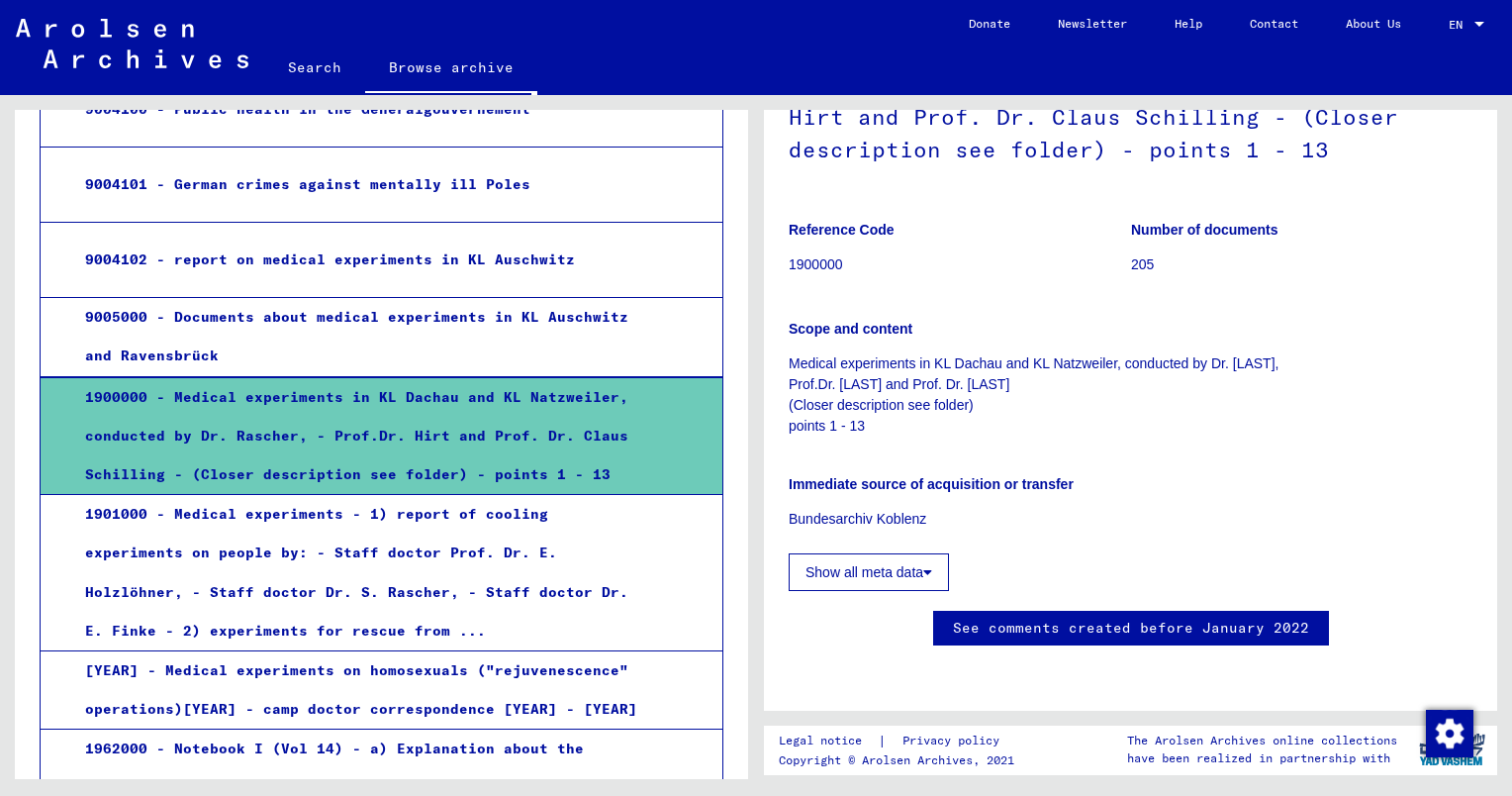 scroll, scrollTop: 786, scrollLeft: 0, axis: vertical 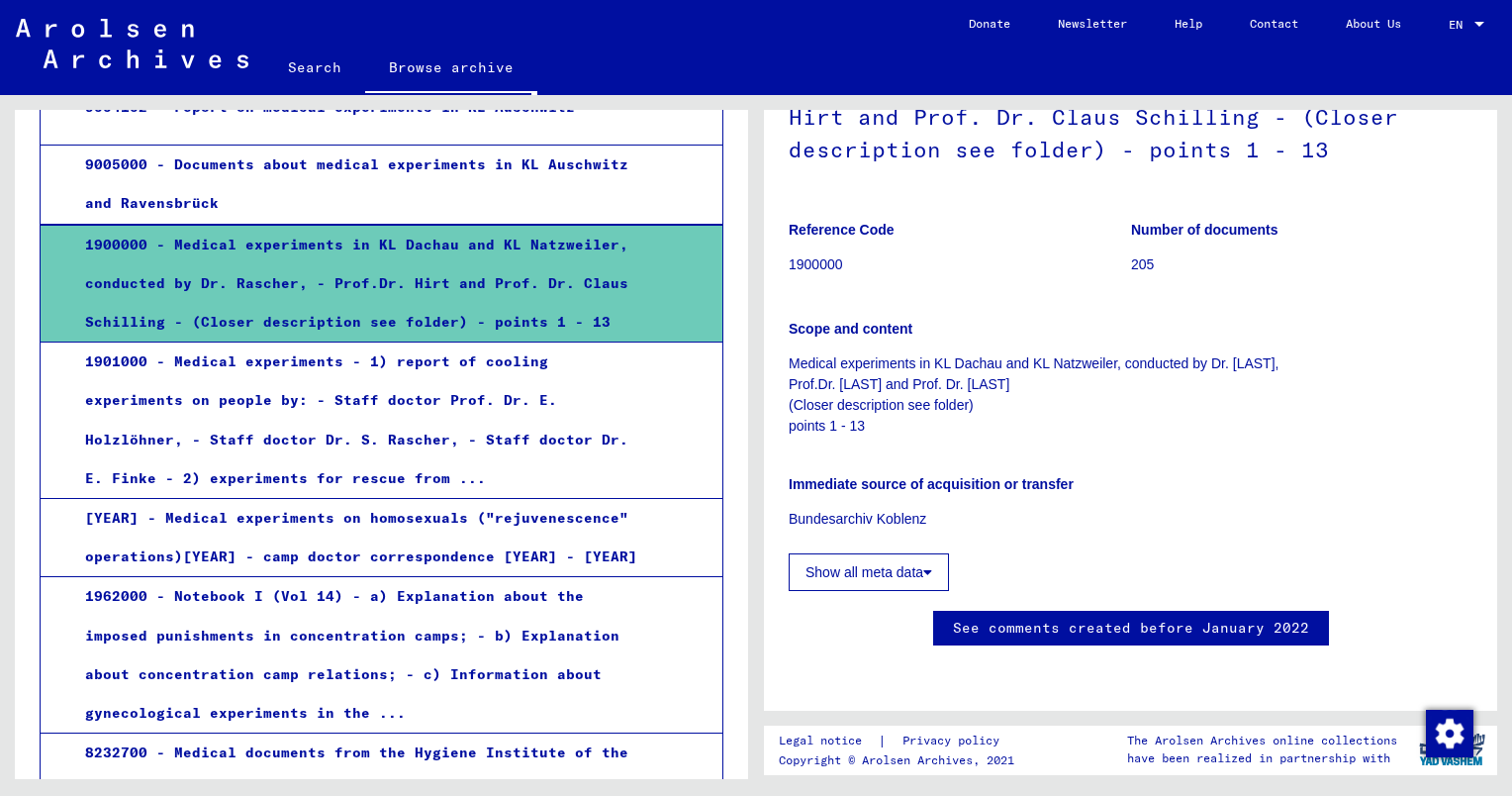 click on "1962000 - Notebook I (Vol 14) - a) Explanation about the imposed punishments in concentration camps; - b) Explanation about concentration camp relations; - c) Information about gynecological experiments in the ..." at bounding box center (361, 654) 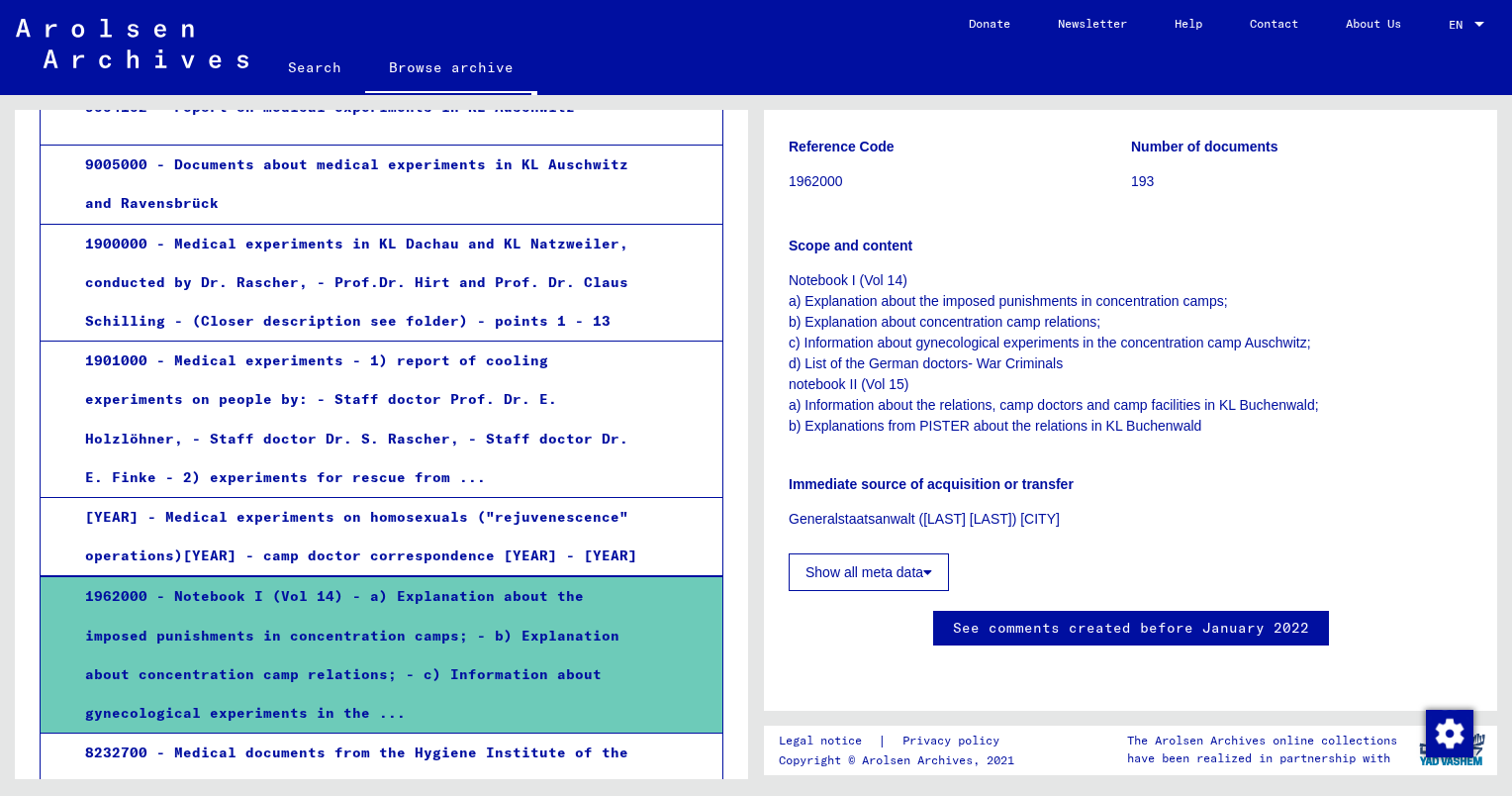scroll, scrollTop: 388, scrollLeft: 0, axis: vertical 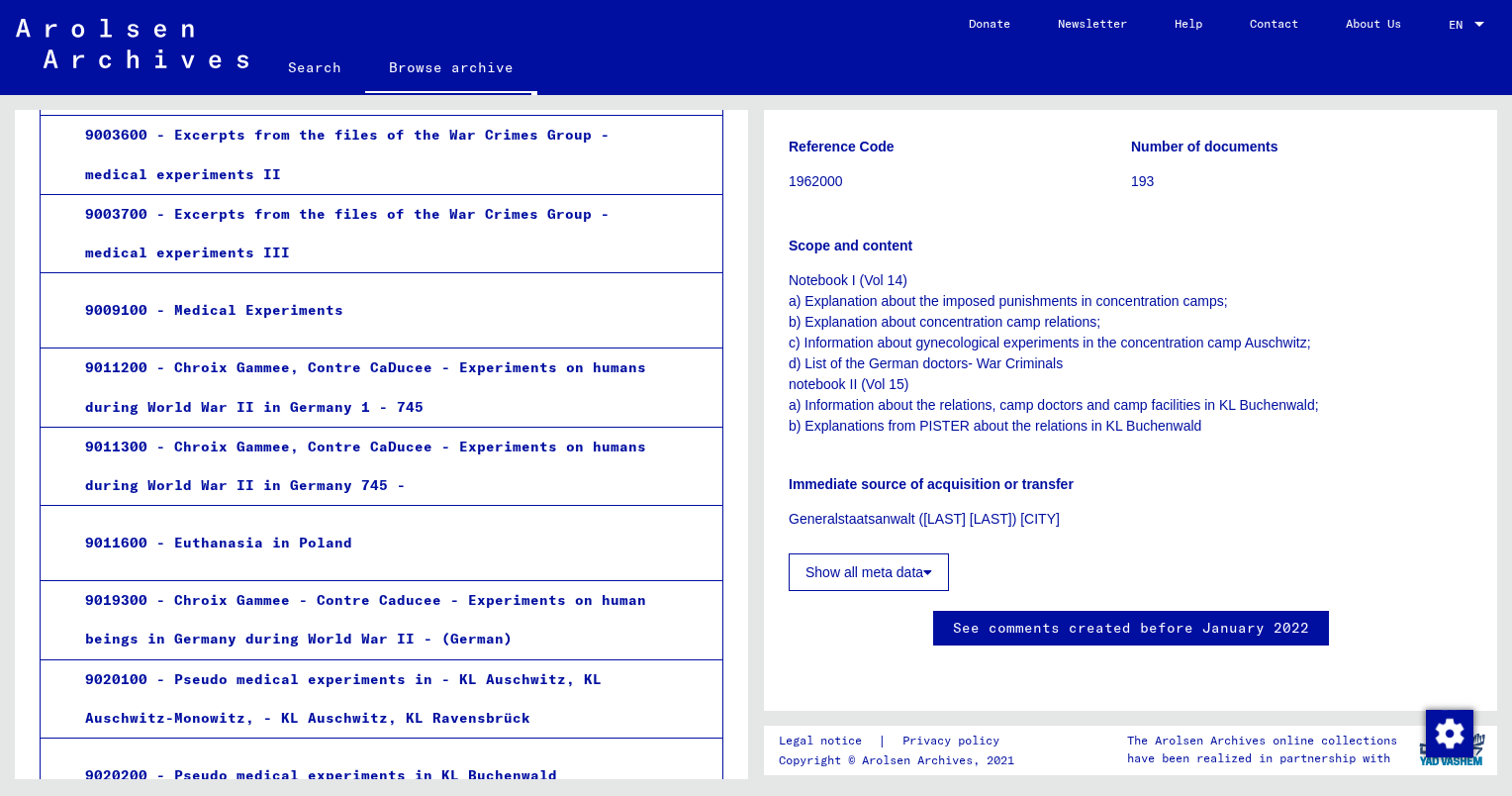 click on "9011600 - Euthanasia in Poland" at bounding box center (361, 543) 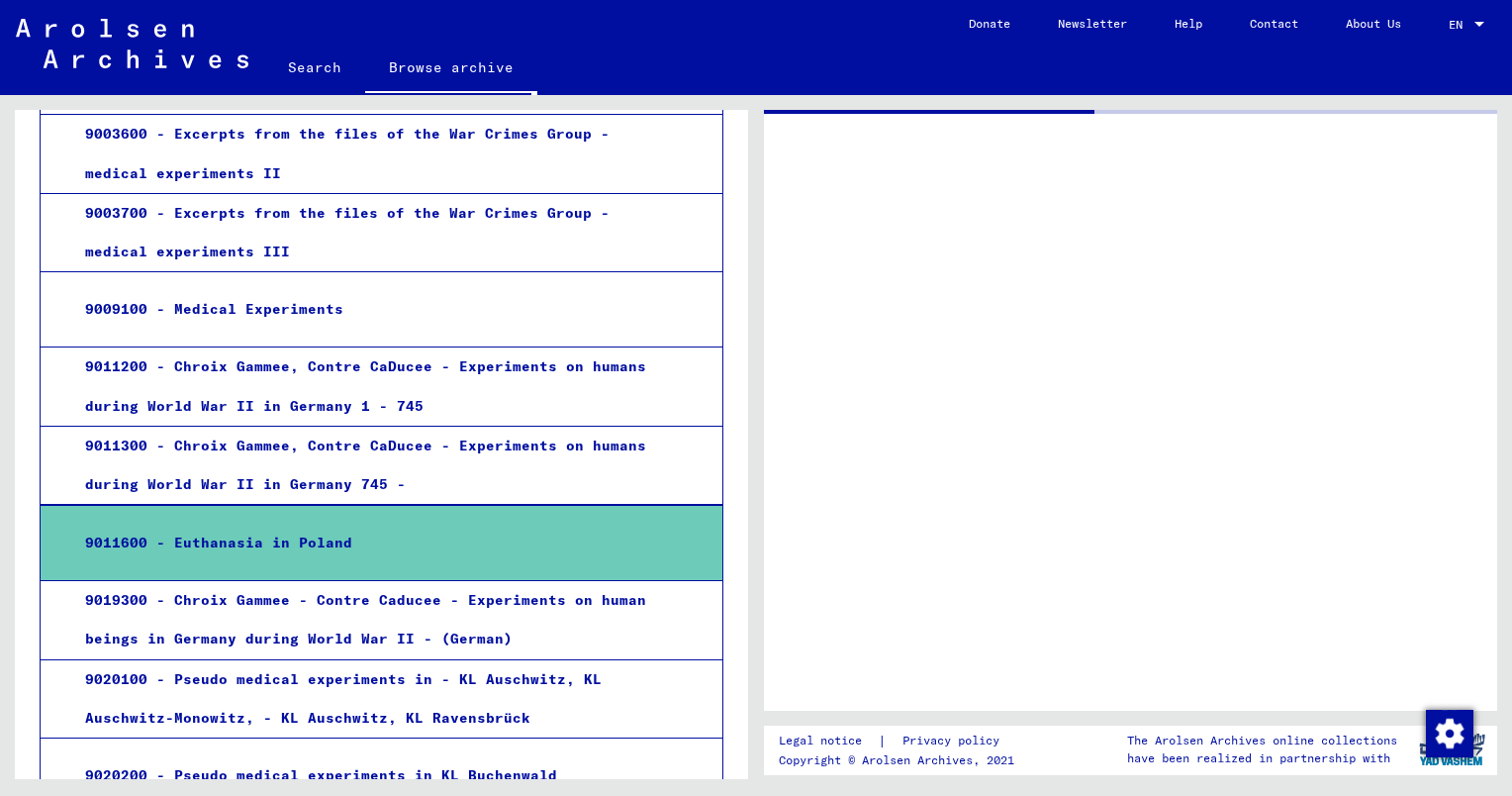 scroll, scrollTop: 0, scrollLeft: 0, axis: both 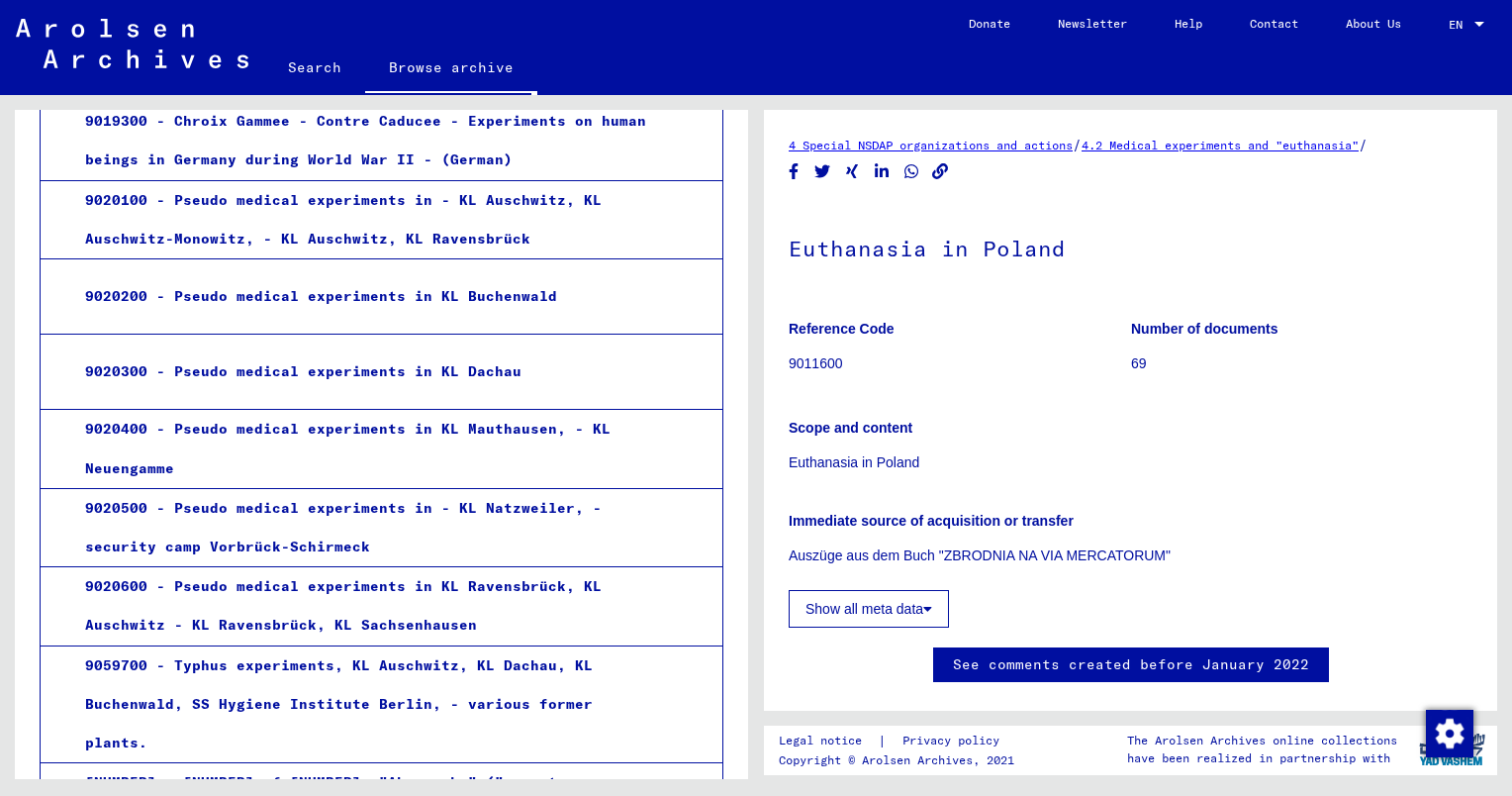 click on "9020300 - Pseudo medical experiments in KL Dachau" at bounding box center (361, 371) 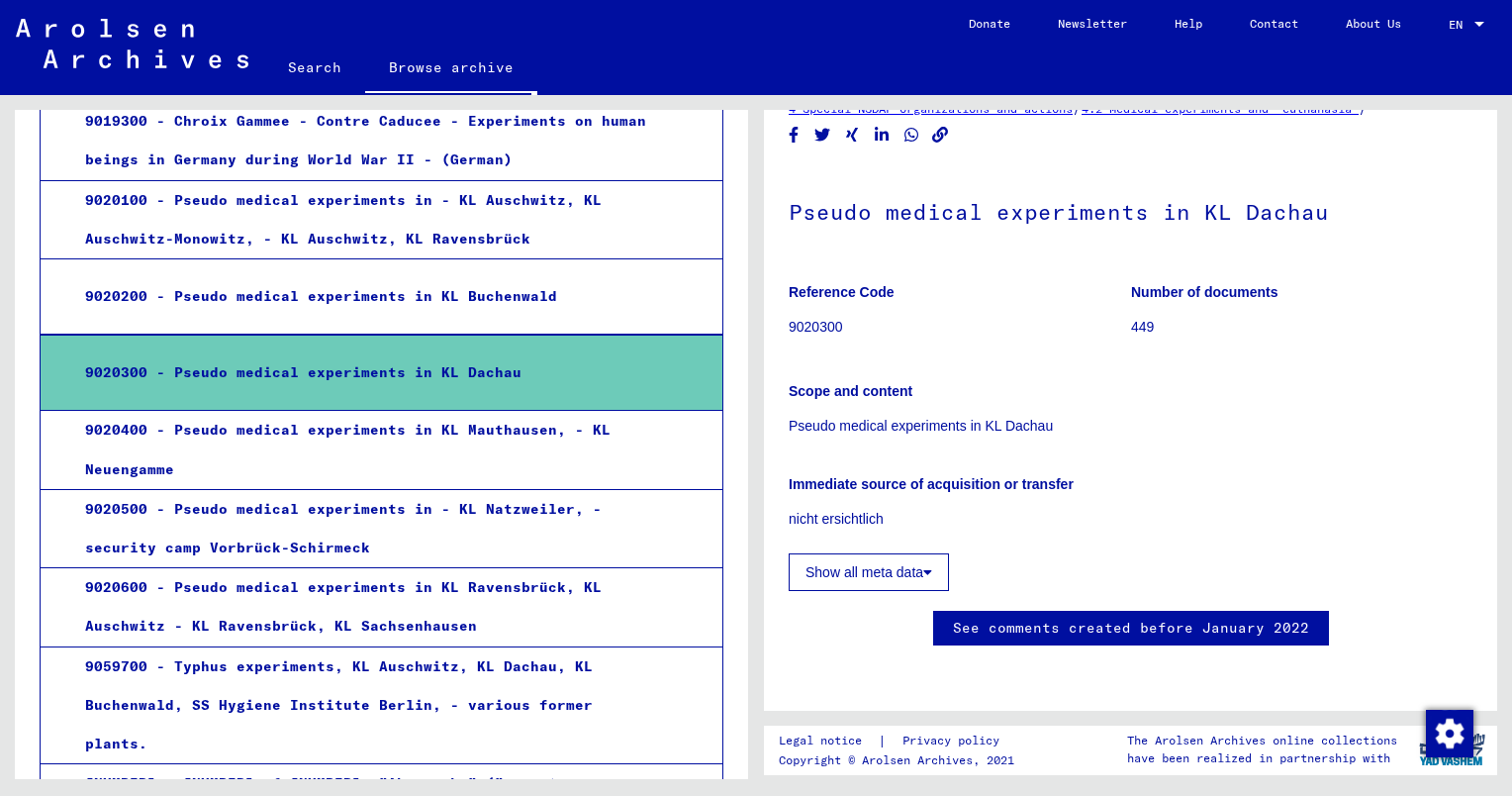scroll, scrollTop: 0, scrollLeft: 0, axis: both 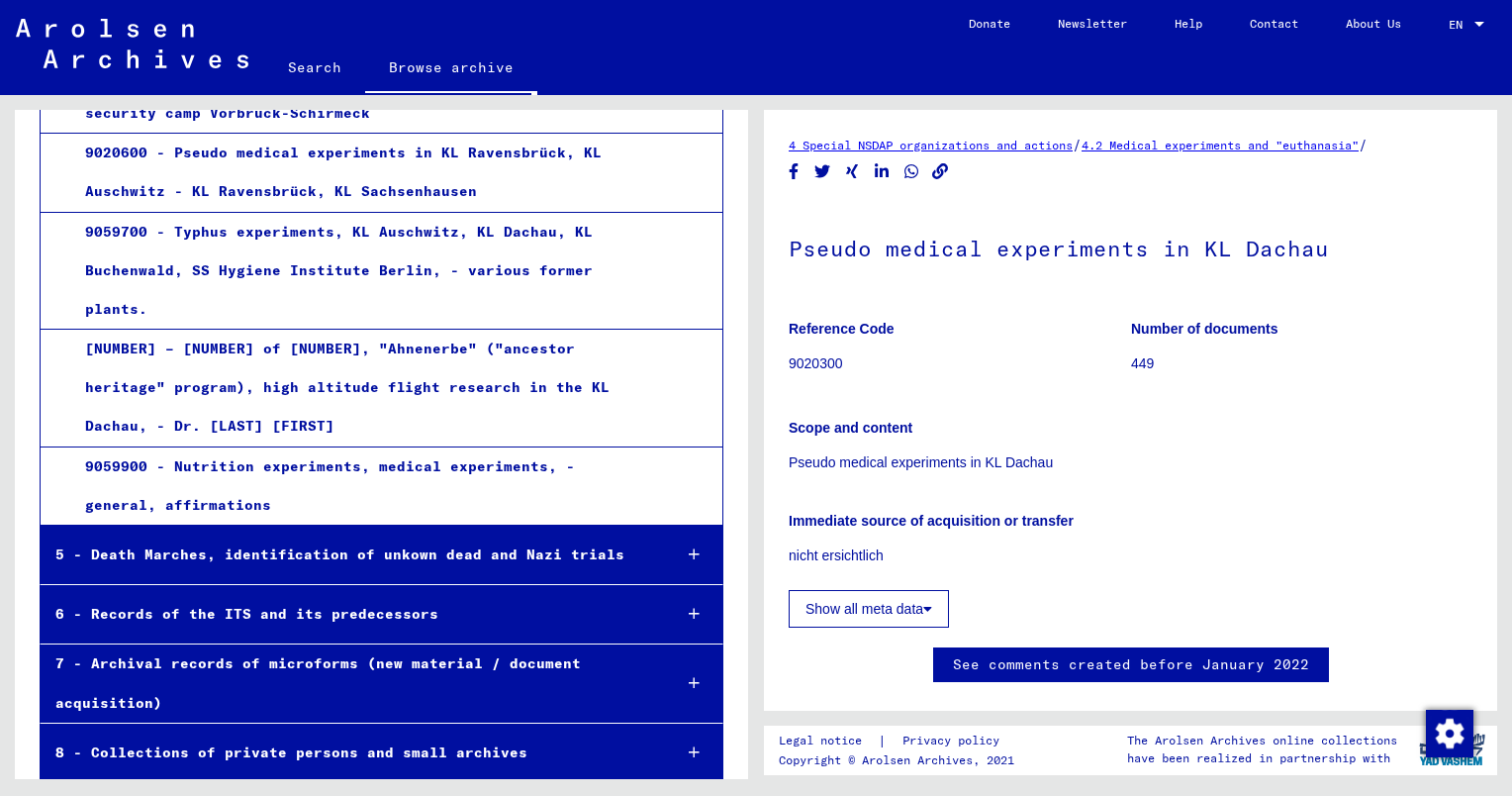 click on "7 - Archival records of microforms (new material / document acquisition)" at bounding box center (347, 683) 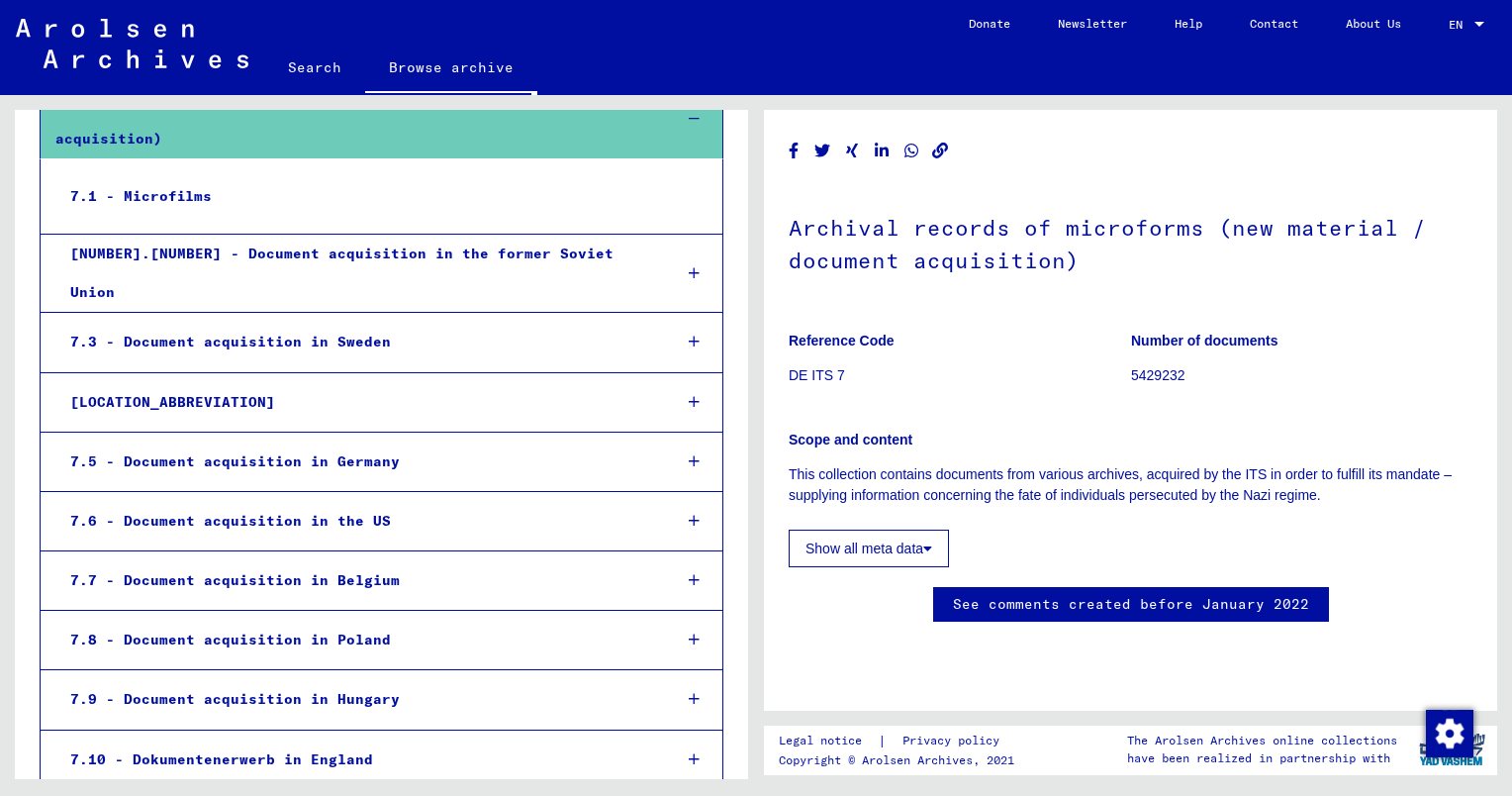 scroll, scrollTop: 3225, scrollLeft: 0, axis: vertical 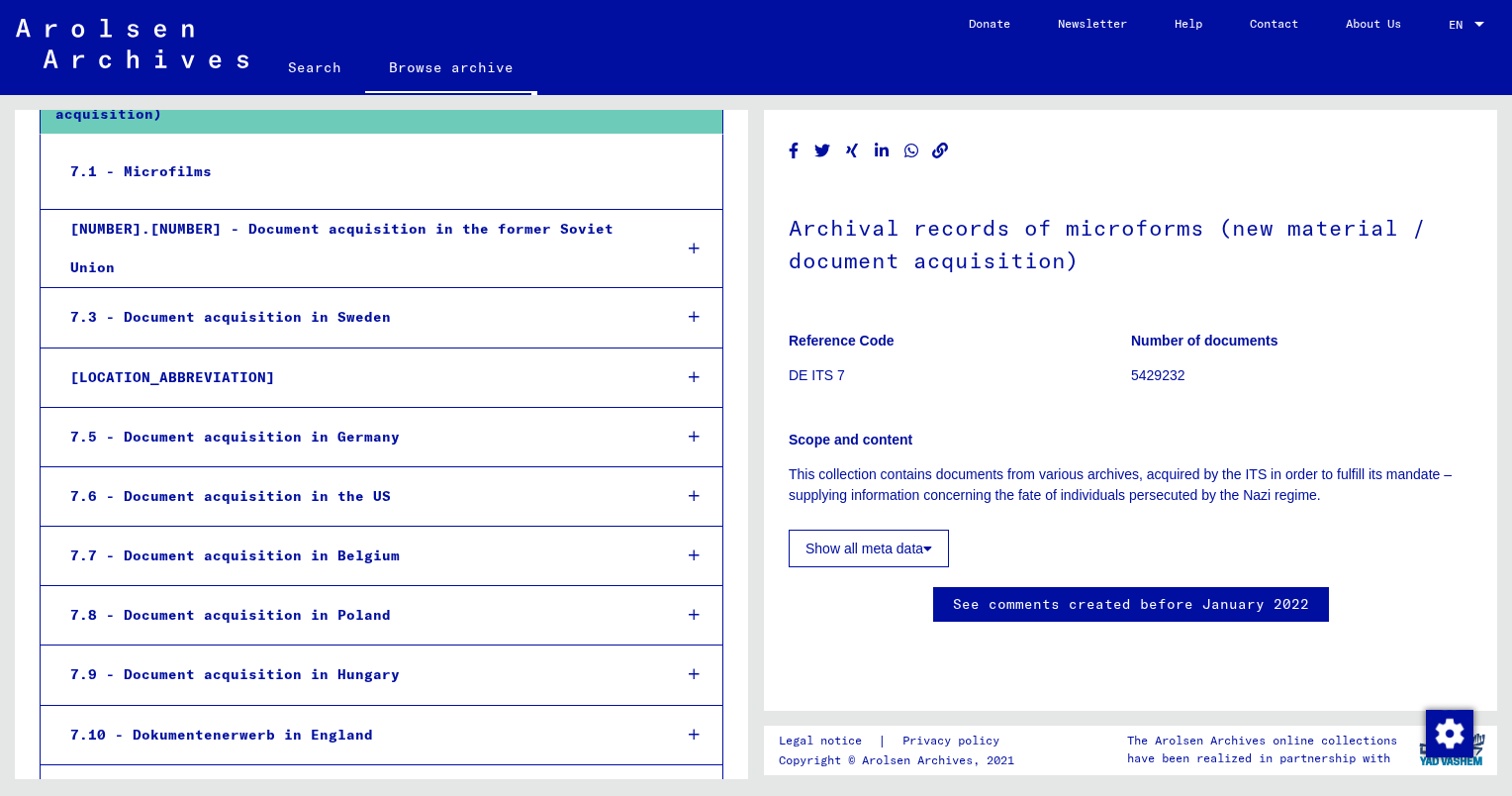click on "7.8 - Document acquisition in Poland" at bounding box center [355, 615] 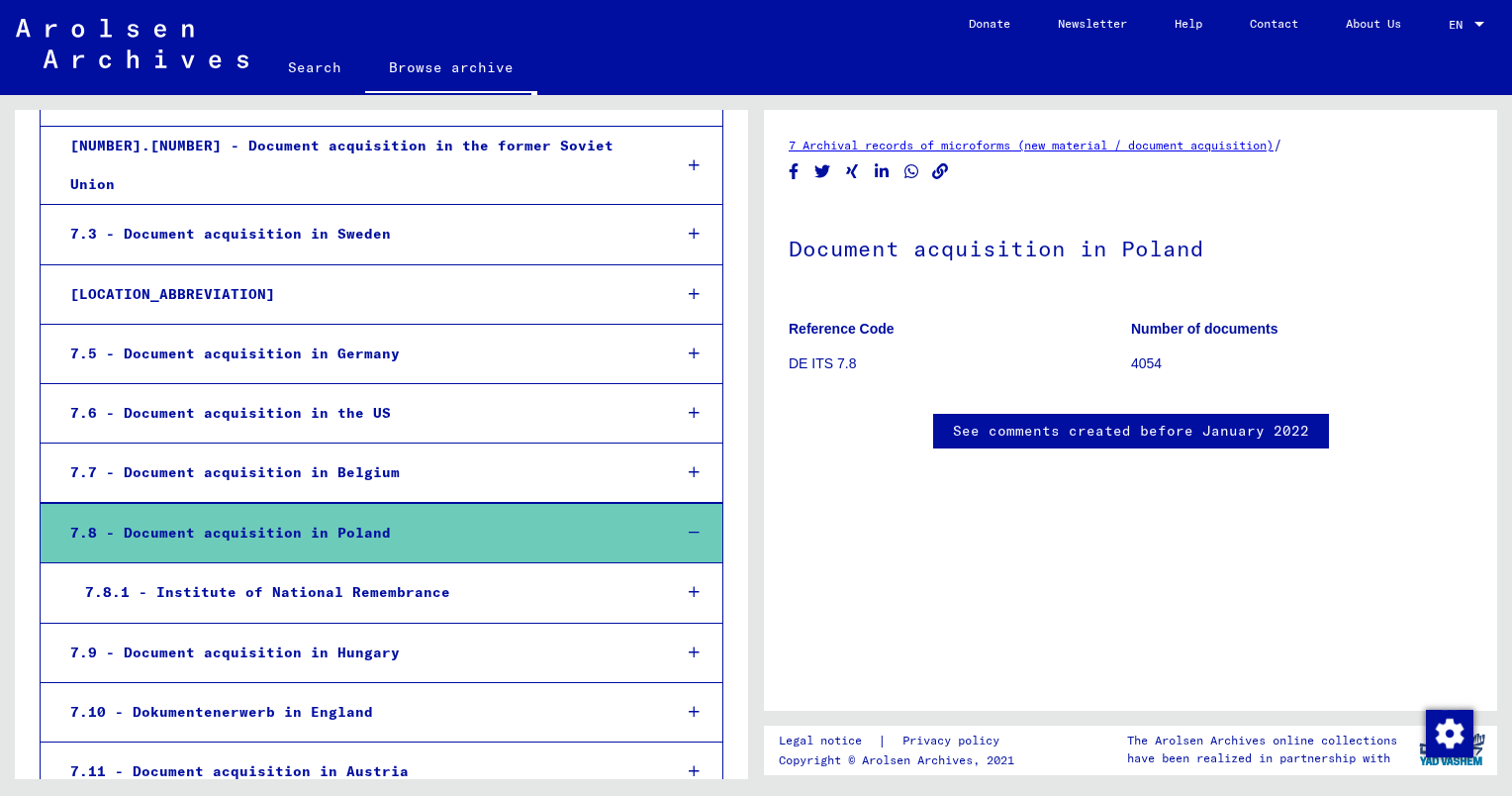 scroll, scrollTop: 3324, scrollLeft: 0, axis: vertical 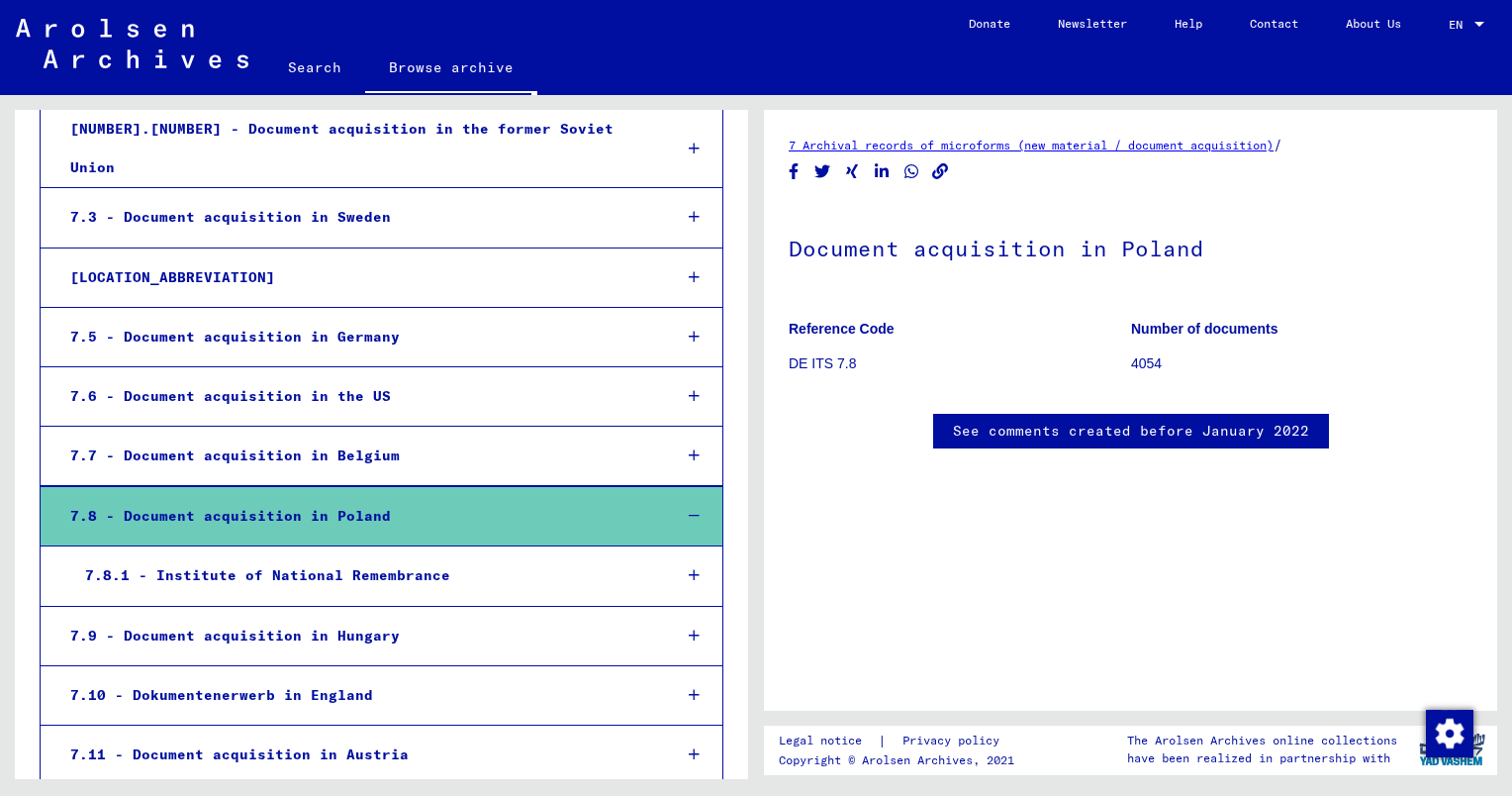 click on "7.8.1 - Institute of National Remembrance" at bounding box center [362, 575] 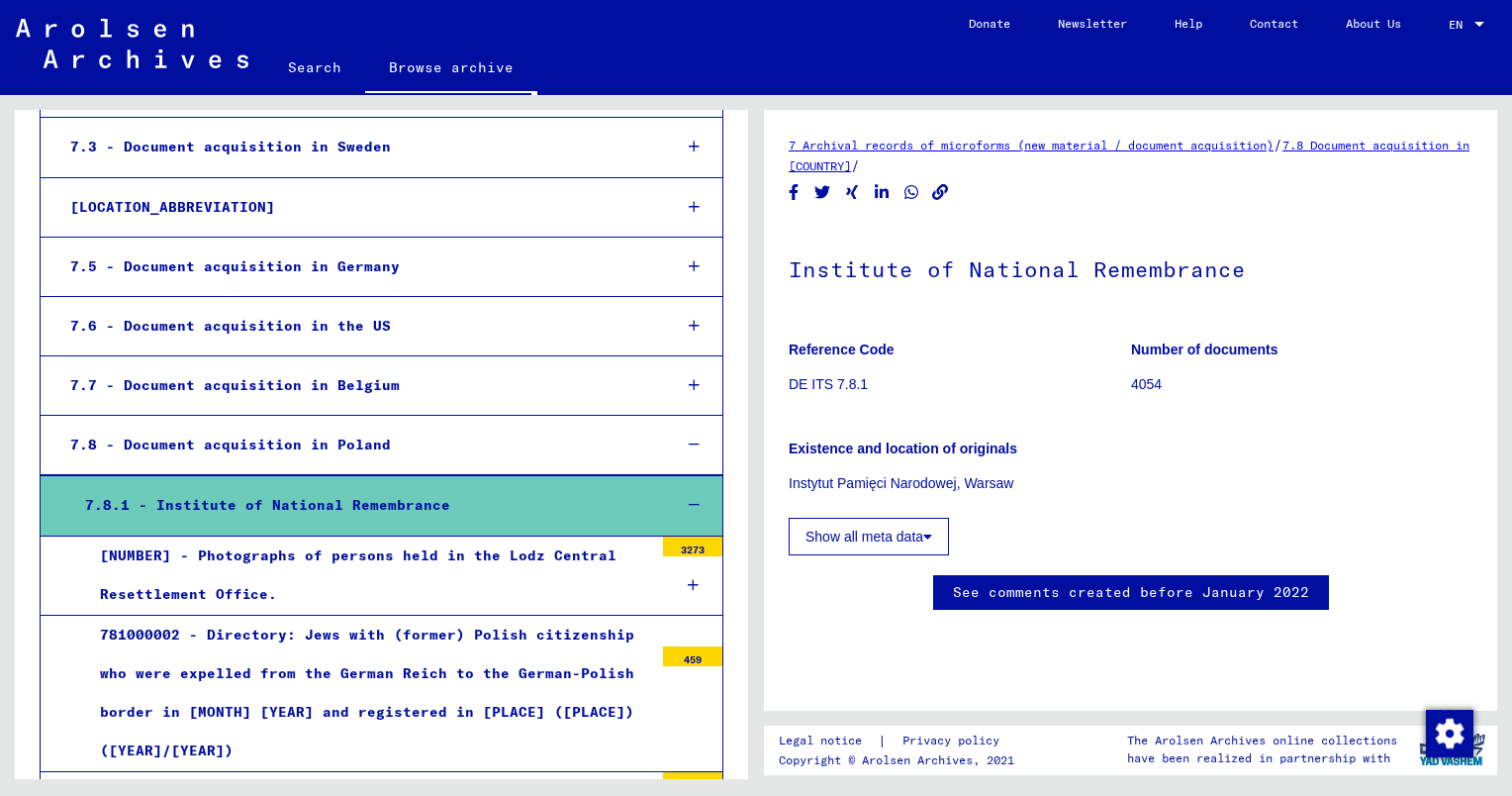 scroll, scrollTop: 3418, scrollLeft: 0, axis: vertical 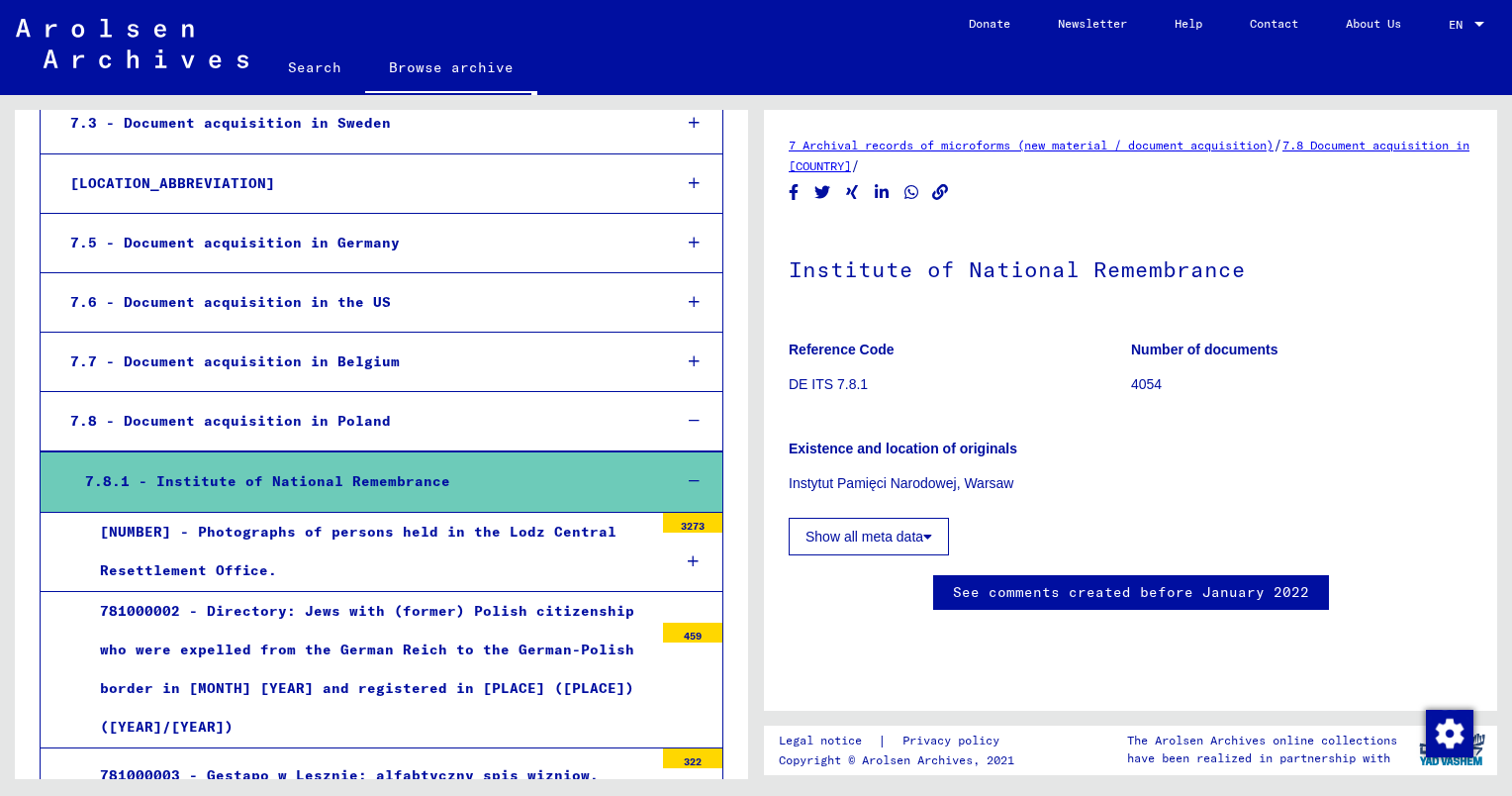 click on "[NUMBER] - Photographs of persons held in the Lodz Central Resettlement Office." at bounding box center (369, 551) 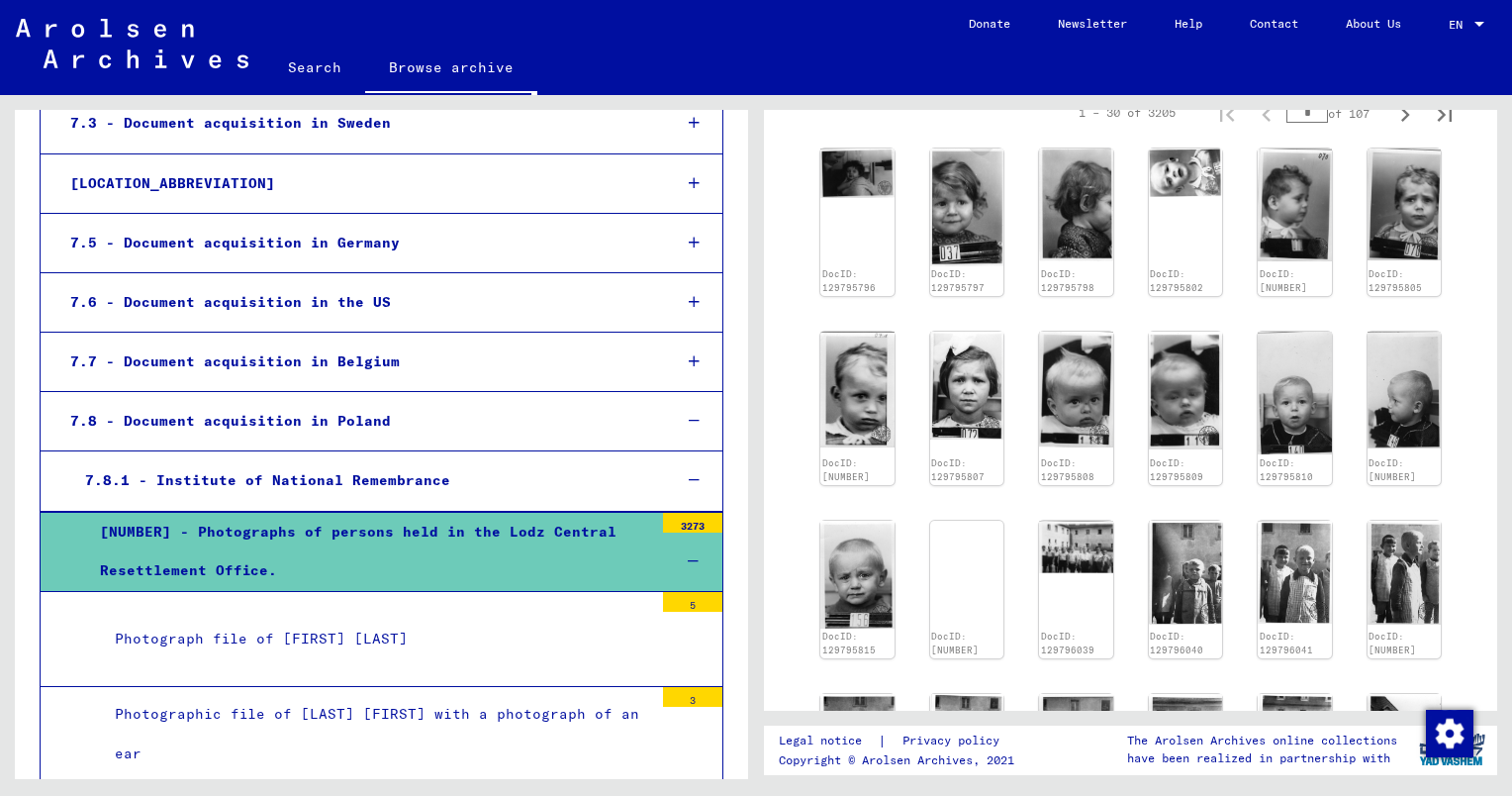 scroll, scrollTop: 879, scrollLeft: 0, axis: vertical 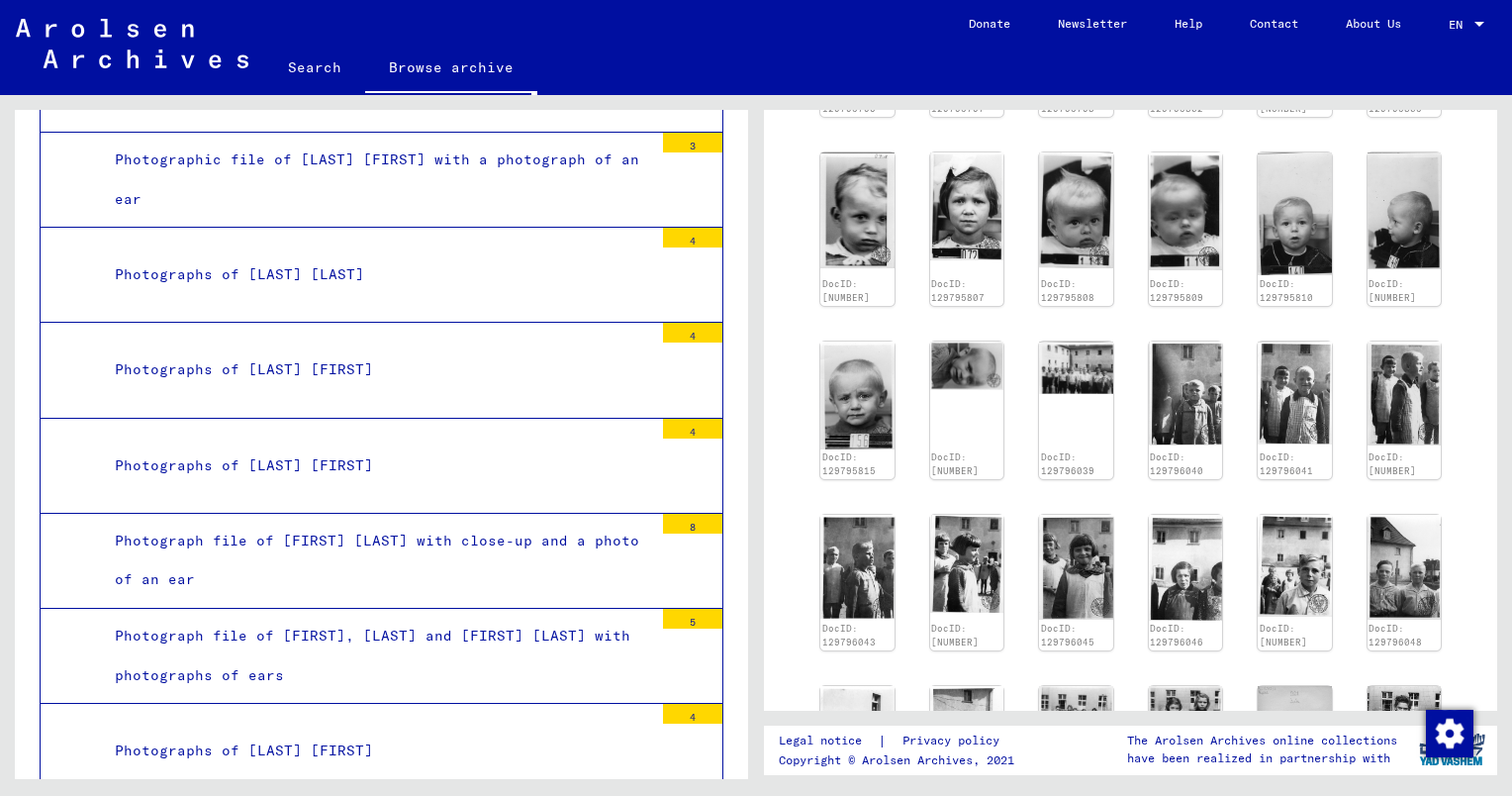 click on "Photograph file of [FIRST] [LAST] with close-up and a photo of an ear" at bounding box center (376, 560) 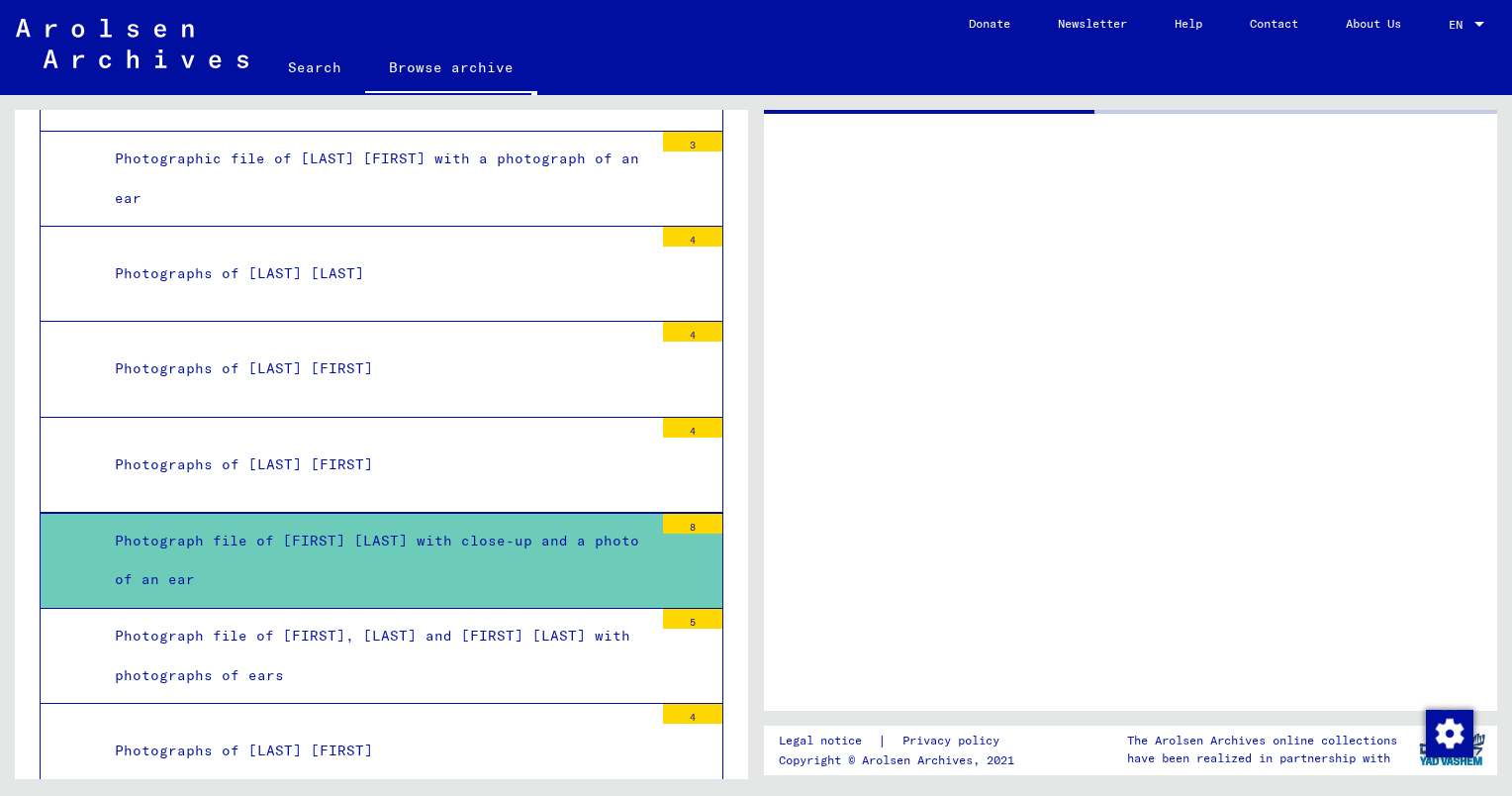 scroll, scrollTop: 0, scrollLeft: 0, axis: both 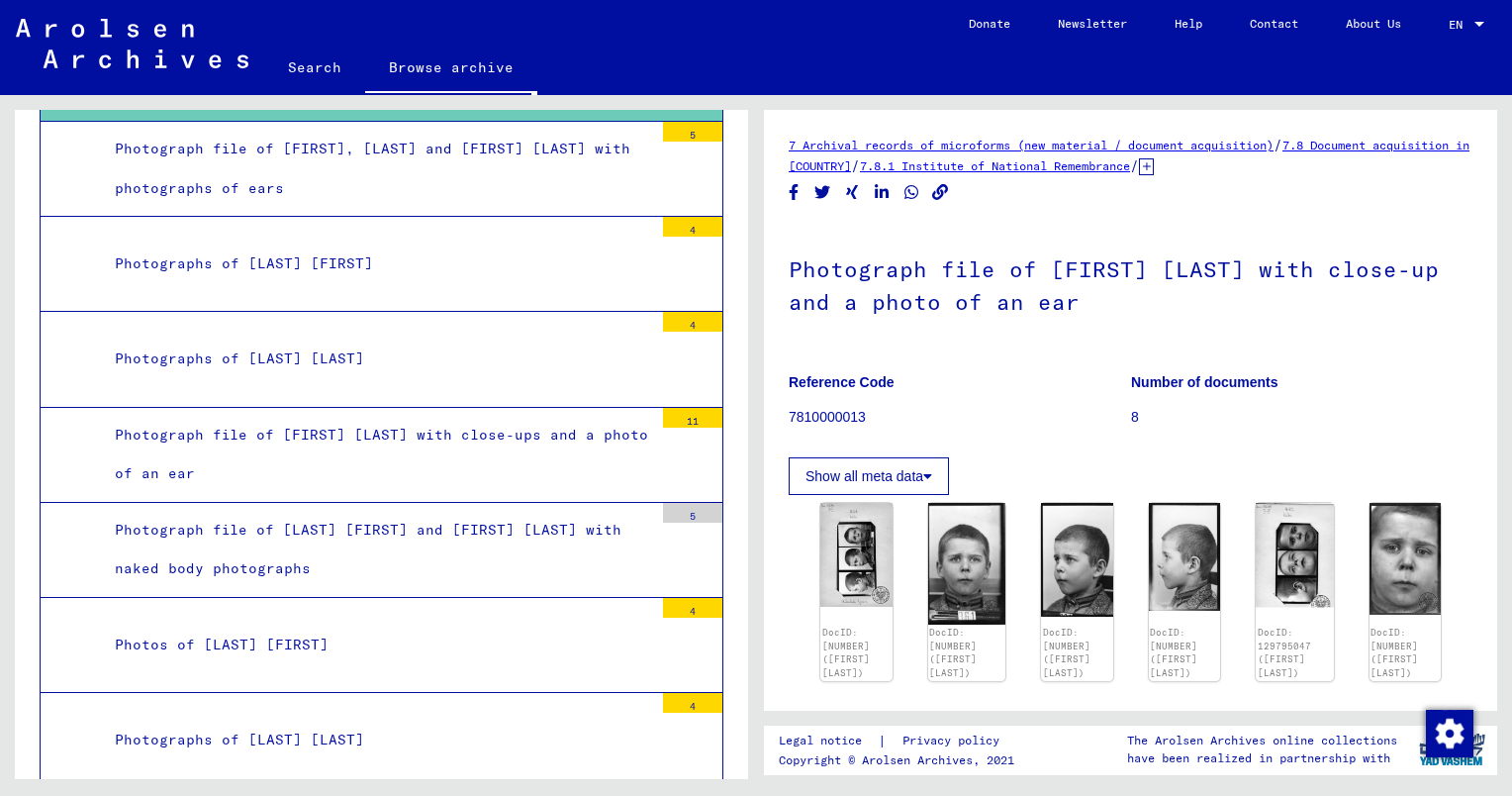click on "Photograph file of [LAST] [FIRST] and [FIRST] [LAST] with naked body photographs" at bounding box center (376, 549) 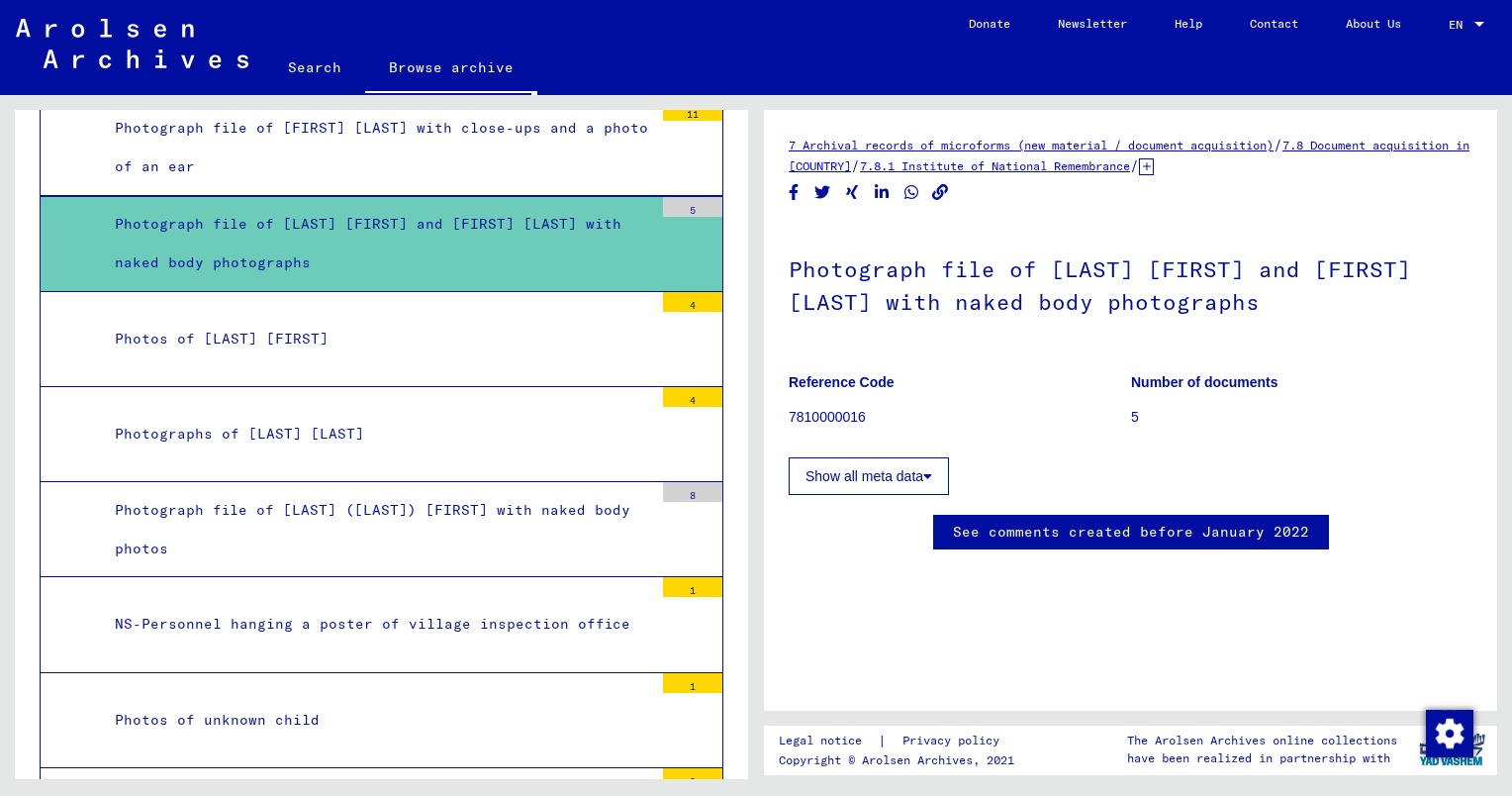 scroll, scrollTop: 4765, scrollLeft: 0, axis: vertical 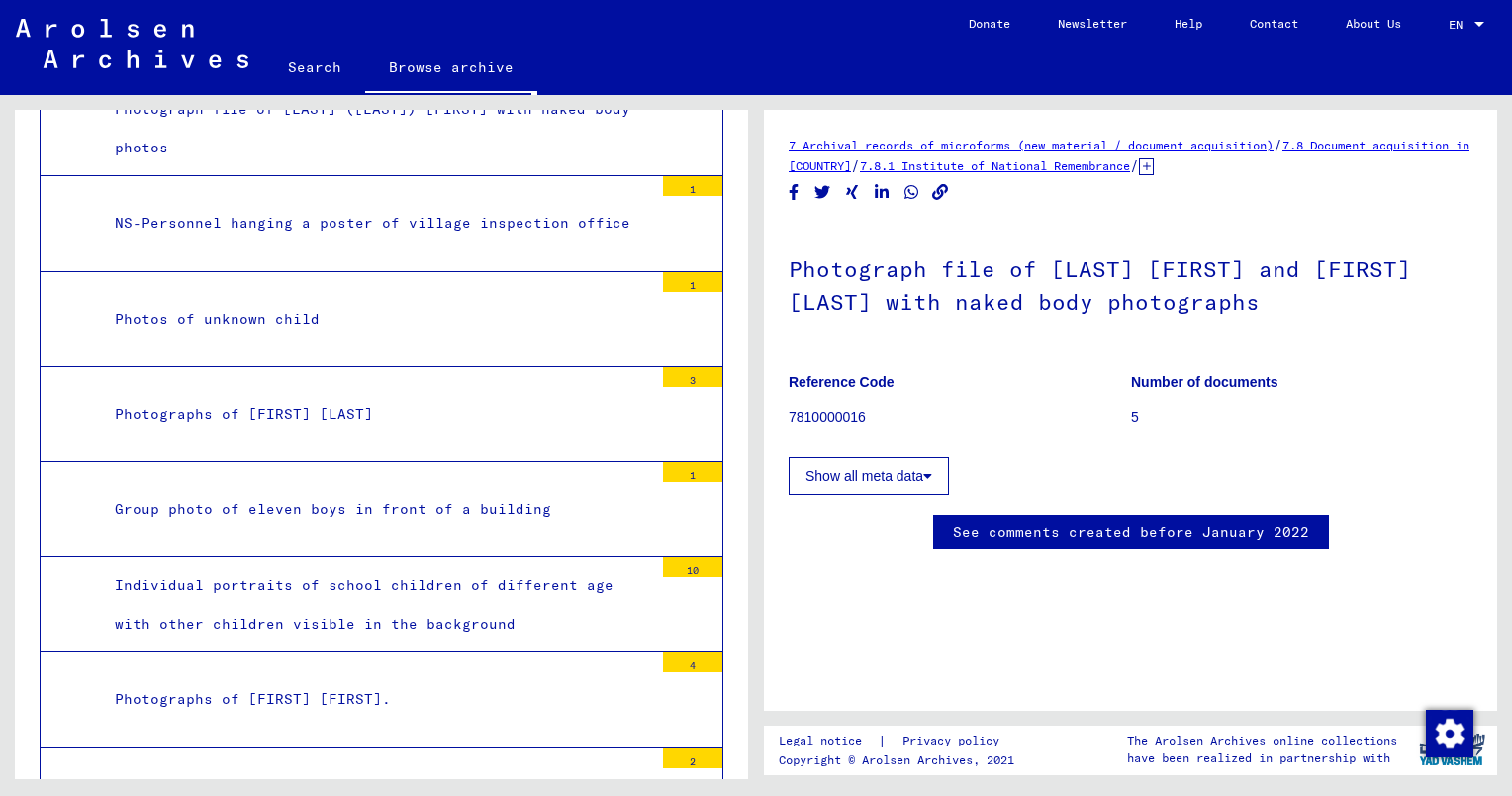 click on "Group photo of eleven boys in front of a building" at bounding box center [376, 509] 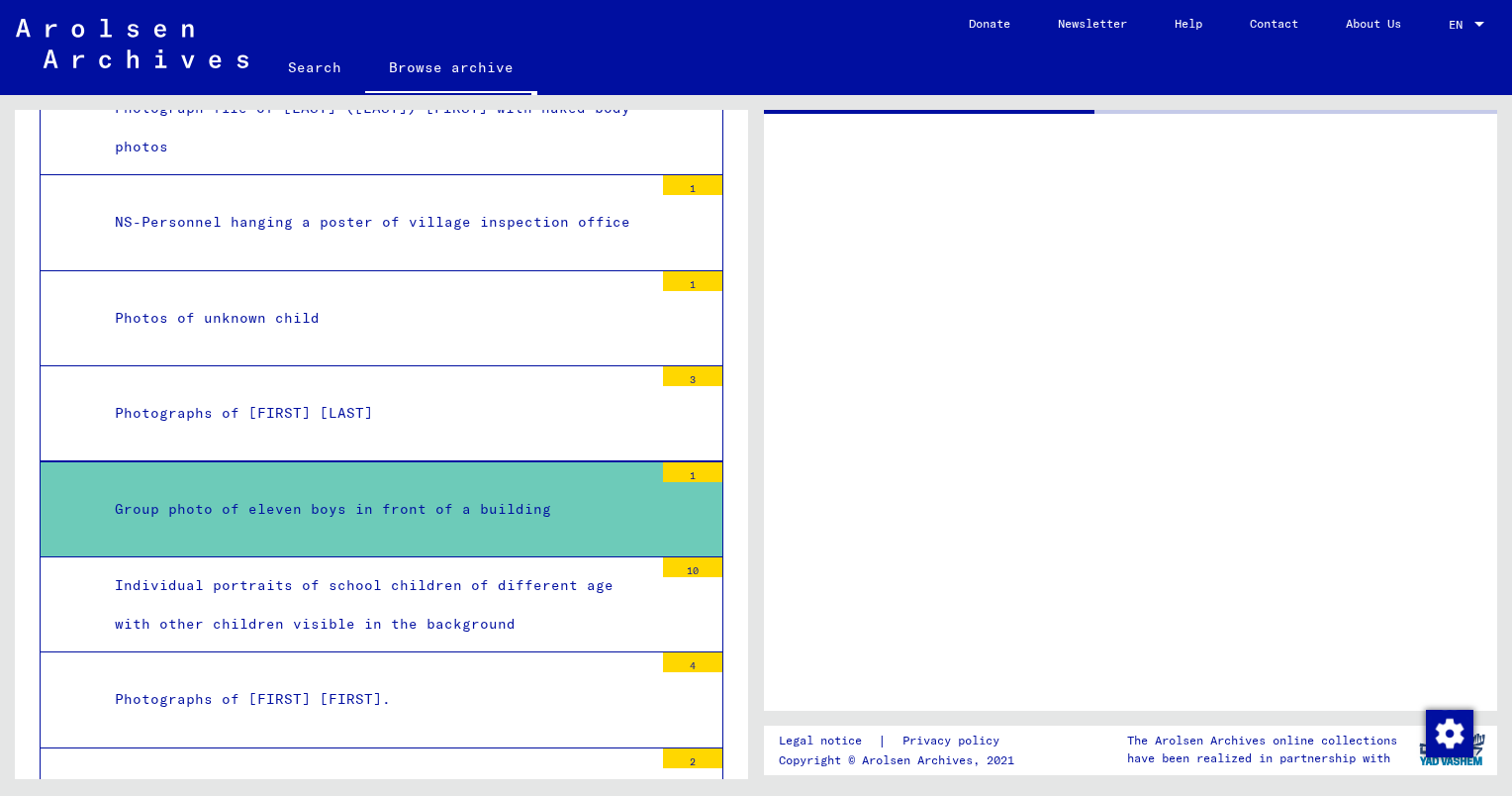 scroll, scrollTop: 0, scrollLeft: 0, axis: both 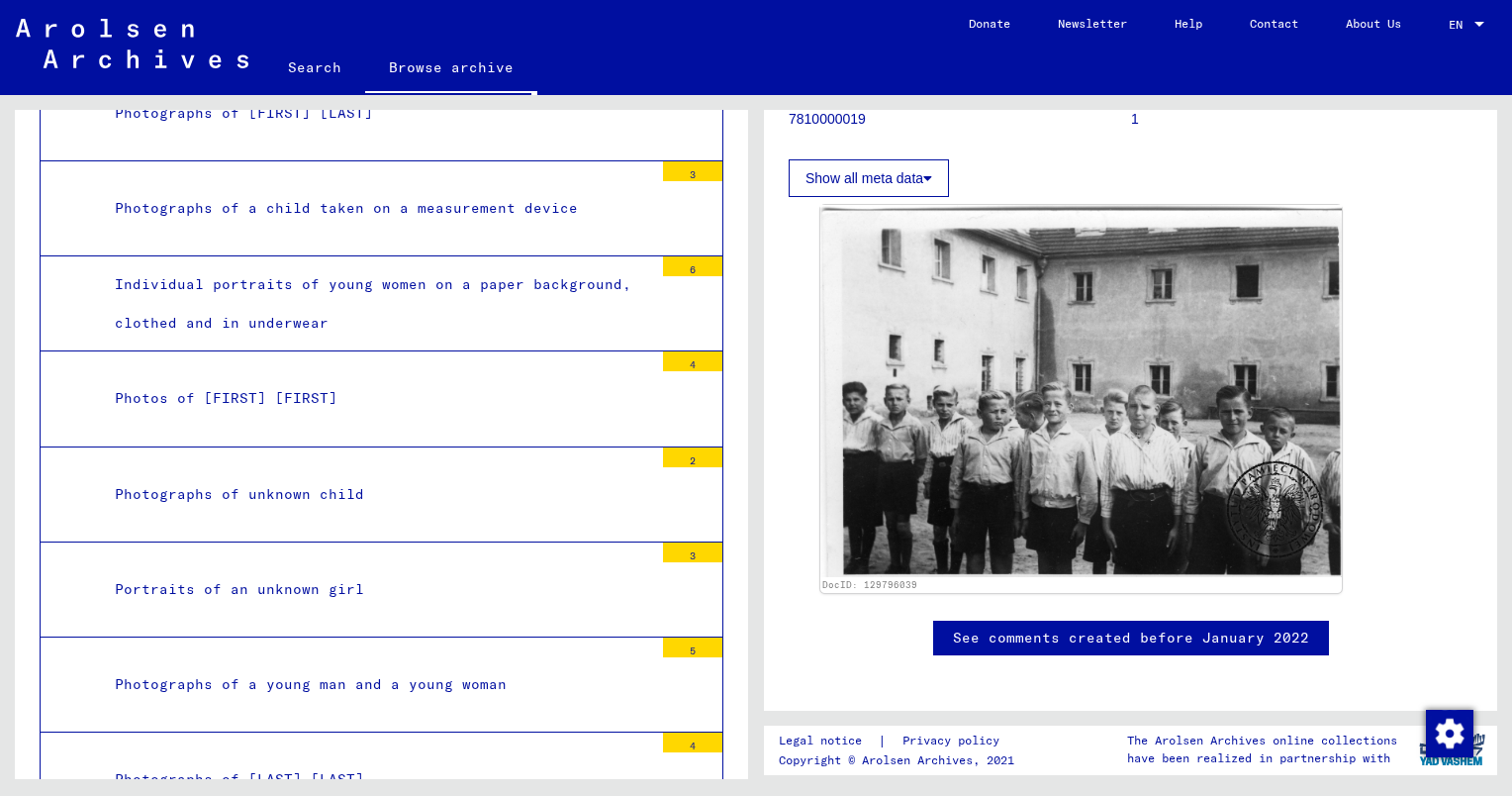 click on "Photographs of a young man and a young woman 5" at bounding box center [381, 685] 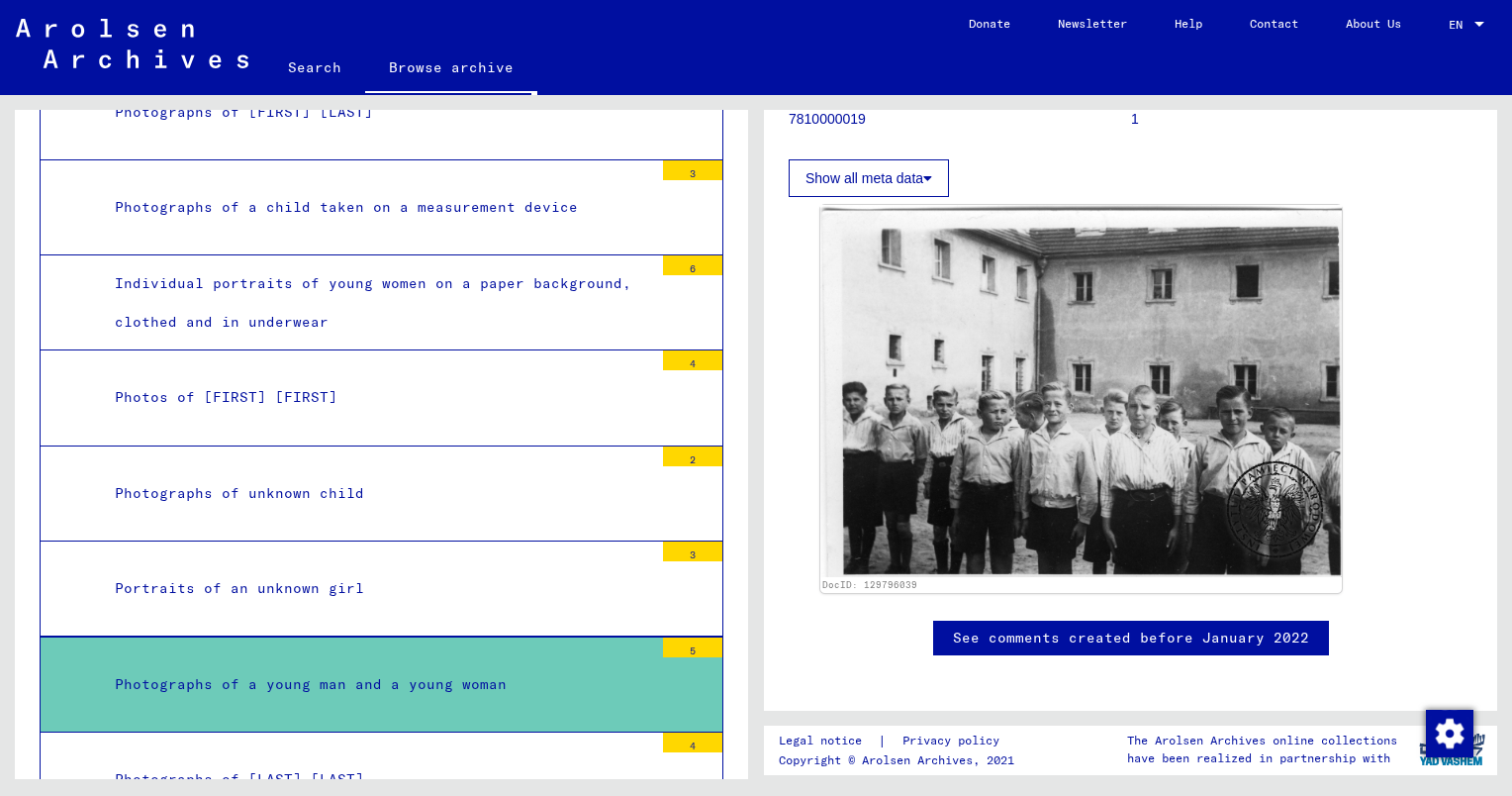 scroll, scrollTop: 6990, scrollLeft: 0, axis: vertical 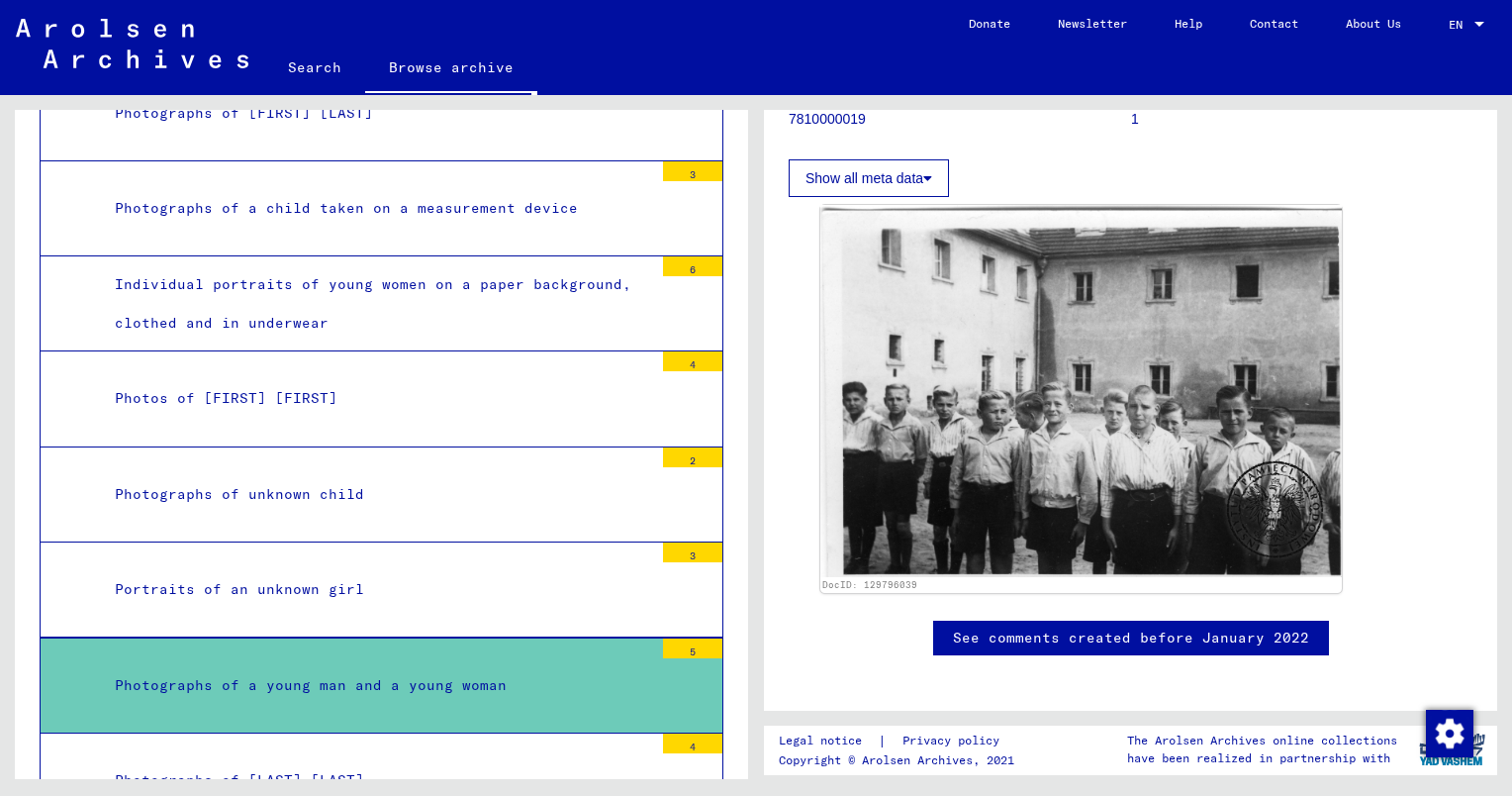 click on "Photographs of a young man and a young woman" at bounding box center [376, 685] 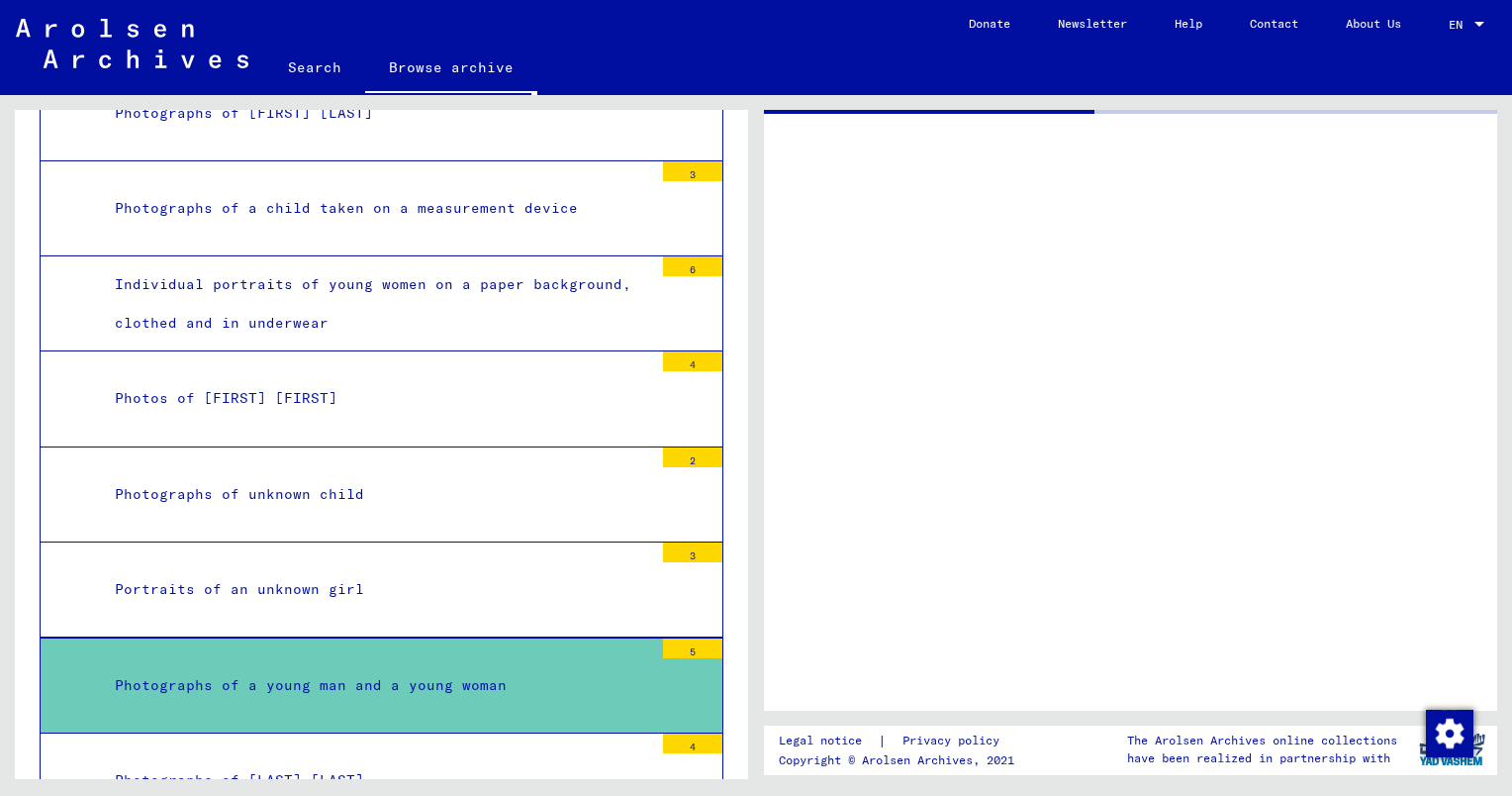 scroll, scrollTop: 0, scrollLeft: 0, axis: both 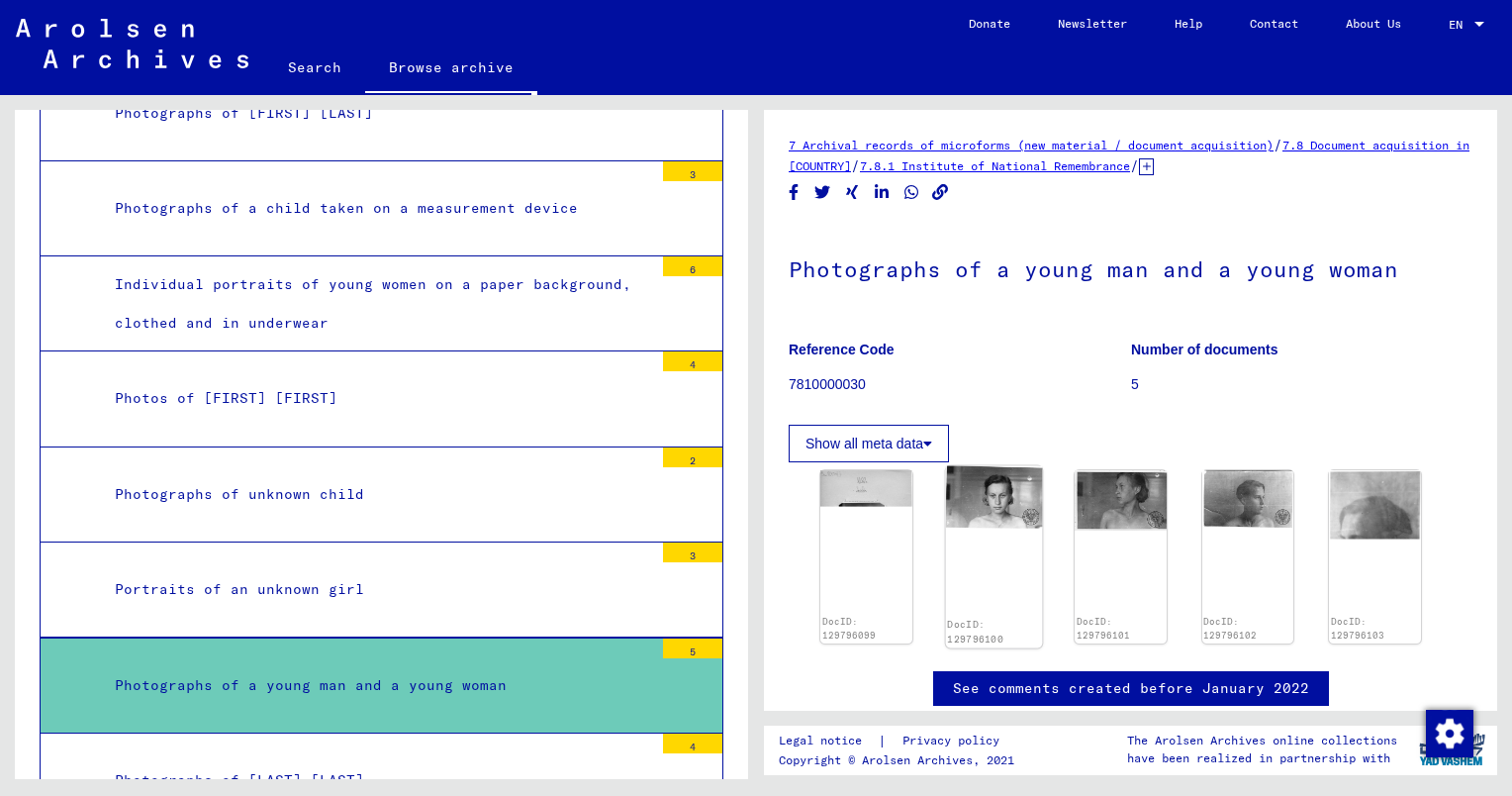 click 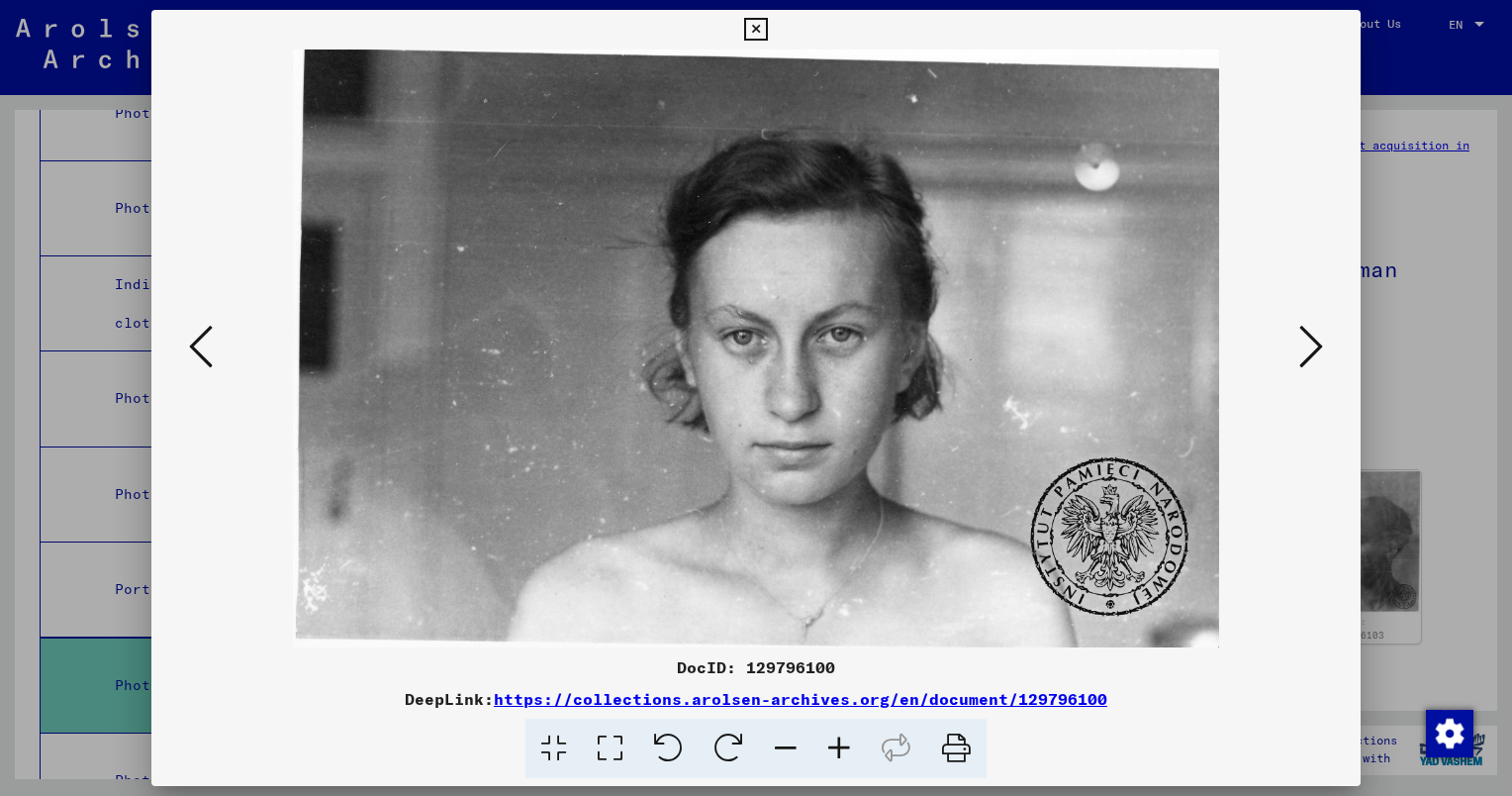 click at bounding box center [756, 348] 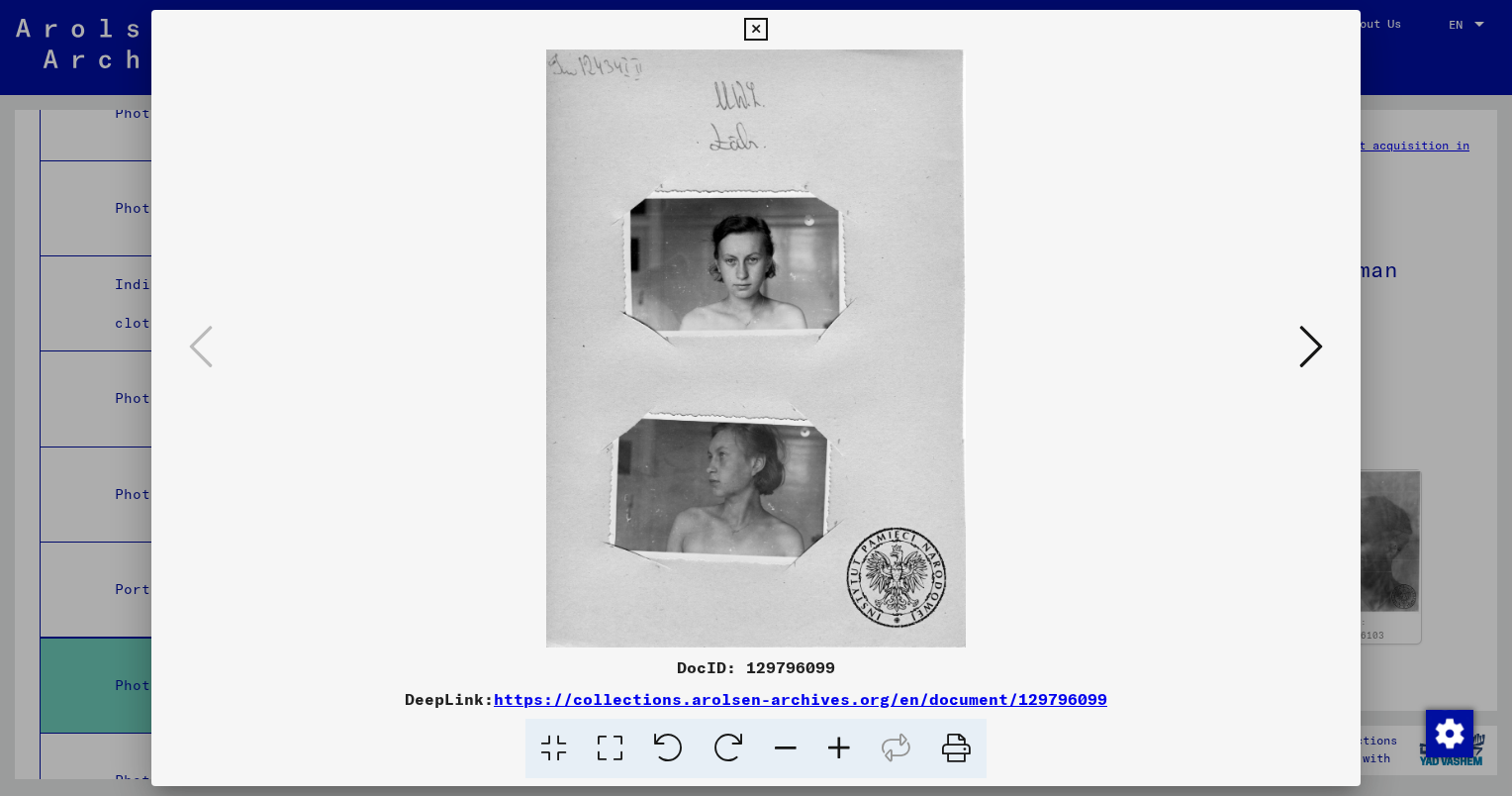 click at bounding box center [755, 30] 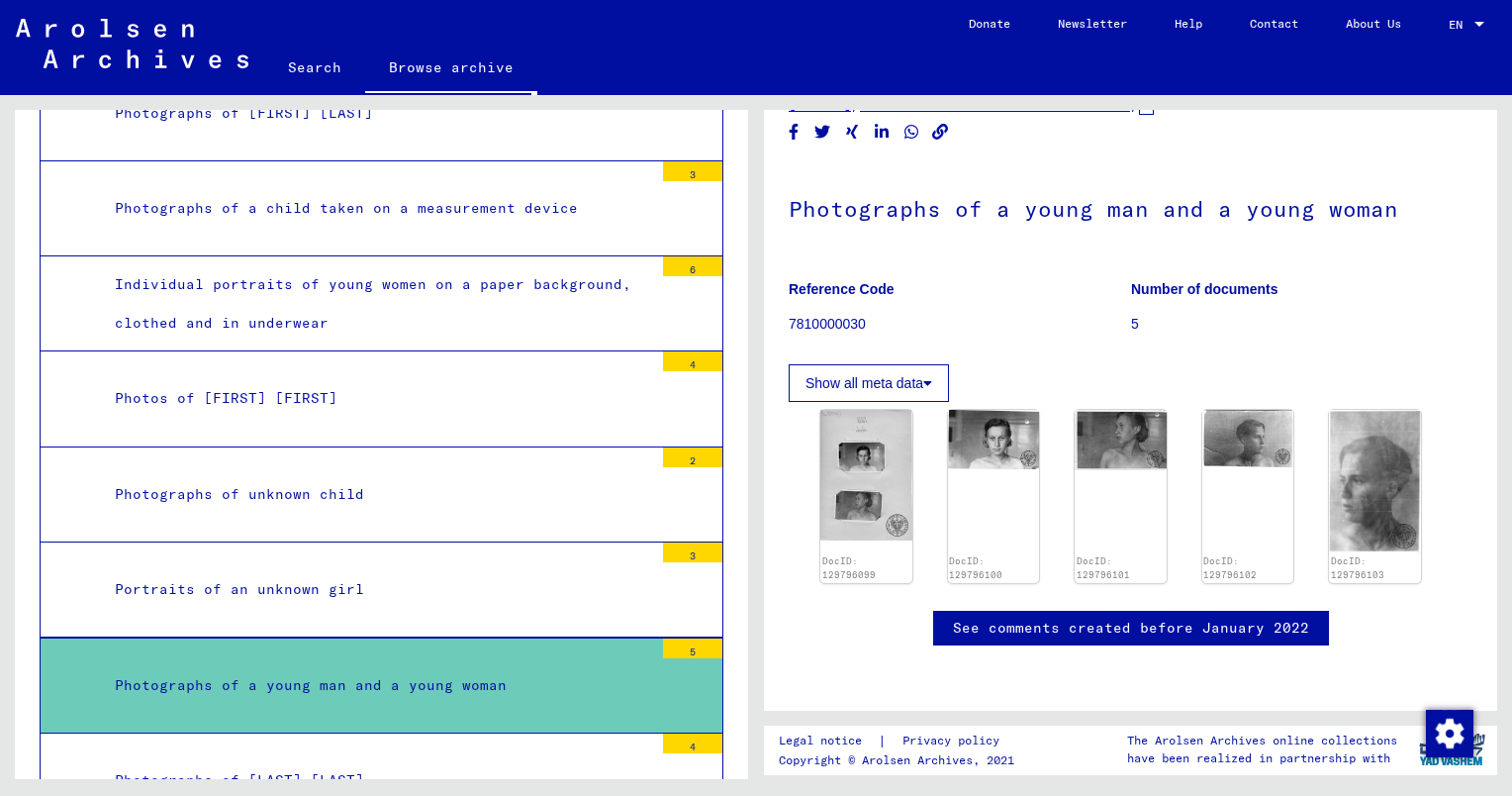 scroll, scrollTop: 301, scrollLeft: 0, axis: vertical 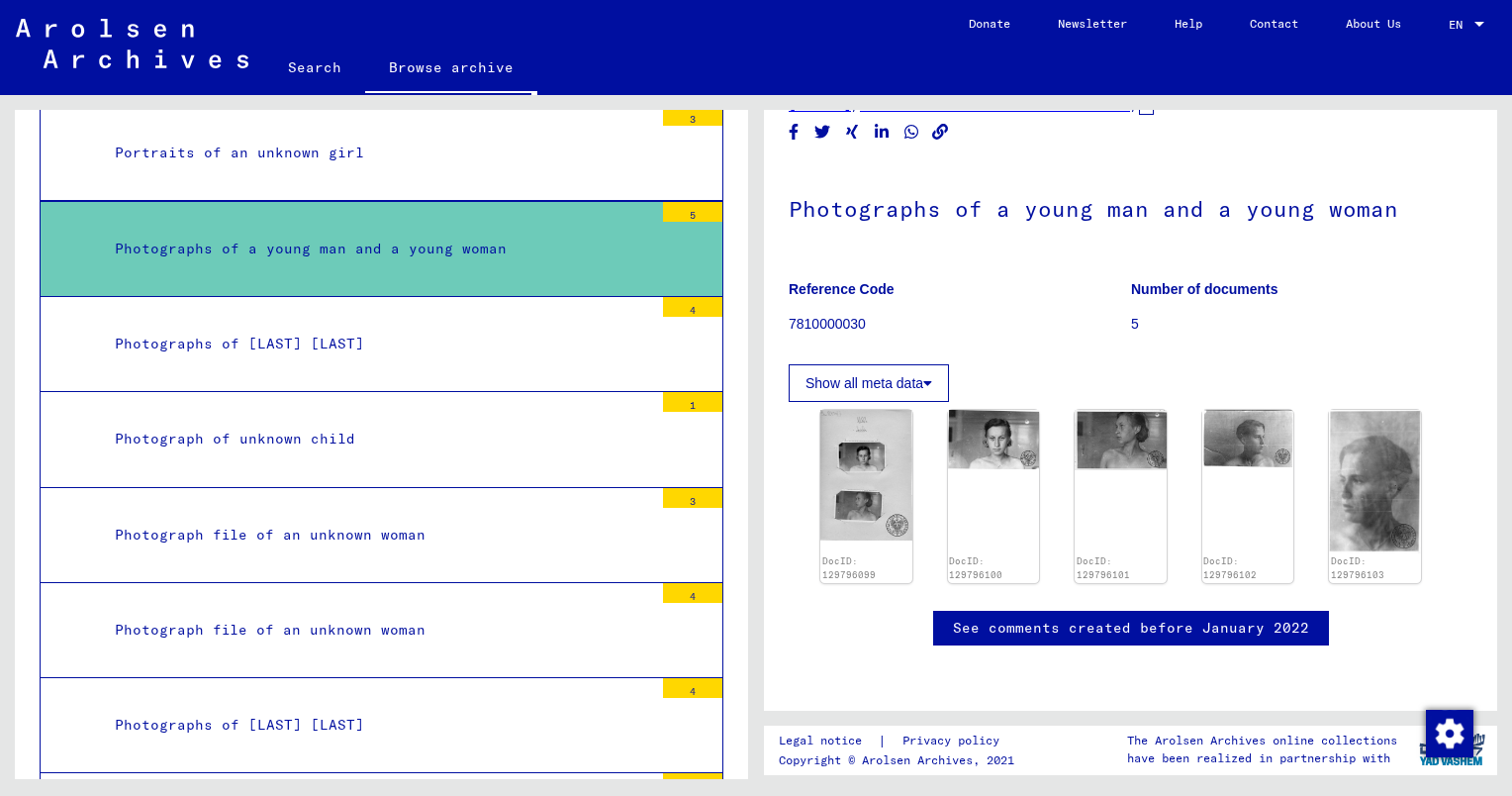 click on "Photograph file of an unknown woman" at bounding box center [376, 630] 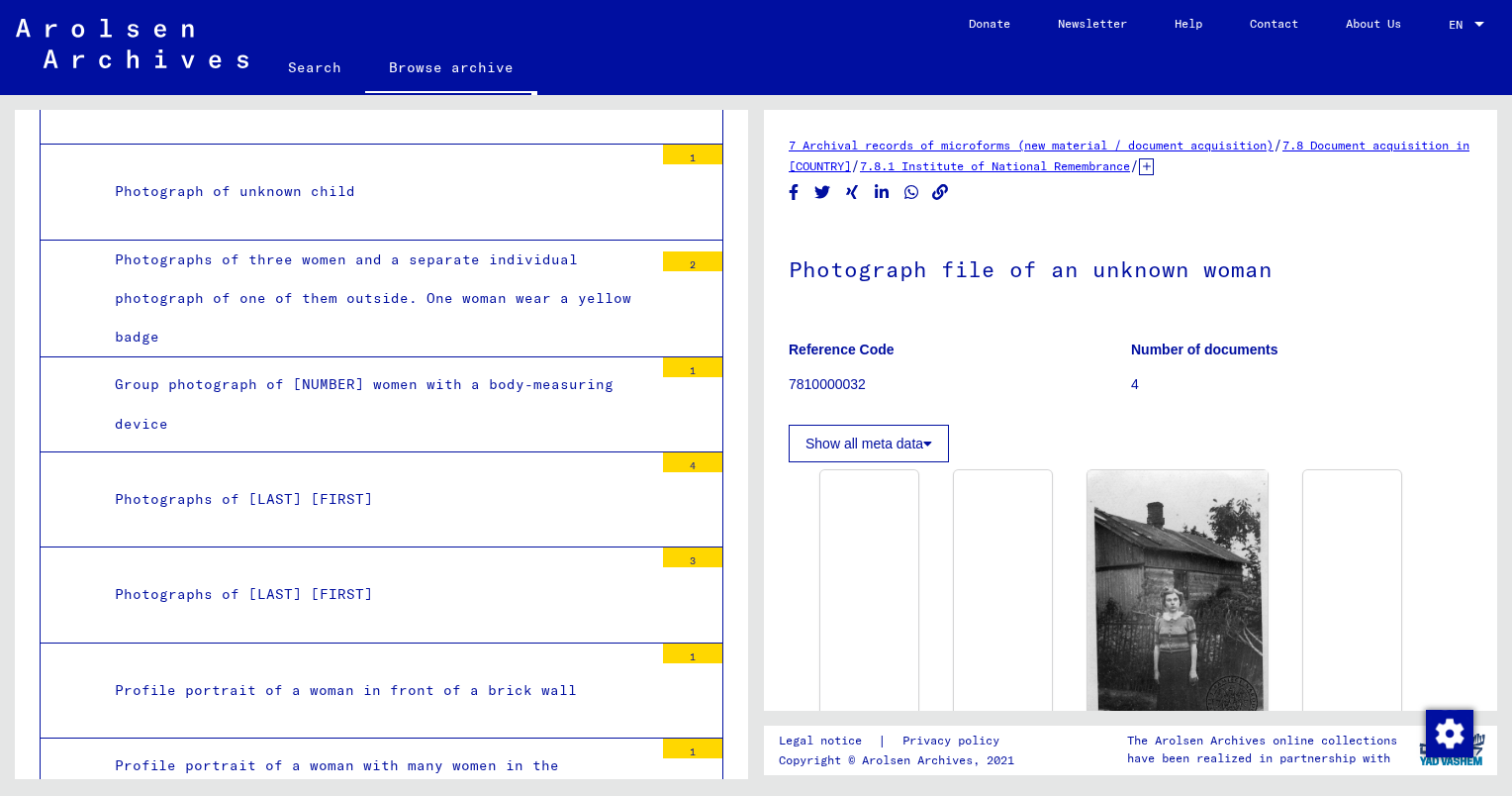 scroll, scrollTop: 9235, scrollLeft: 0, axis: vertical 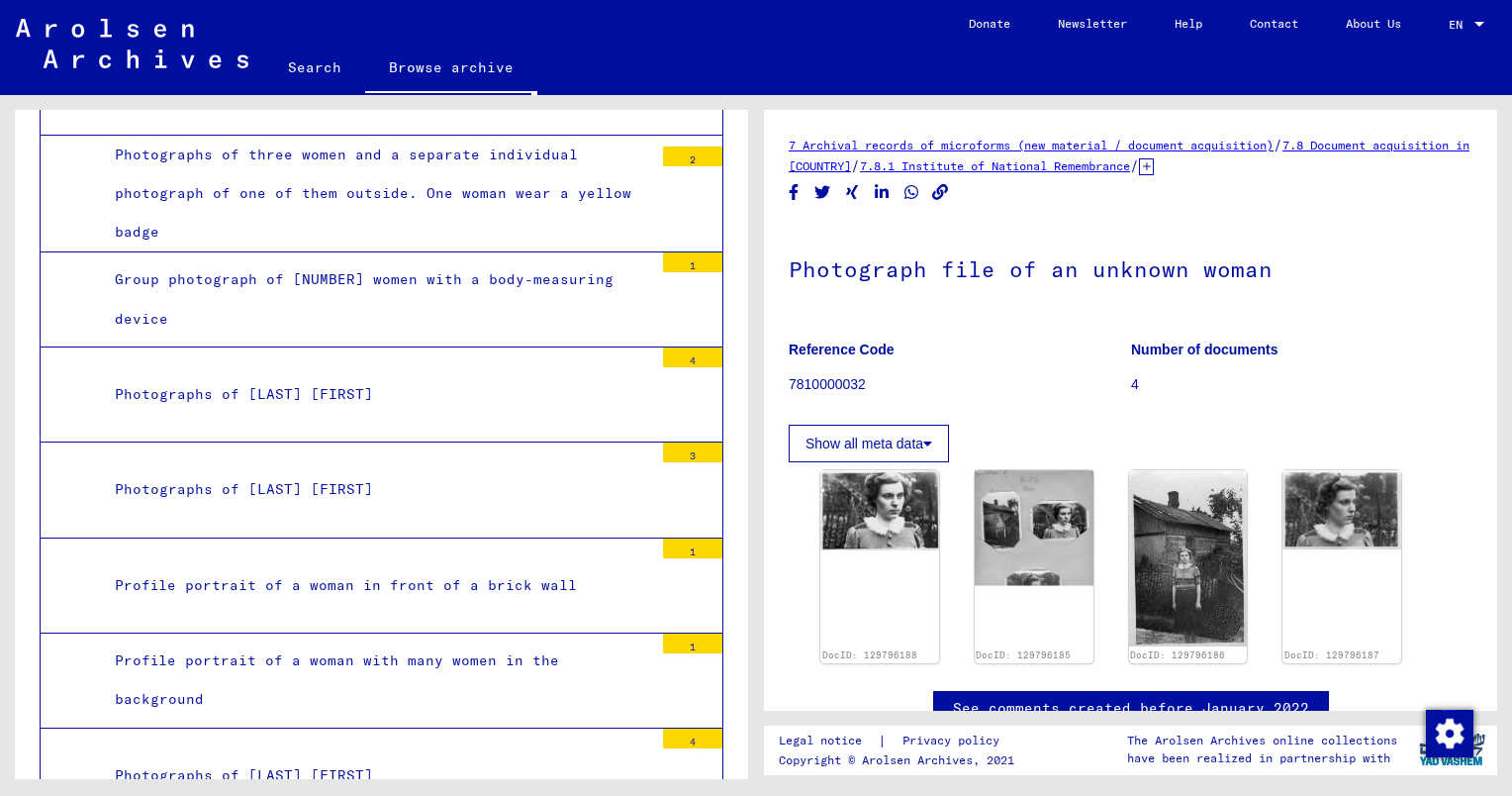 click on "Profile portrait of a woman with many women in the background" at bounding box center (376, 680) 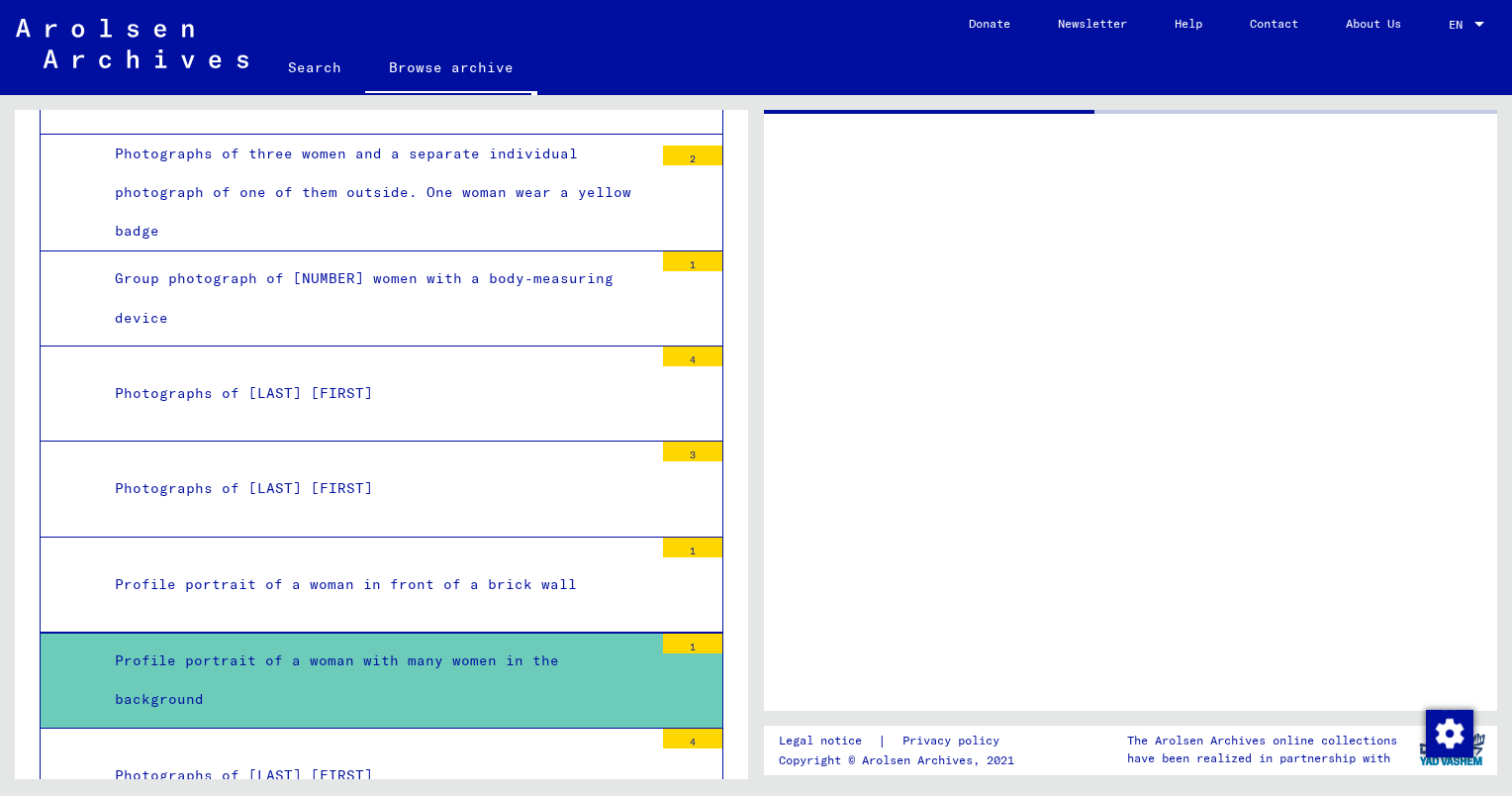 scroll, scrollTop: 9303, scrollLeft: 0, axis: vertical 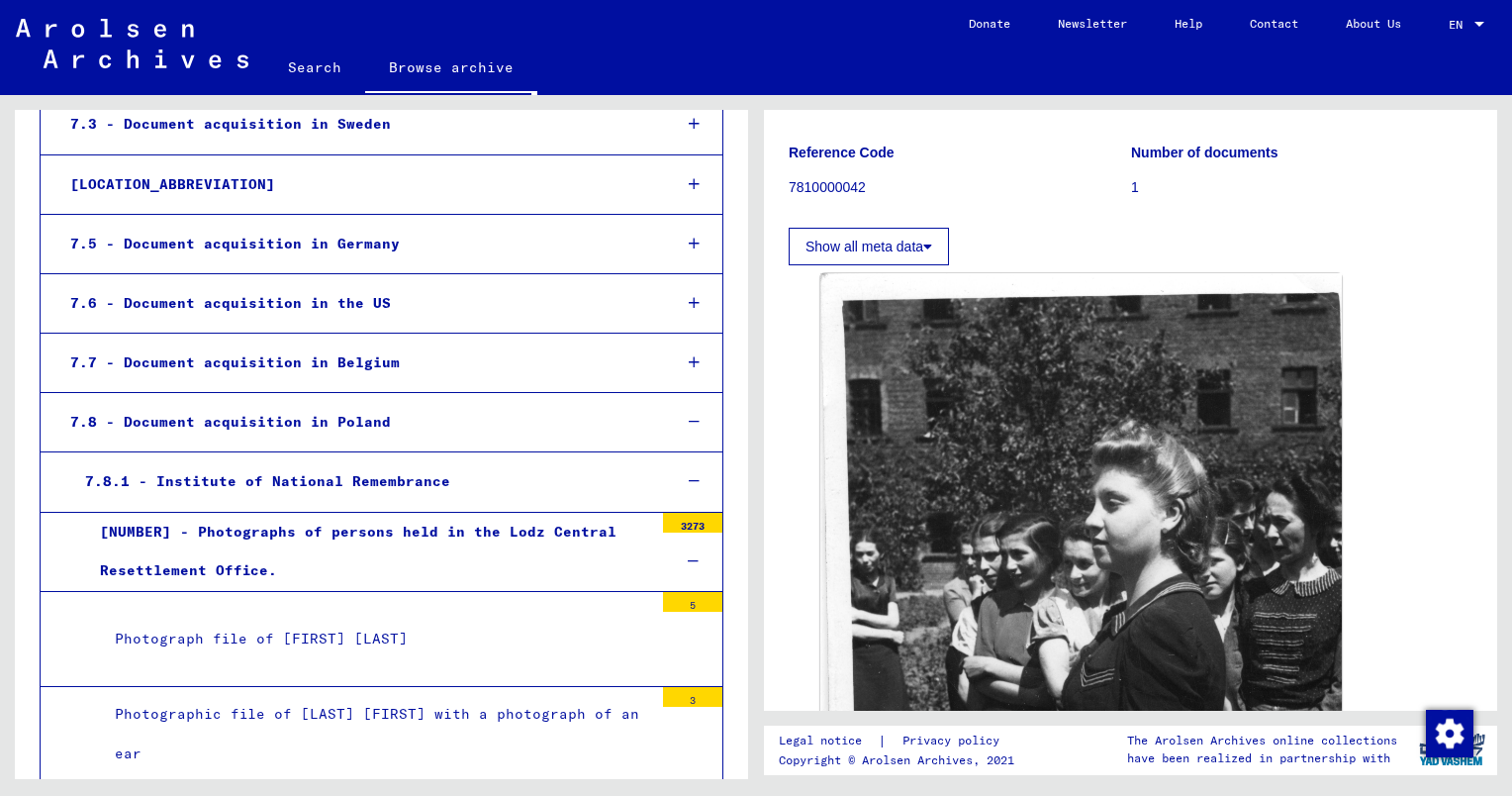click at bounding box center (693, 561) 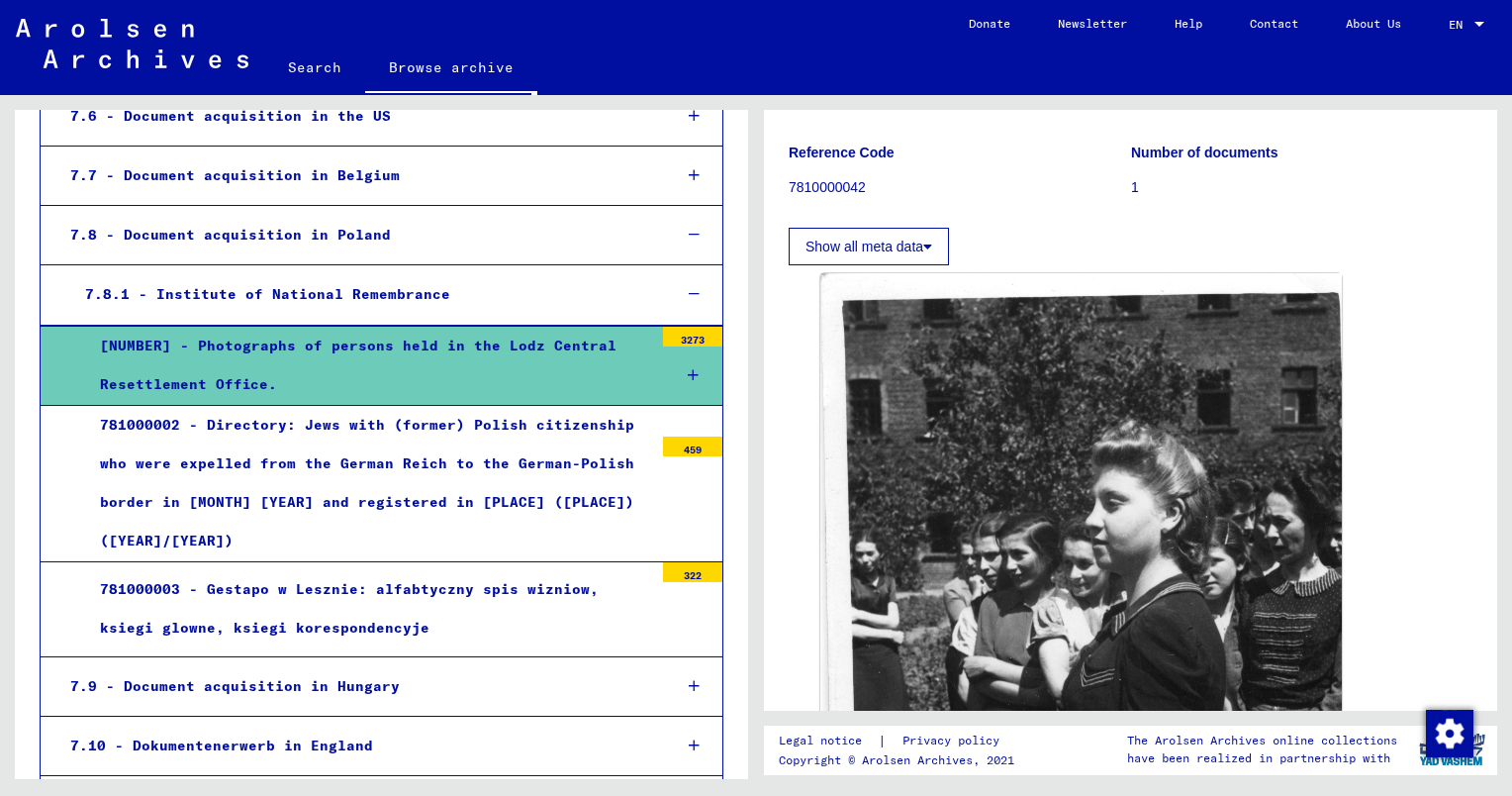 scroll, scrollTop: 3605, scrollLeft: 0, axis: vertical 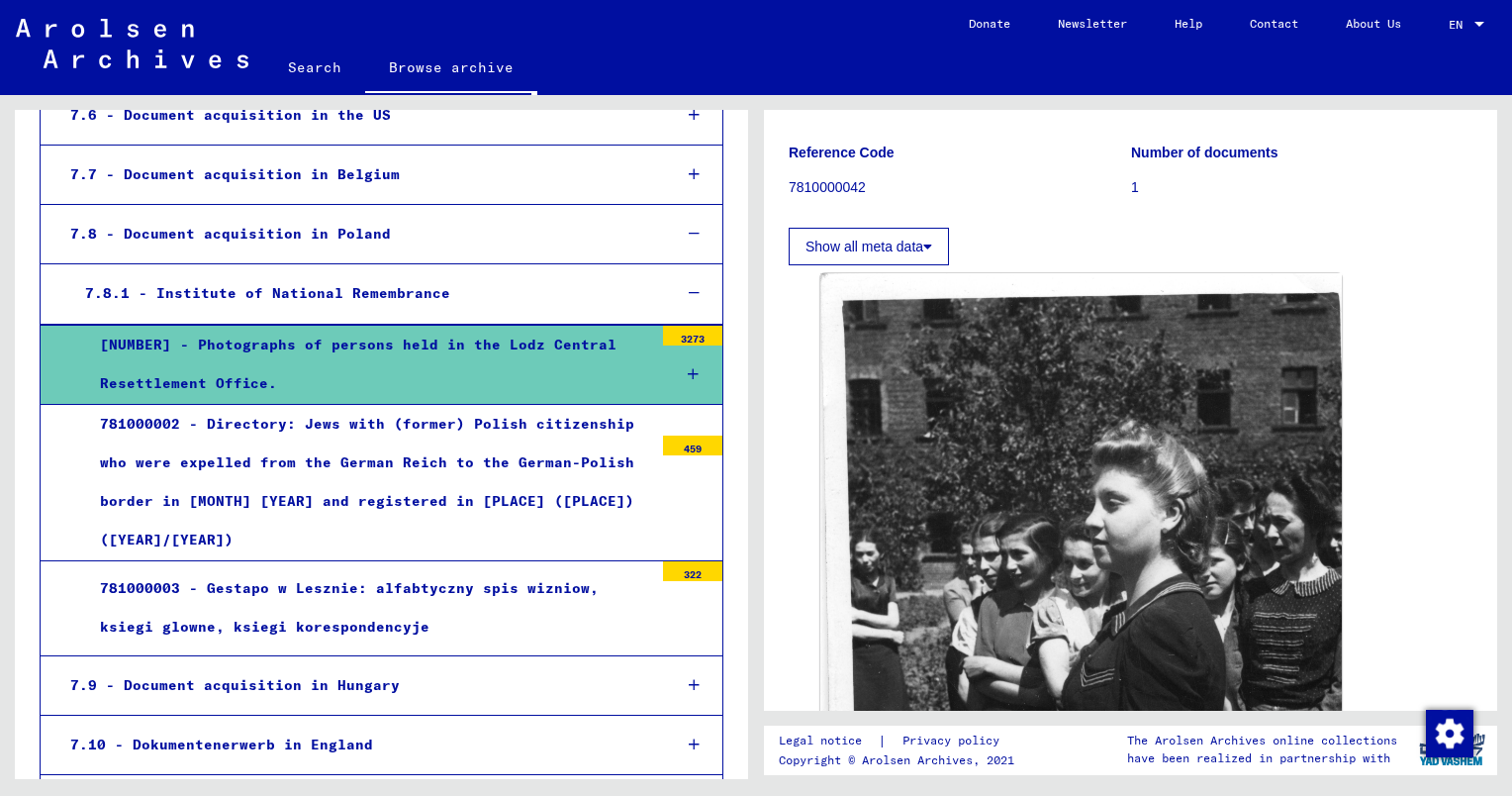 click on "781000003 - Gestapo w Lesznie: alfabtyczny spis wizniow, ksiegi glowne, ksiegi korespondencyje" at bounding box center (369, 608) 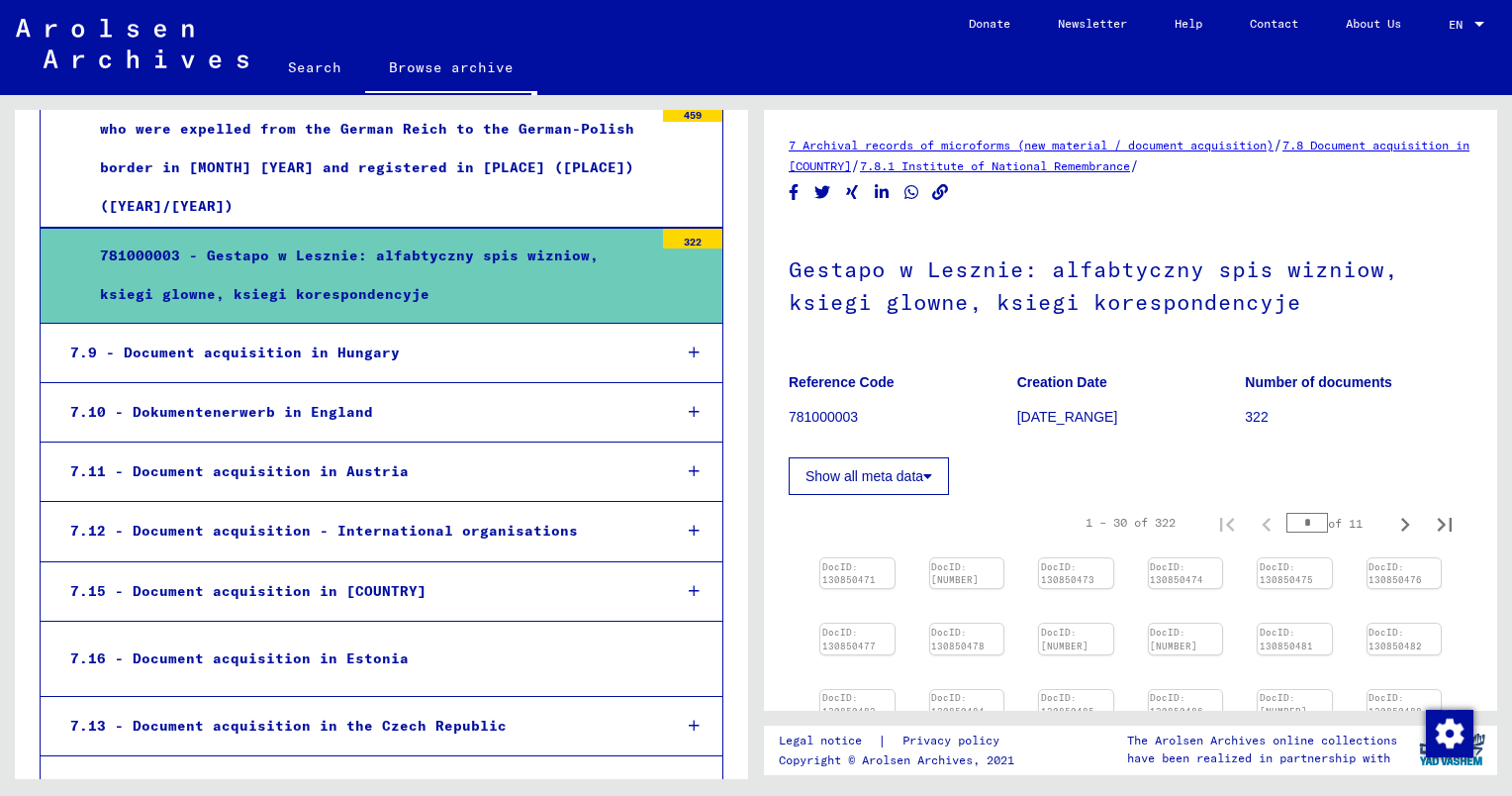 scroll, scrollTop: 4005, scrollLeft: 0, axis: vertical 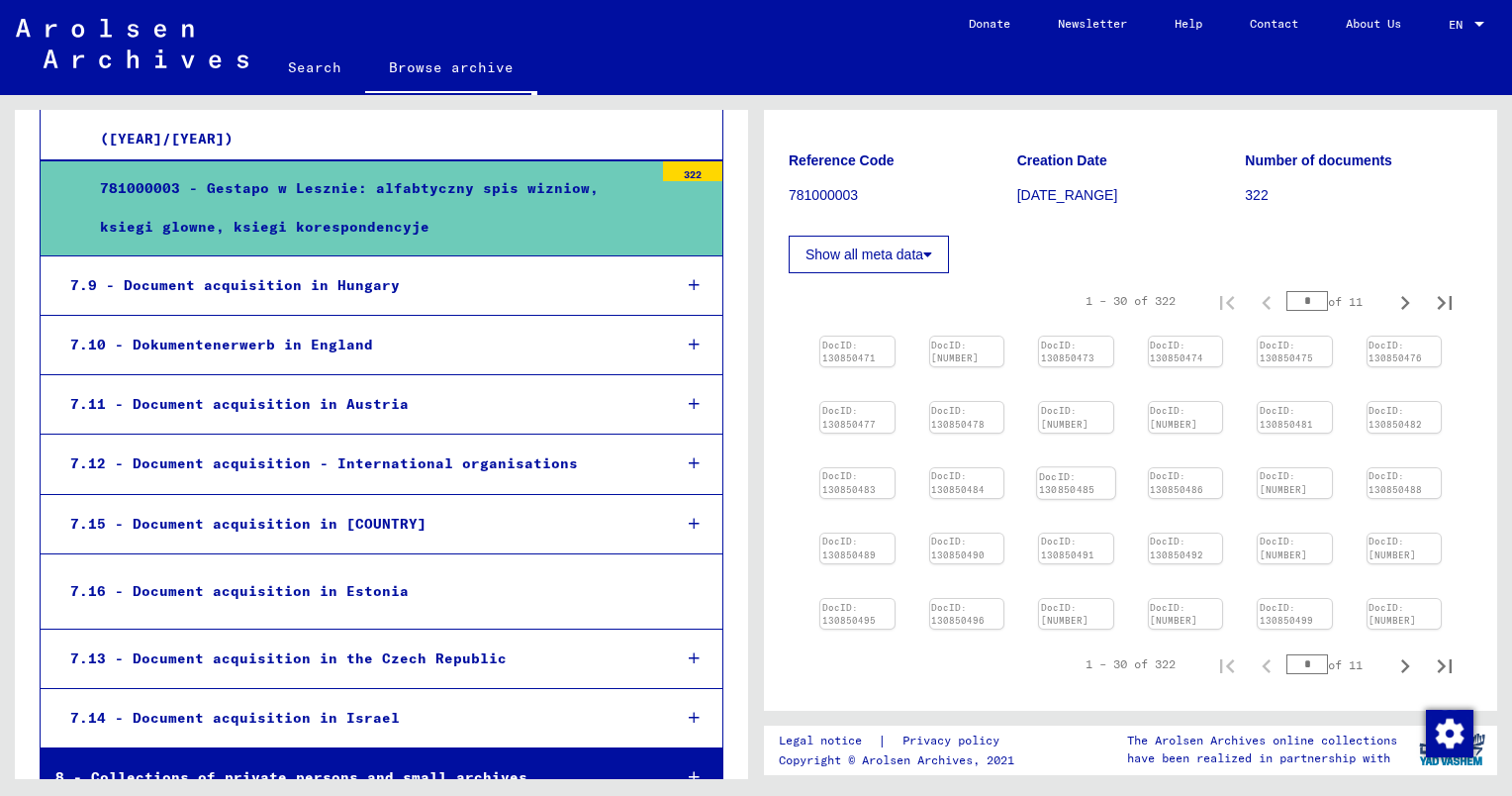 click on "DocID: 130850485" 